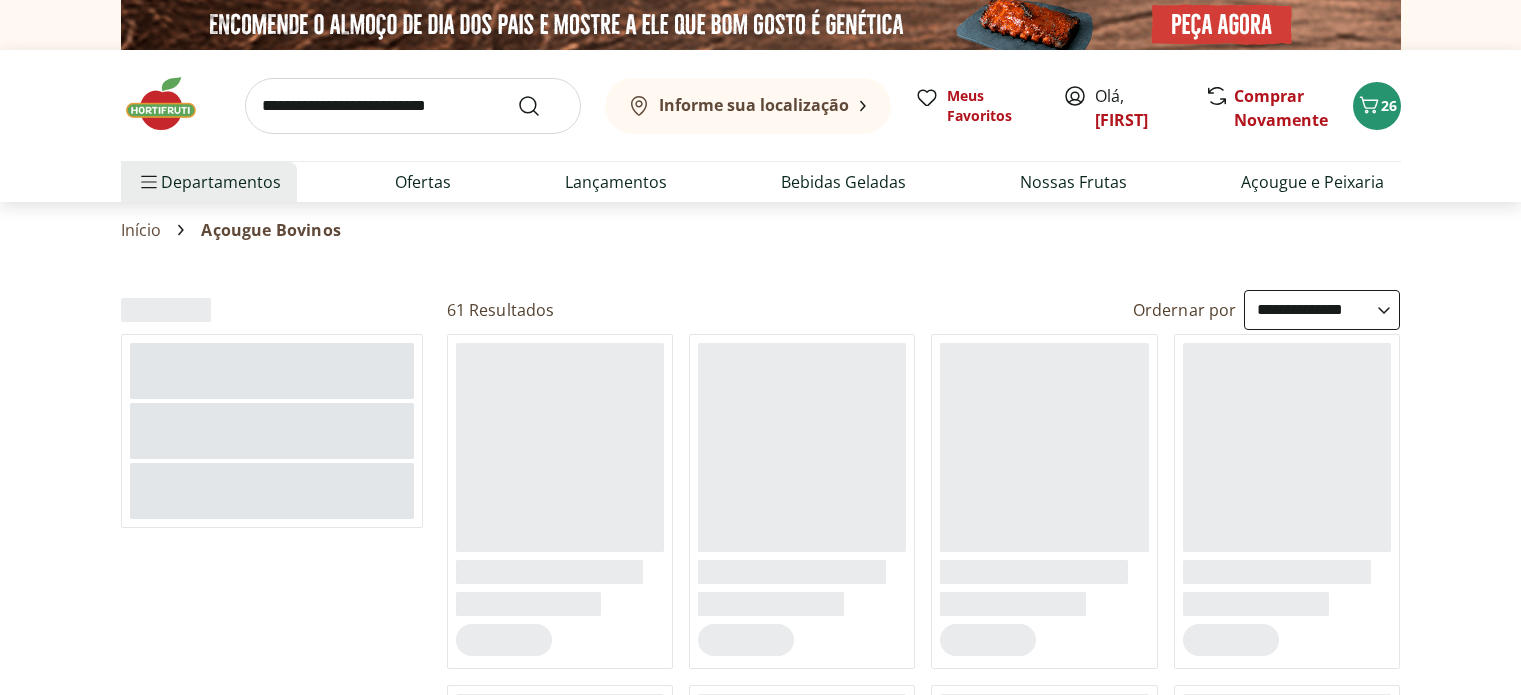 select on "**********" 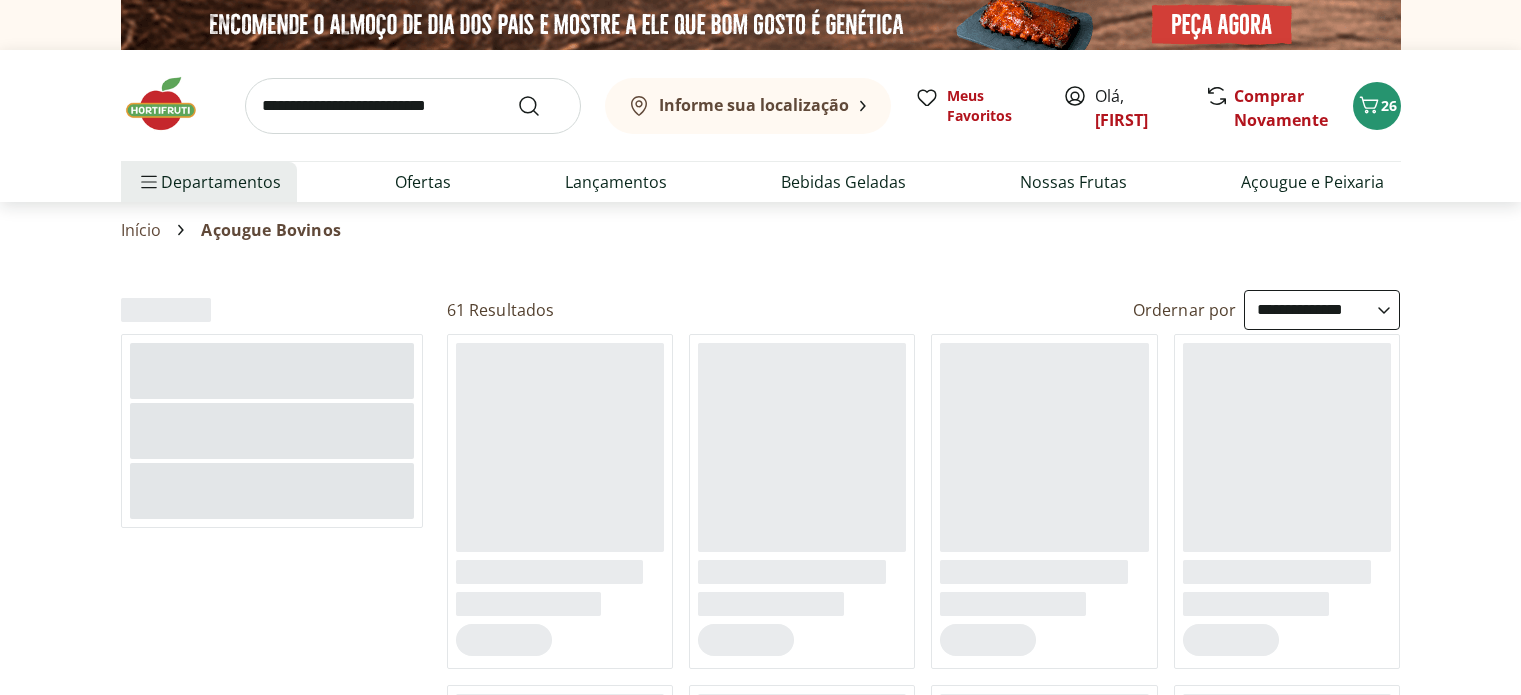 scroll, scrollTop: 0, scrollLeft: 0, axis: both 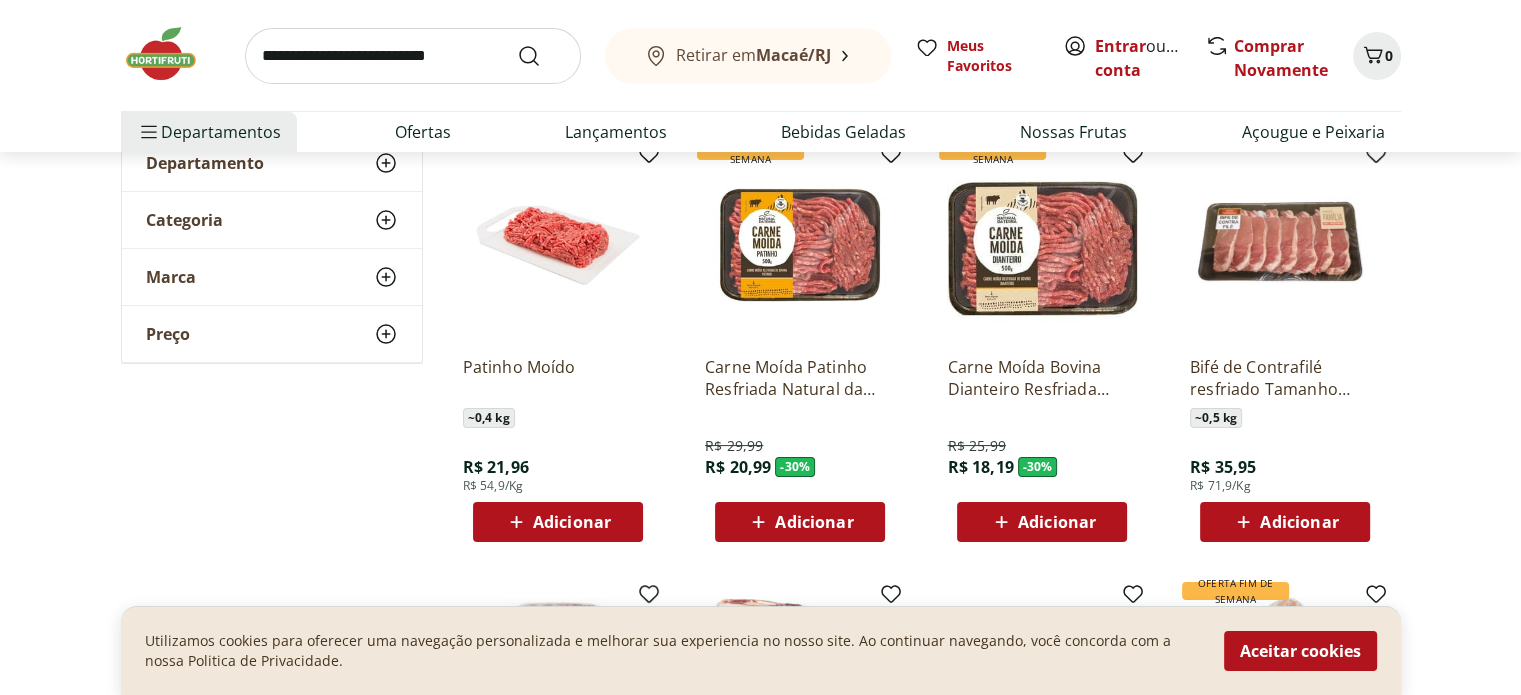 click at bounding box center [800, 245] 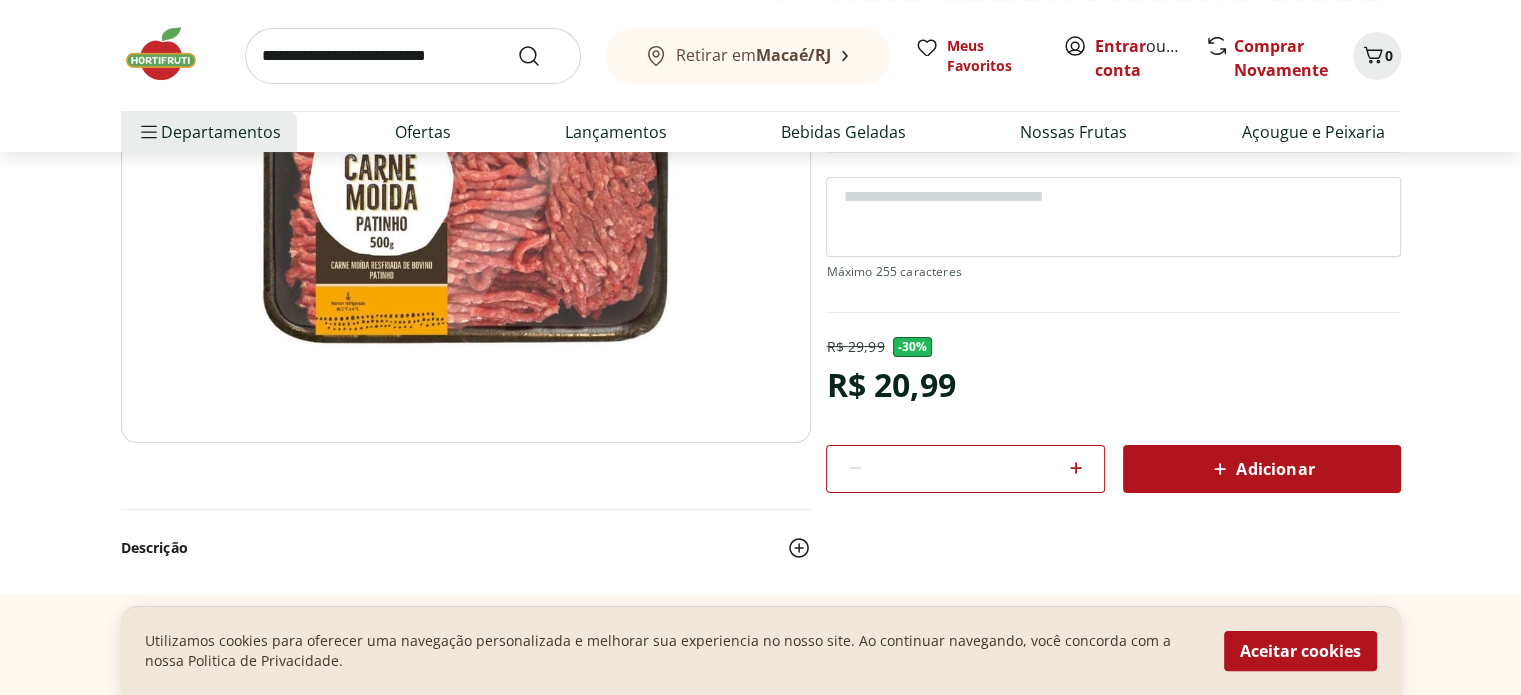 scroll, scrollTop: 300, scrollLeft: 0, axis: vertical 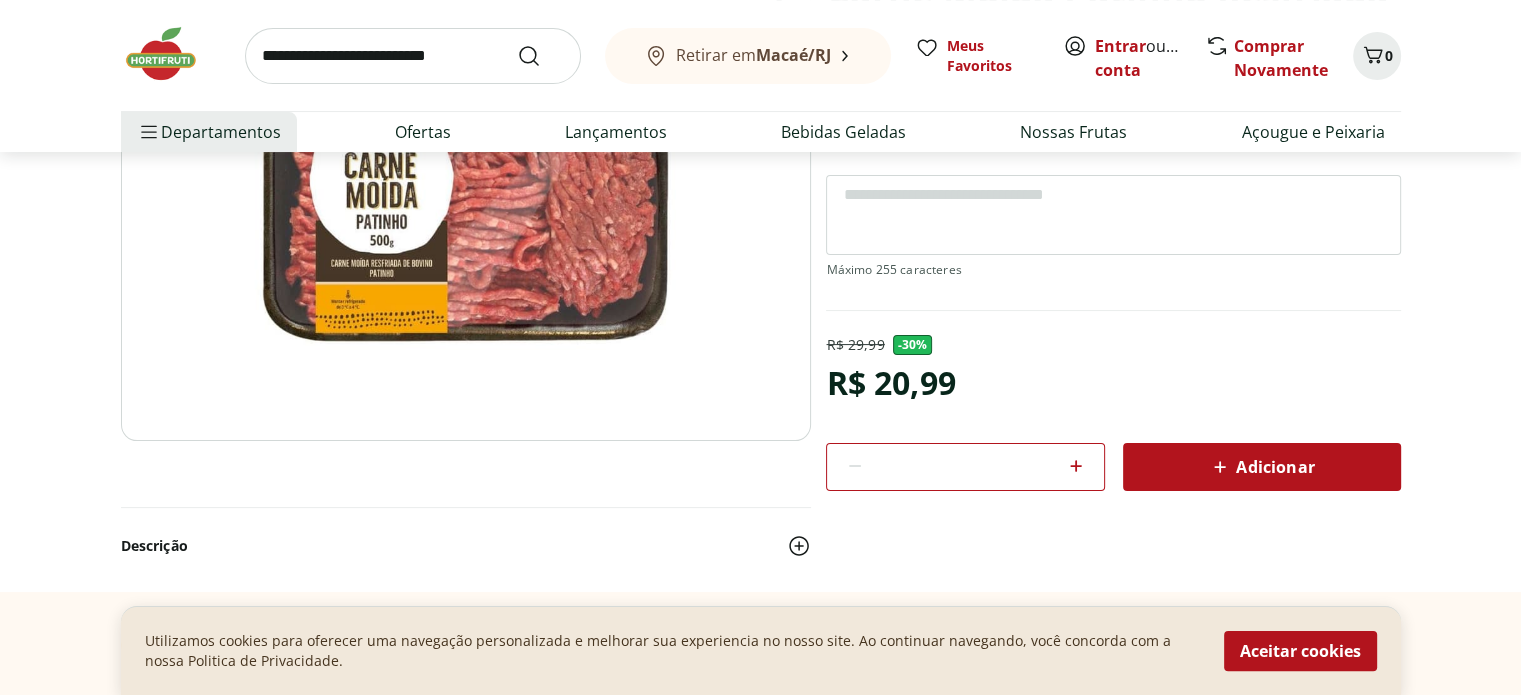 drag, startPoint x: 1226, startPoint y: 471, endPoint x: 1166, endPoint y: 491, distance: 63.245552 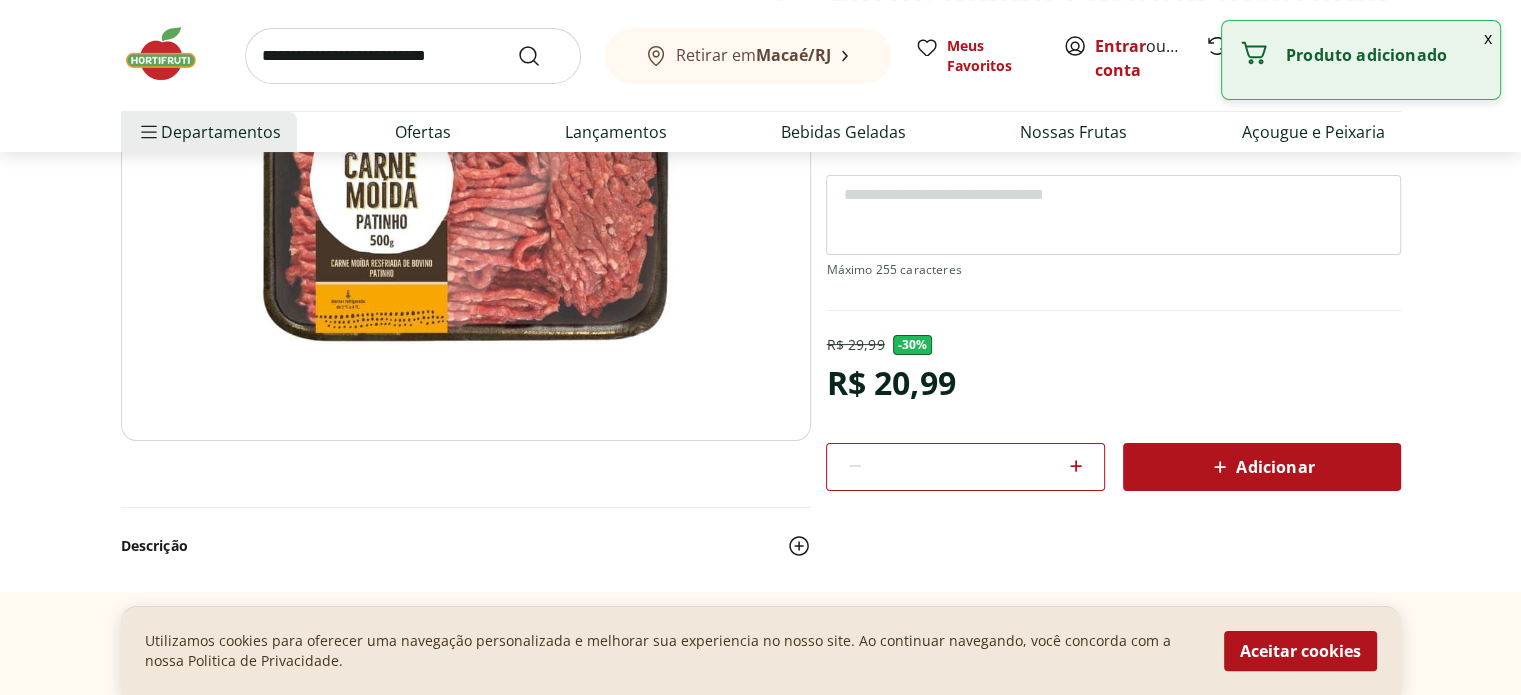 scroll, scrollTop: 0, scrollLeft: 0, axis: both 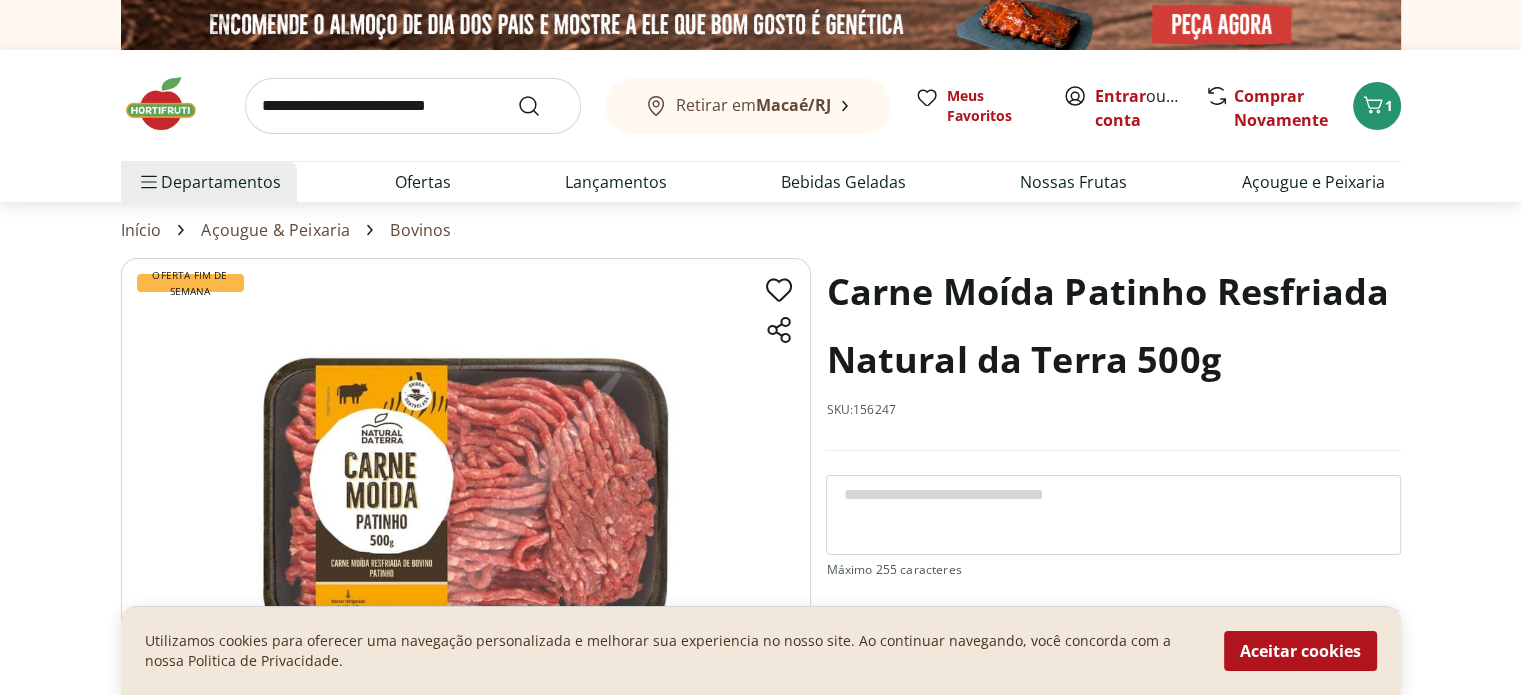 select on "**********" 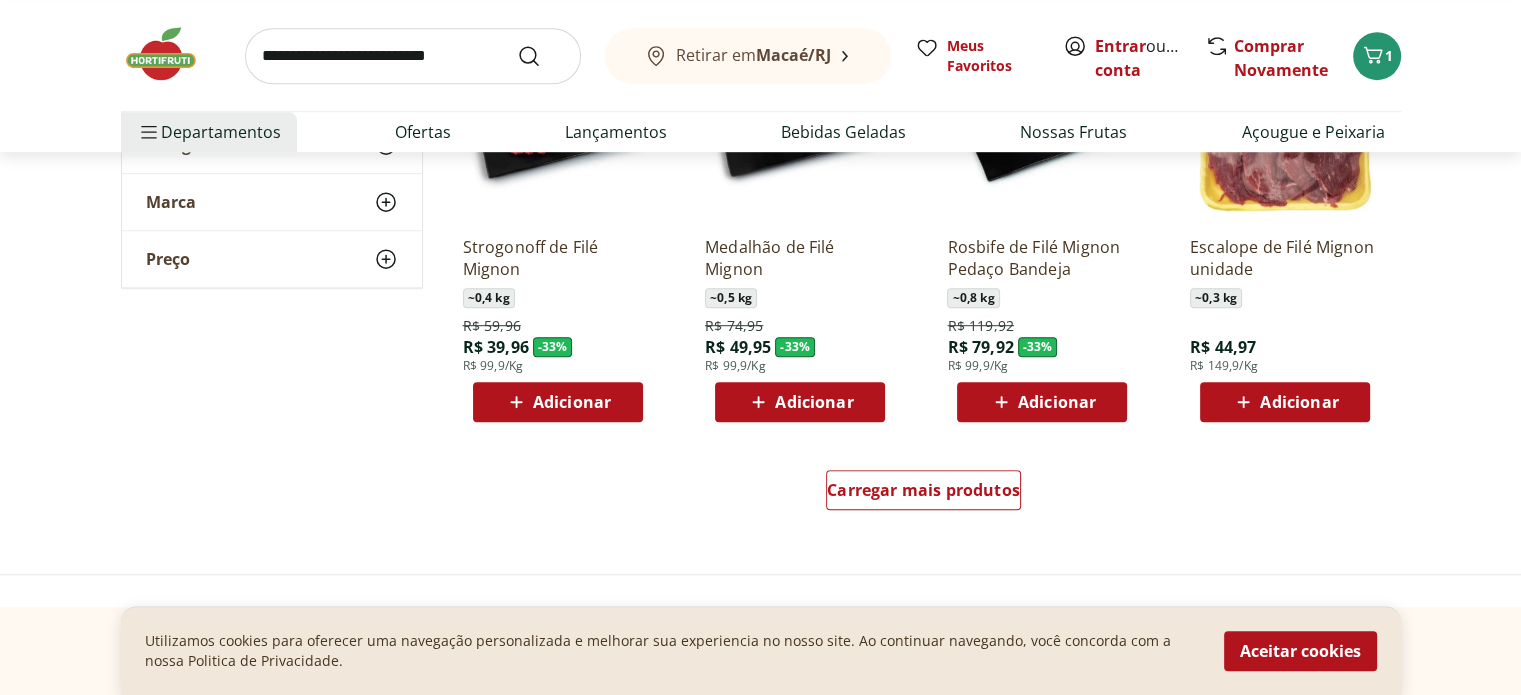 scroll, scrollTop: 1200, scrollLeft: 0, axis: vertical 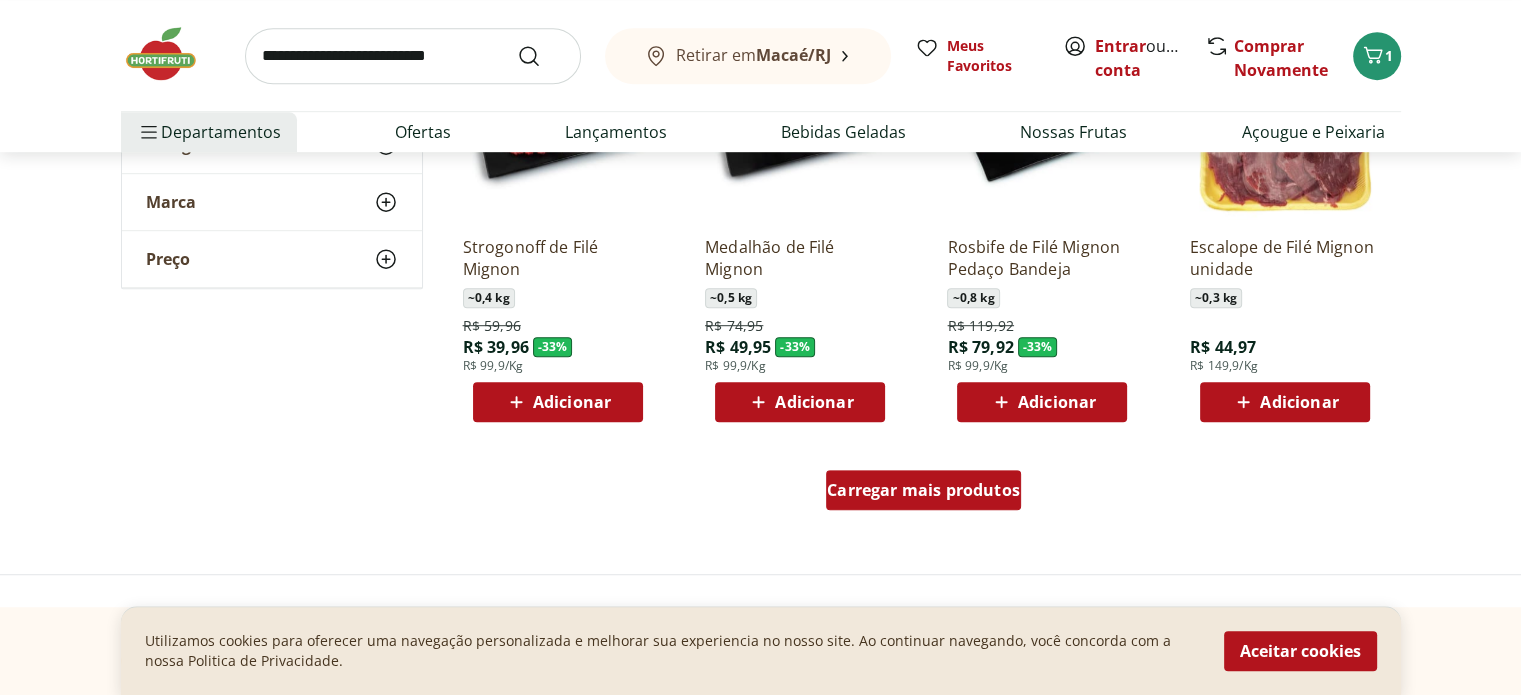 click on "Carregar mais produtos" at bounding box center (923, 490) 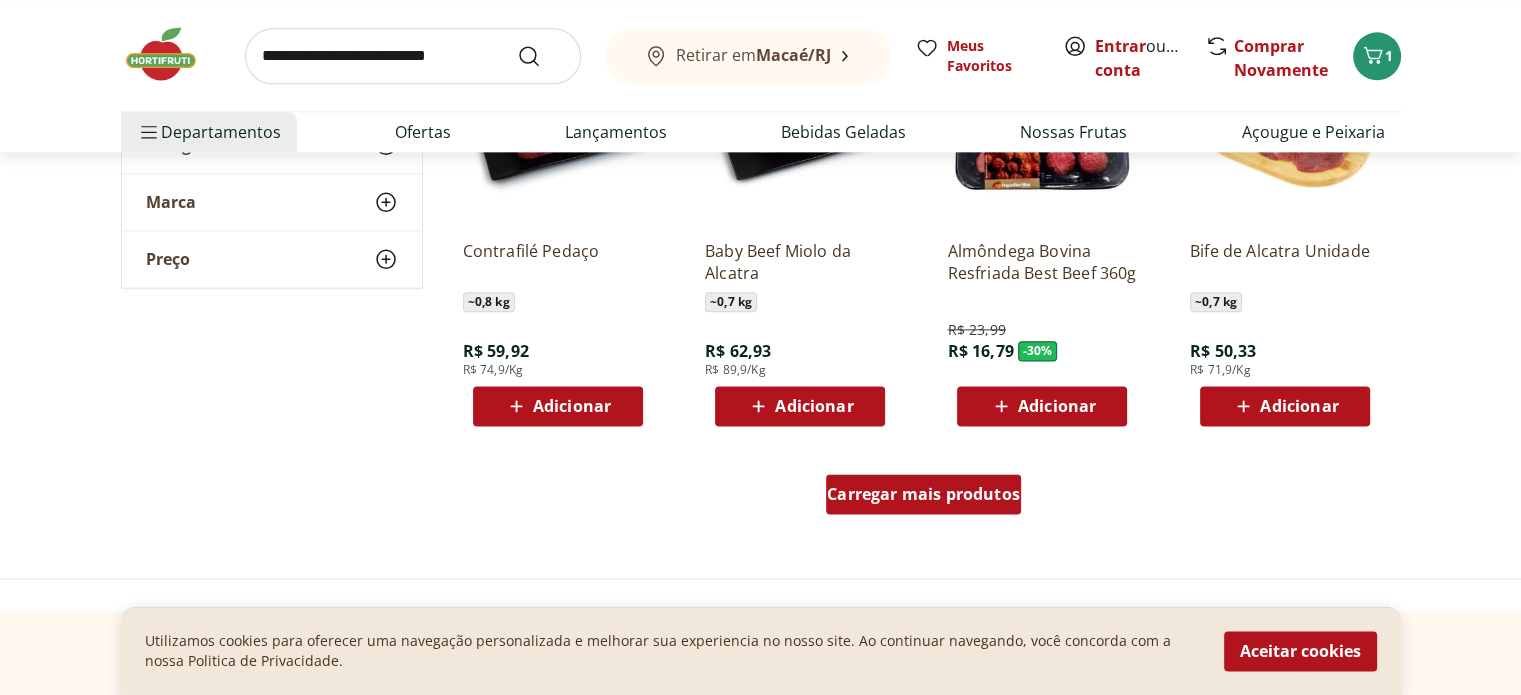 scroll, scrollTop: 2400, scrollLeft: 0, axis: vertical 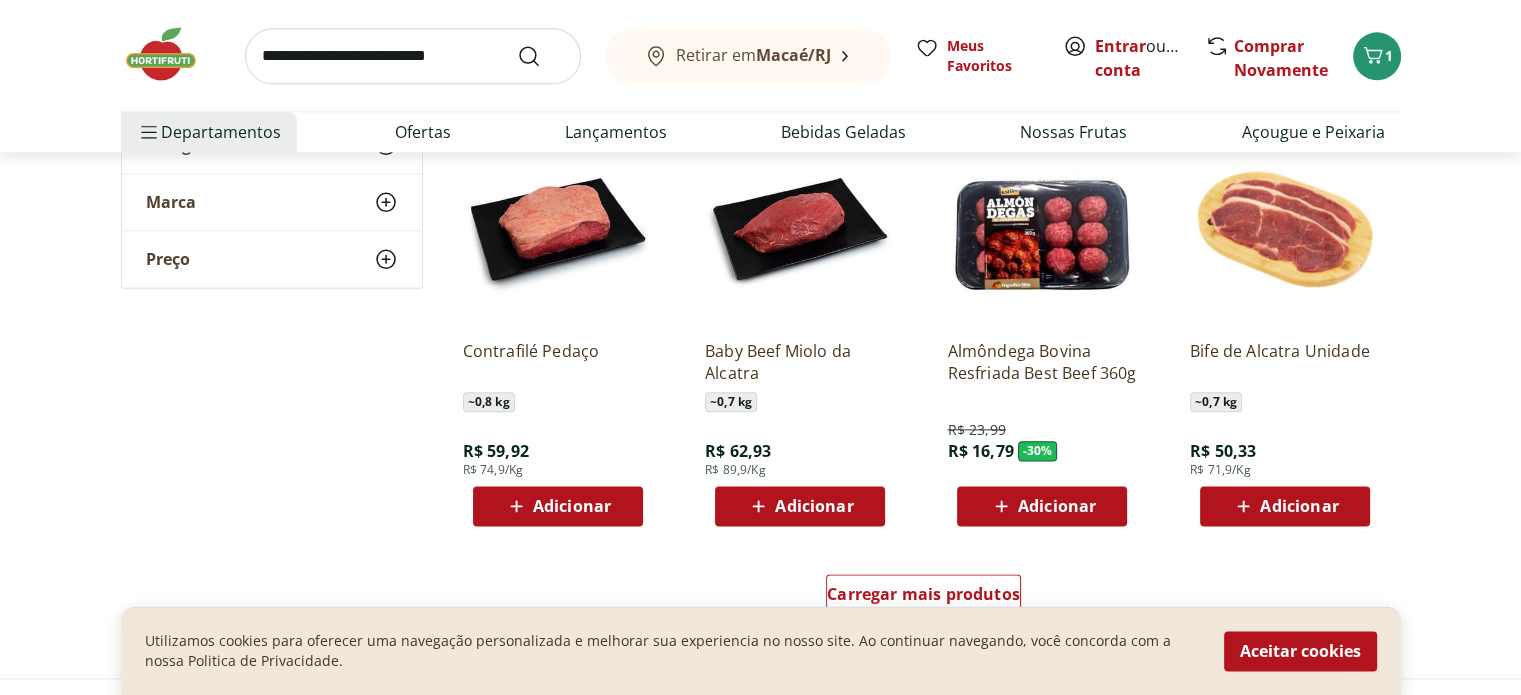 click at bounding box center (1042, 229) 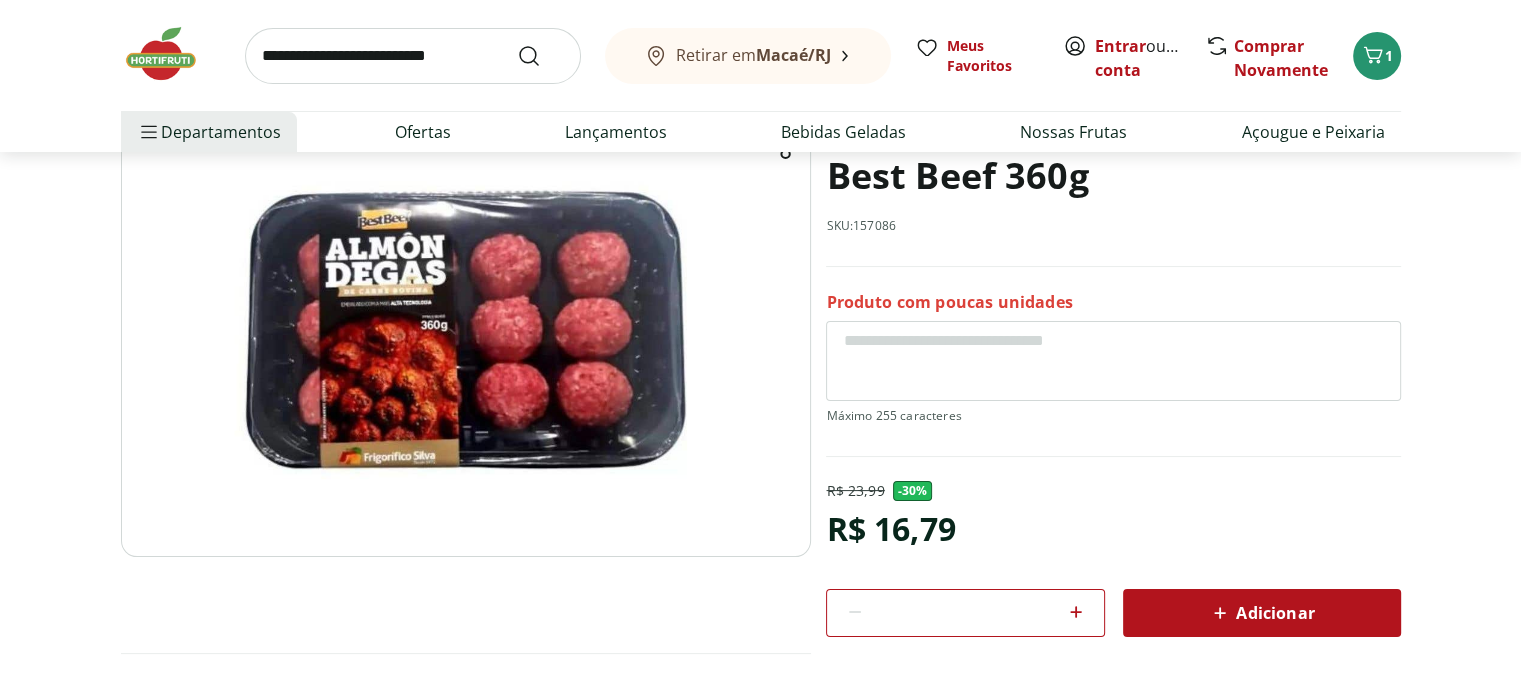 scroll, scrollTop: 200, scrollLeft: 0, axis: vertical 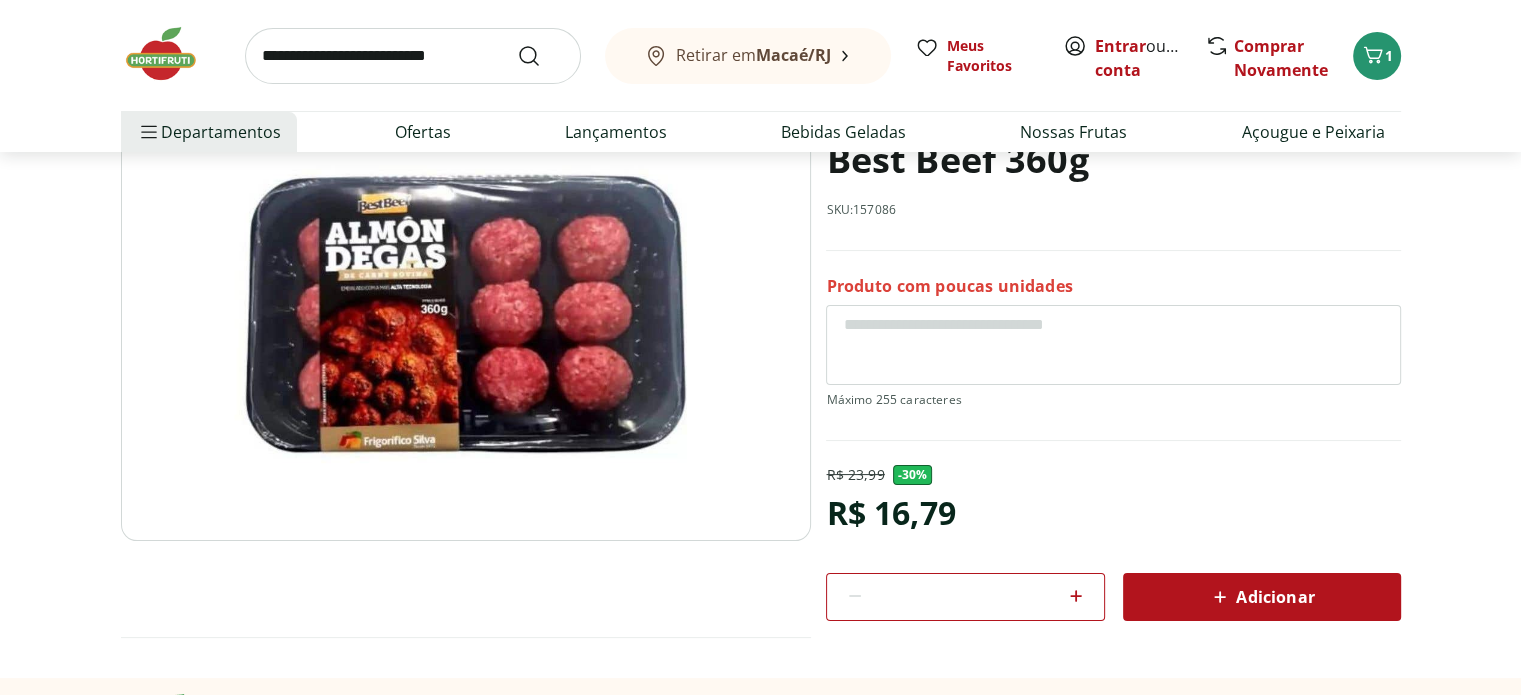 click at bounding box center (466, 299) 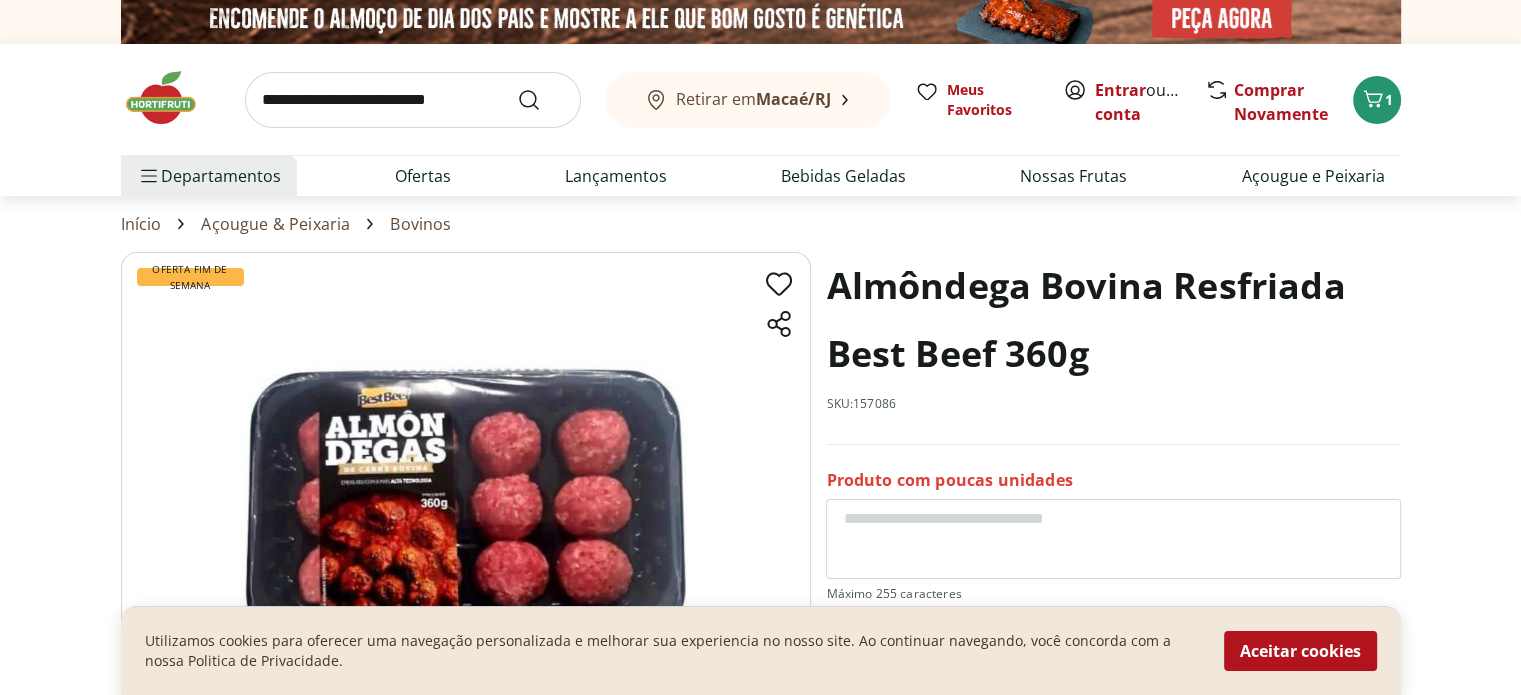scroll, scrollTop: 0, scrollLeft: 0, axis: both 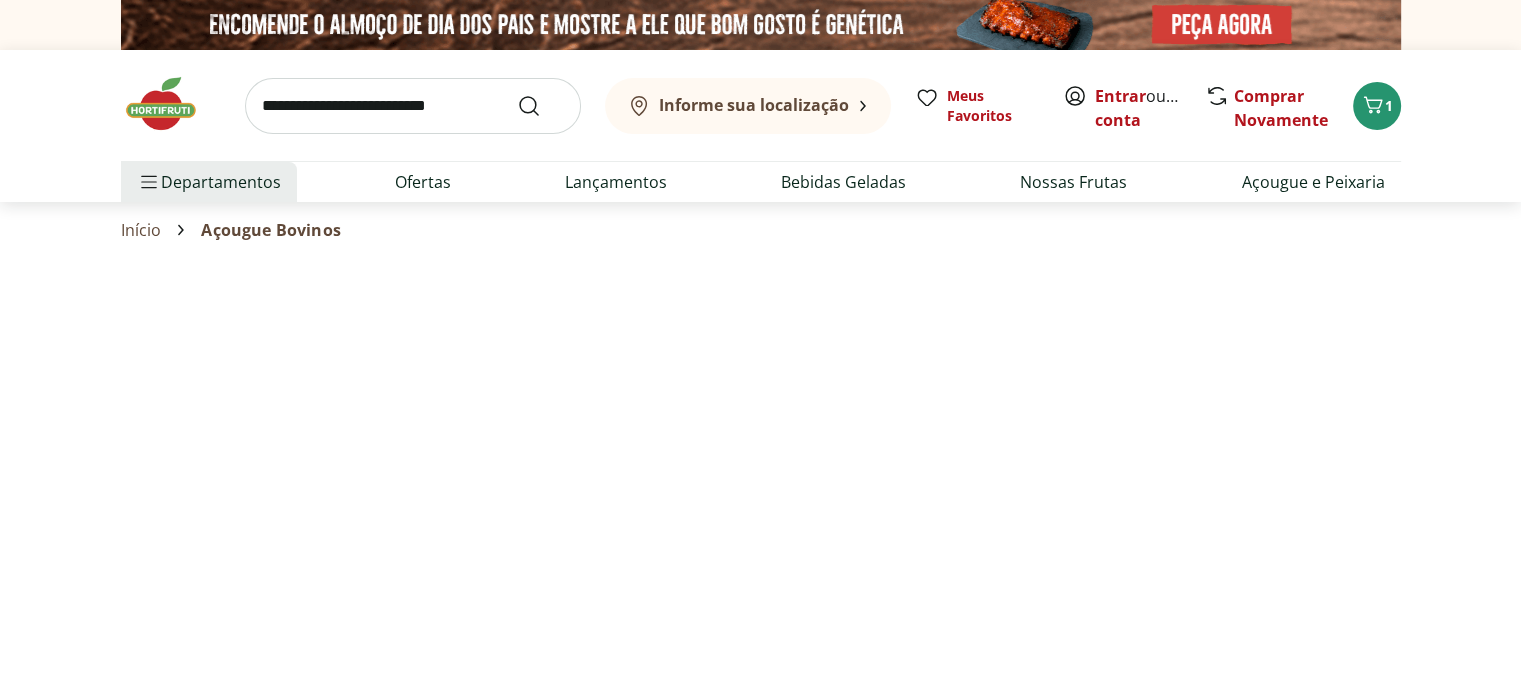 select on "**********" 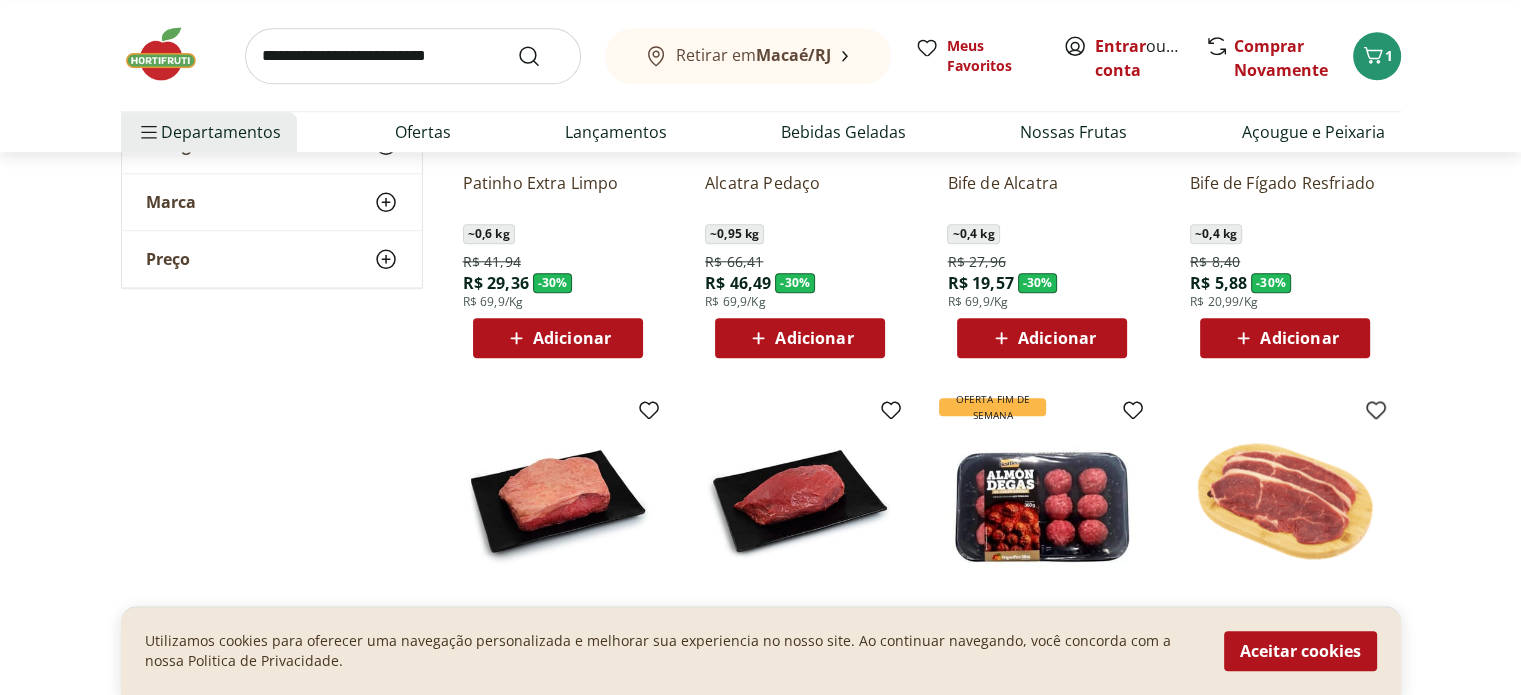 scroll, scrollTop: 2200, scrollLeft: 0, axis: vertical 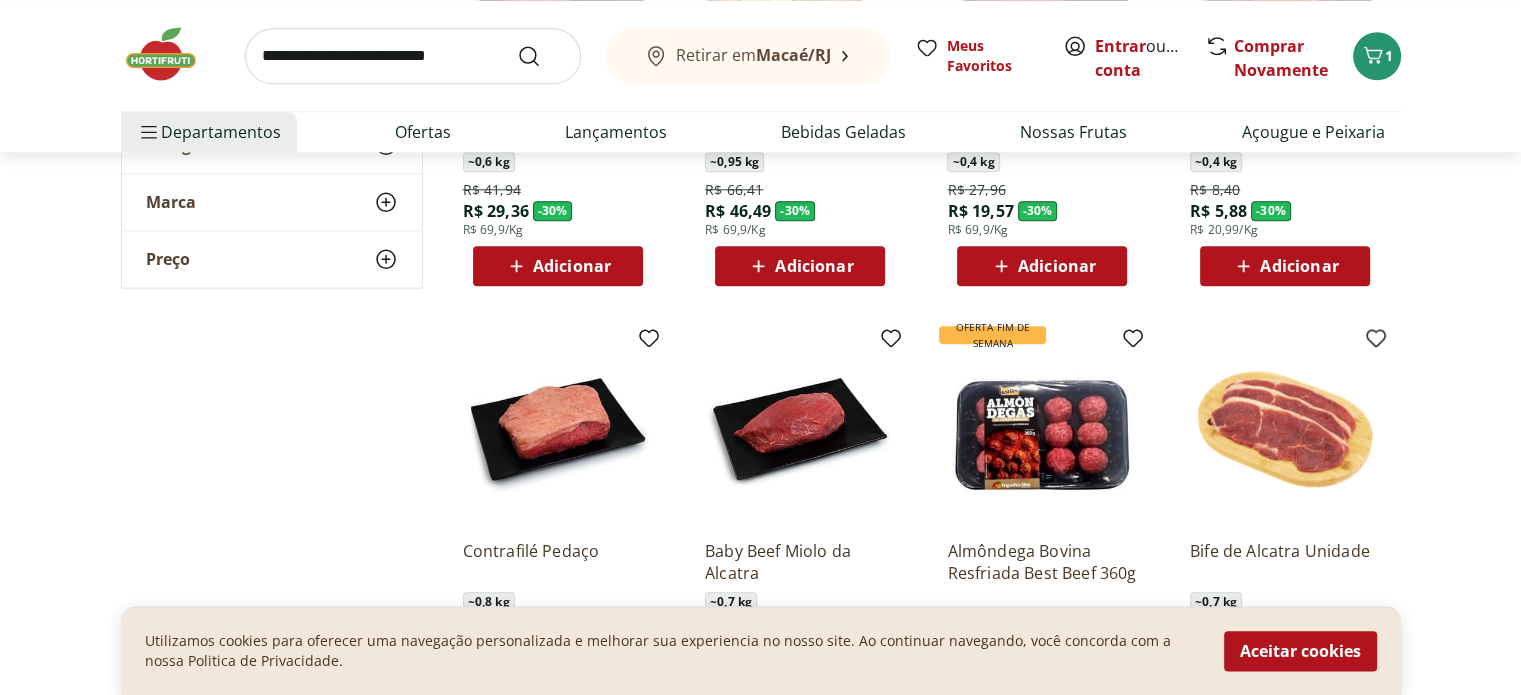 click at bounding box center [1042, 429] 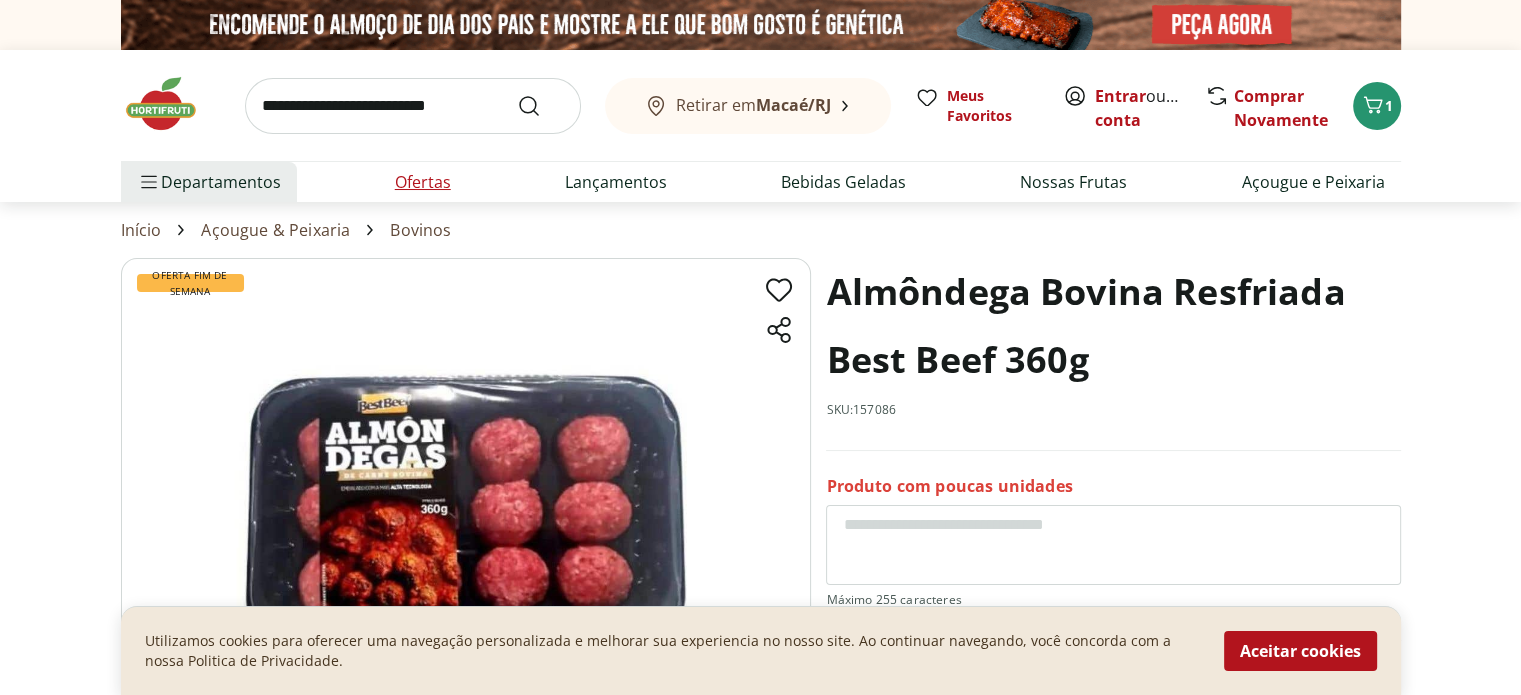 click on "Ofertas" at bounding box center [423, 182] 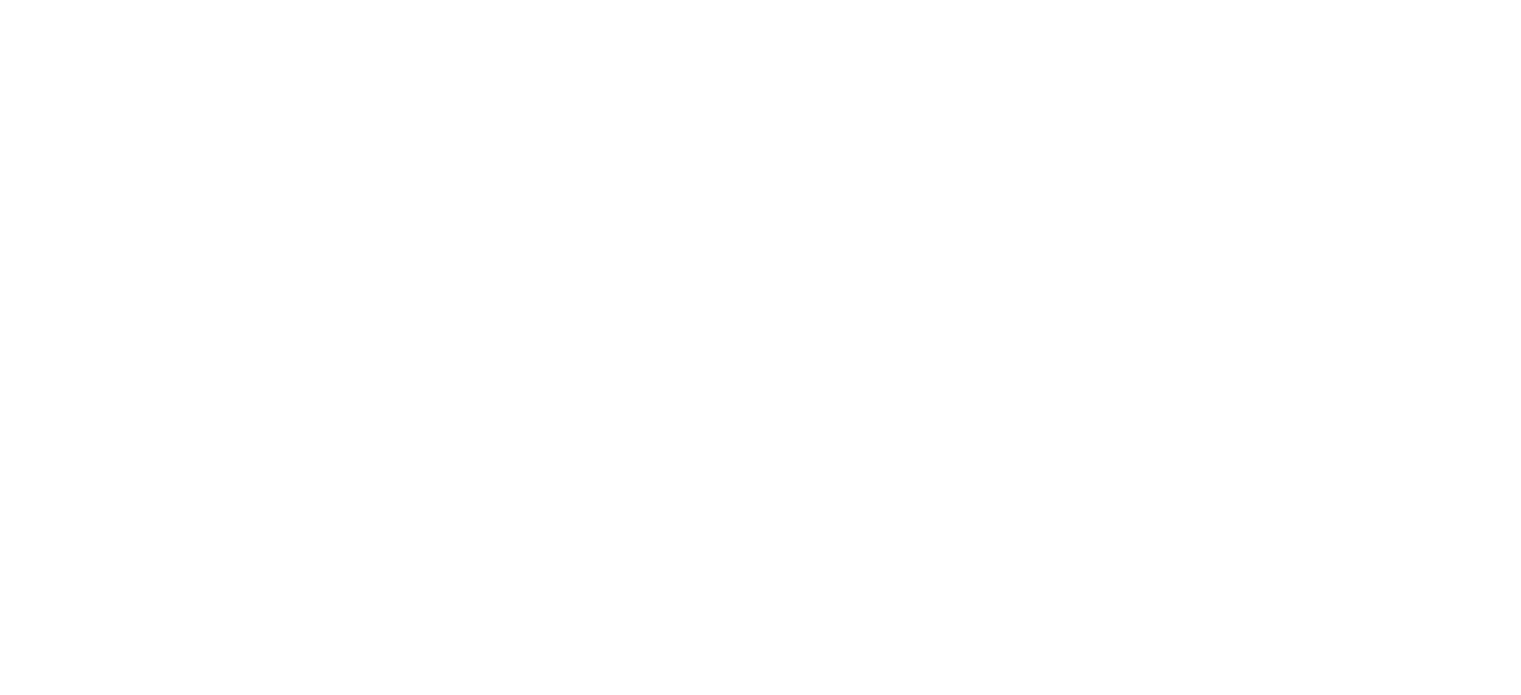 select on "**********" 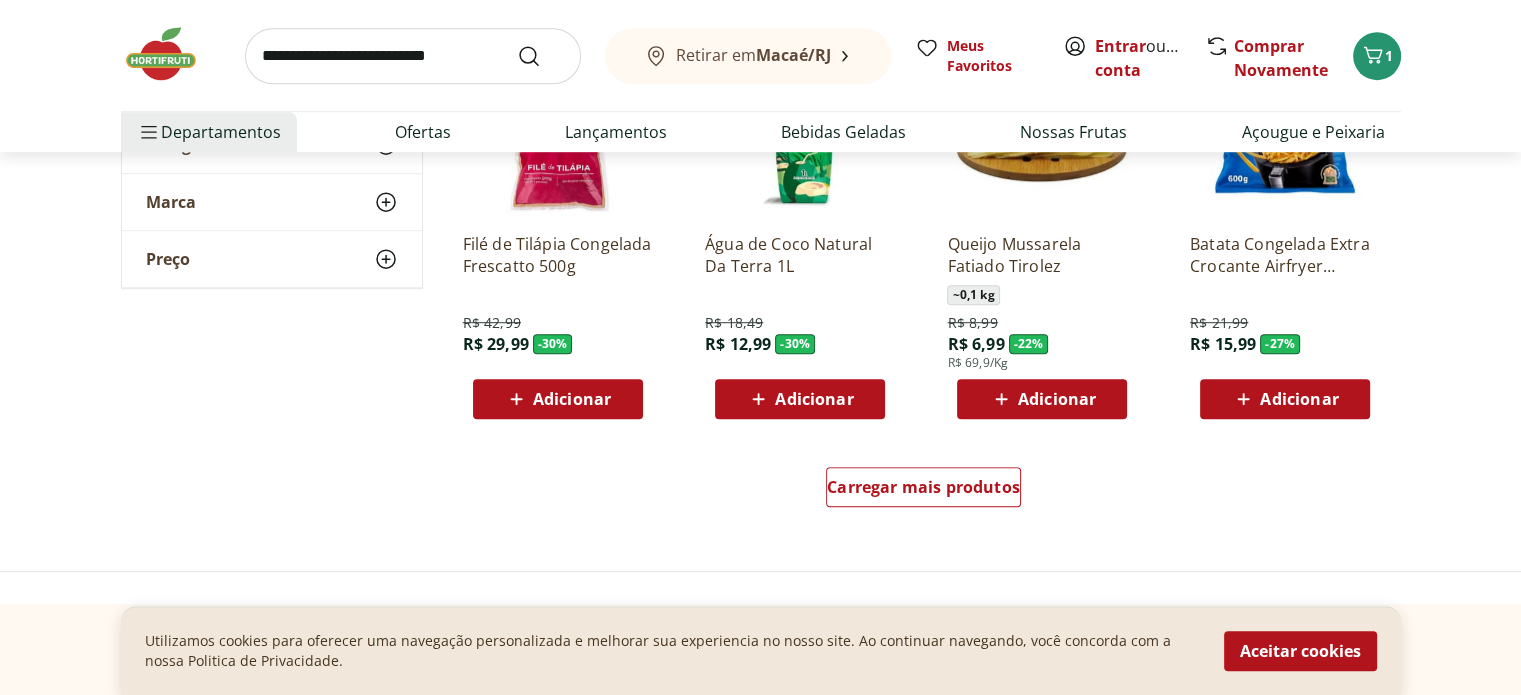 scroll, scrollTop: 1200, scrollLeft: 0, axis: vertical 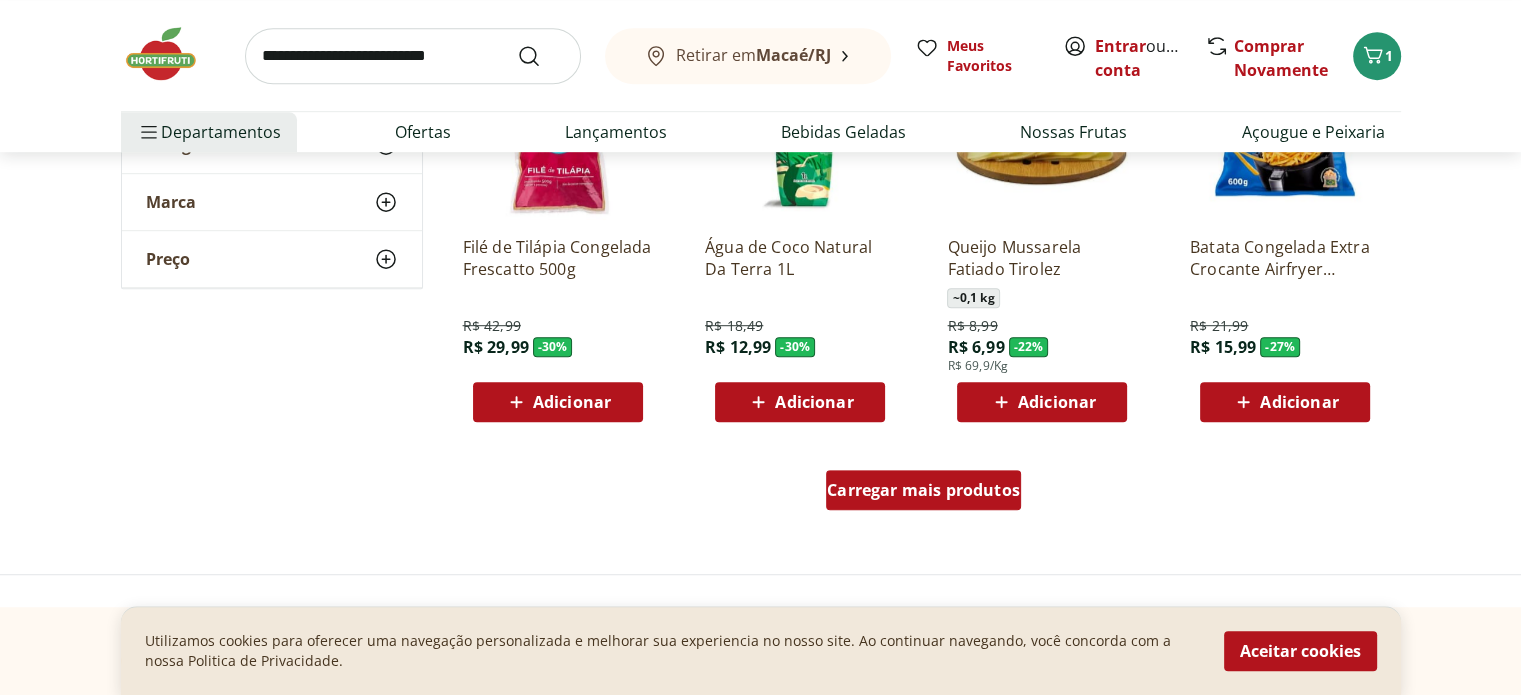 click on "Carregar mais produtos" at bounding box center (923, 490) 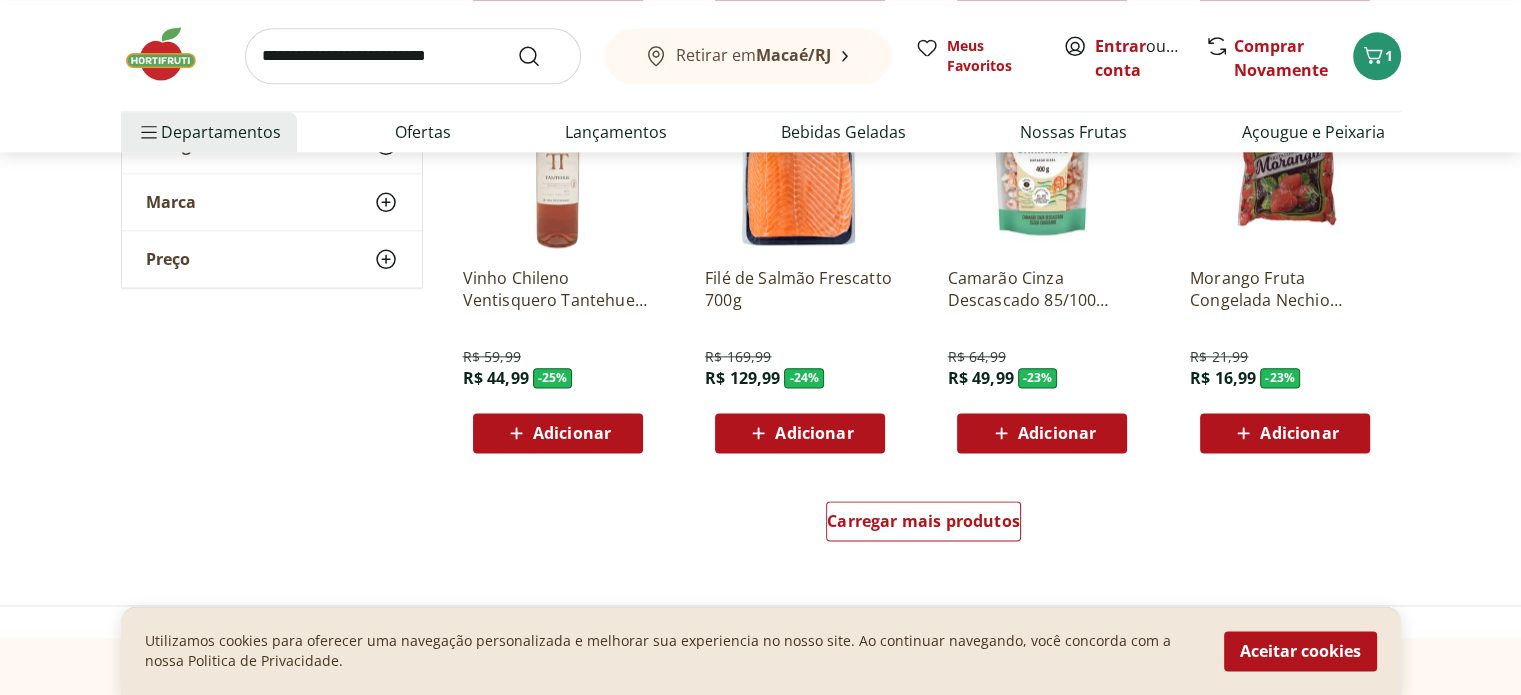 scroll, scrollTop: 2600, scrollLeft: 0, axis: vertical 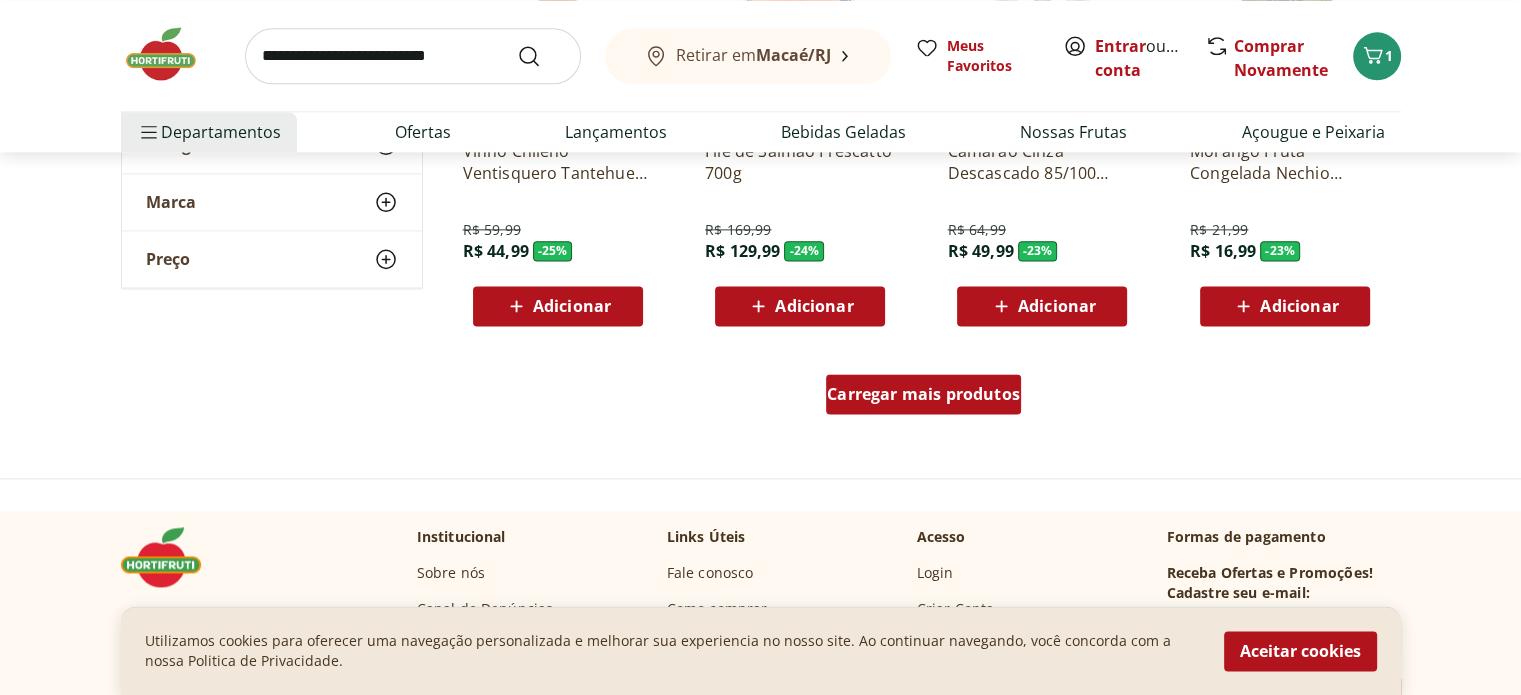 click on "Carregar mais produtos" at bounding box center (923, 394) 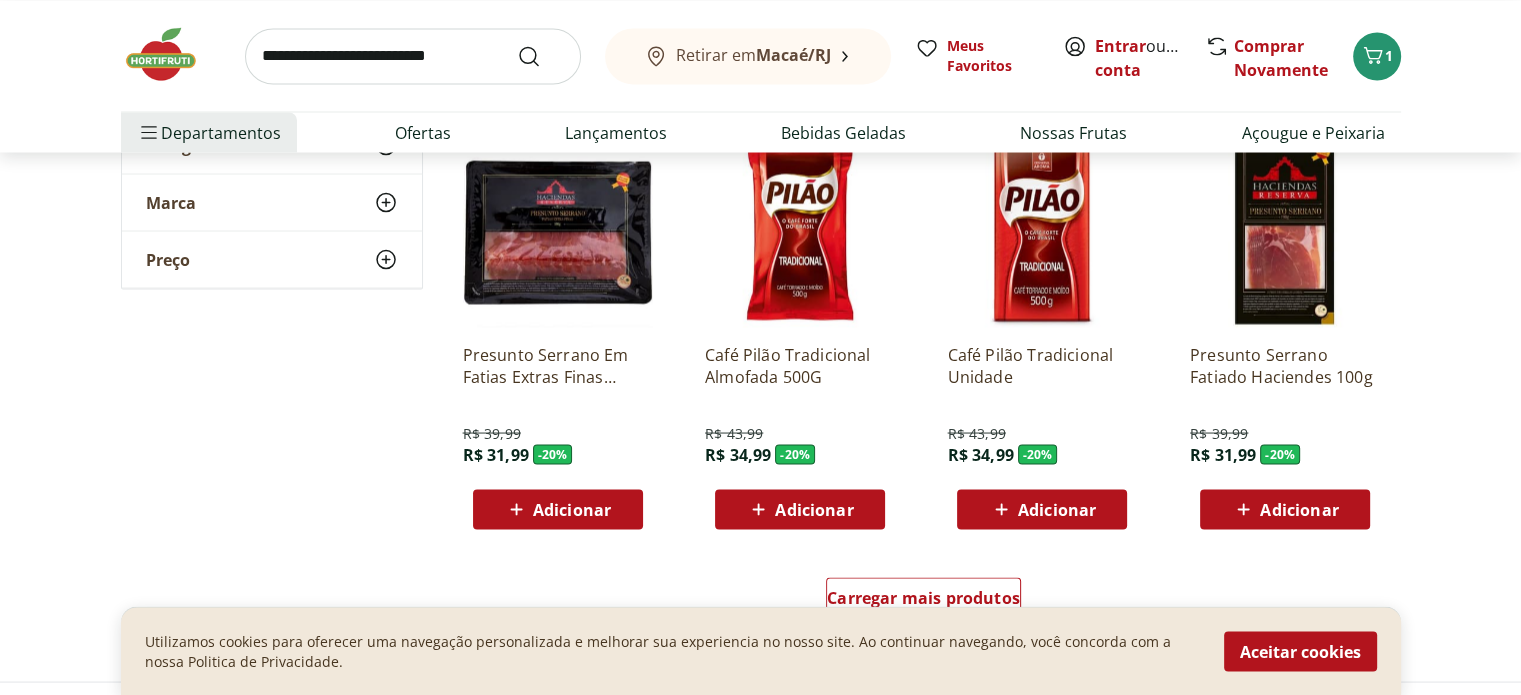 scroll, scrollTop: 3700, scrollLeft: 0, axis: vertical 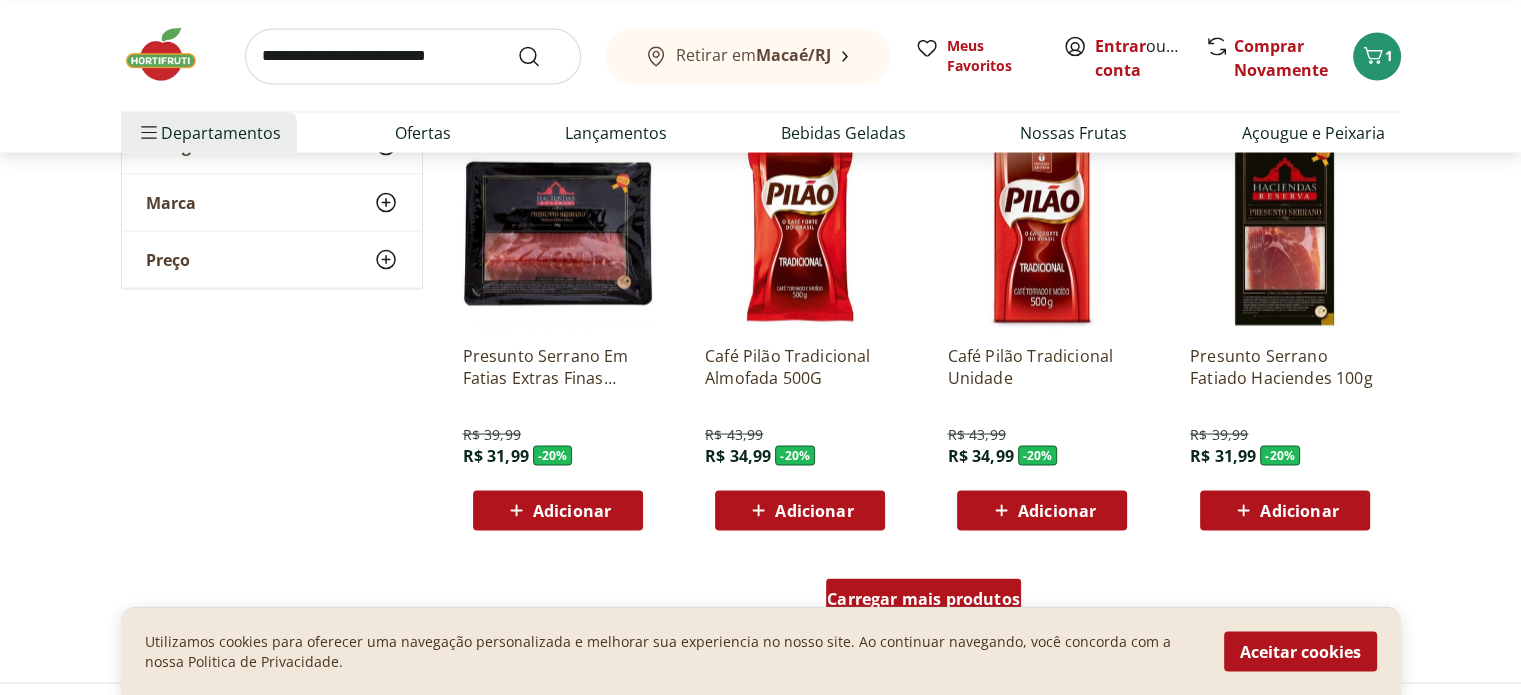 click on "Carregar mais produtos" at bounding box center [923, 598] 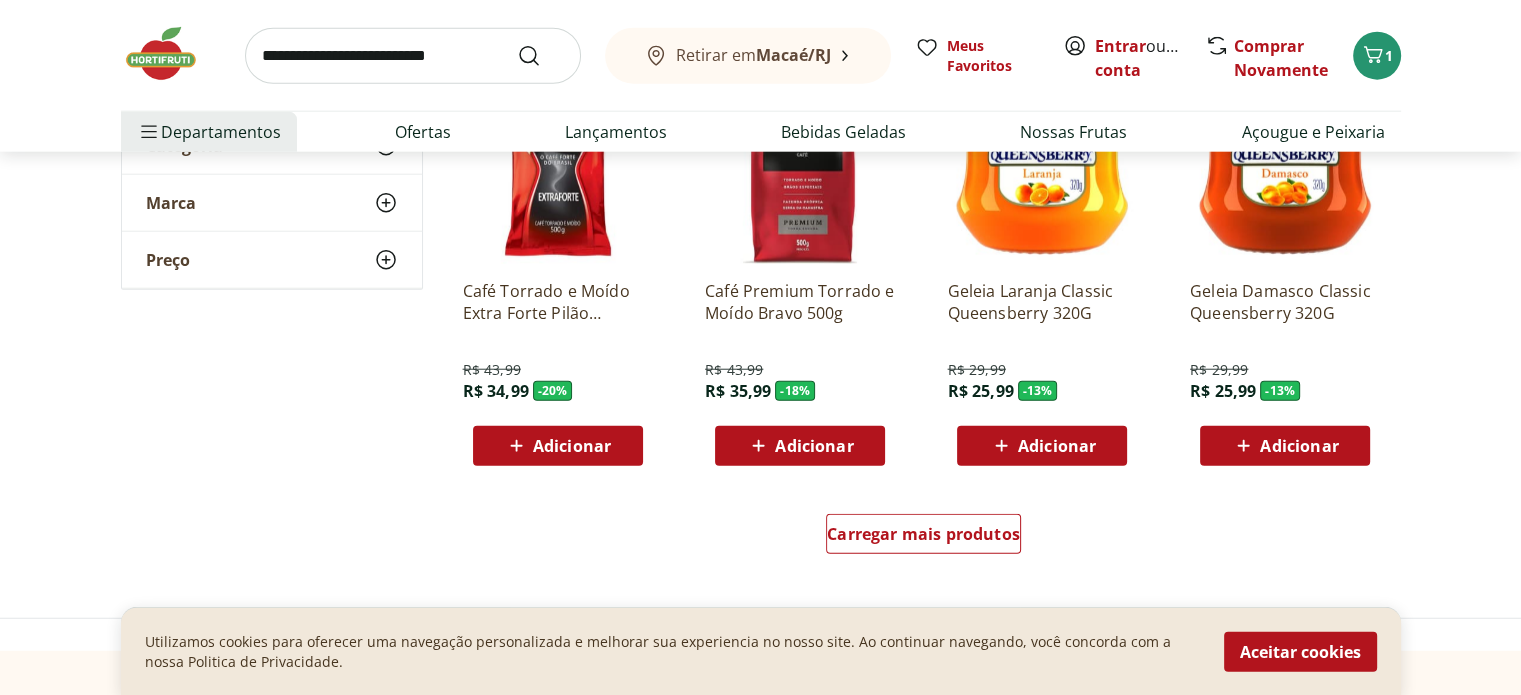 scroll, scrollTop: 5100, scrollLeft: 0, axis: vertical 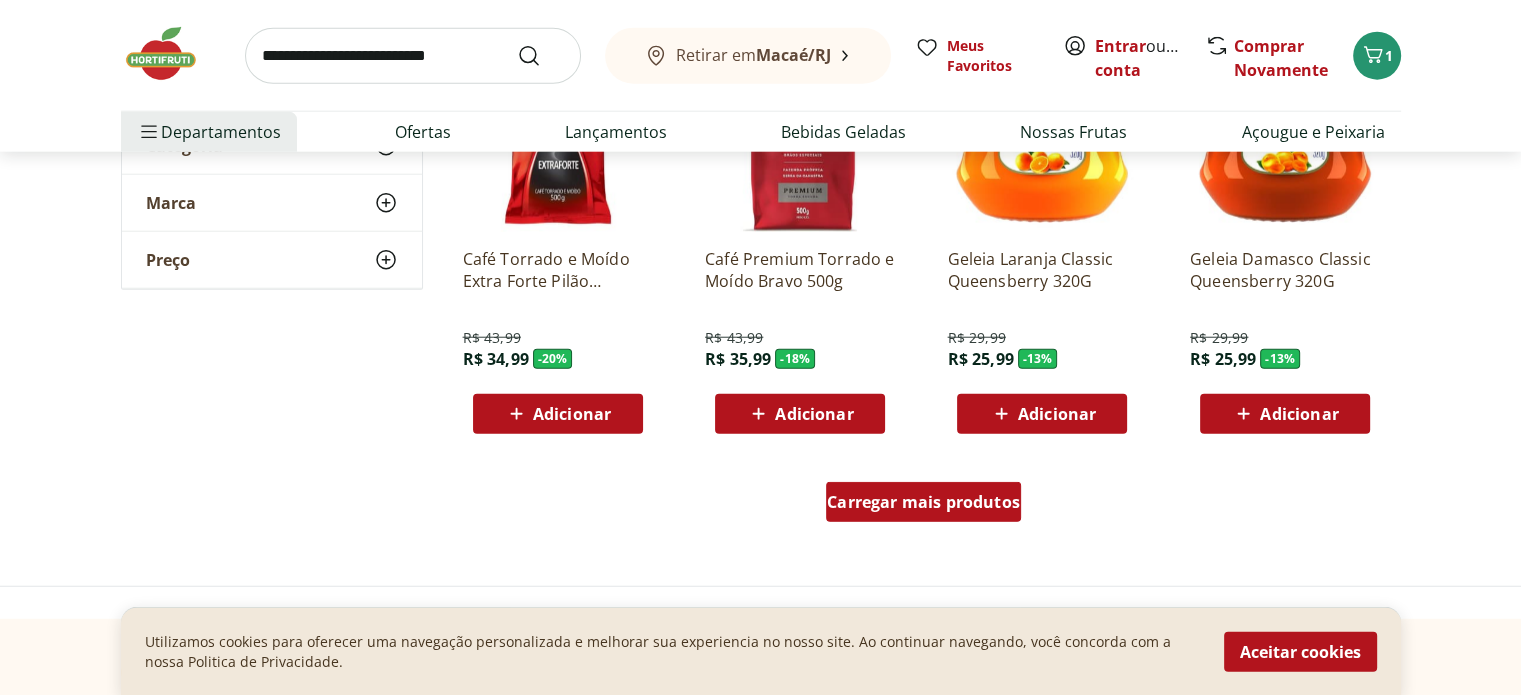 click on "Carregar mais produtos" at bounding box center (923, 502) 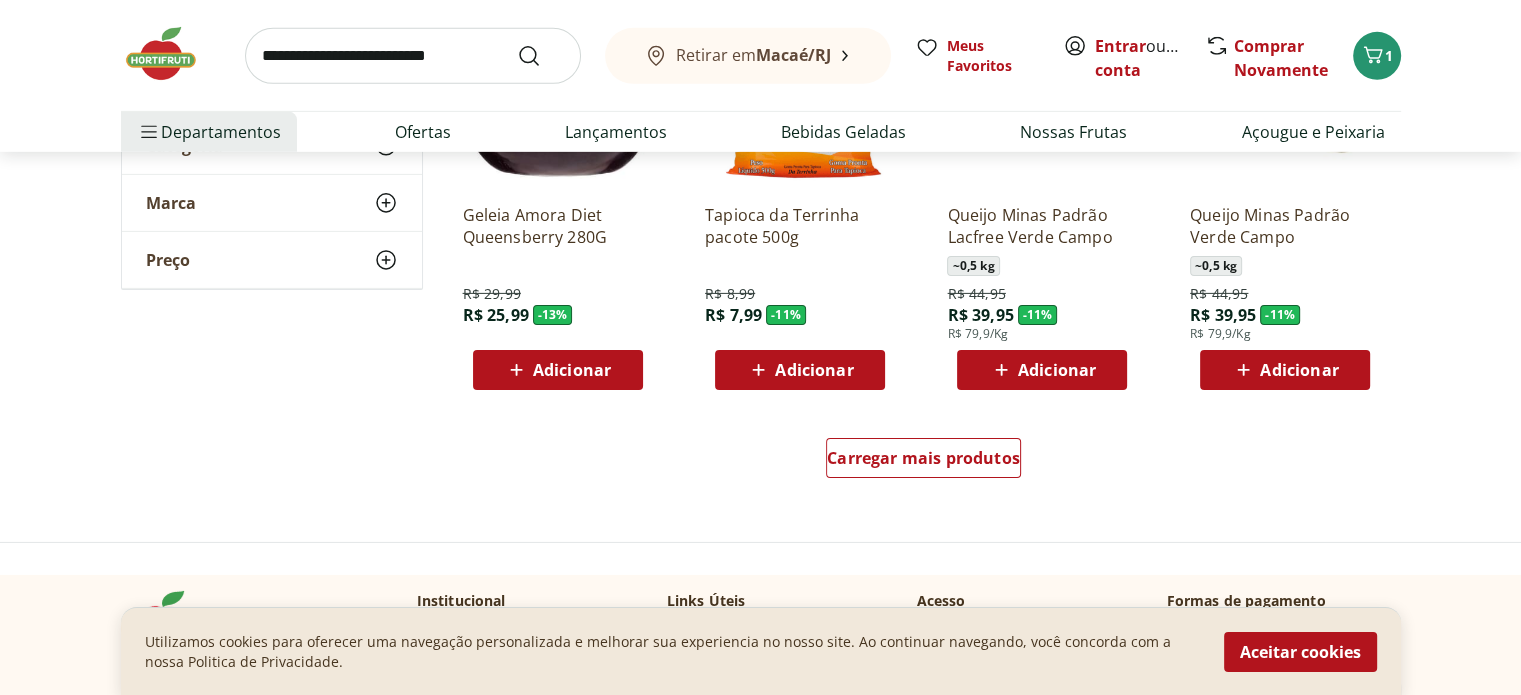 scroll, scrollTop: 6500, scrollLeft: 0, axis: vertical 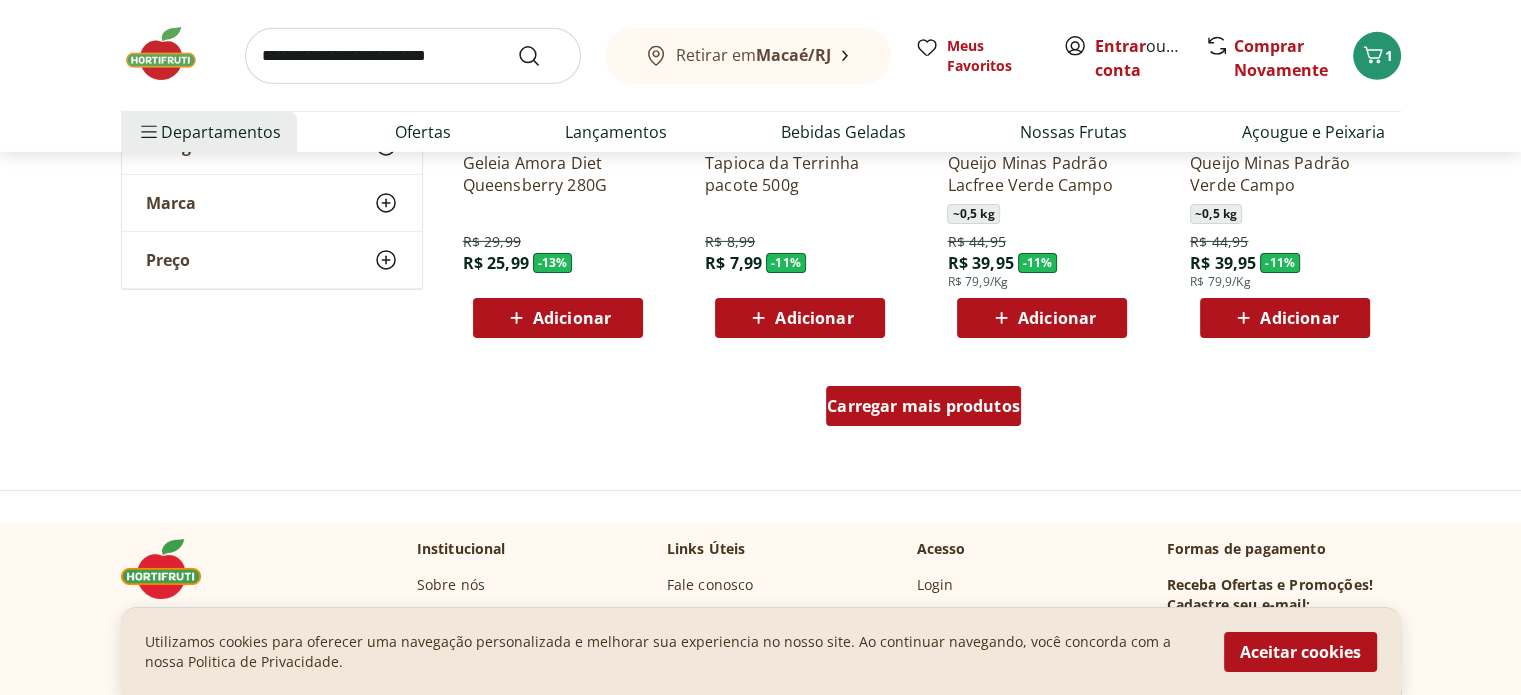 click on "Carregar mais produtos" at bounding box center [923, 410] 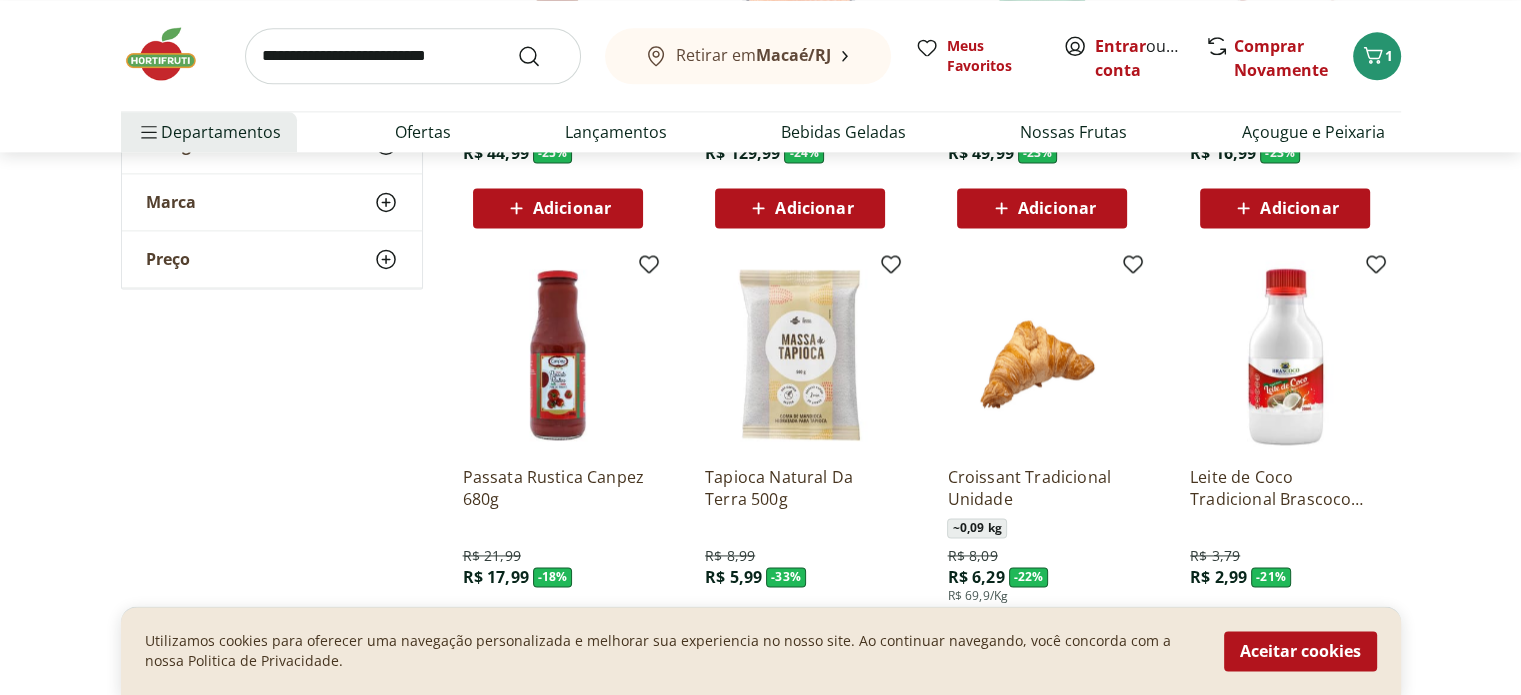 scroll, scrollTop: 2700, scrollLeft: 0, axis: vertical 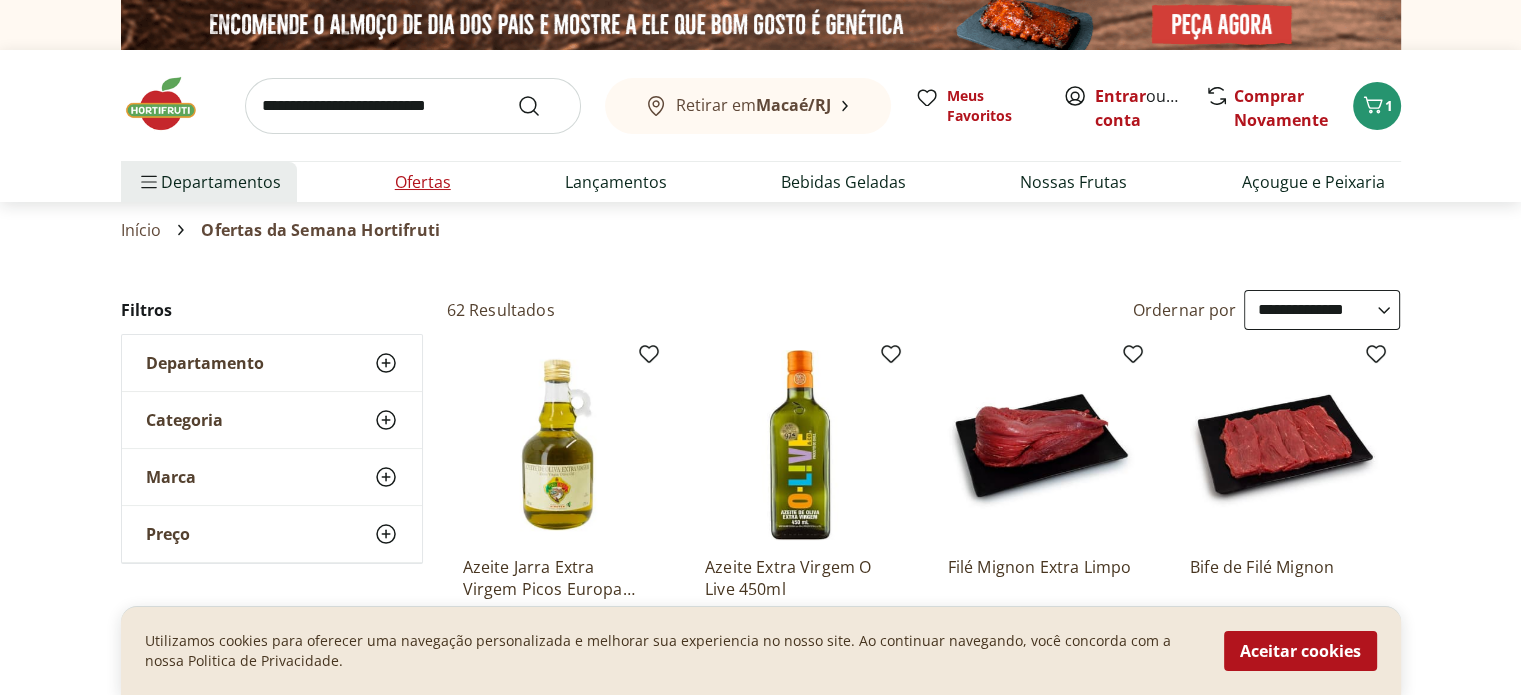 click on "Ofertas" at bounding box center (423, 182) 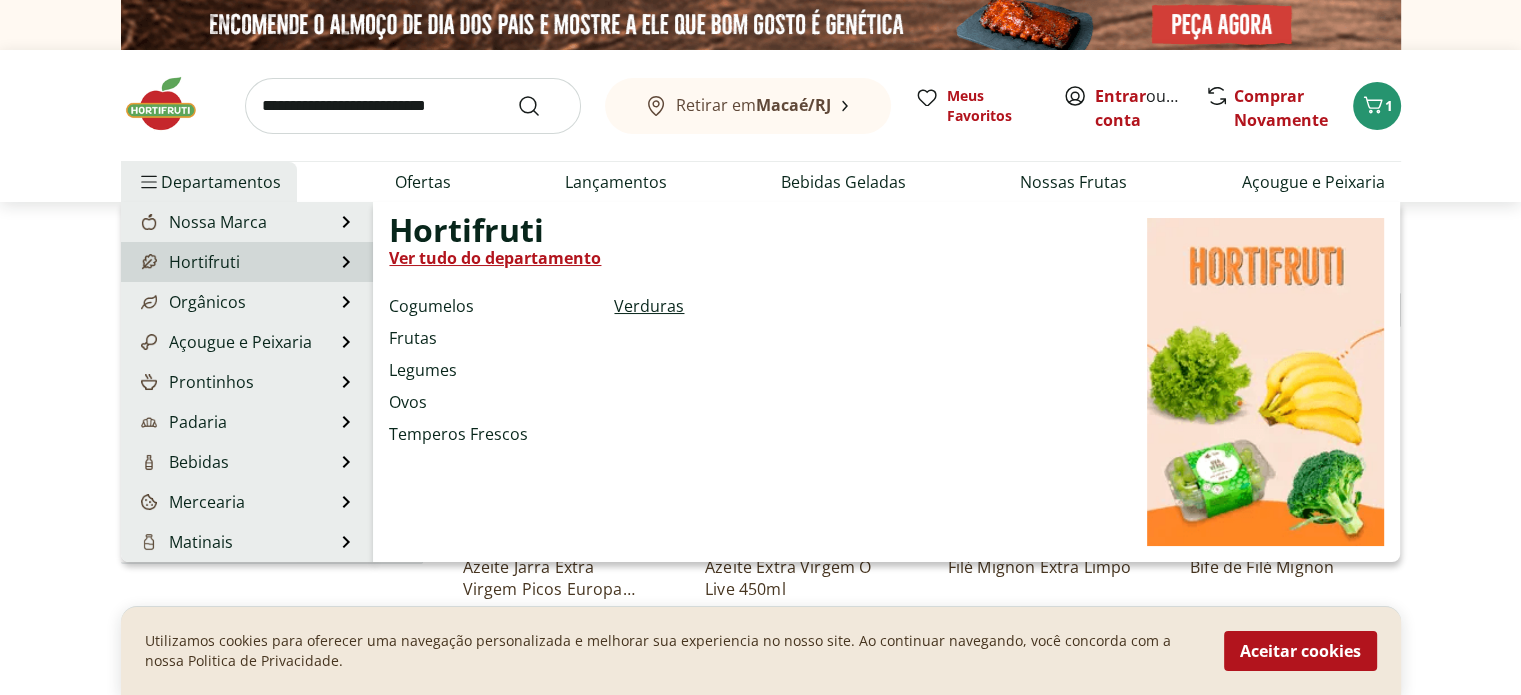 click on "Verduras" at bounding box center [649, 306] 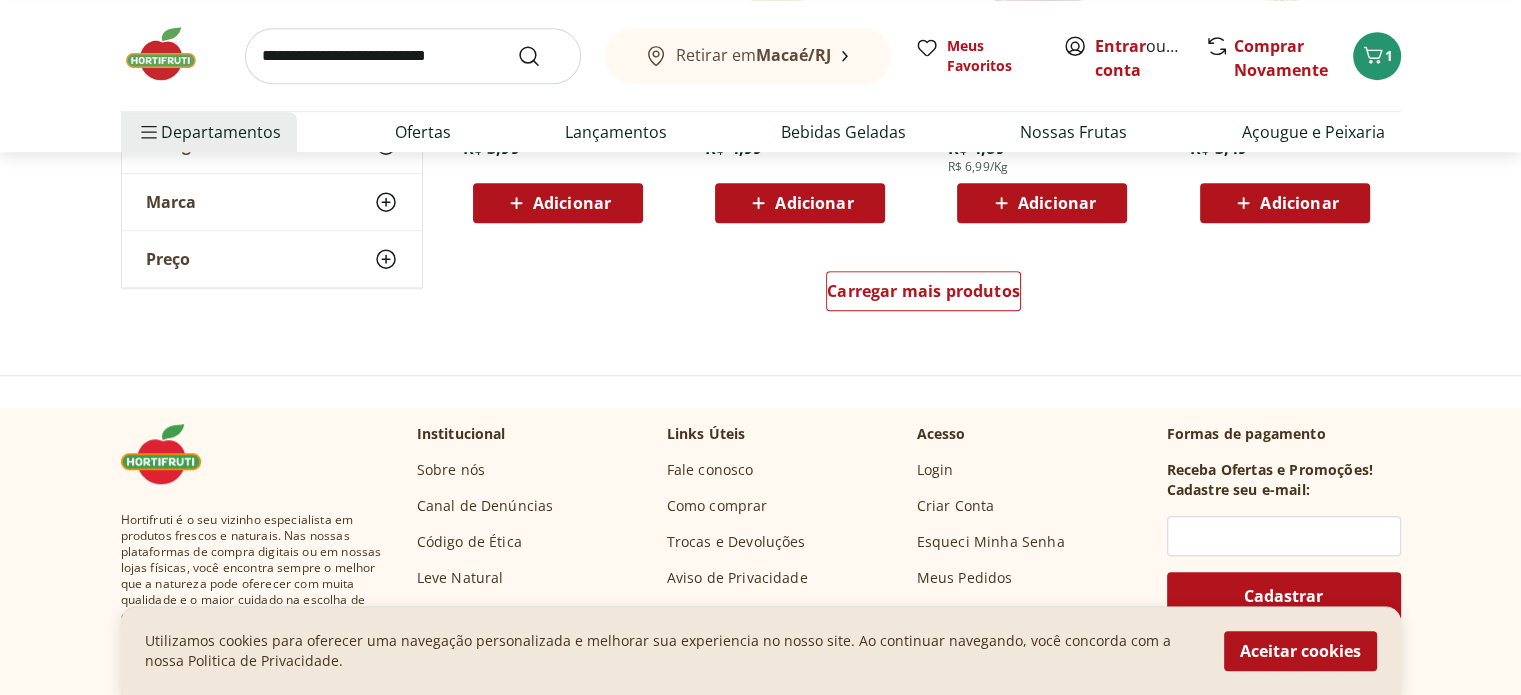 scroll, scrollTop: 1400, scrollLeft: 0, axis: vertical 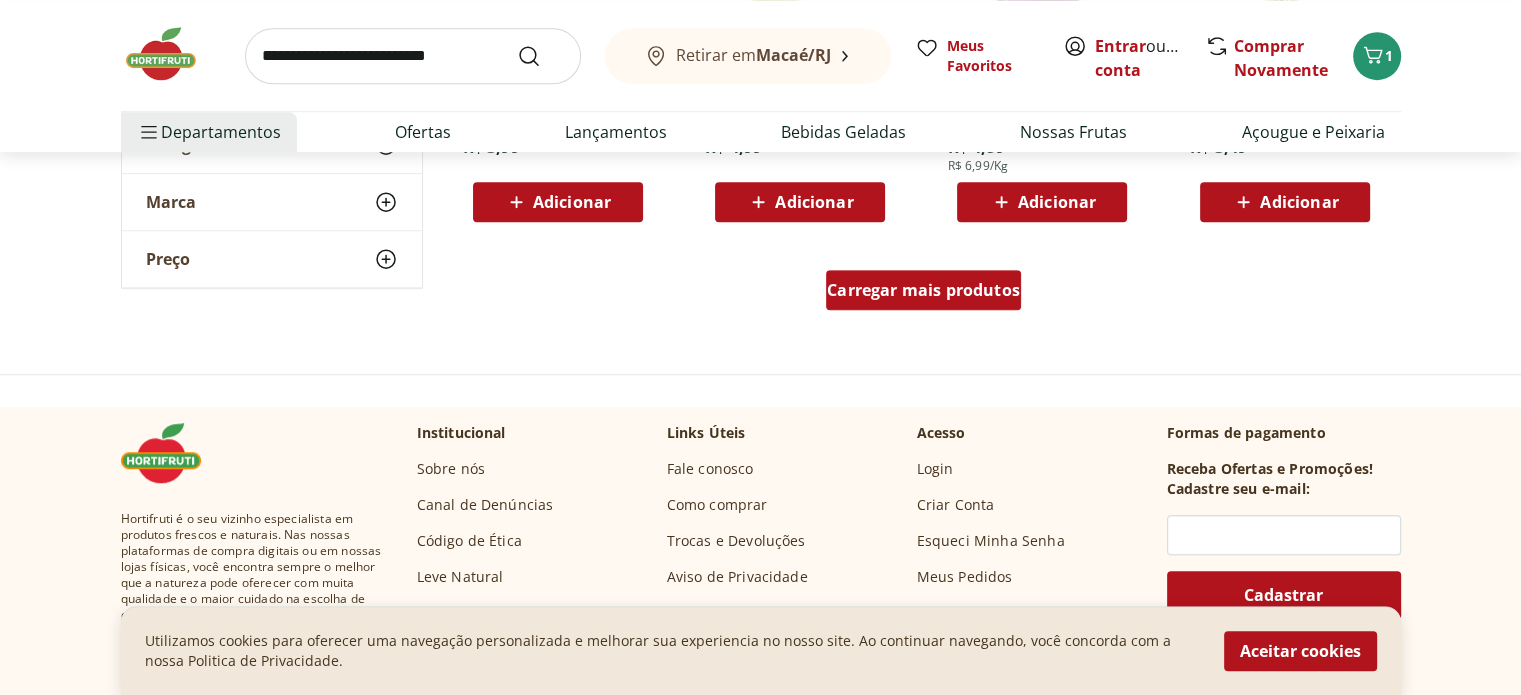 click on "Carregar mais produtos" at bounding box center (923, 290) 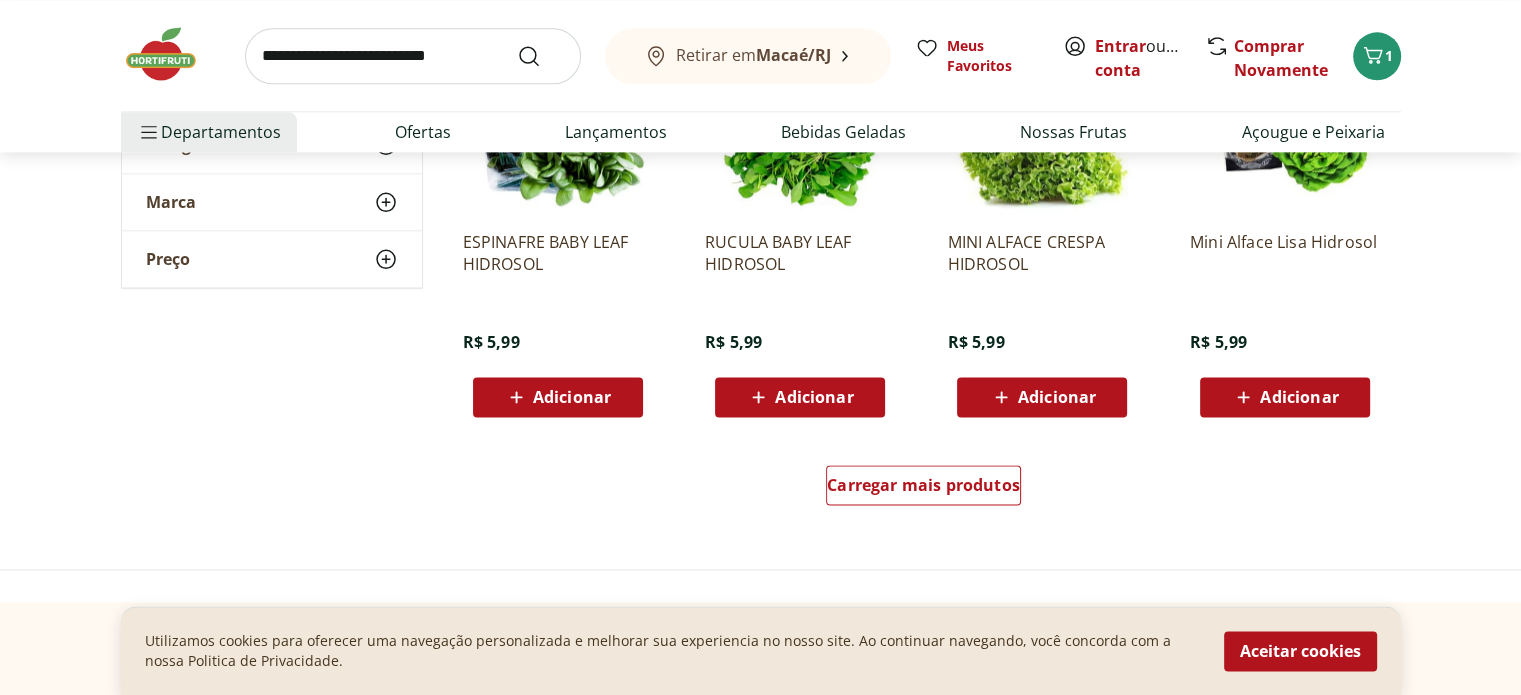 scroll, scrollTop: 2600, scrollLeft: 0, axis: vertical 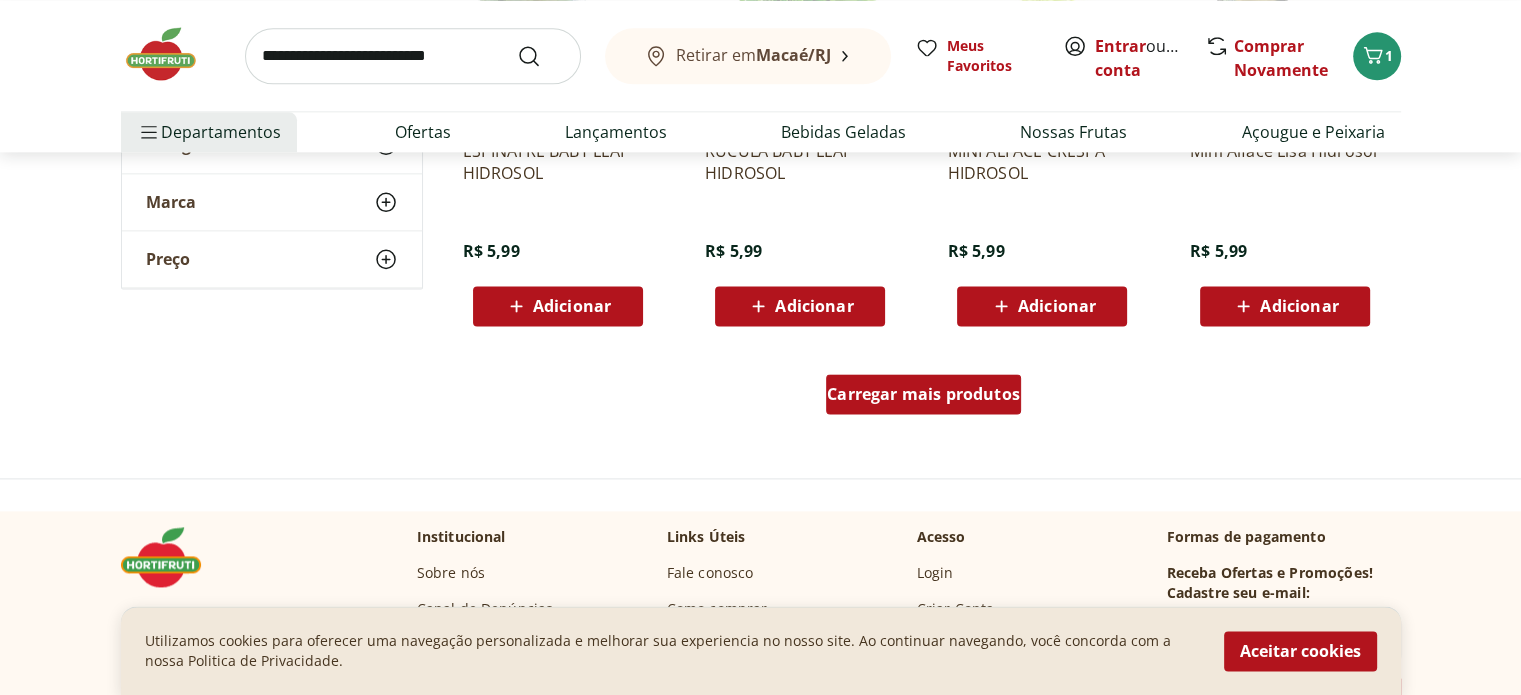 click on "Carregar mais produtos" at bounding box center (923, 394) 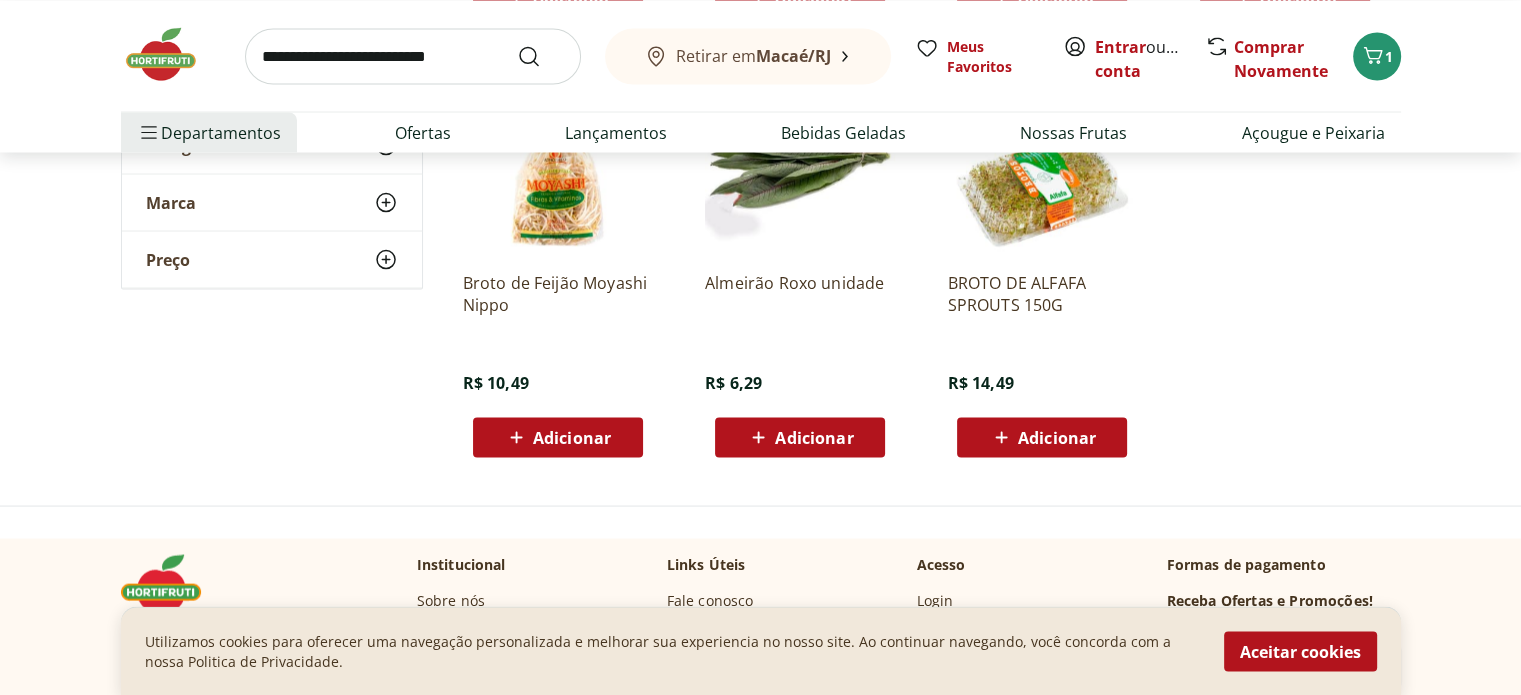 scroll, scrollTop: 3800, scrollLeft: 0, axis: vertical 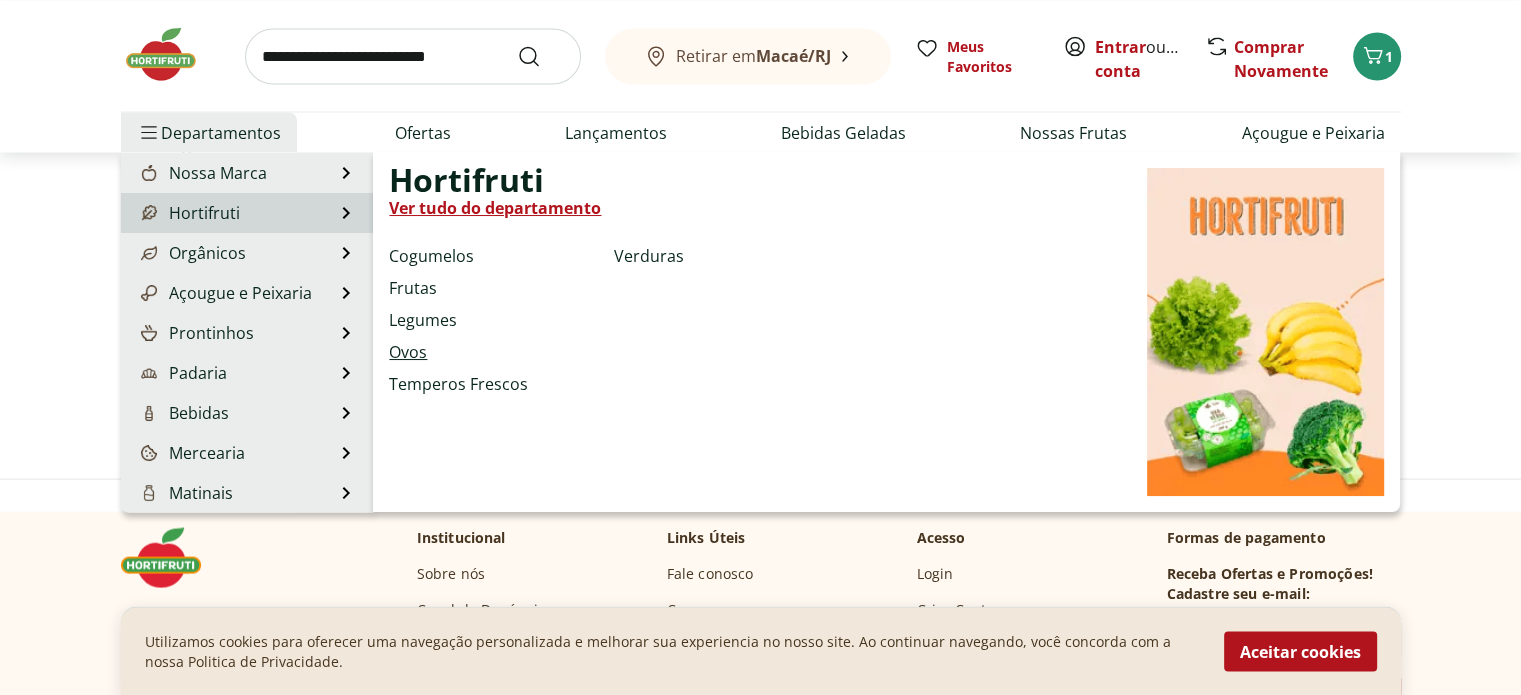click on "Ovos" at bounding box center [408, 352] 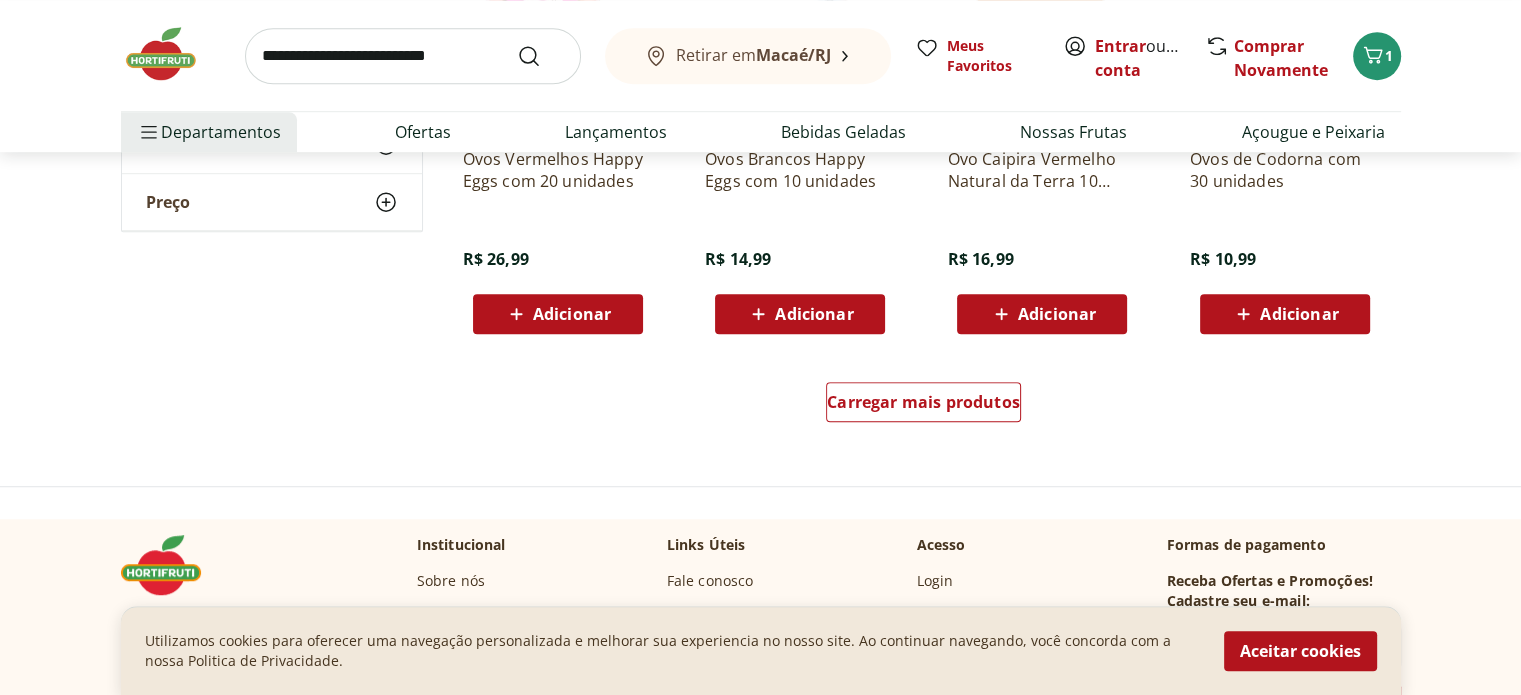 scroll, scrollTop: 1300, scrollLeft: 0, axis: vertical 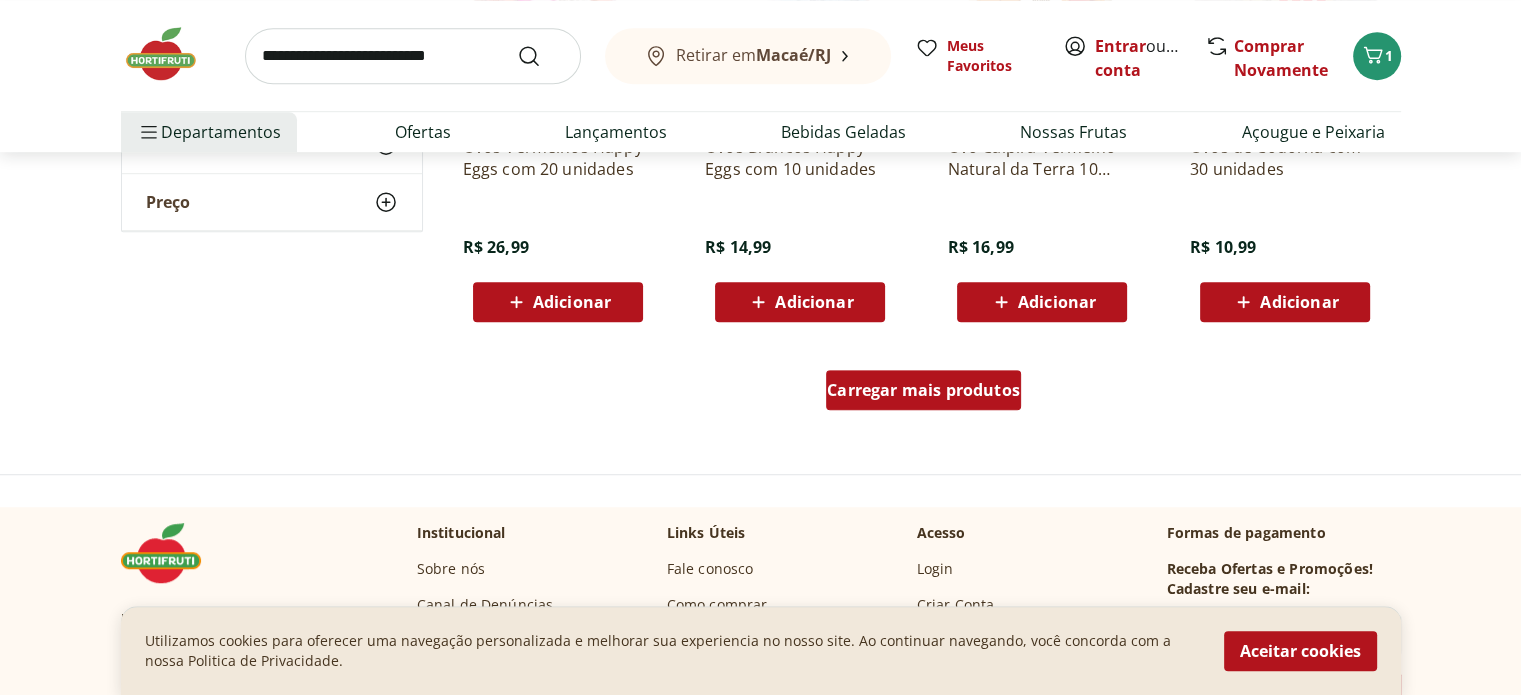 click on "Carregar mais produtos" at bounding box center (923, 394) 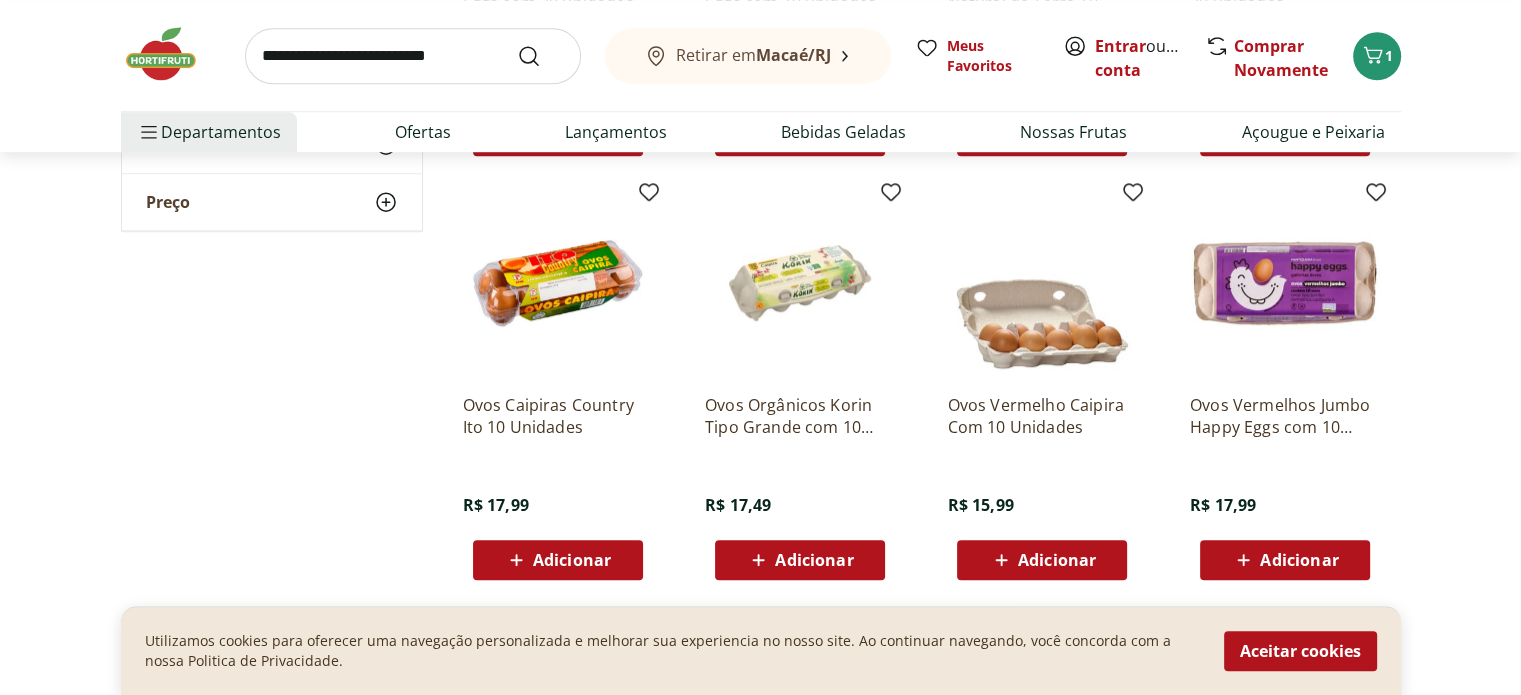 scroll, scrollTop: 1500, scrollLeft: 0, axis: vertical 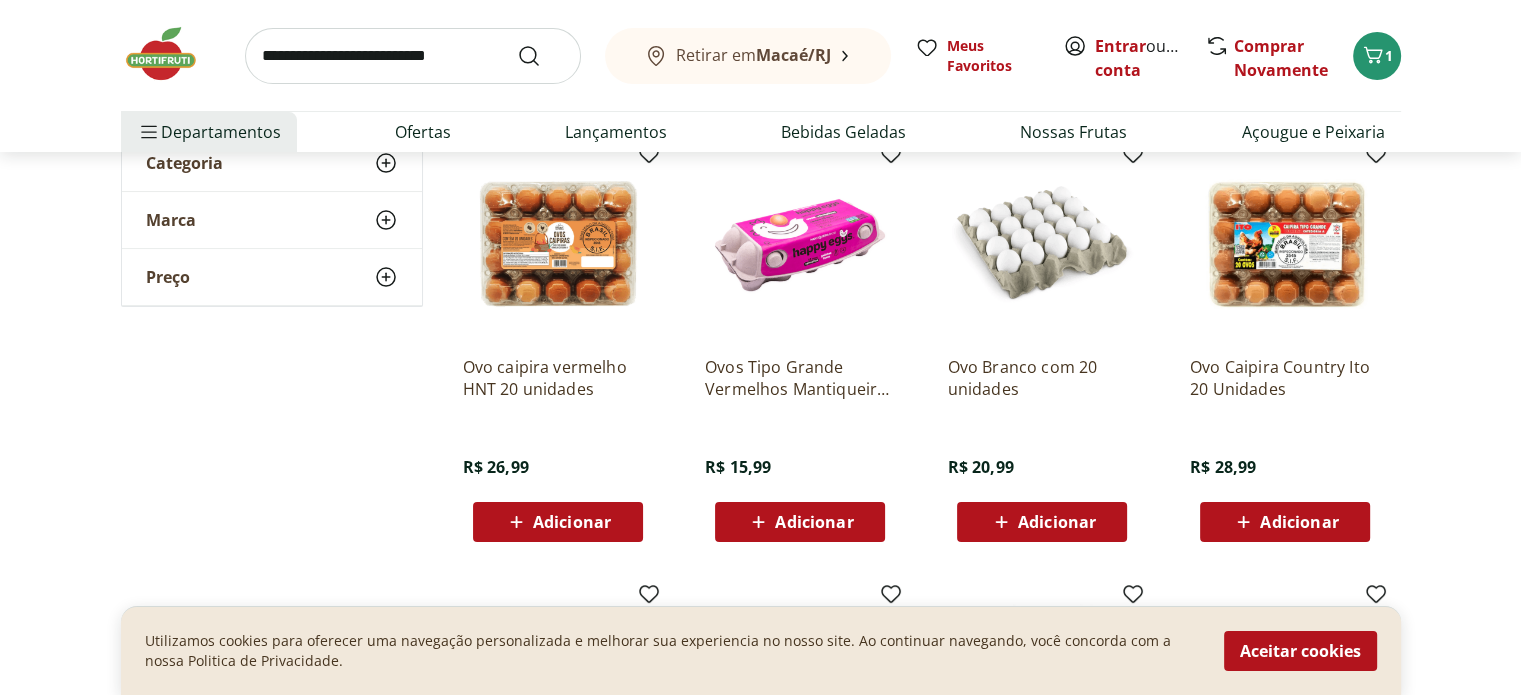 click on "Adicionar" at bounding box center [572, 522] 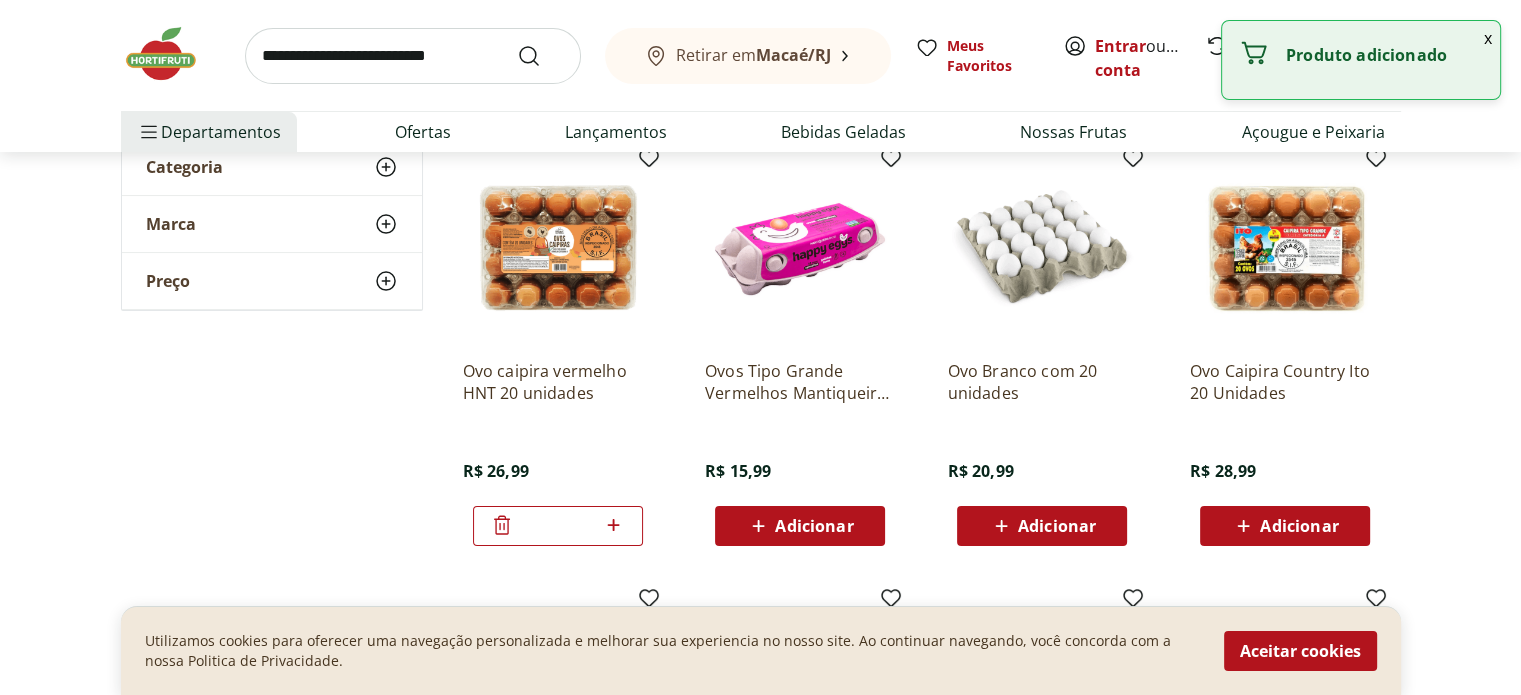 scroll, scrollTop: 0, scrollLeft: 0, axis: both 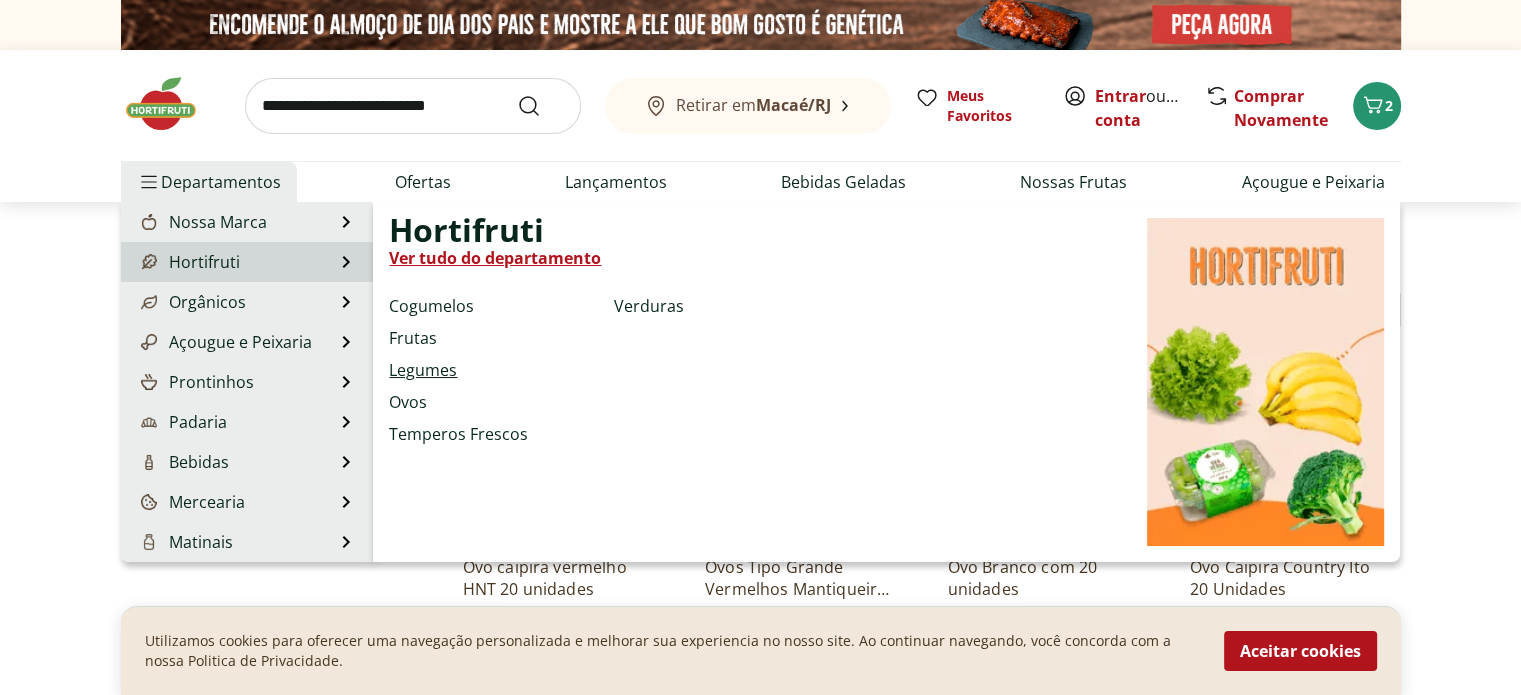 click on "Legumes" at bounding box center [423, 370] 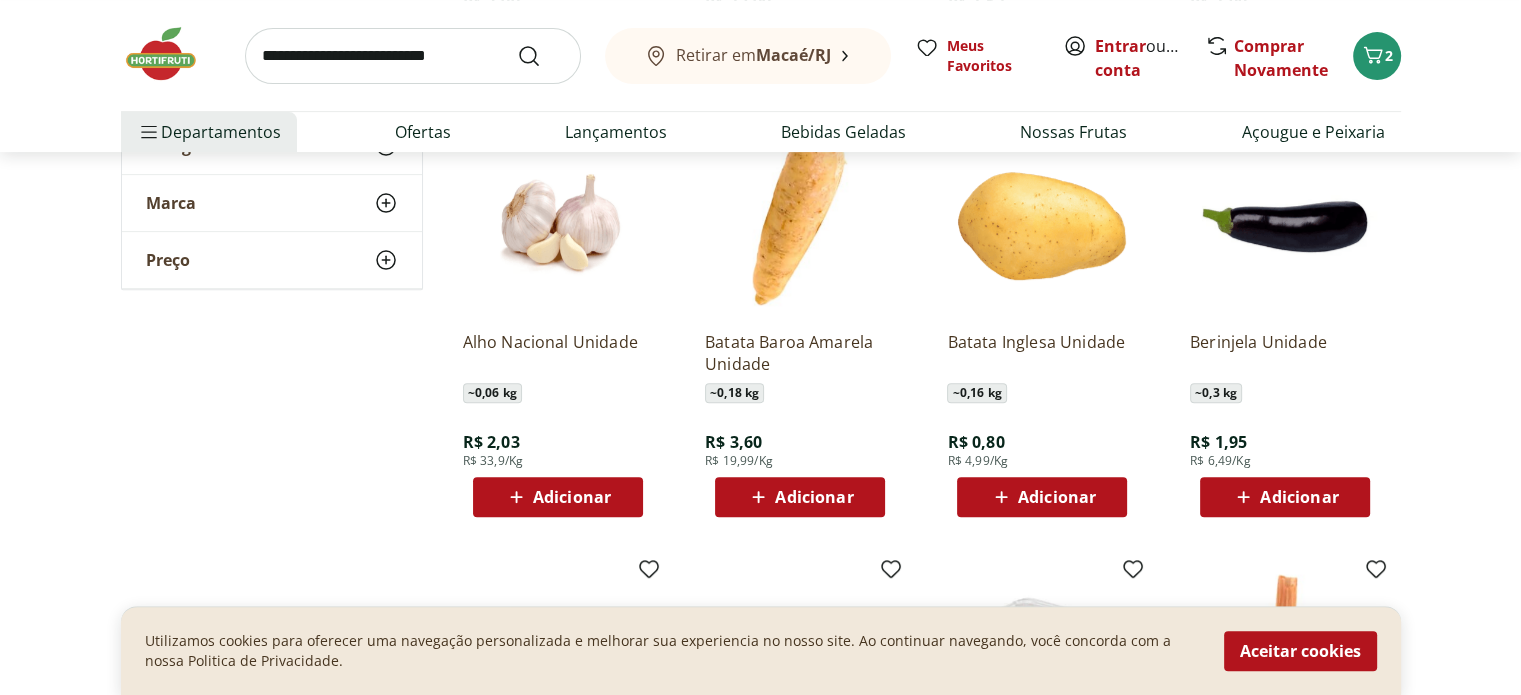 scroll, scrollTop: 700, scrollLeft: 0, axis: vertical 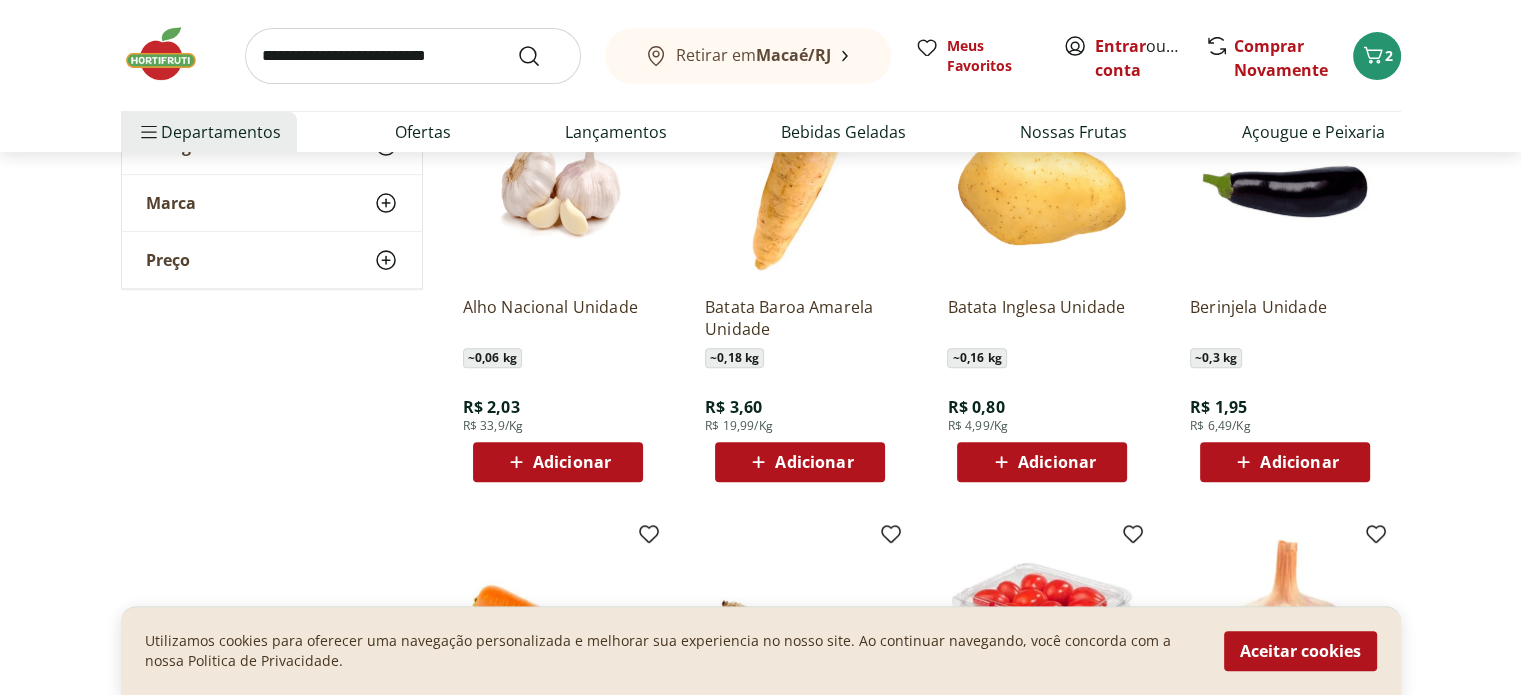 click on "Adicionar" at bounding box center (814, 462) 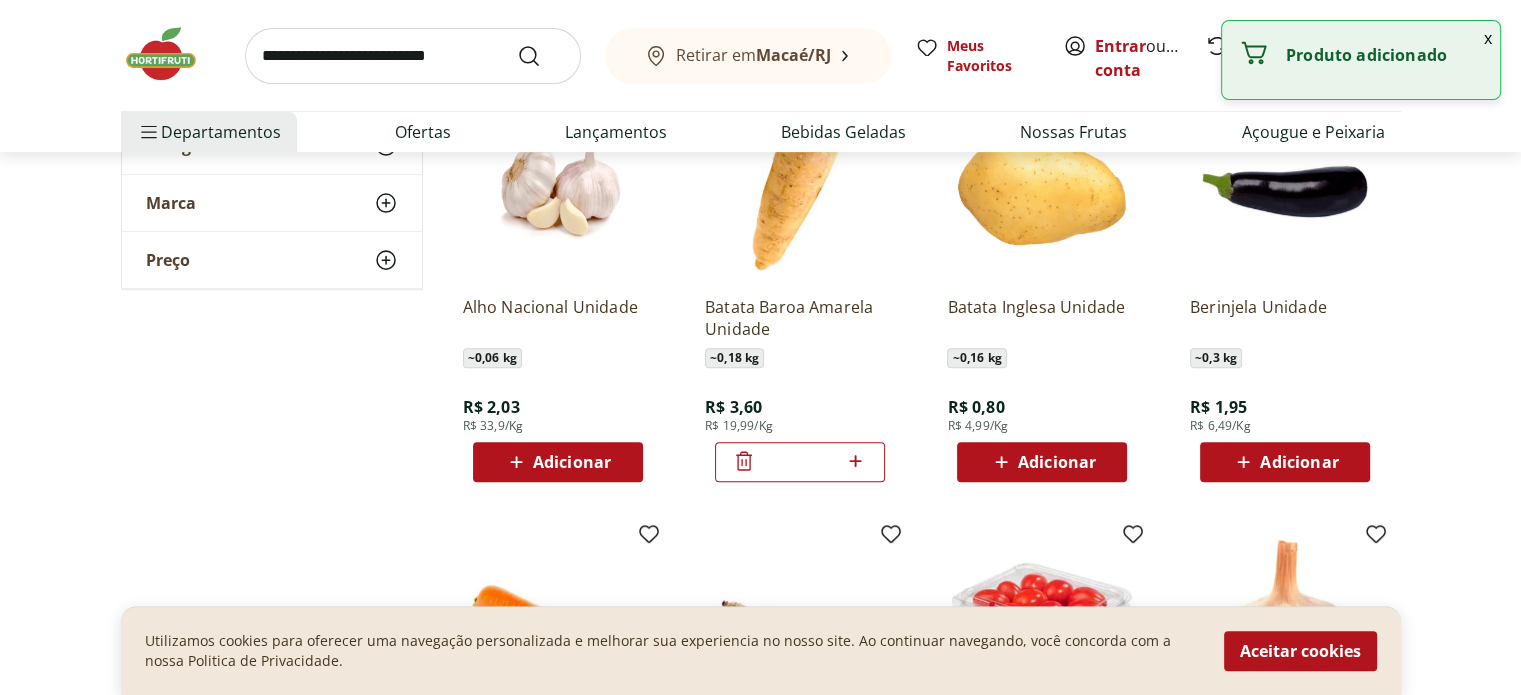 click 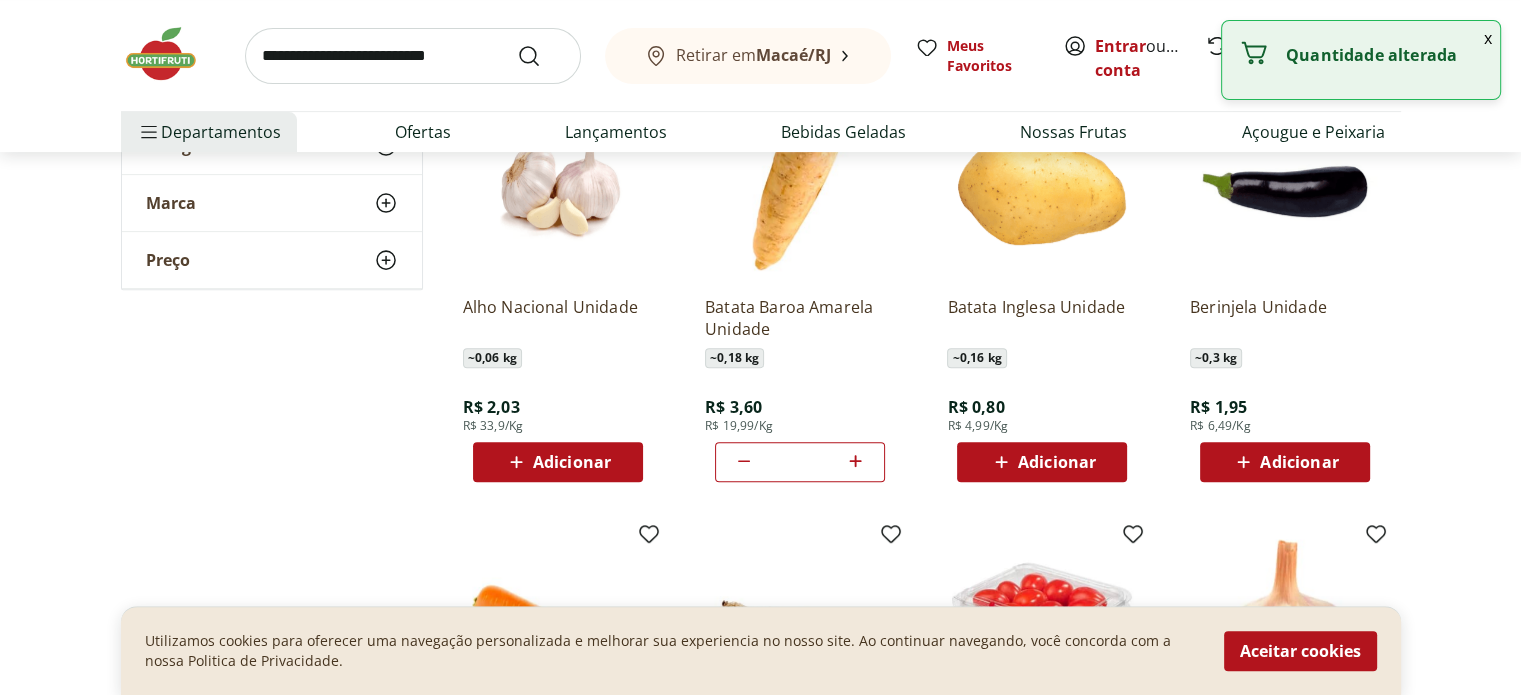 click 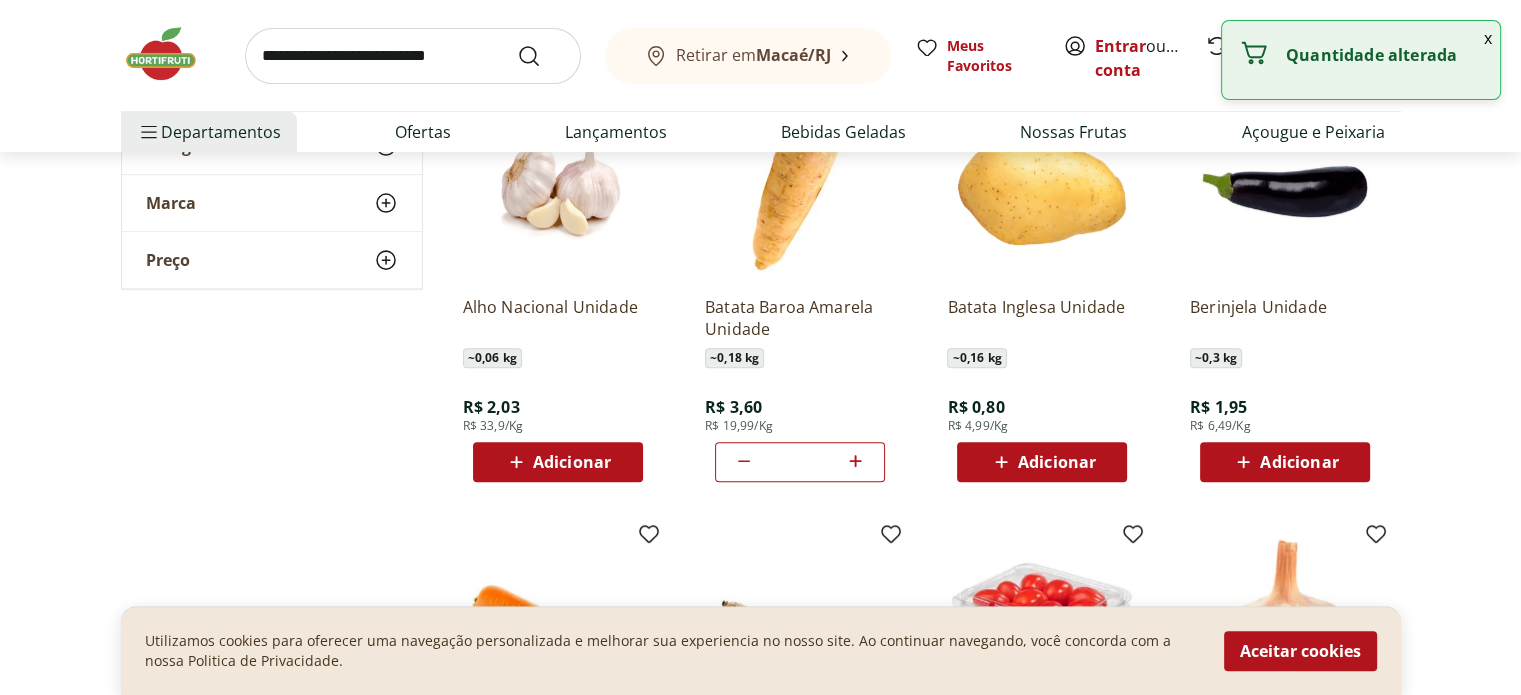 click 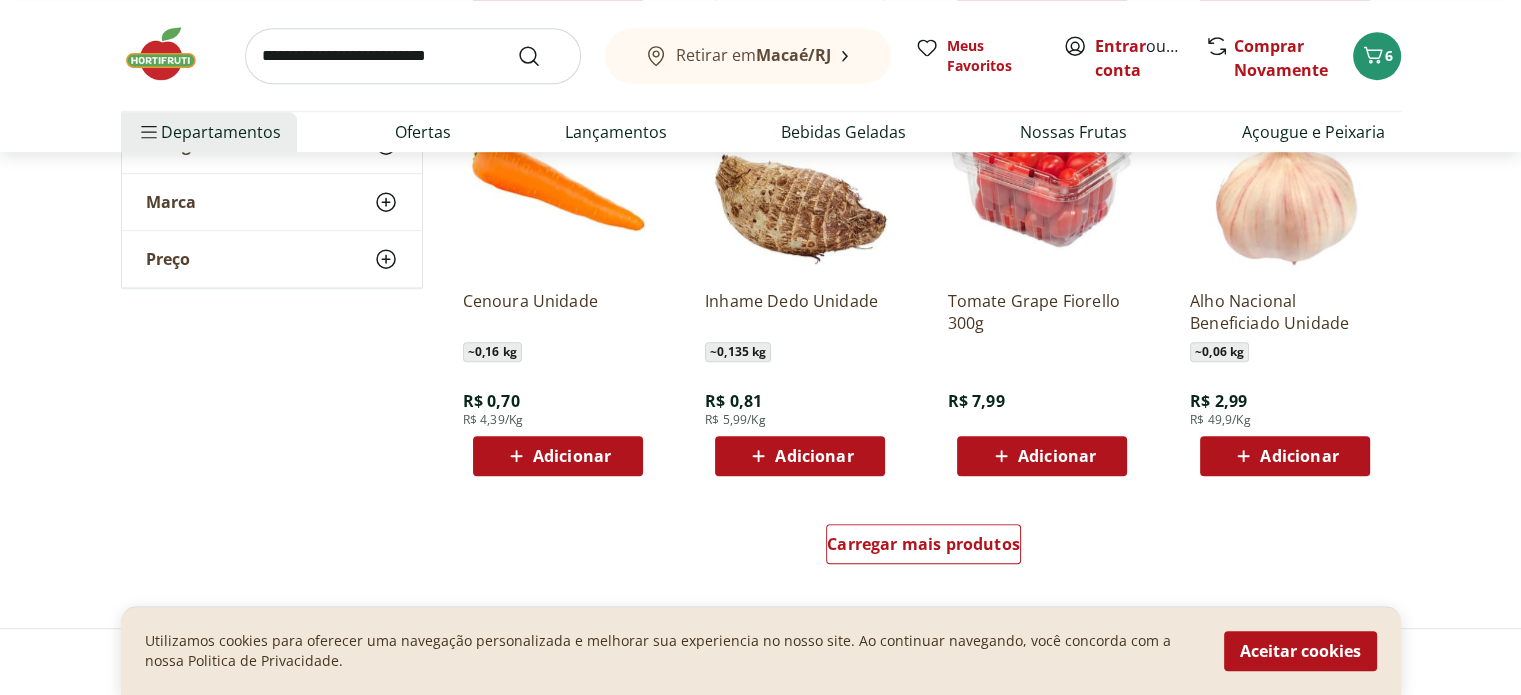 scroll, scrollTop: 1200, scrollLeft: 0, axis: vertical 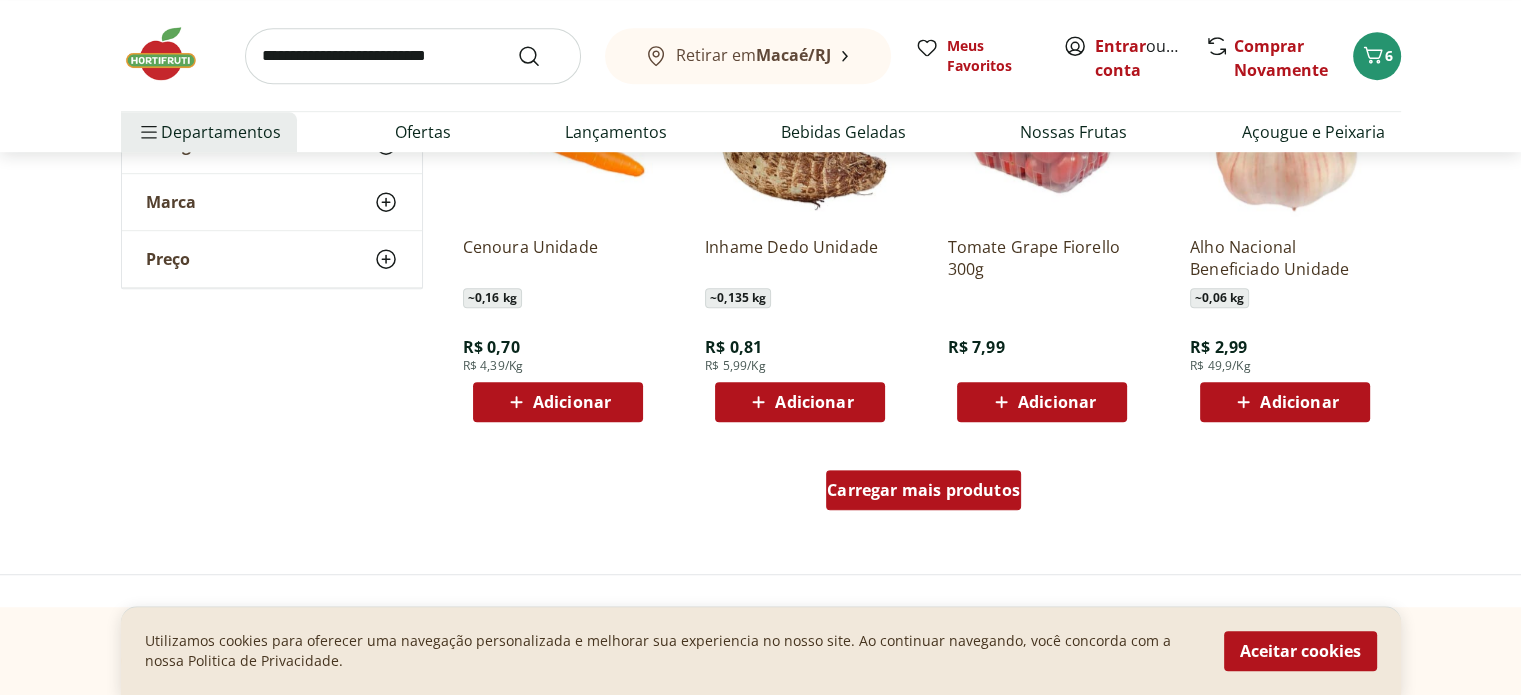click on "Carregar mais produtos" at bounding box center [923, 490] 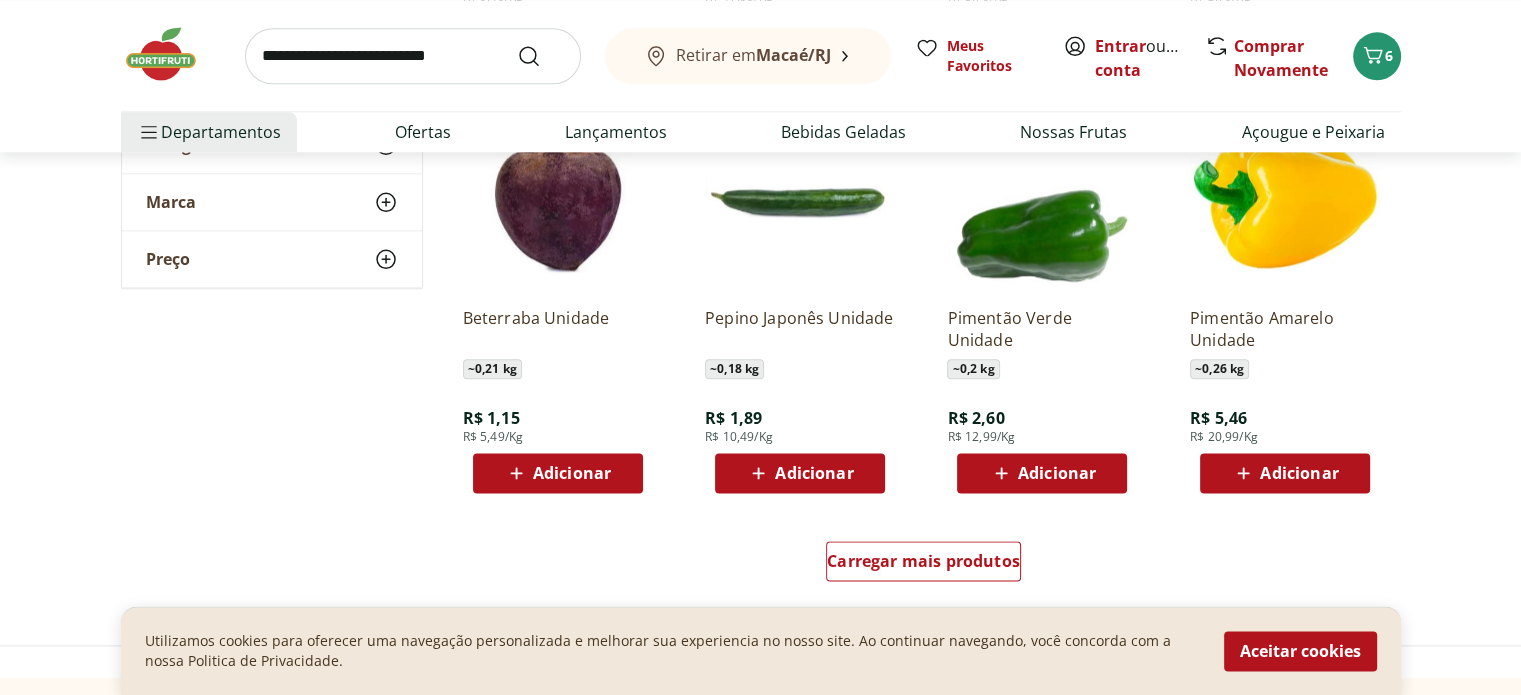 scroll, scrollTop: 2500, scrollLeft: 0, axis: vertical 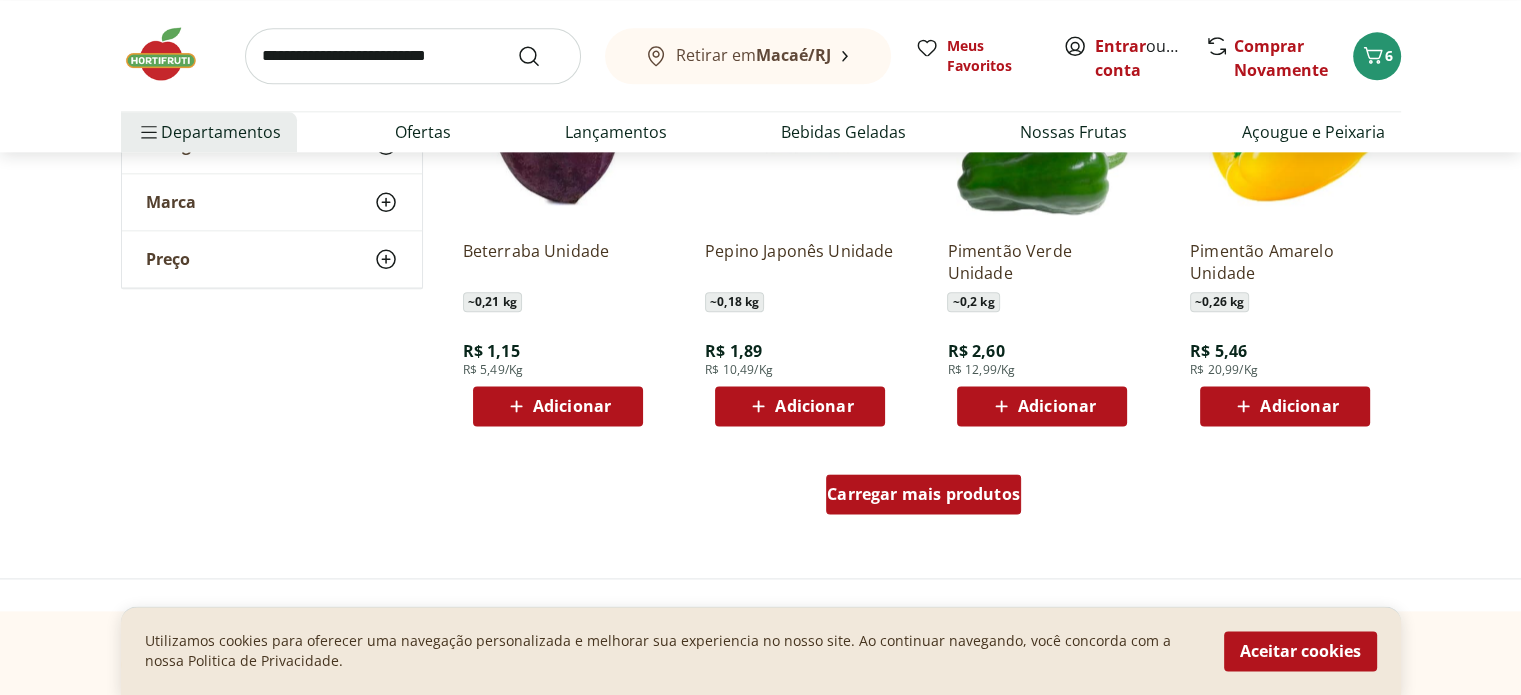 click on "Carregar mais produtos" at bounding box center (923, 494) 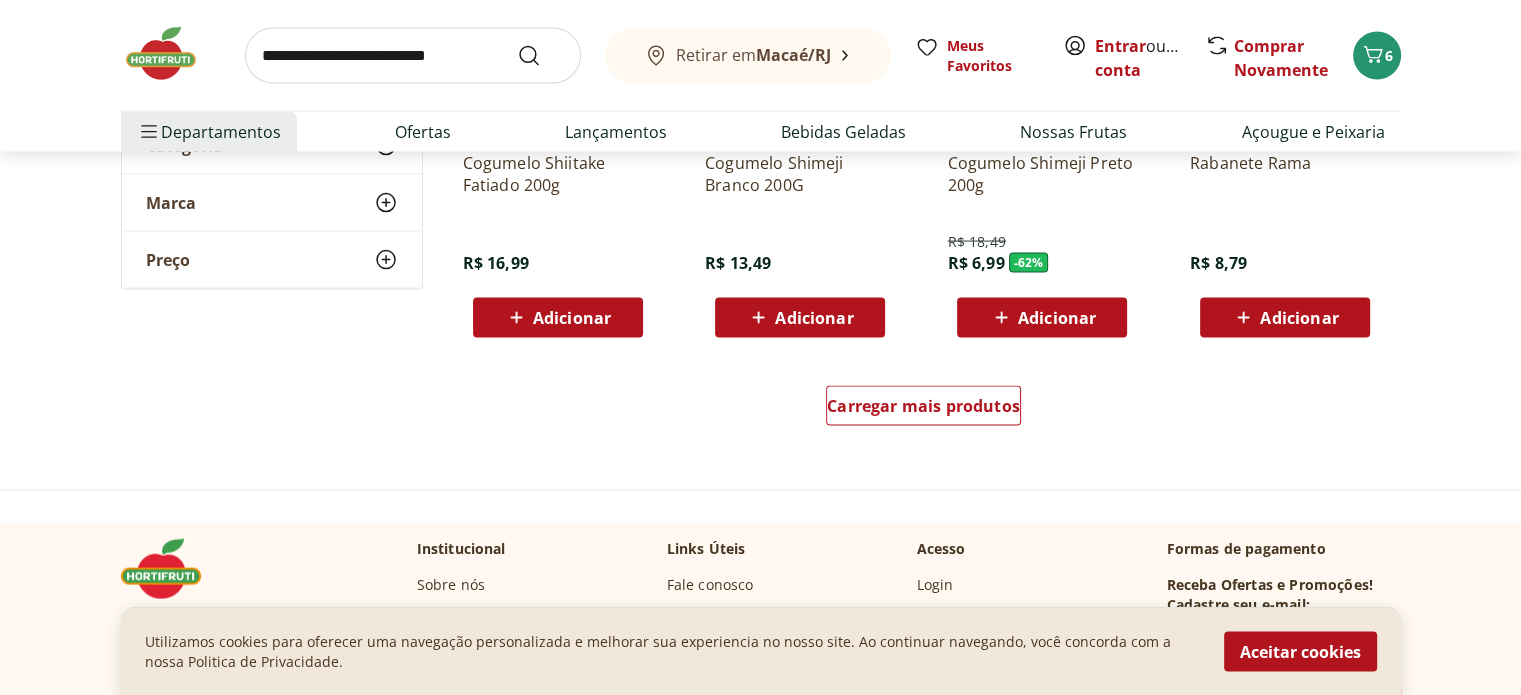 scroll, scrollTop: 3900, scrollLeft: 0, axis: vertical 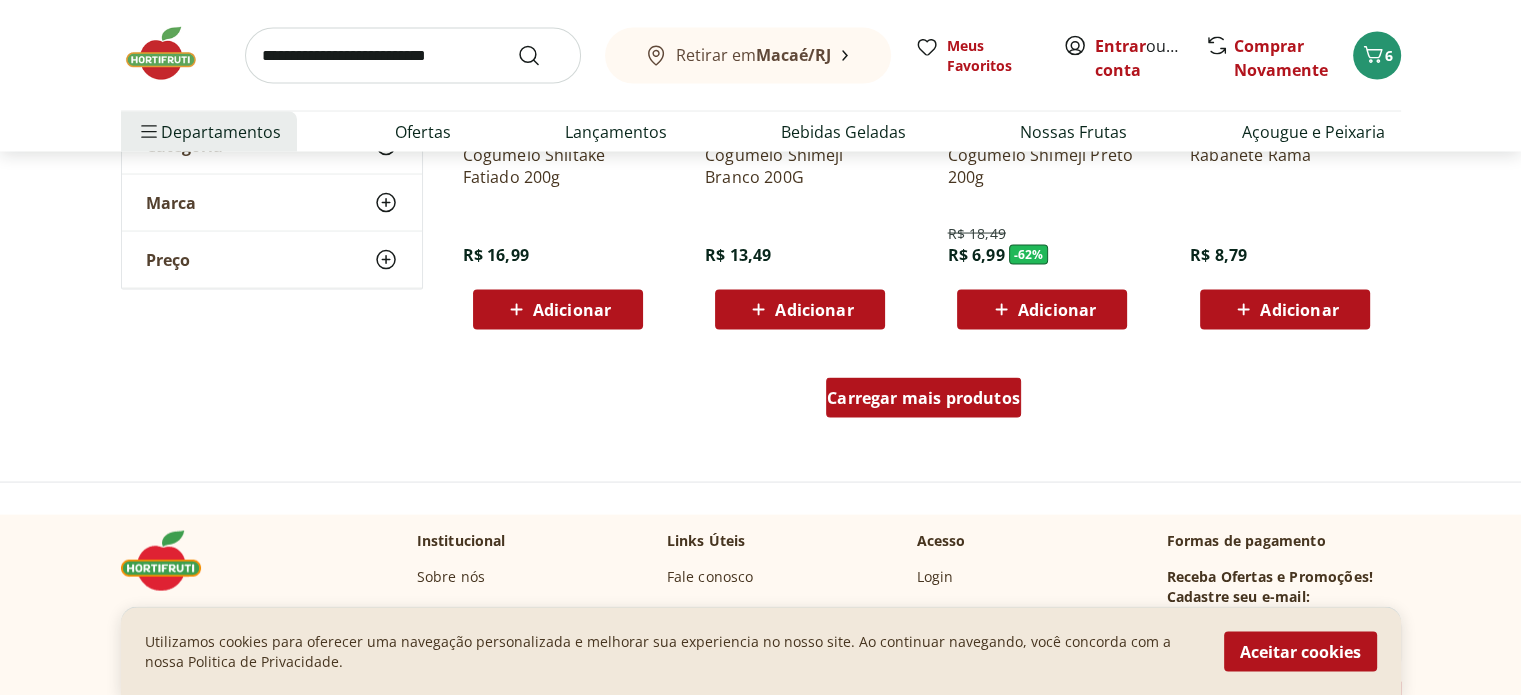 click on "Carregar mais produtos" at bounding box center [923, 398] 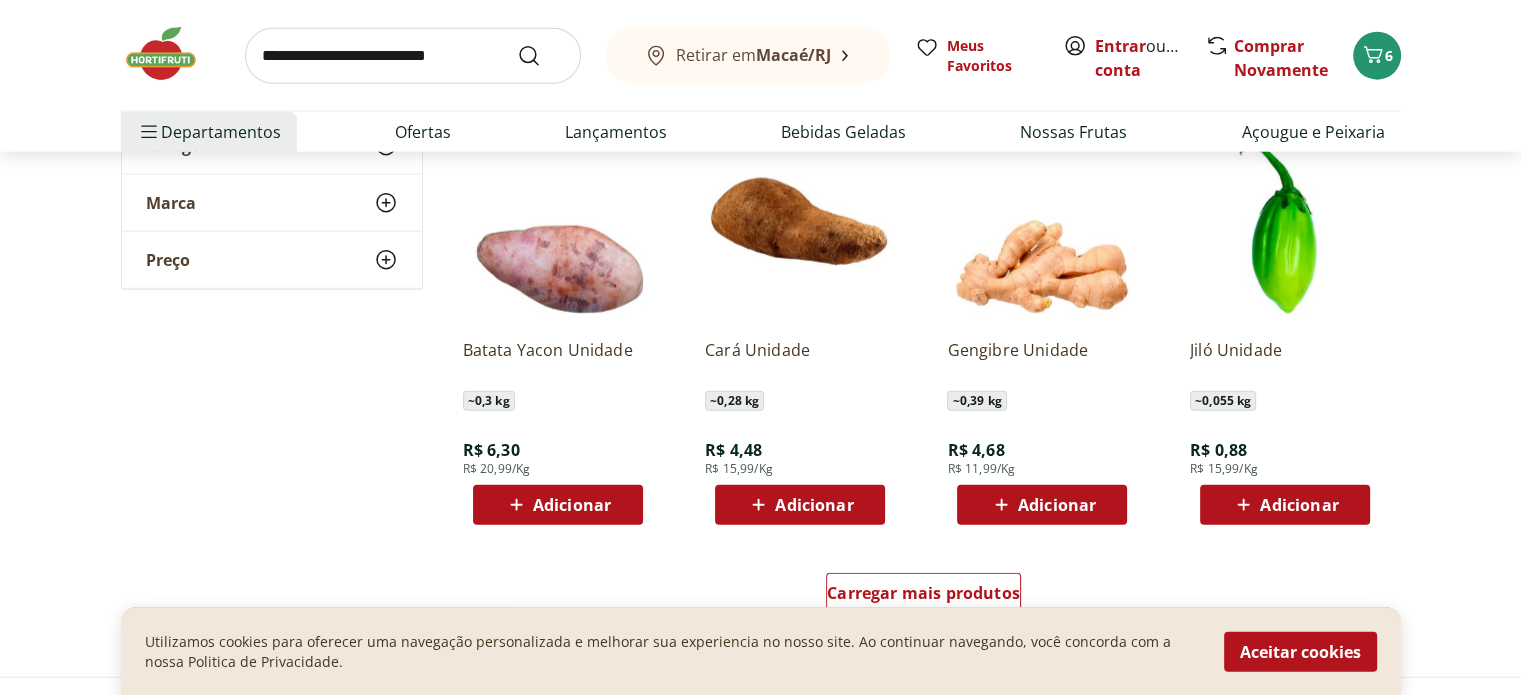scroll, scrollTop: 5100, scrollLeft: 0, axis: vertical 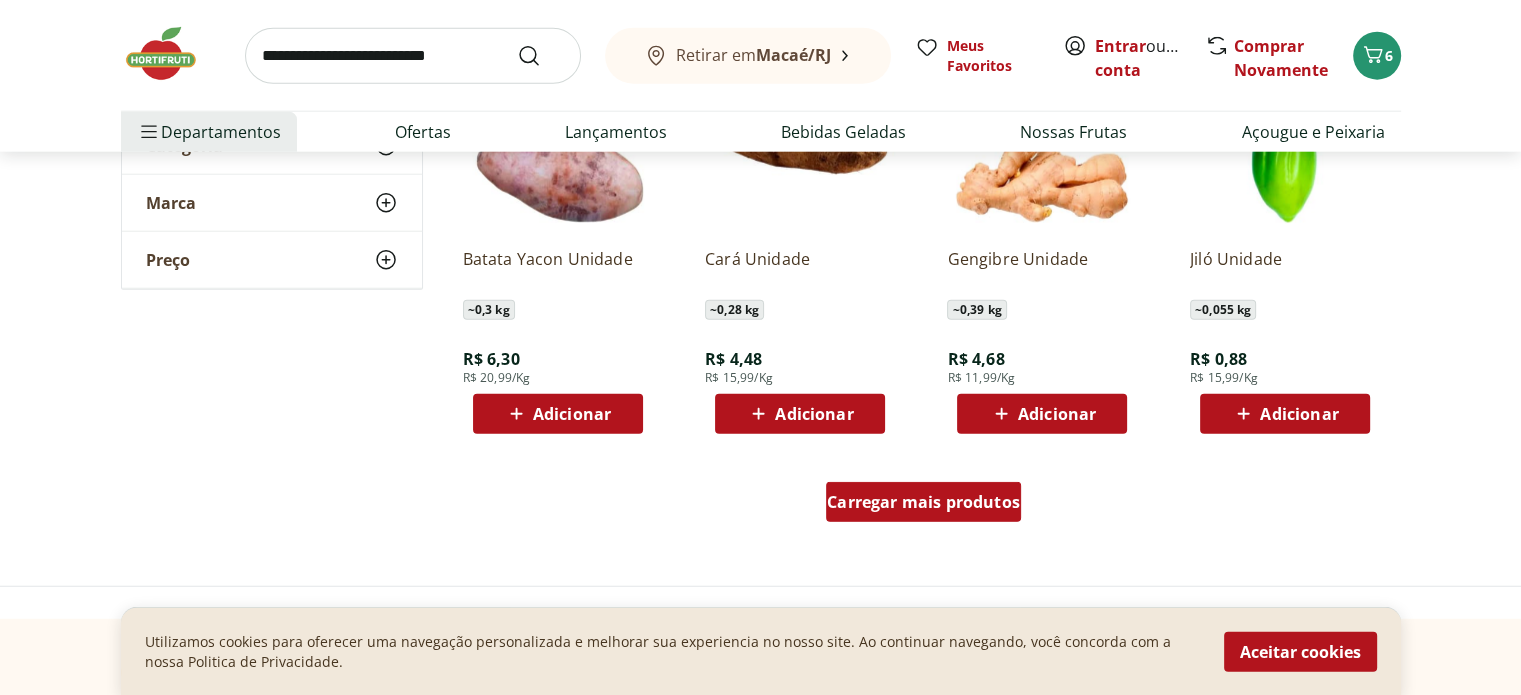 click on "Carregar mais produtos" at bounding box center [923, 502] 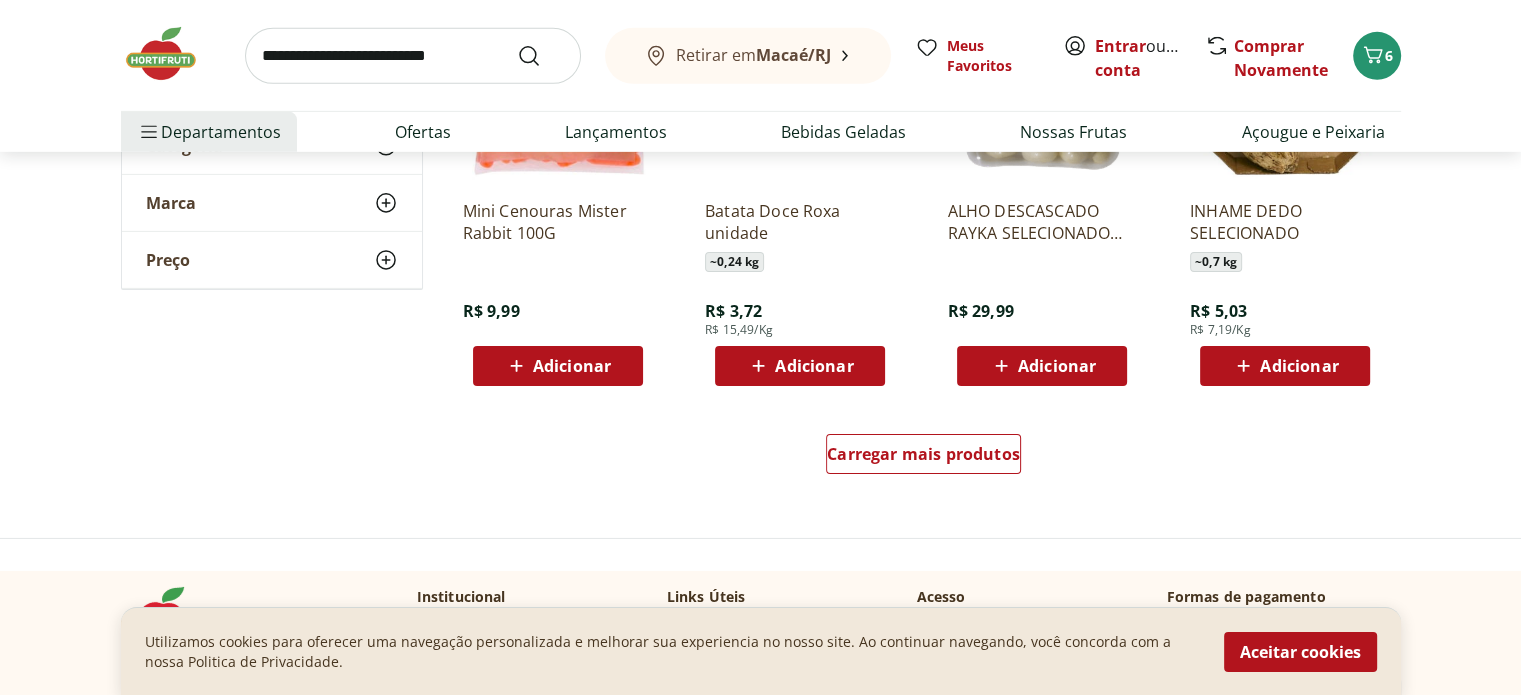 scroll, scrollTop: 6500, scrollLeft: 0, axis: vertical 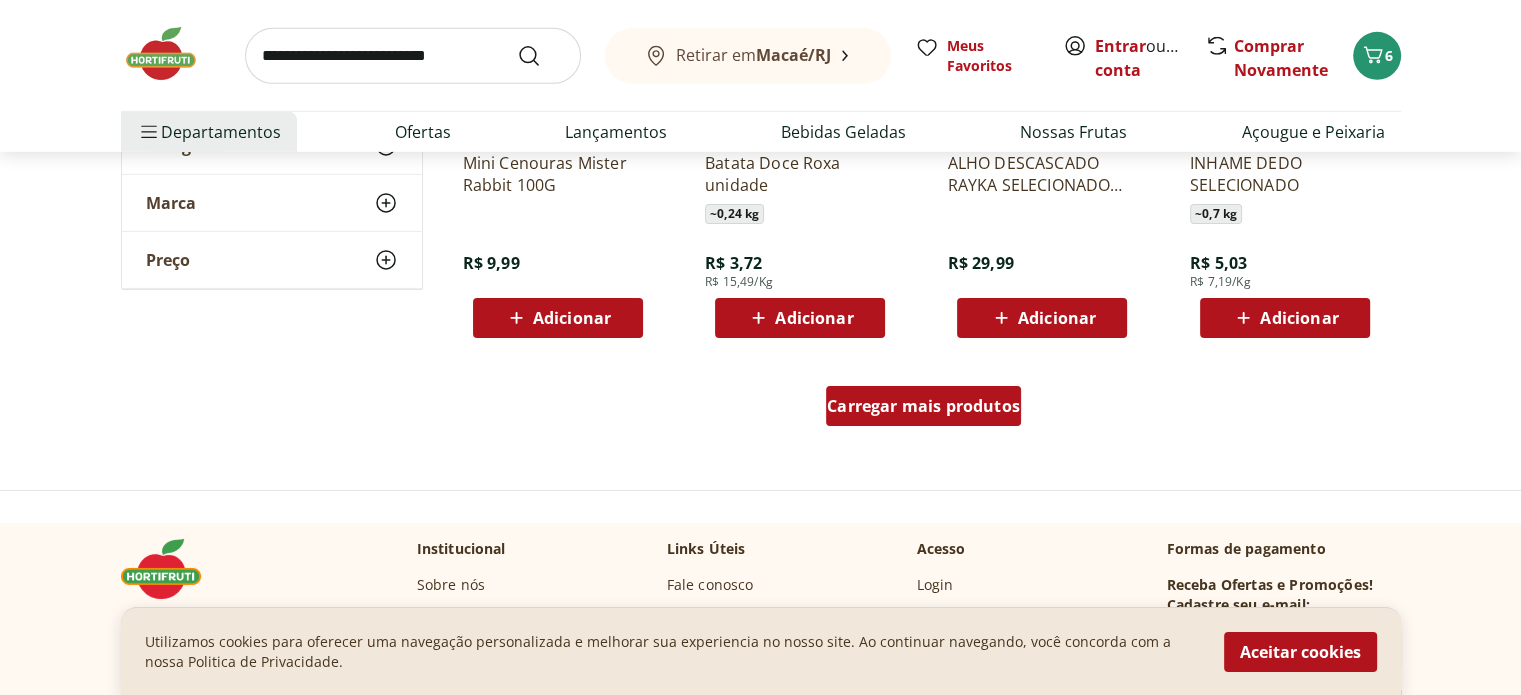 click on "Carregar mais produtos" at bounding box center [923, 406] 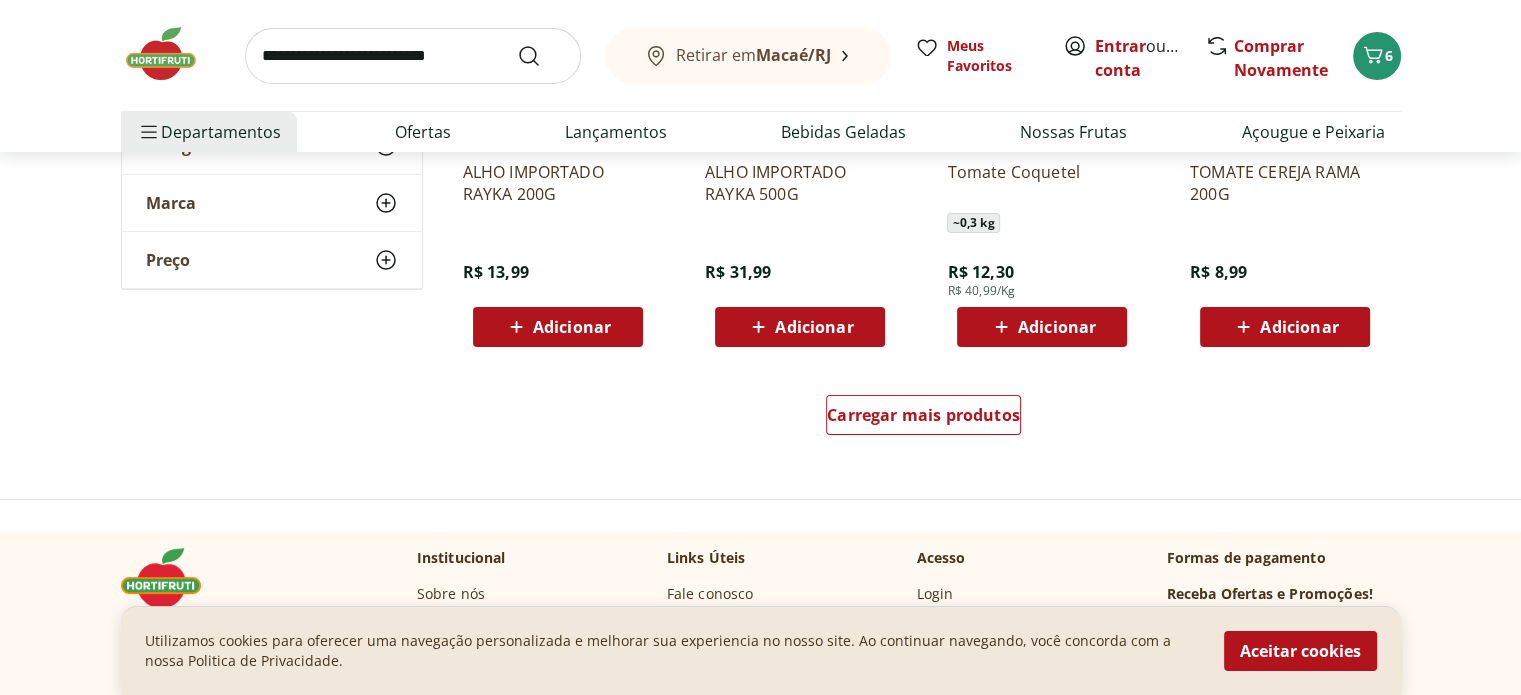 scroll, scrollTop: 7800, scrollLeft: 0, axis: vertical 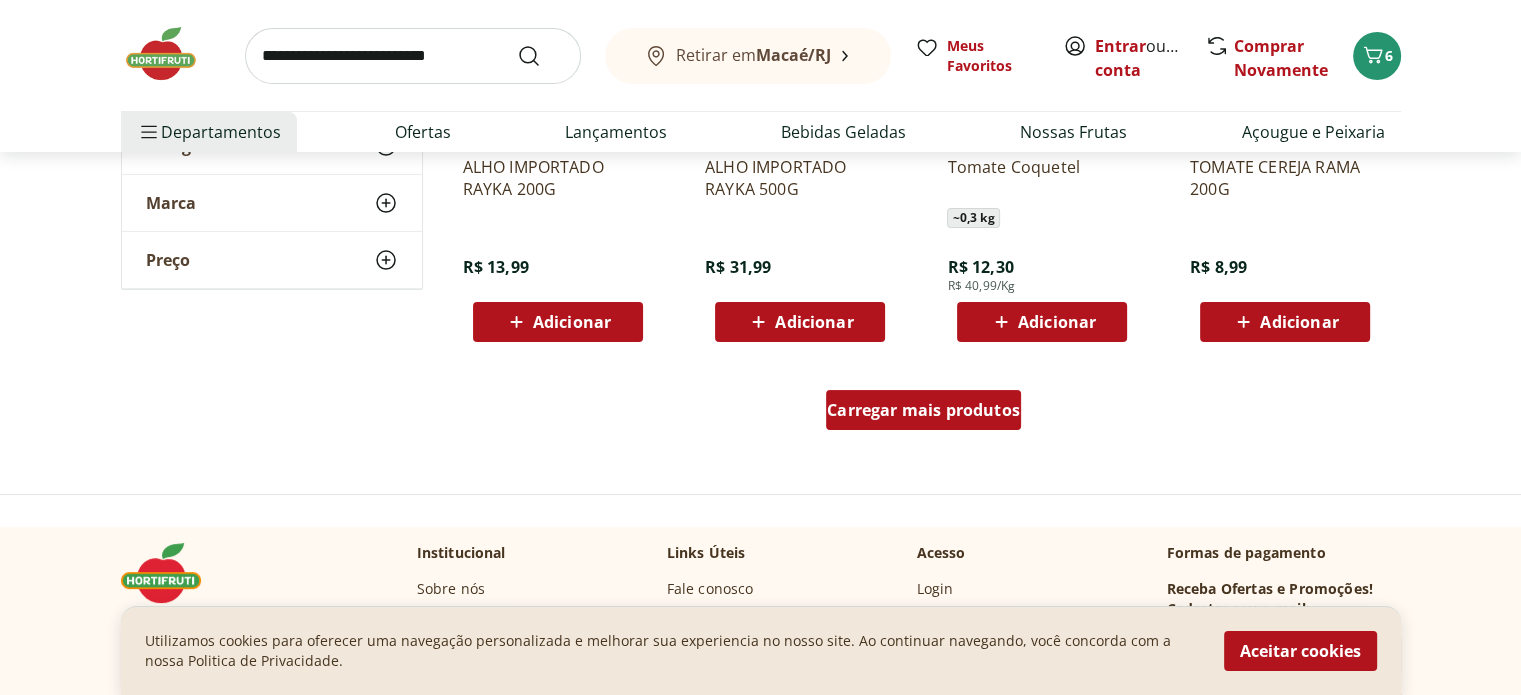 click on "Carregar mais produtos" at bounding box center (923, 410) 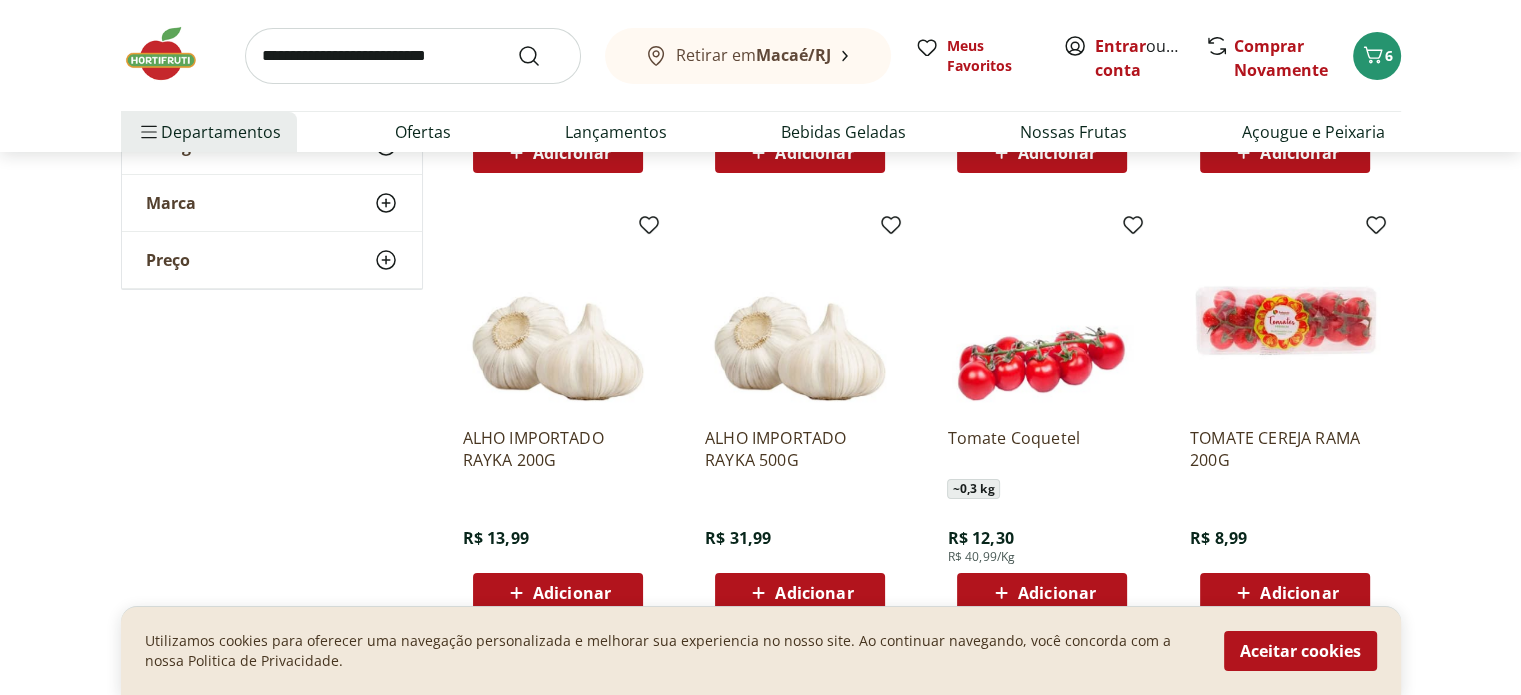 scroll, scrollTop: 7500, scrollLeft: 0, axis: vertical 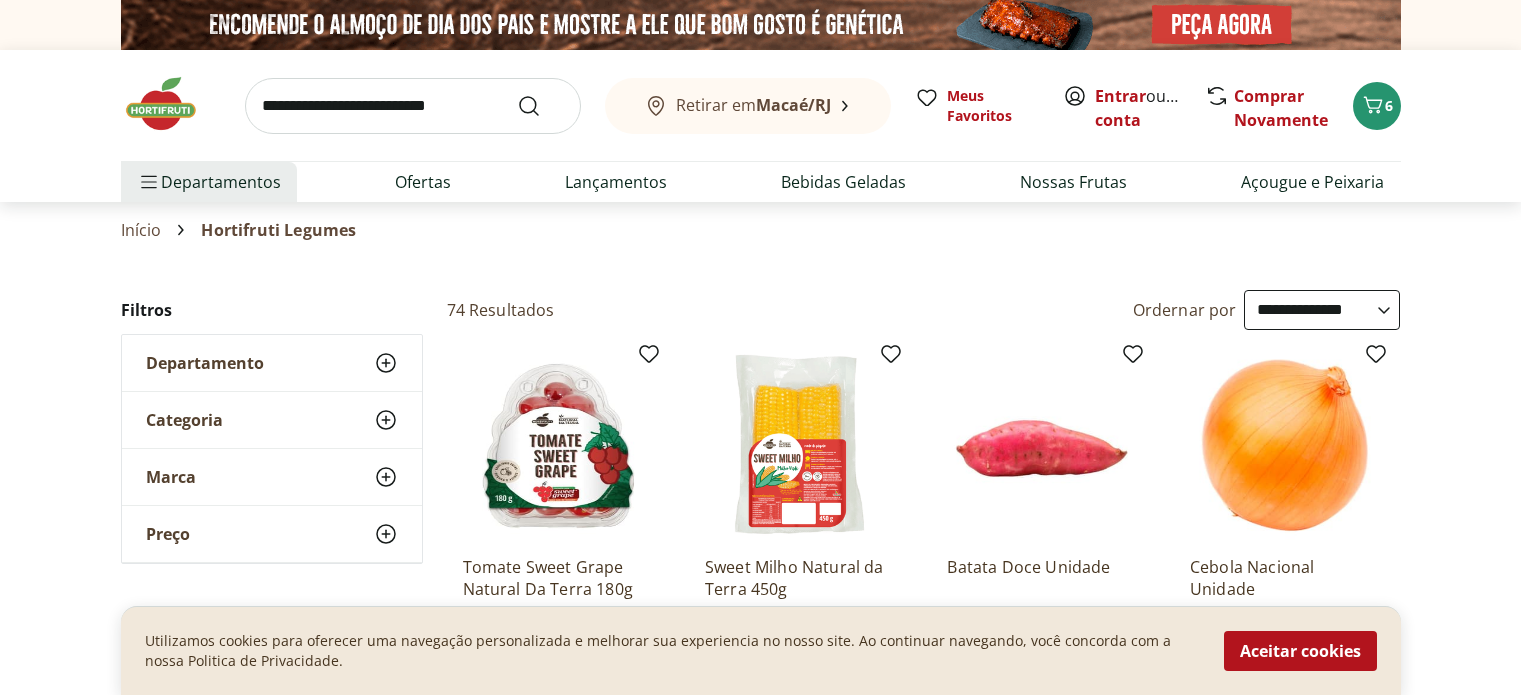 select on "**********" 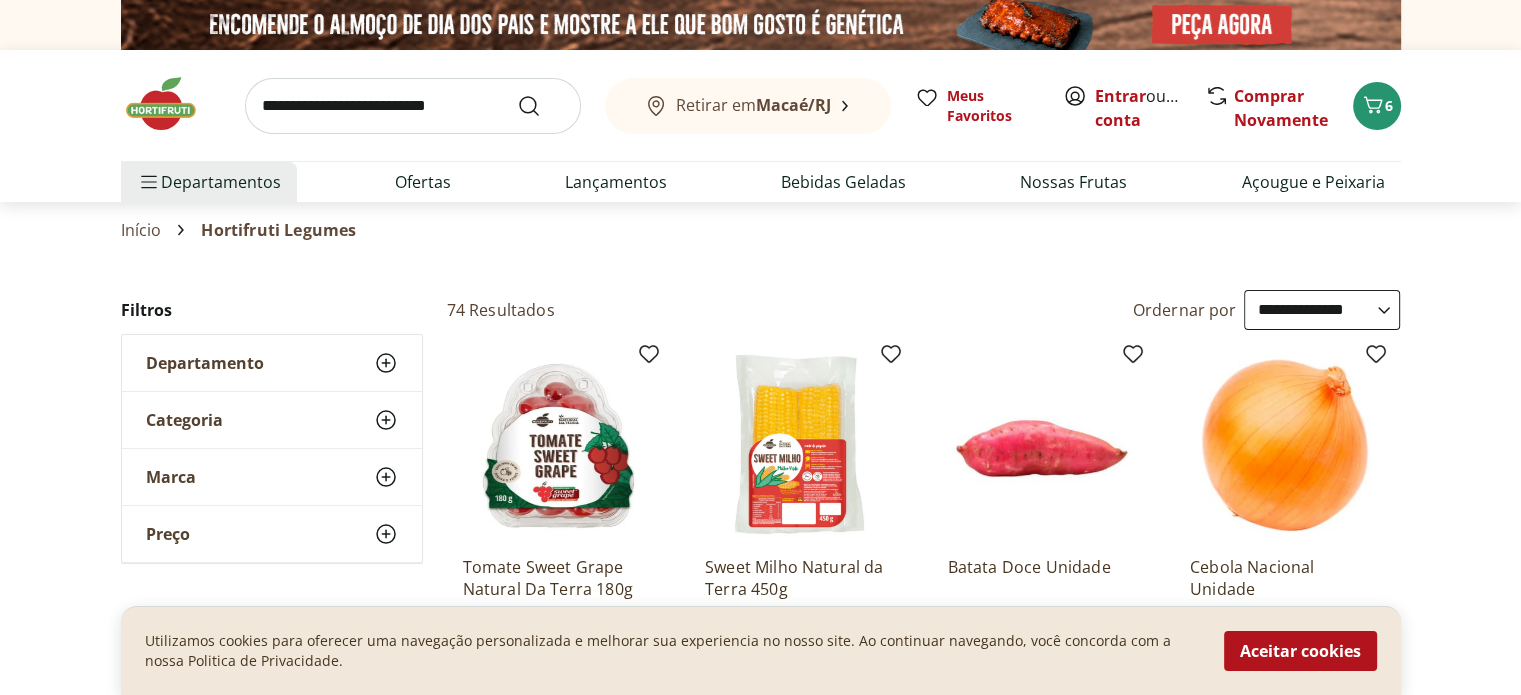 scroll, scrollTop: 0, scrollLeft: 0, axis: both 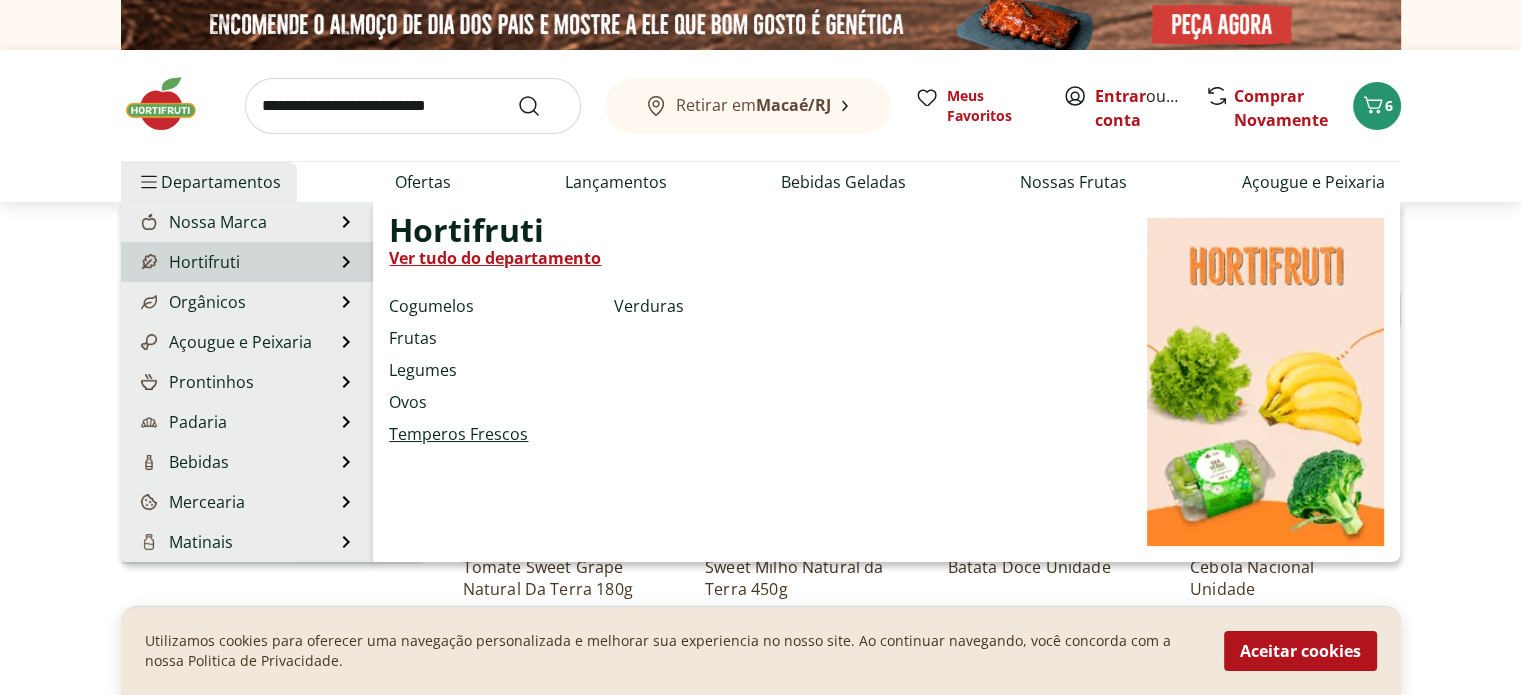 click on "Temperos Frescos" at bounding box center (458, 434) 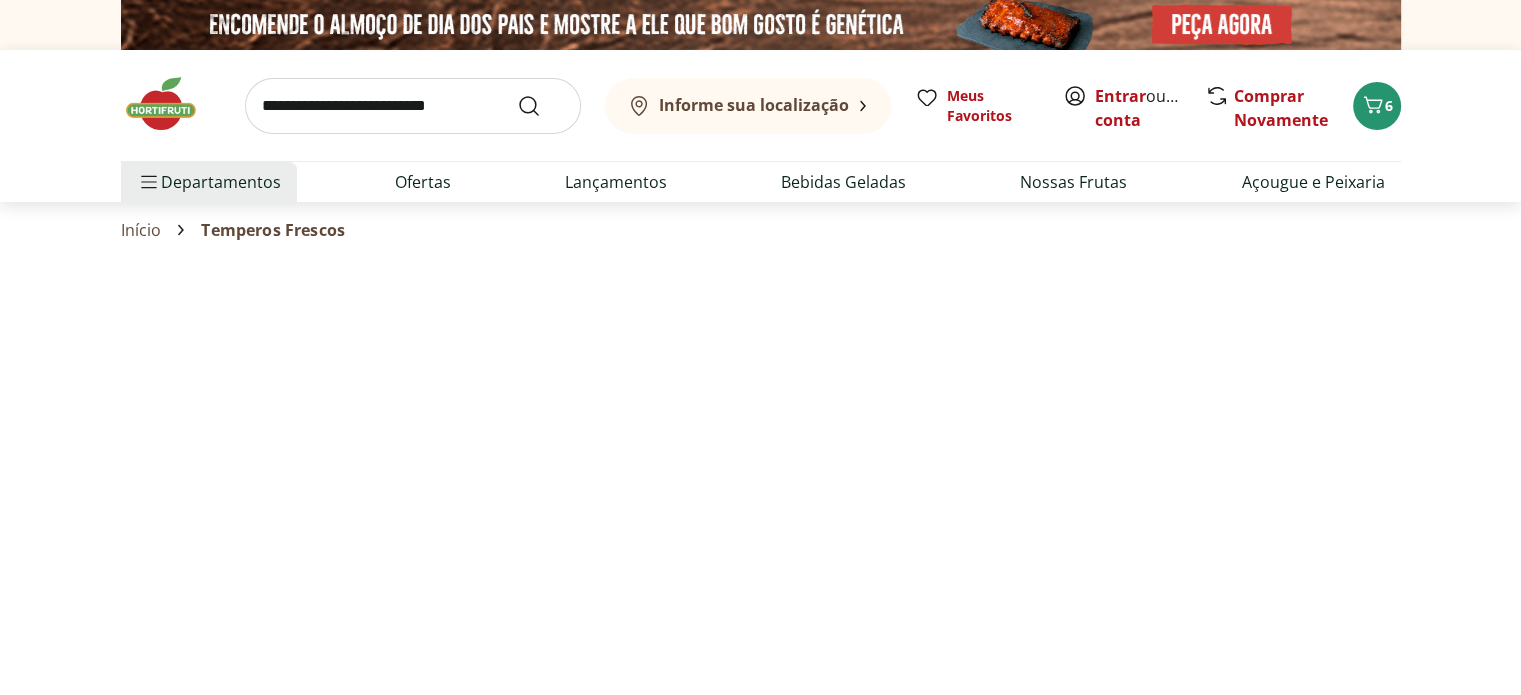 select on "**********" 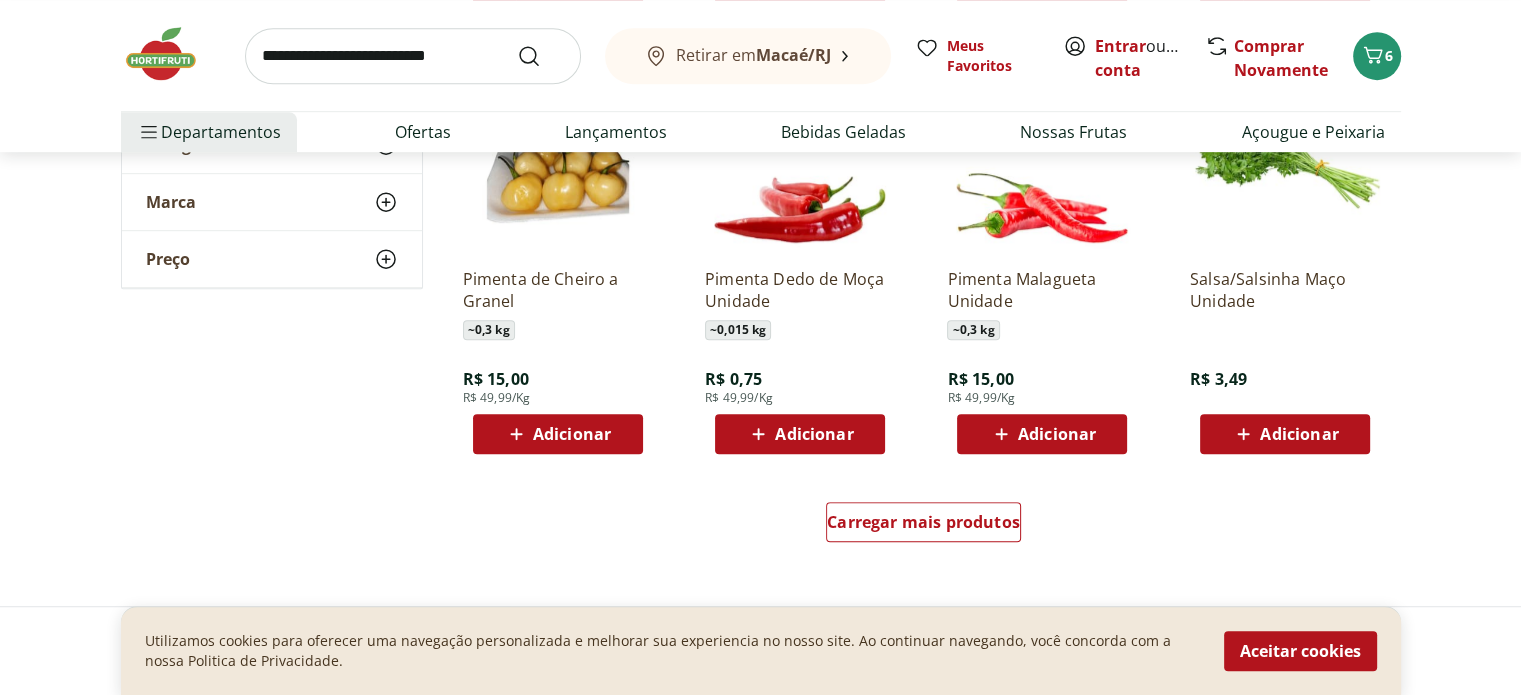 scroll, scrollTop: 1200, scrollLeft: 0, axis: vertical 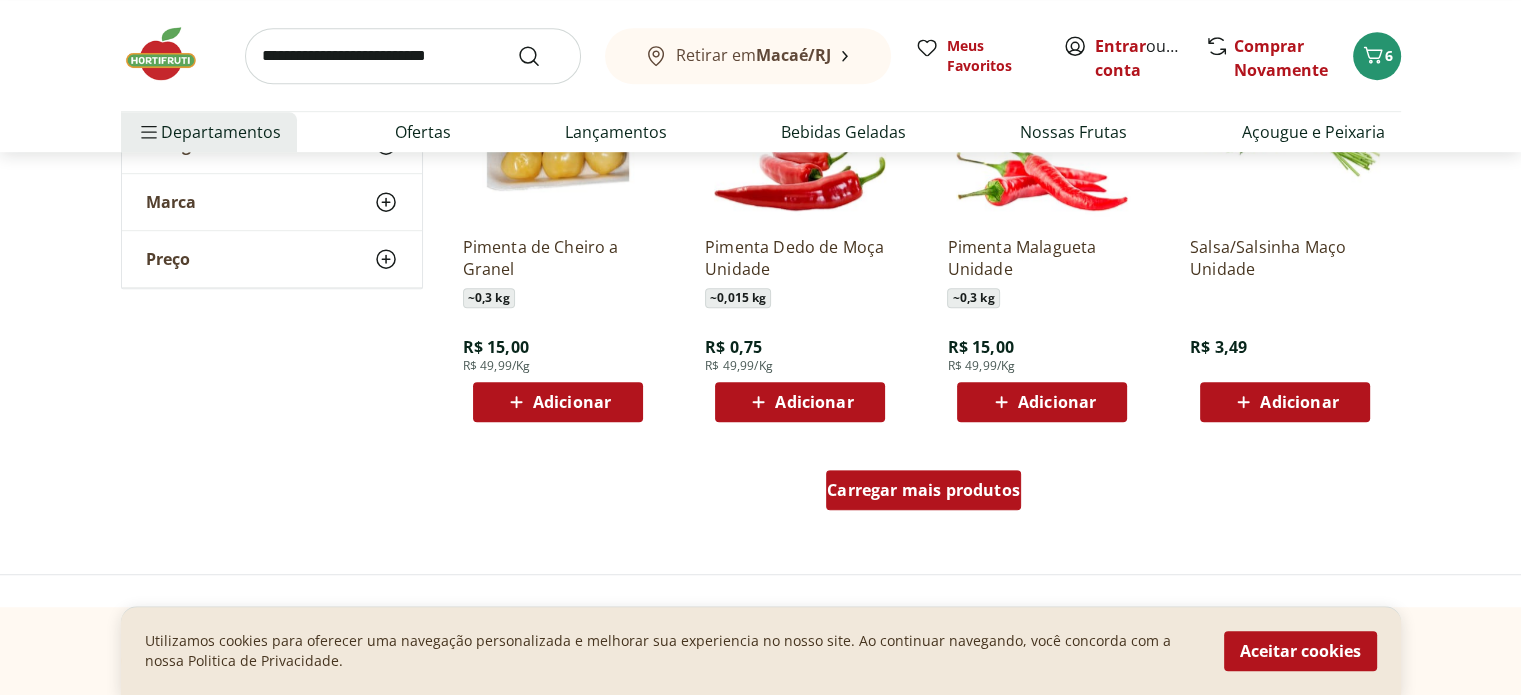 click on "Carregar mais produtos" at bounding box center [923, 490] 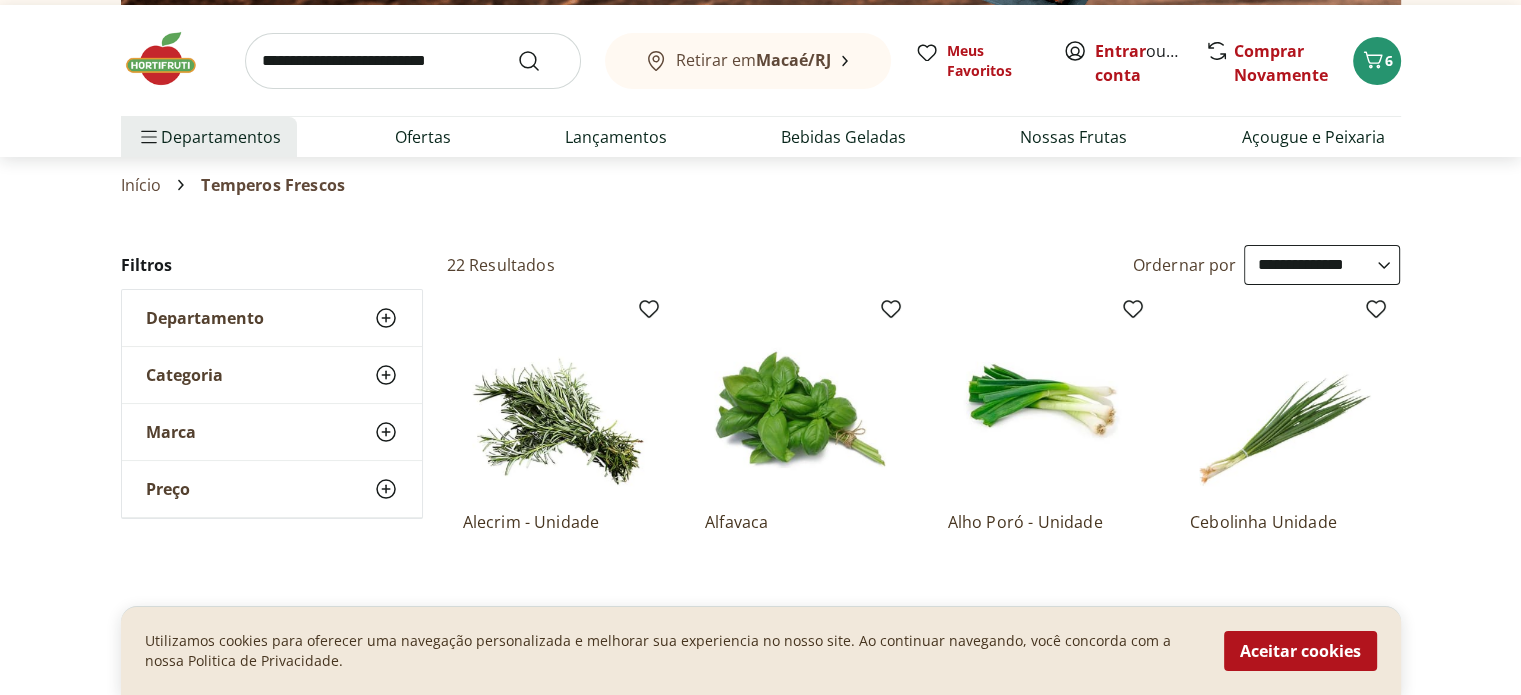 scroll, scrollTop: 0, scrollLeft: 0, axis: both 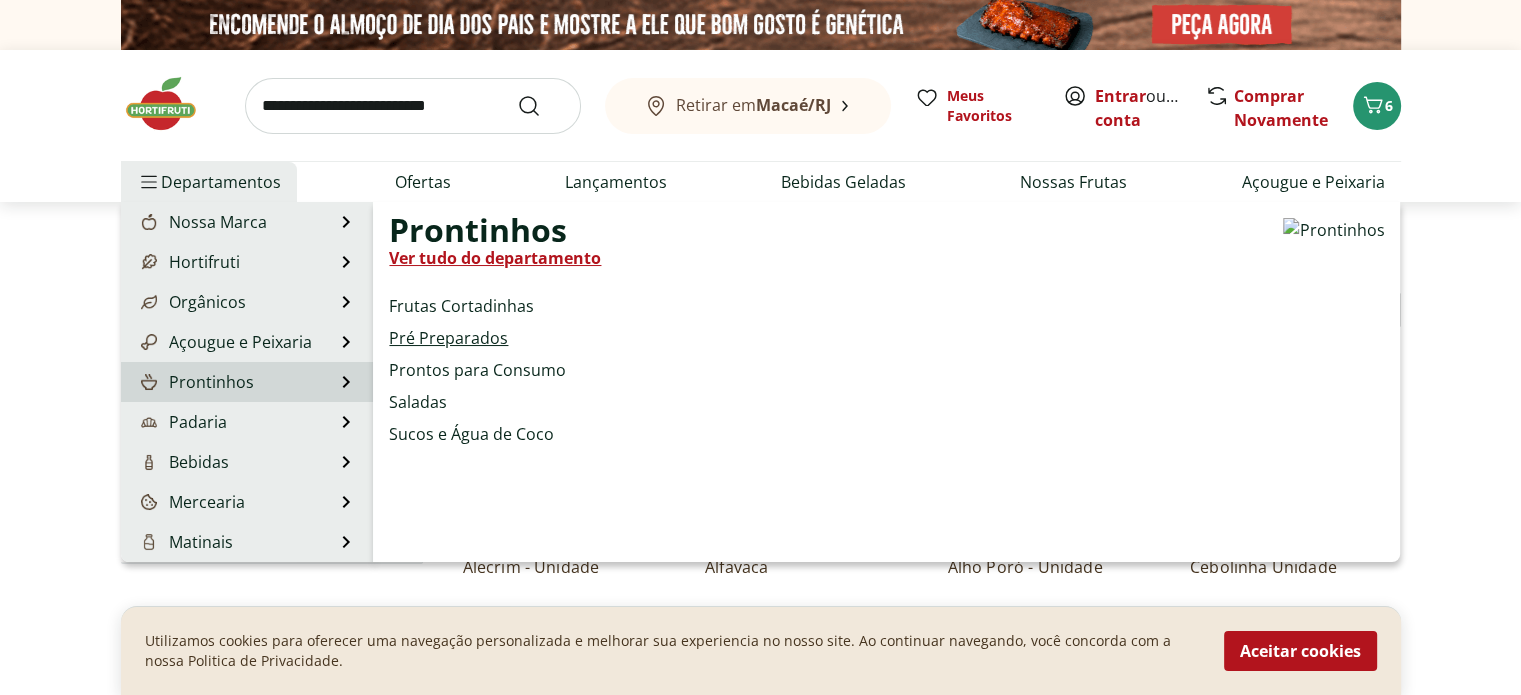 click on "Pré Preparados" at bounding box center (448, 338) 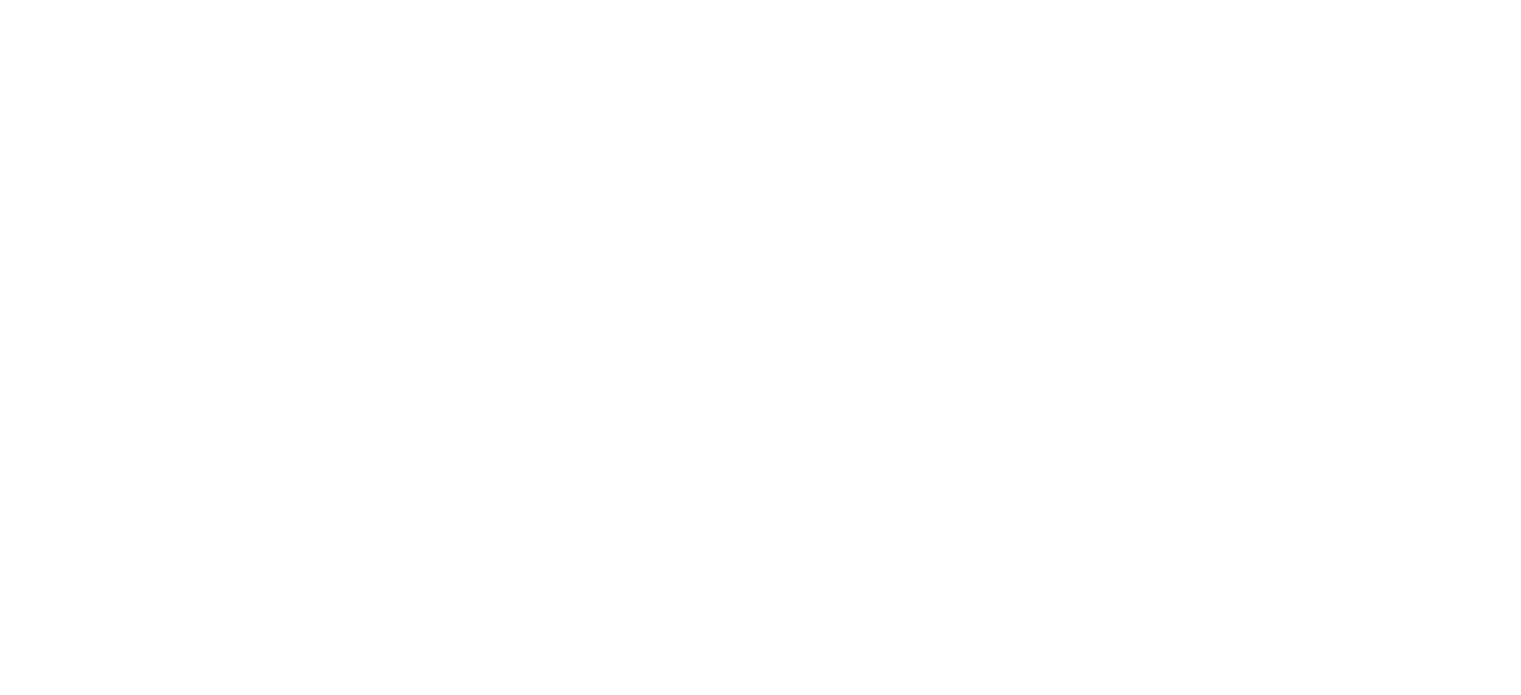 select on "**********" 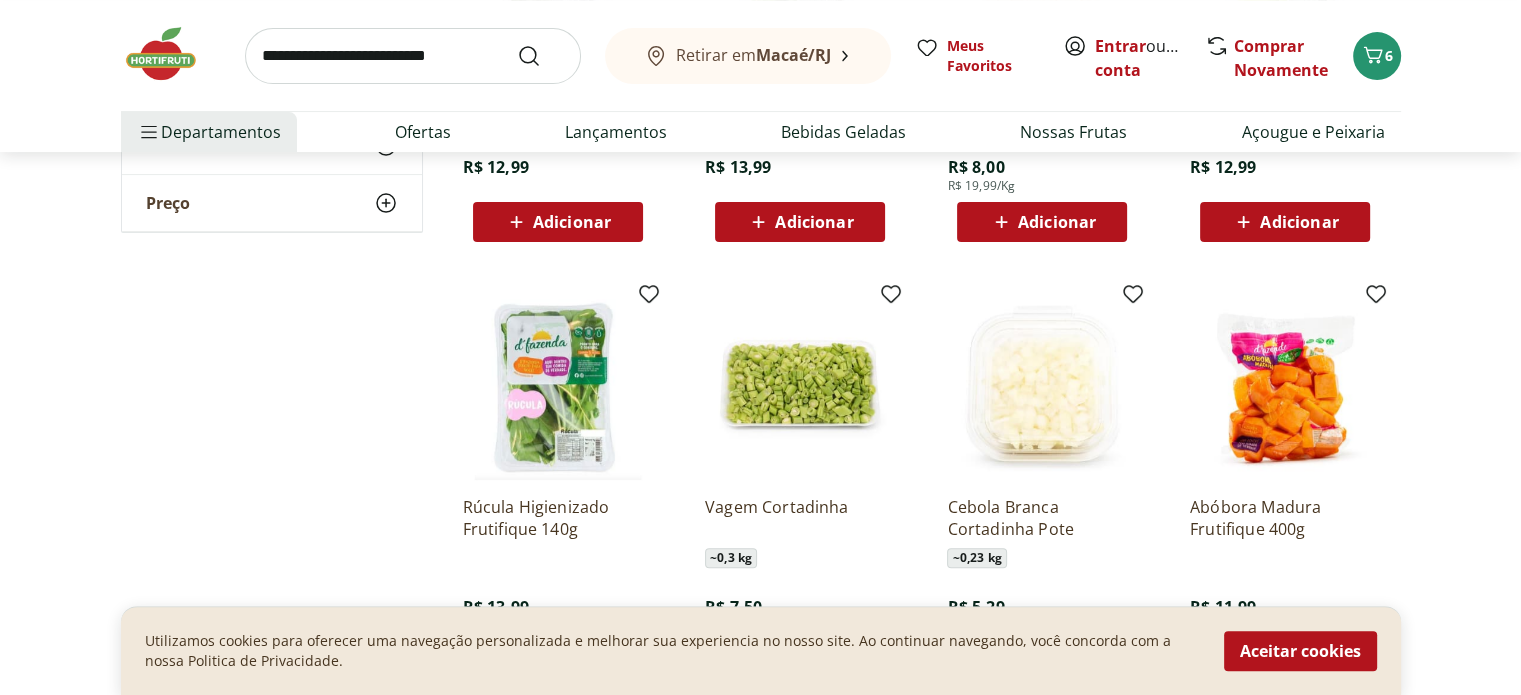 scroll, scrollTop: 600, scrollLeft: 0, axis: vertical 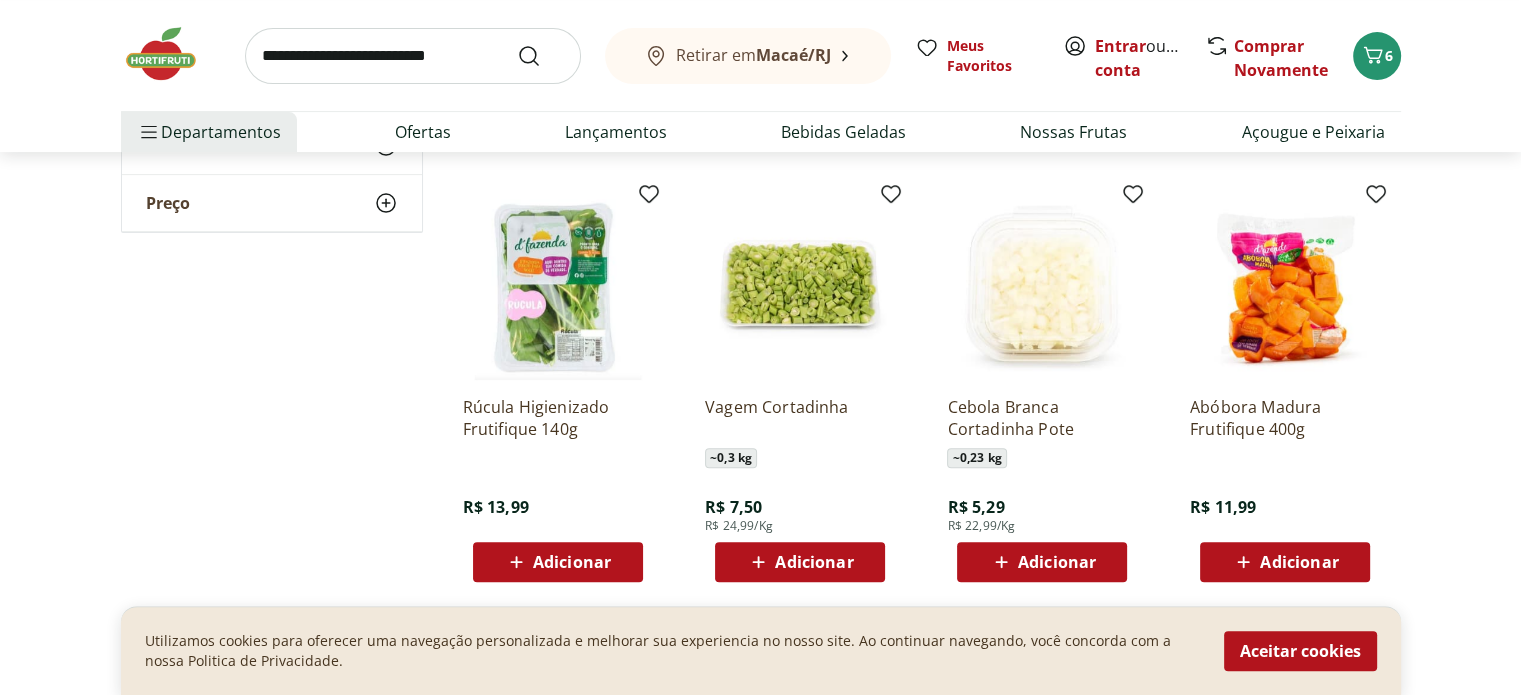 click on "Adicionar" at bounding box center [814, 562] 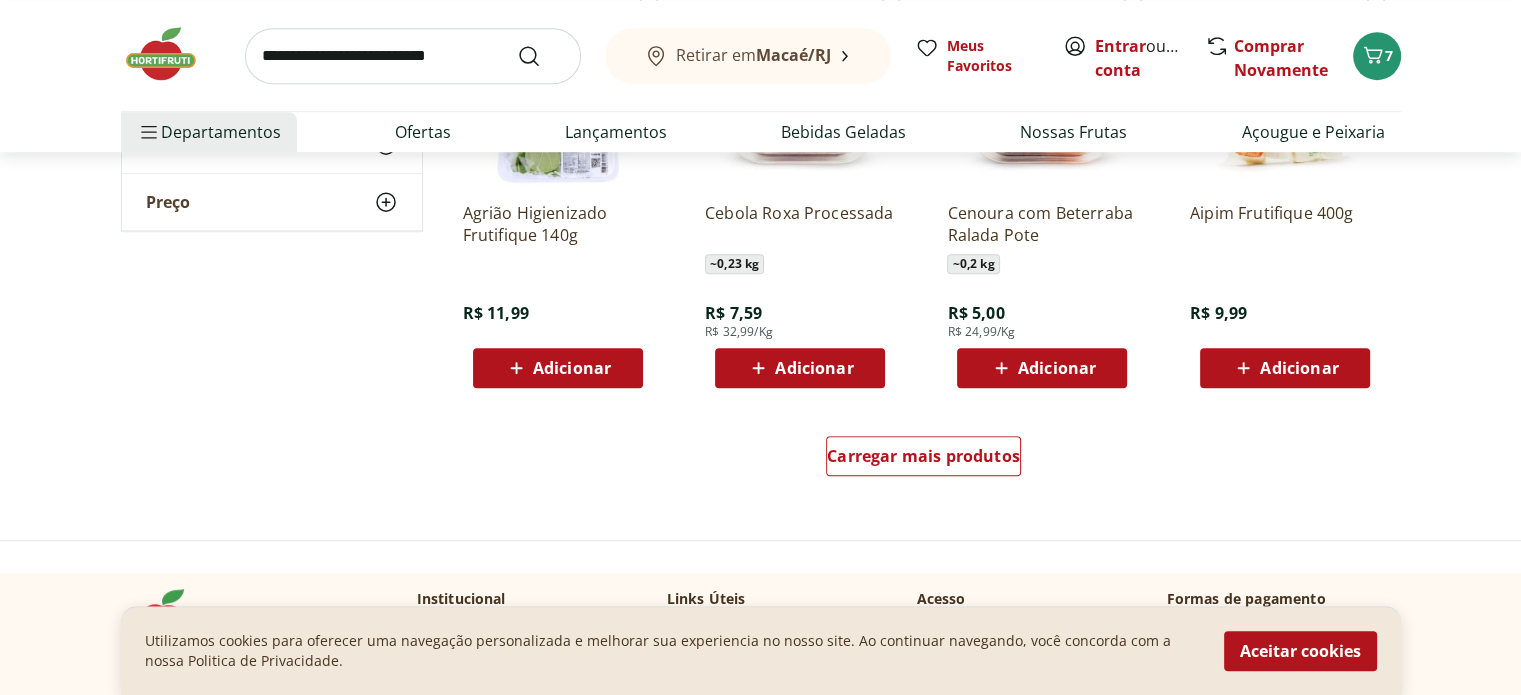 scroll, scrollTop: 1300, scrollLeft: 0, axis: vertical 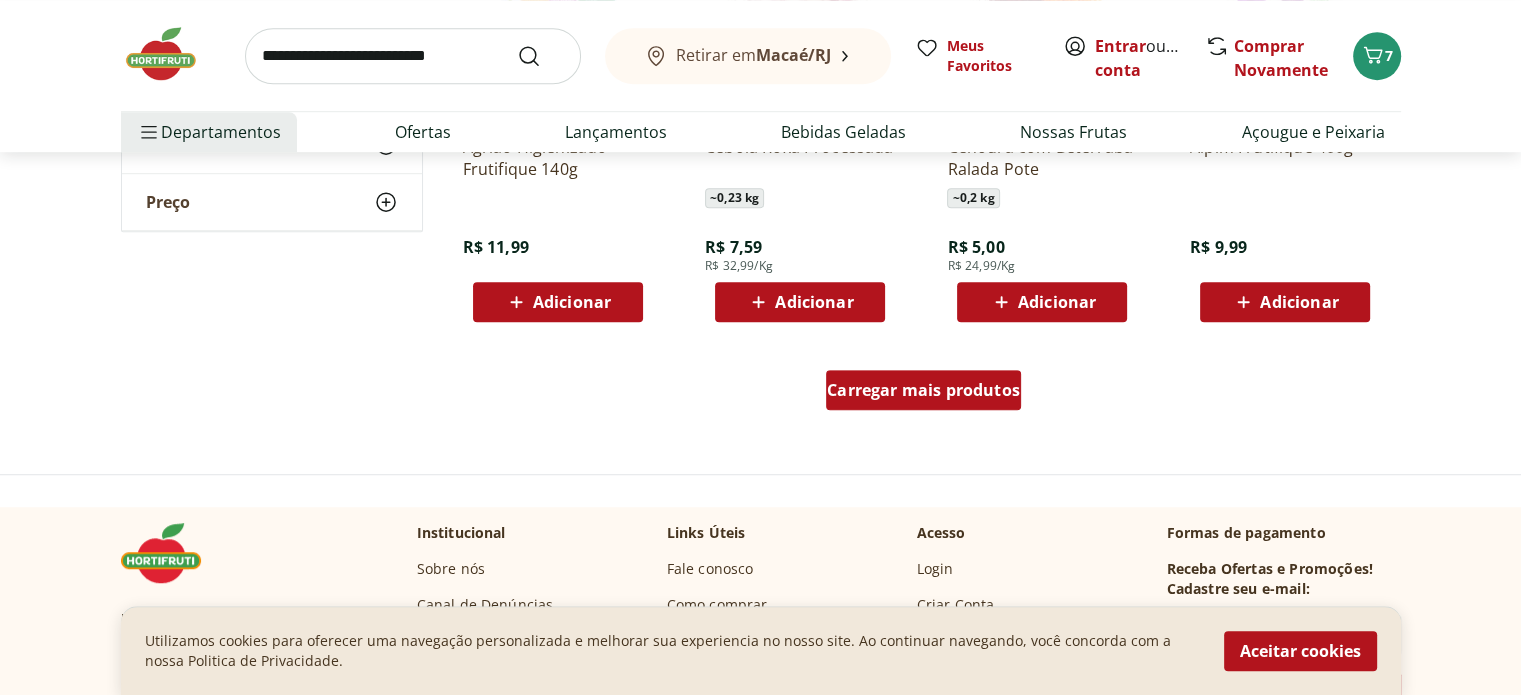 click on "Carregar mais produtos" at bounding box center (923, 390) 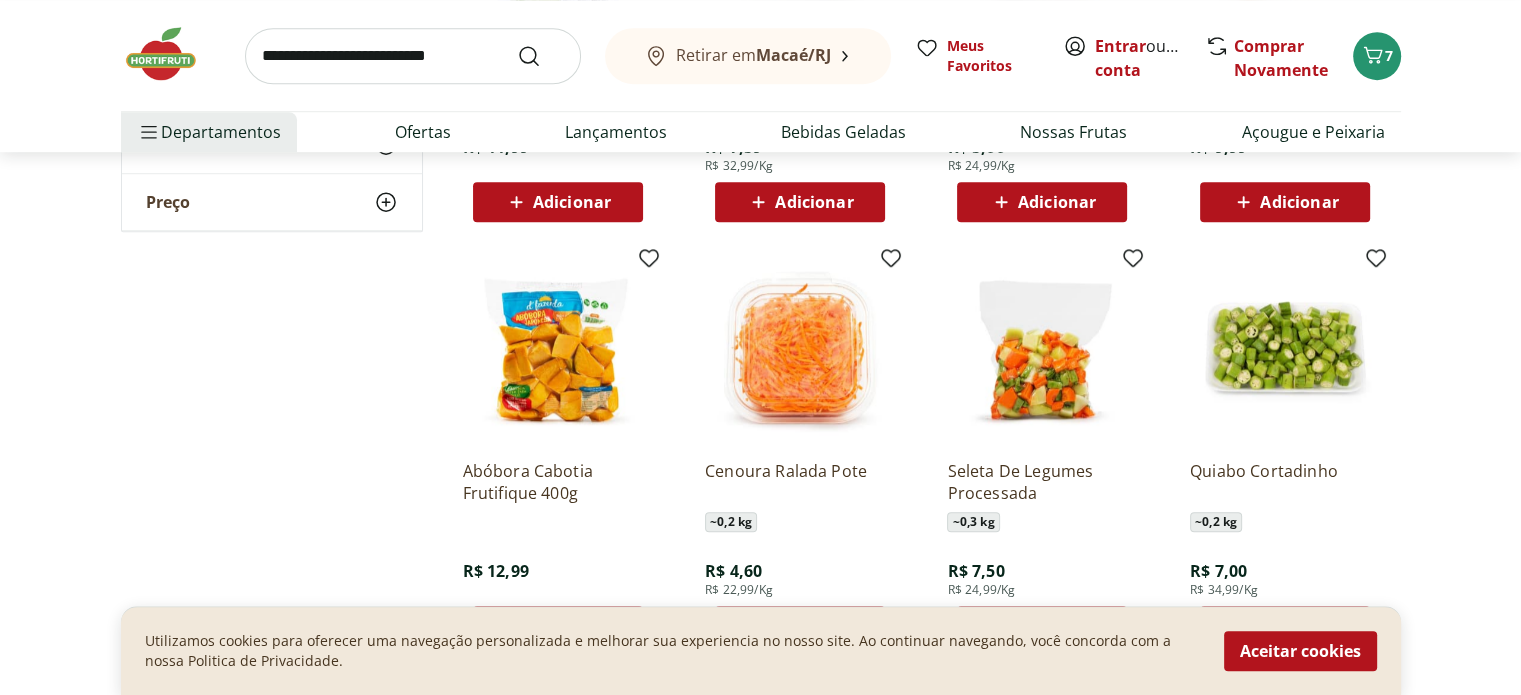scroll, scrollTop: 1500, scrollLeft: 0, axis: vertical 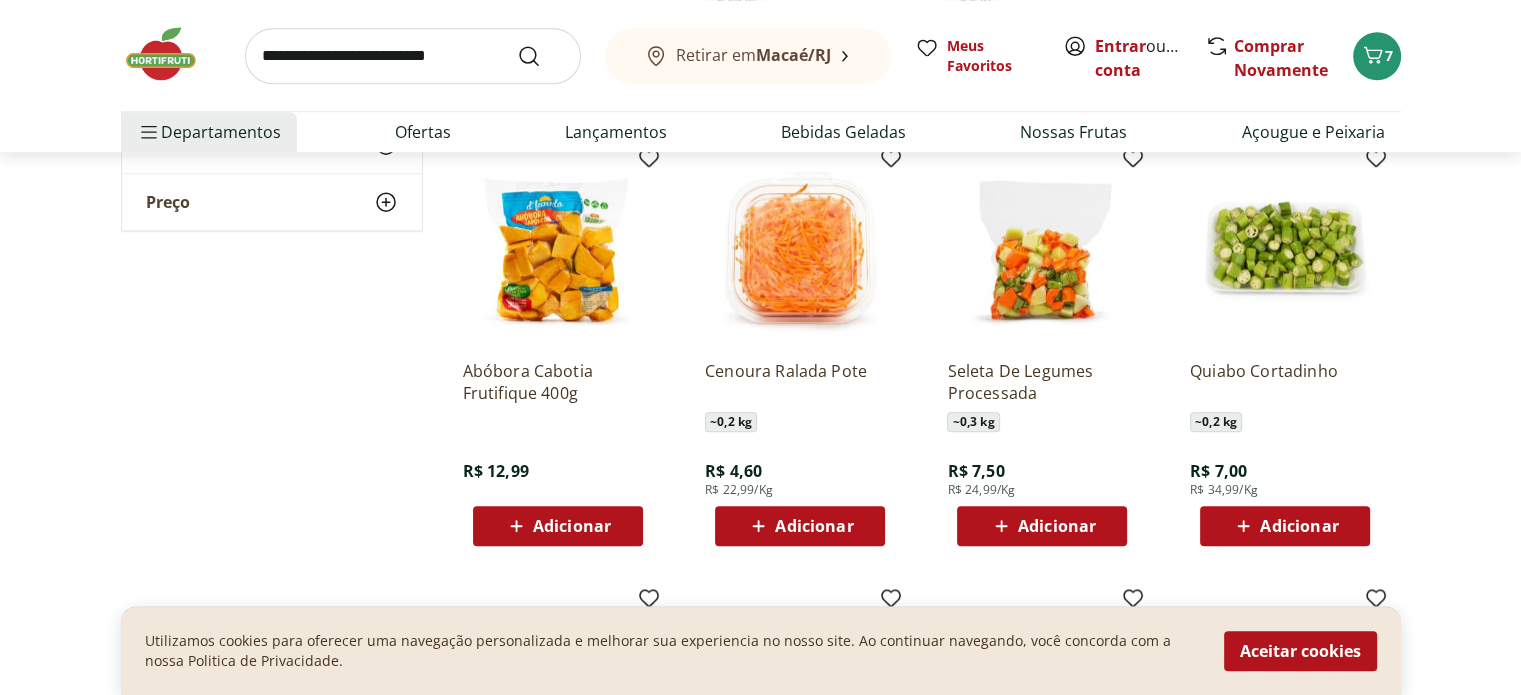 click 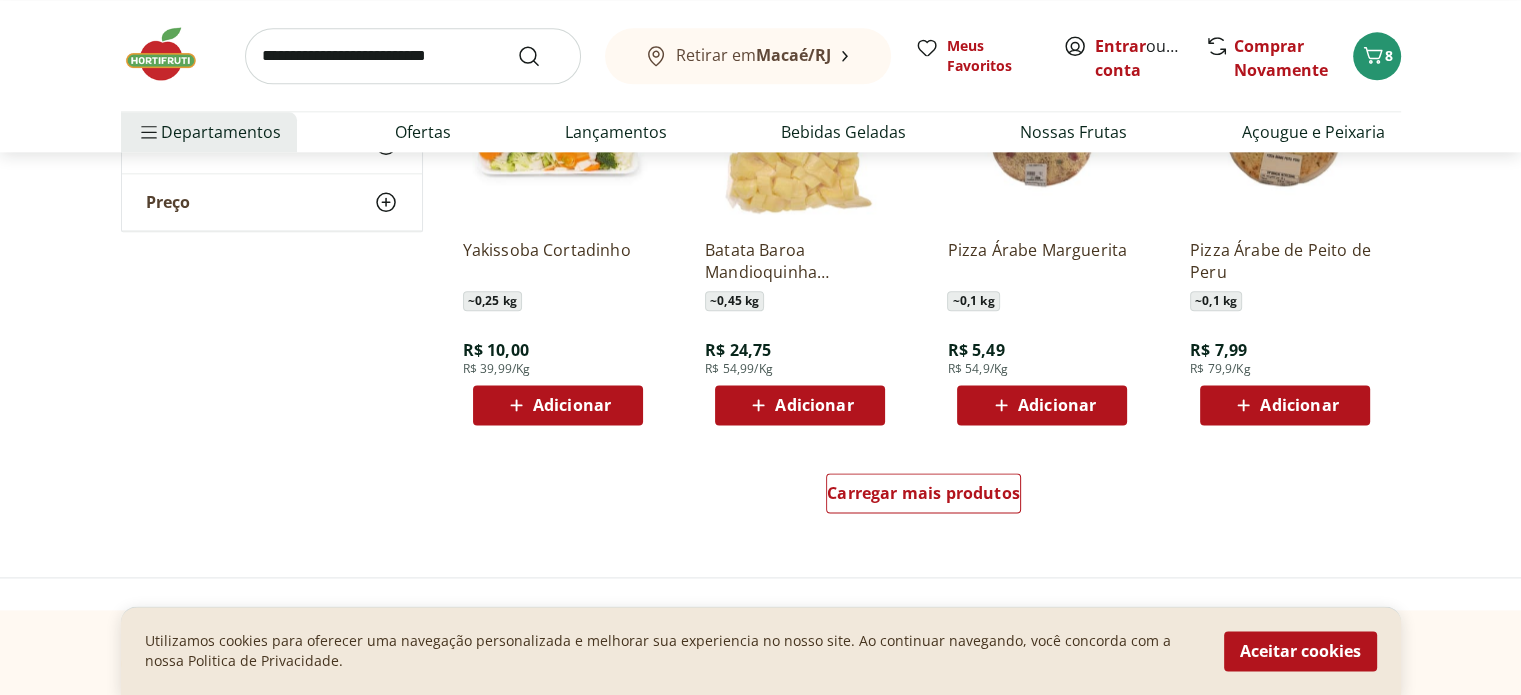 scroll, scrollTop: 2500, scrollLeft: 0, axis: vertical 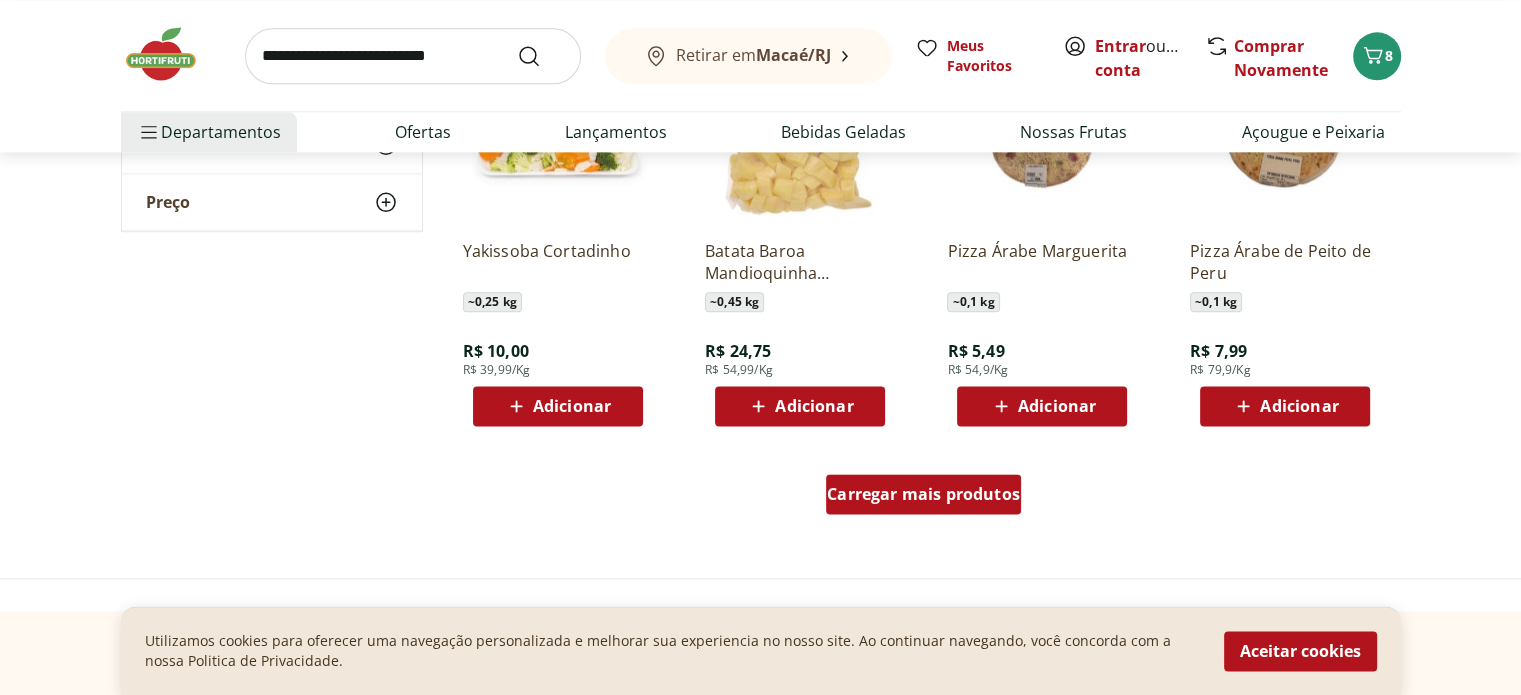 click on "Carregar mais produtos" at bounding box center [923, 494] 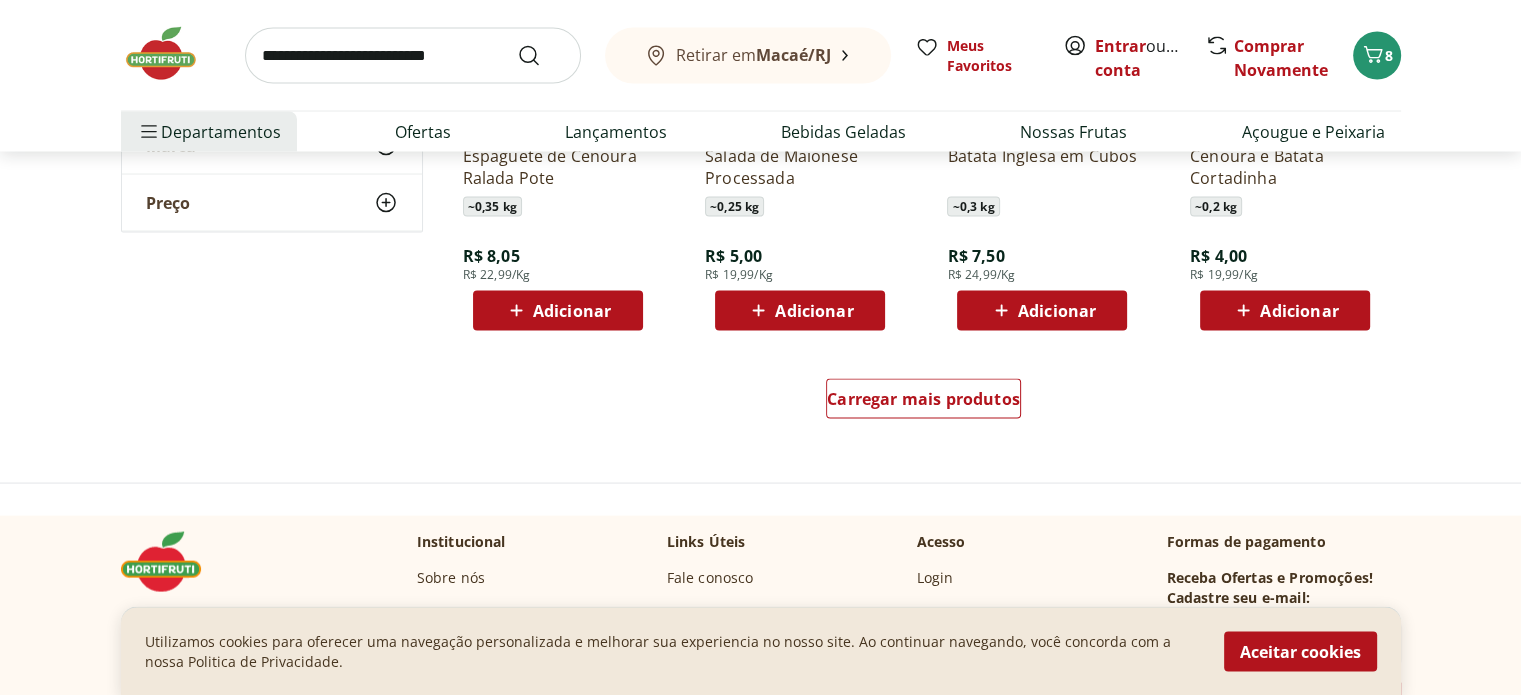 scroll, scrollTop: 3900, scrollLeft: 0, axis: vertical 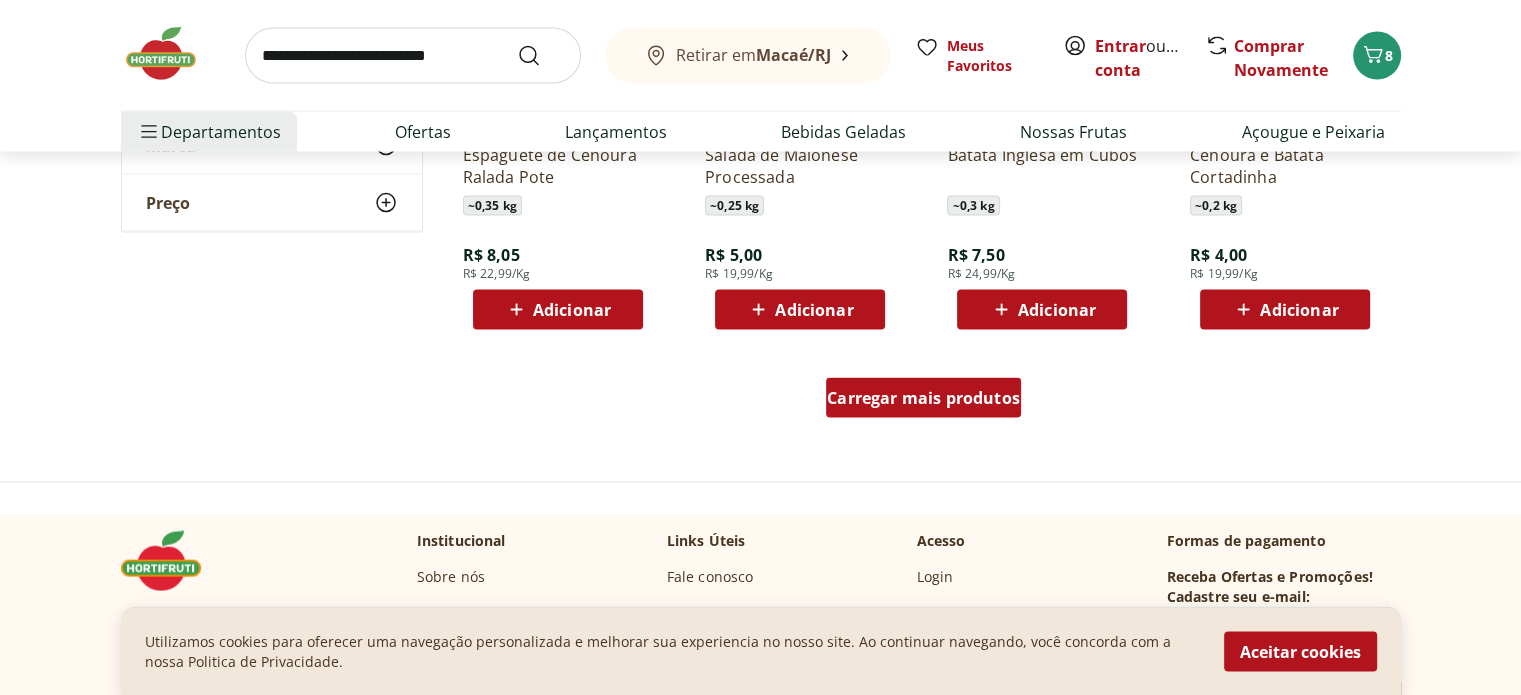 click on "Carregar mais produtos" at bounding box center [923, 398] 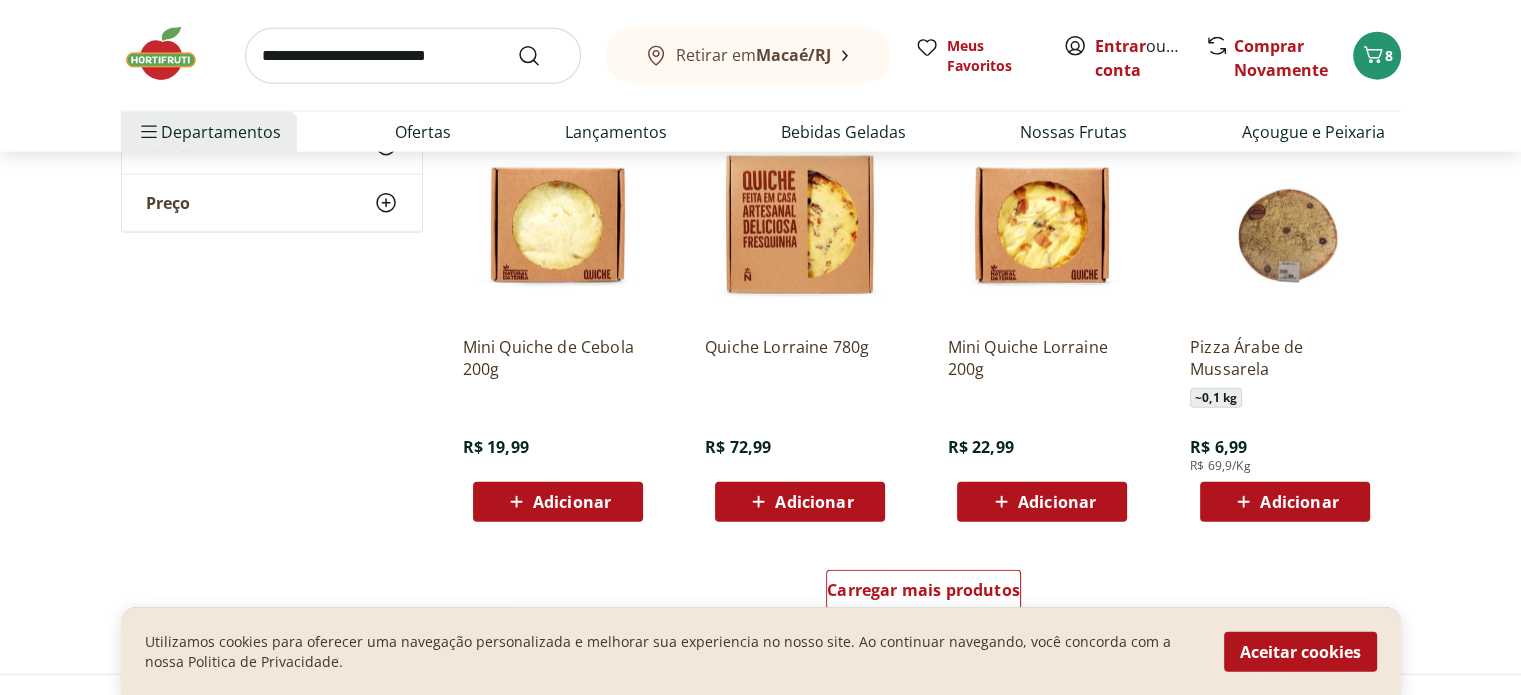 scroll, scrollTop: 5200, scrollLeft: 0, axis: vertical 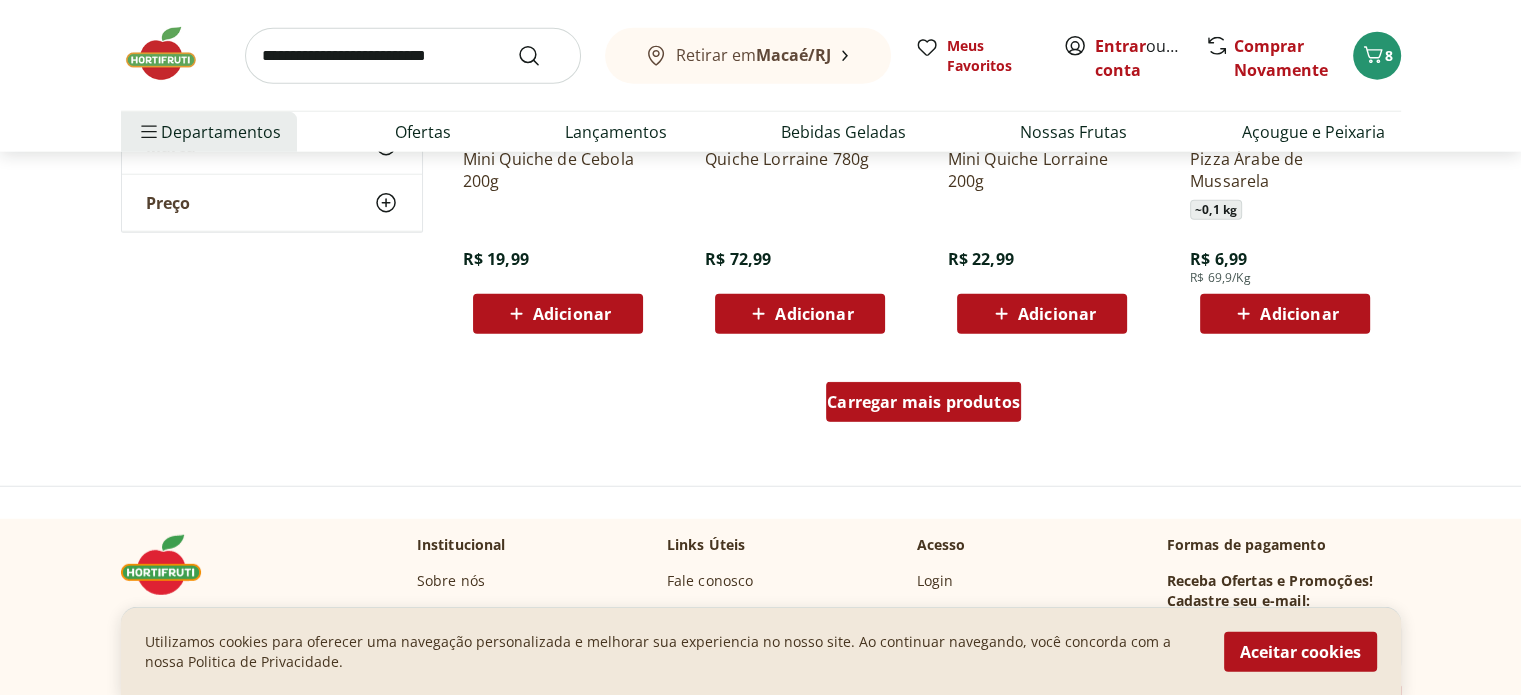 click on "Carregar mais produtos" at bounding box center (923, 402) 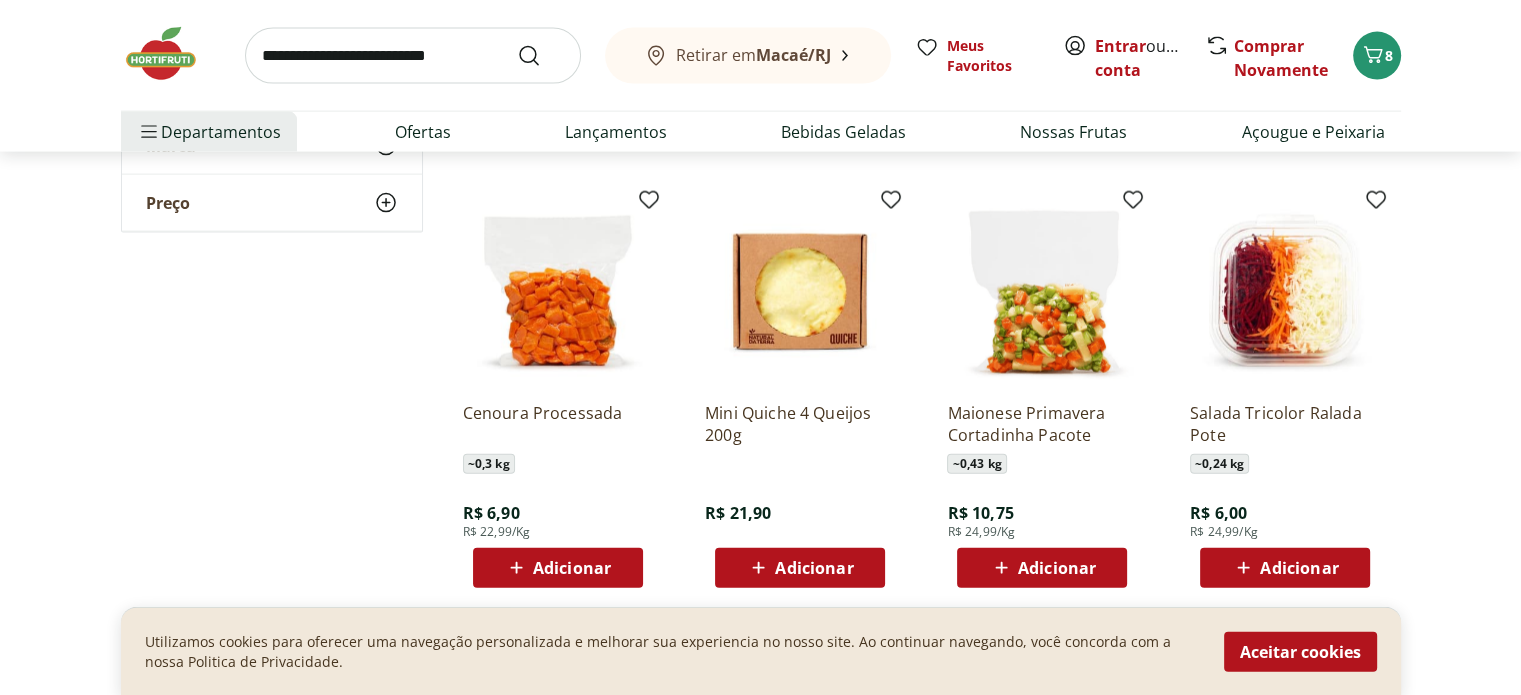 scroll, scrollTop: 4500, scrollLeft: 0, axis: vertical 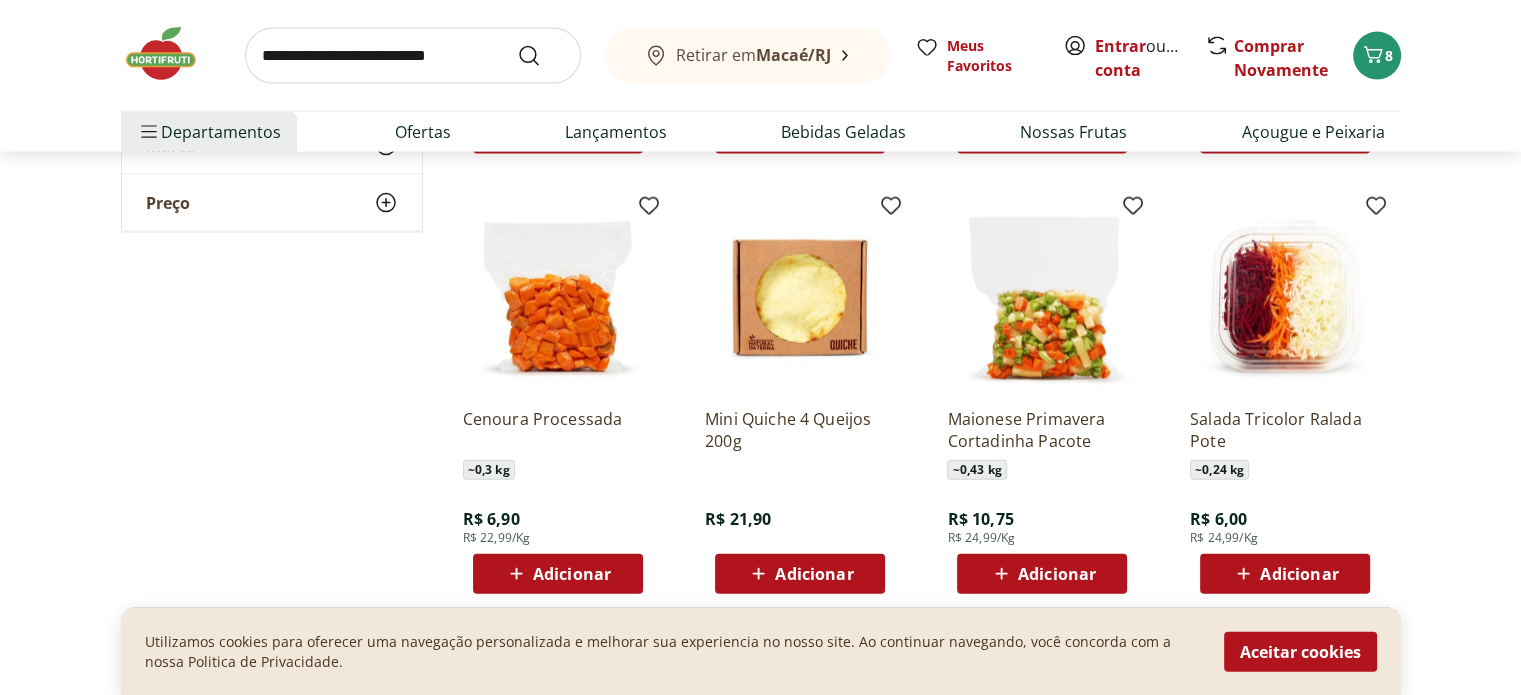 click on "Adicionar" at bounding box center (557, 574) 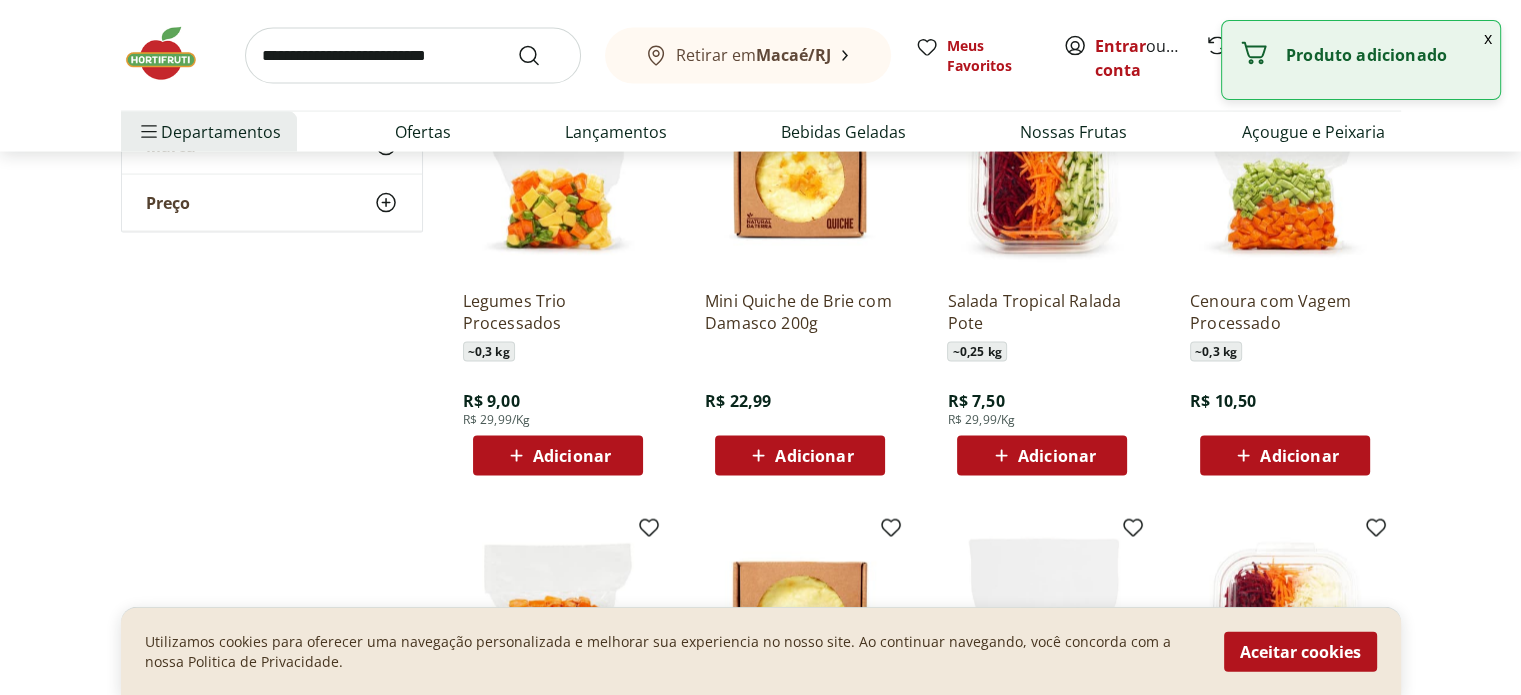 scroll, scrollTop: 4100, scrollLeft: 0, axis: vertical 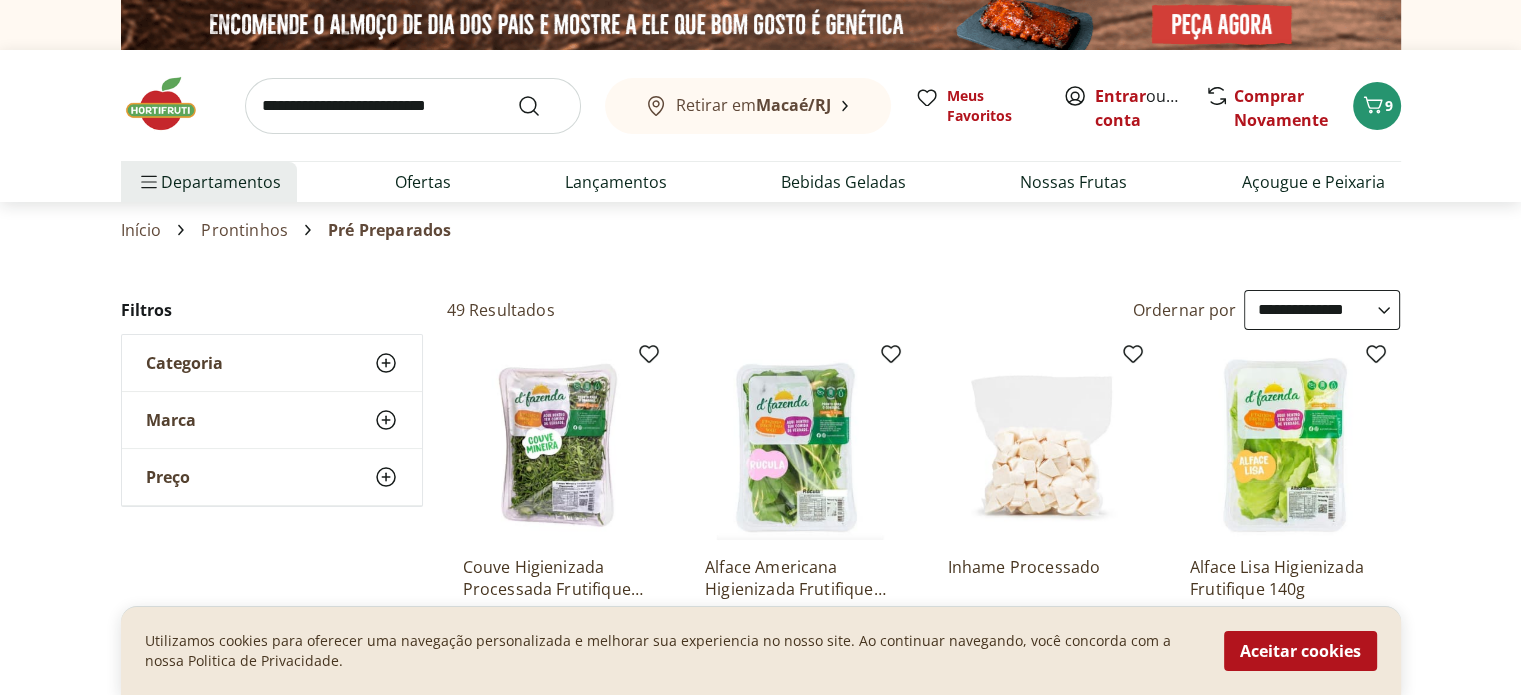 click 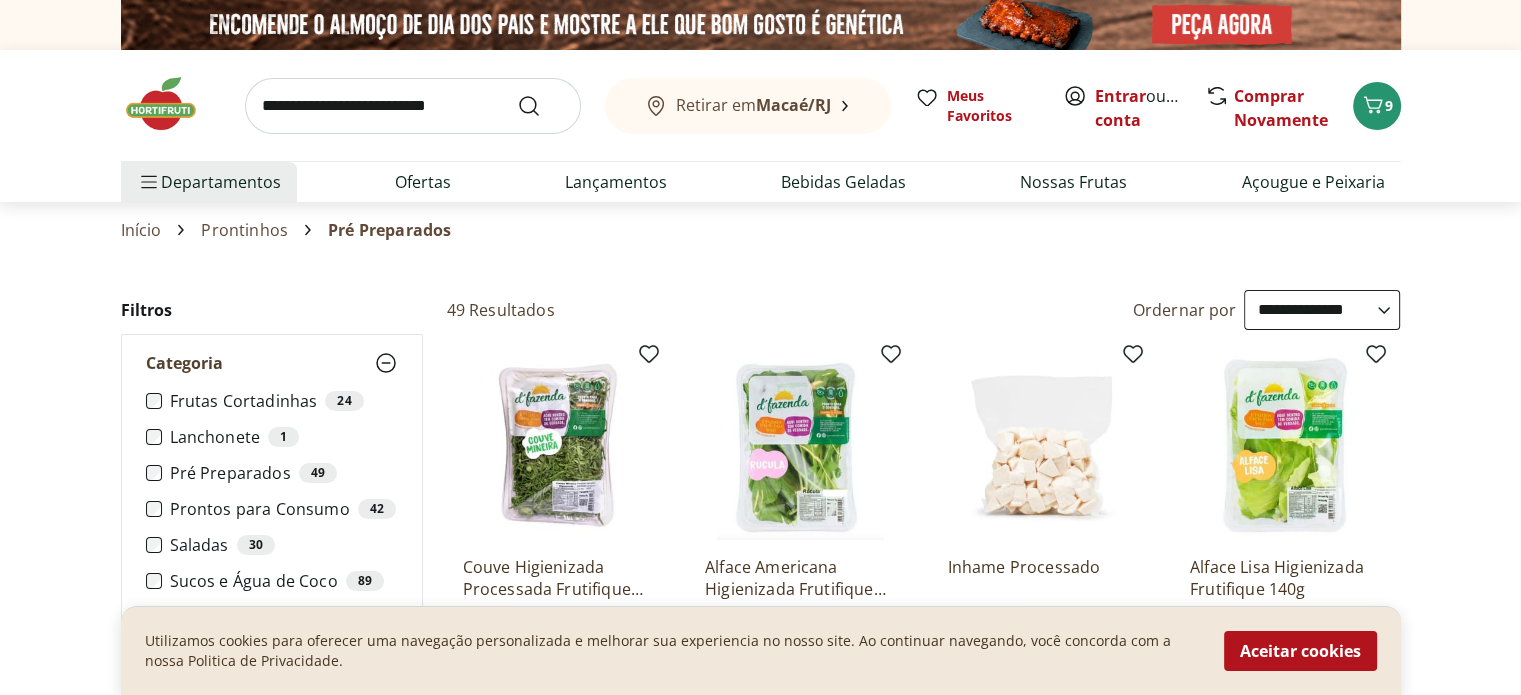 click 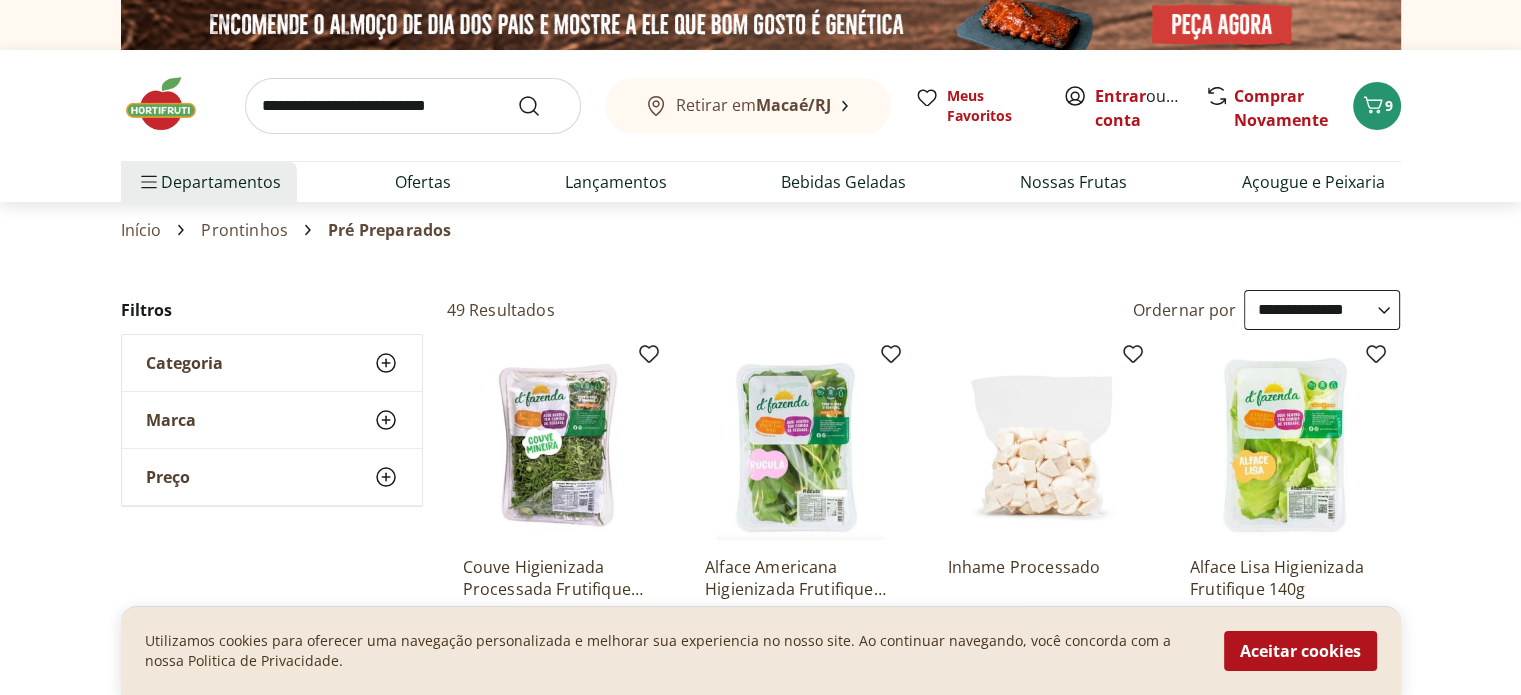 click 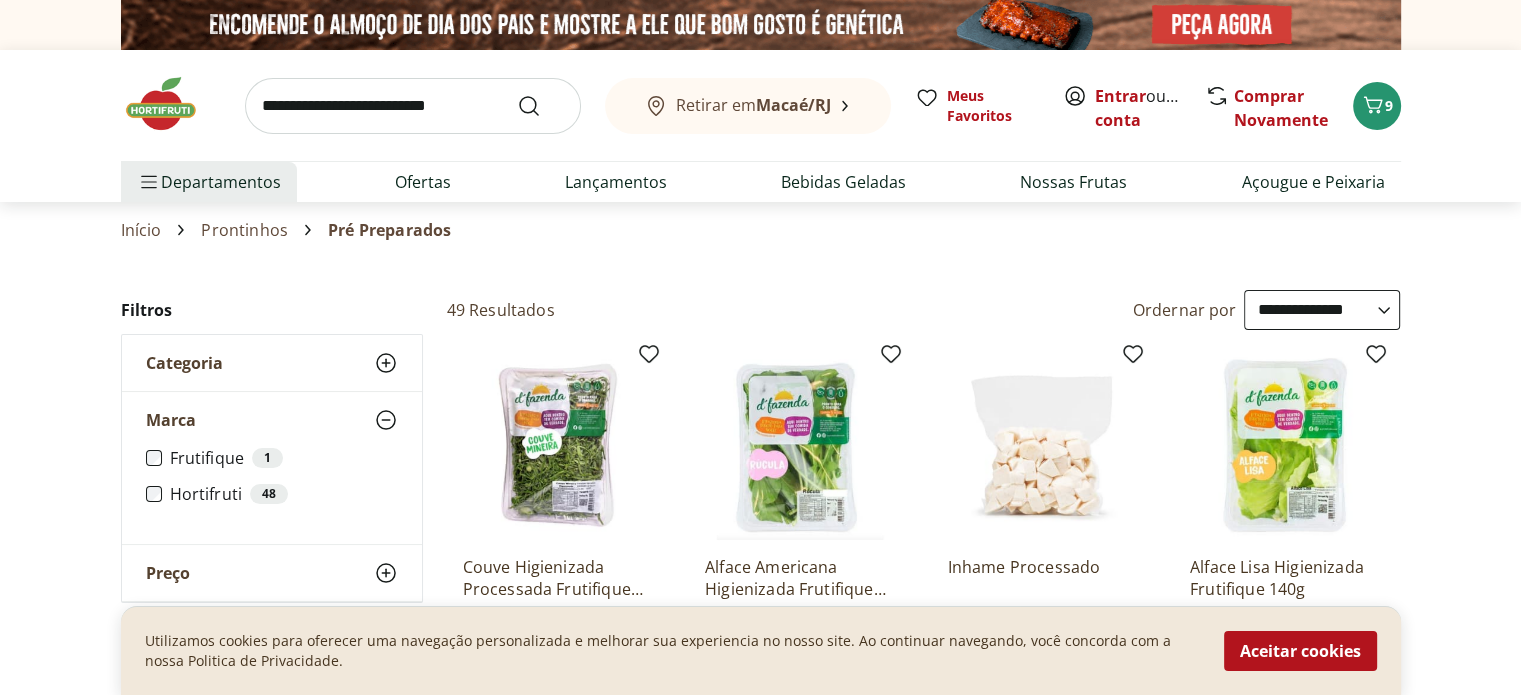 click 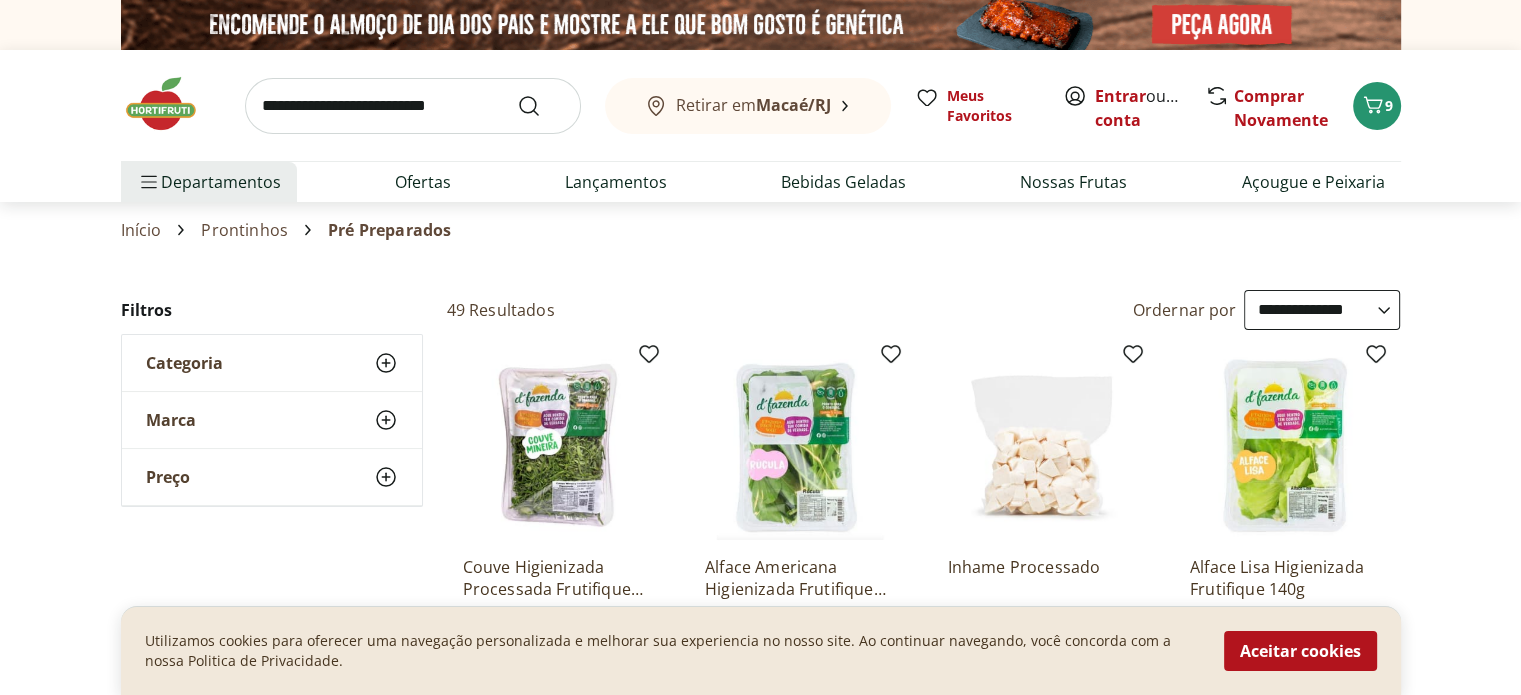 click at bounding box center [413, 106] 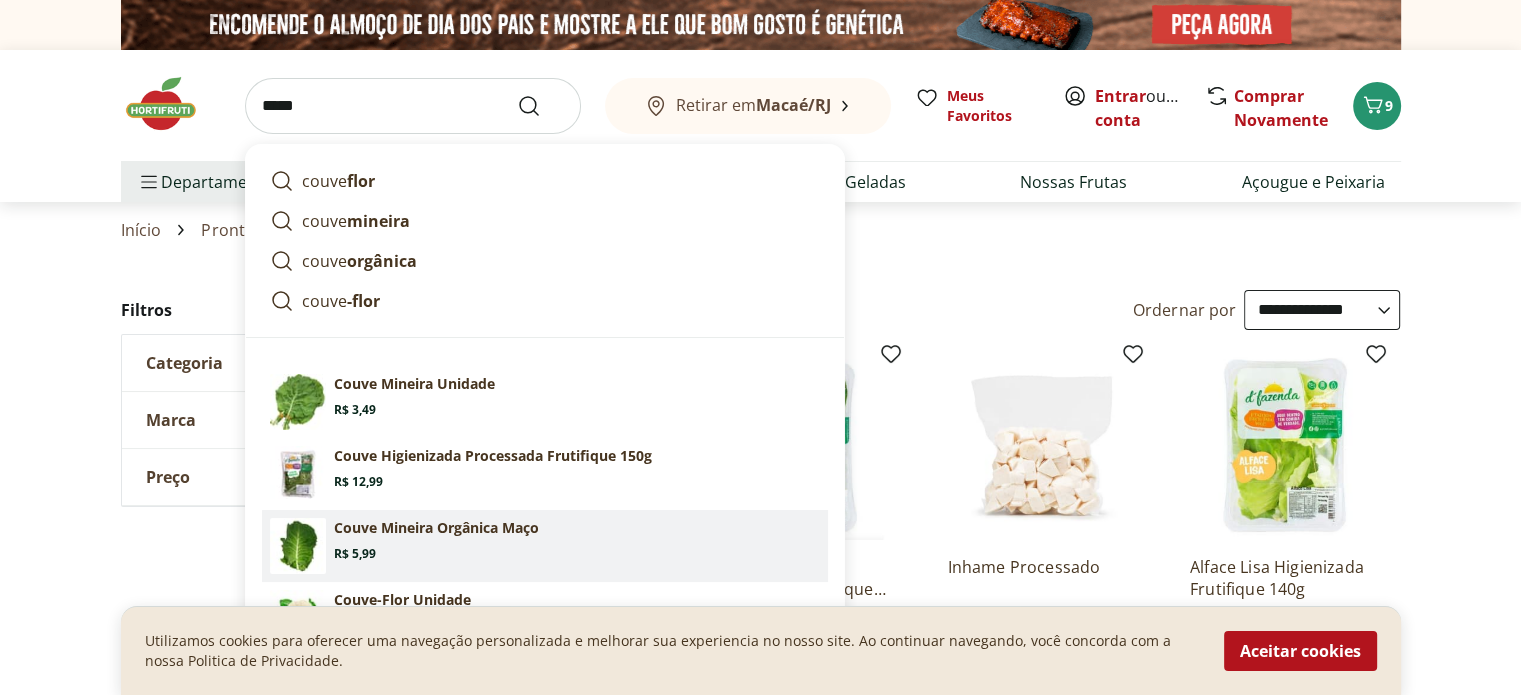 click on "Couve Mineira Orgânica Maço" at bounding box center [436, 528] 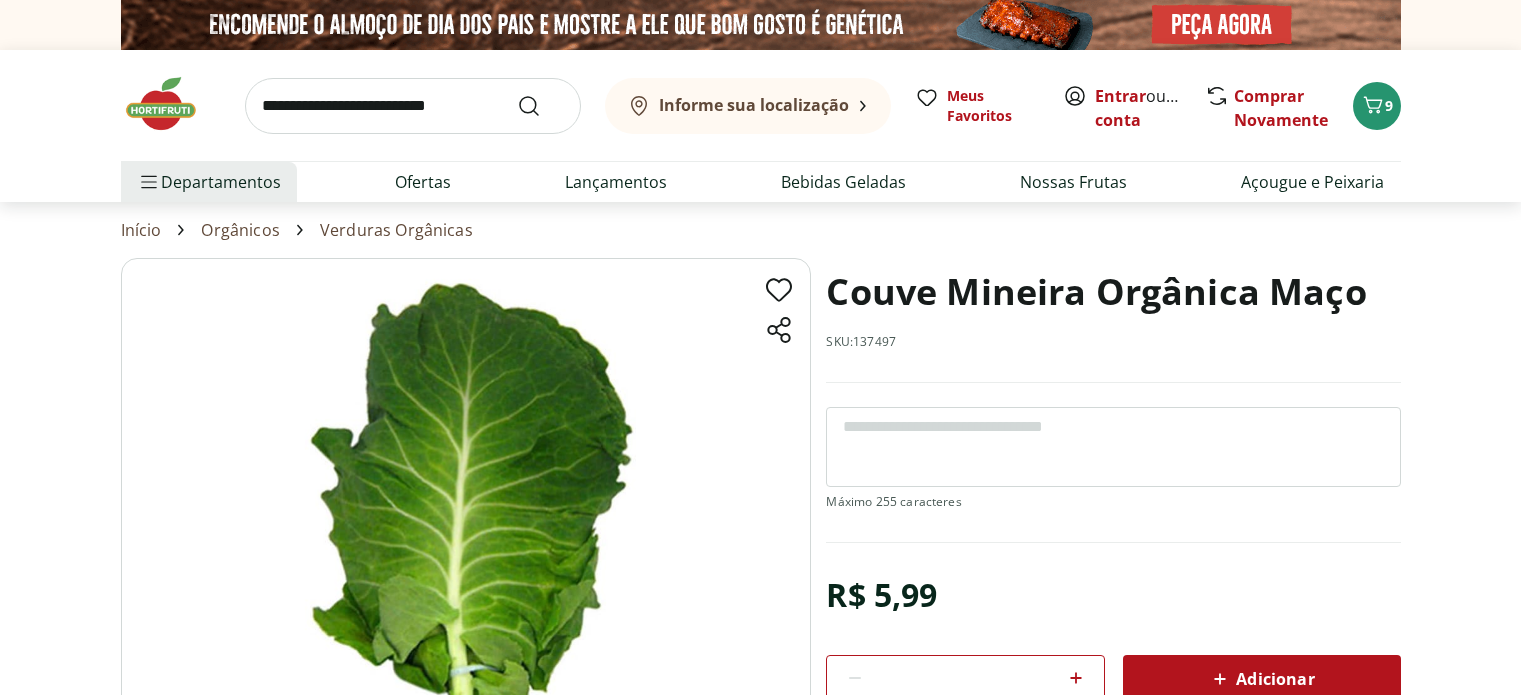 scroll, scrollTop: 0, scrollLeft: 0, axis: both 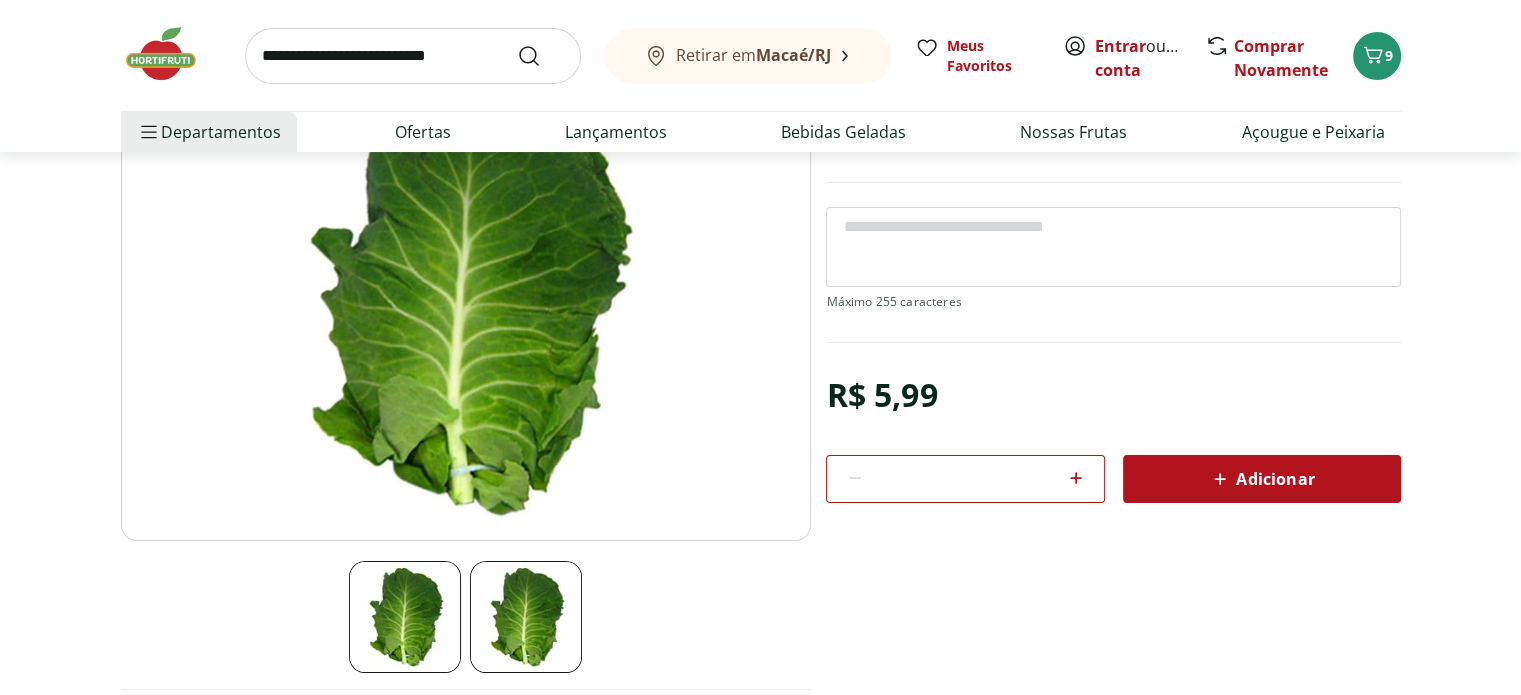 click on "Adicionar" at bounding box center (1261, 479) 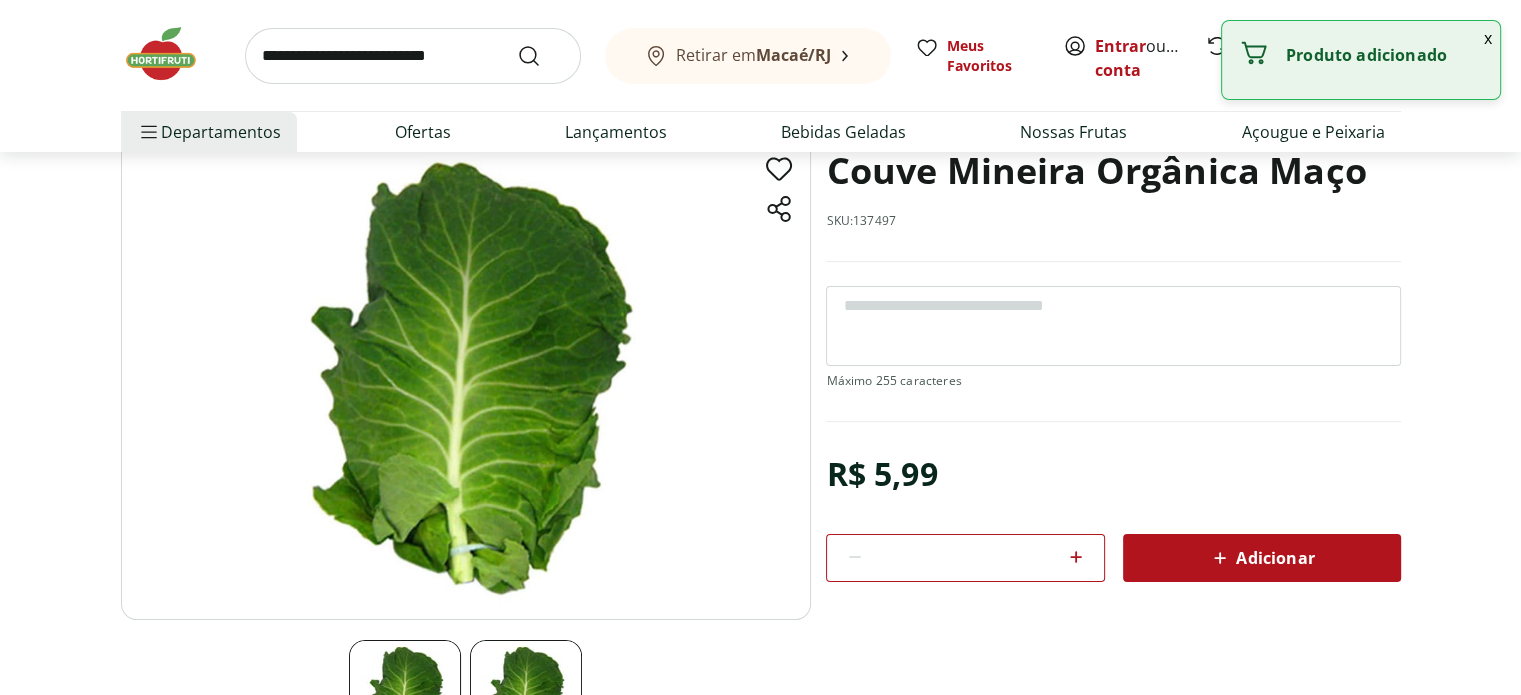 scroll, scrollTop: 0, scrollLeft: 0, axis: both 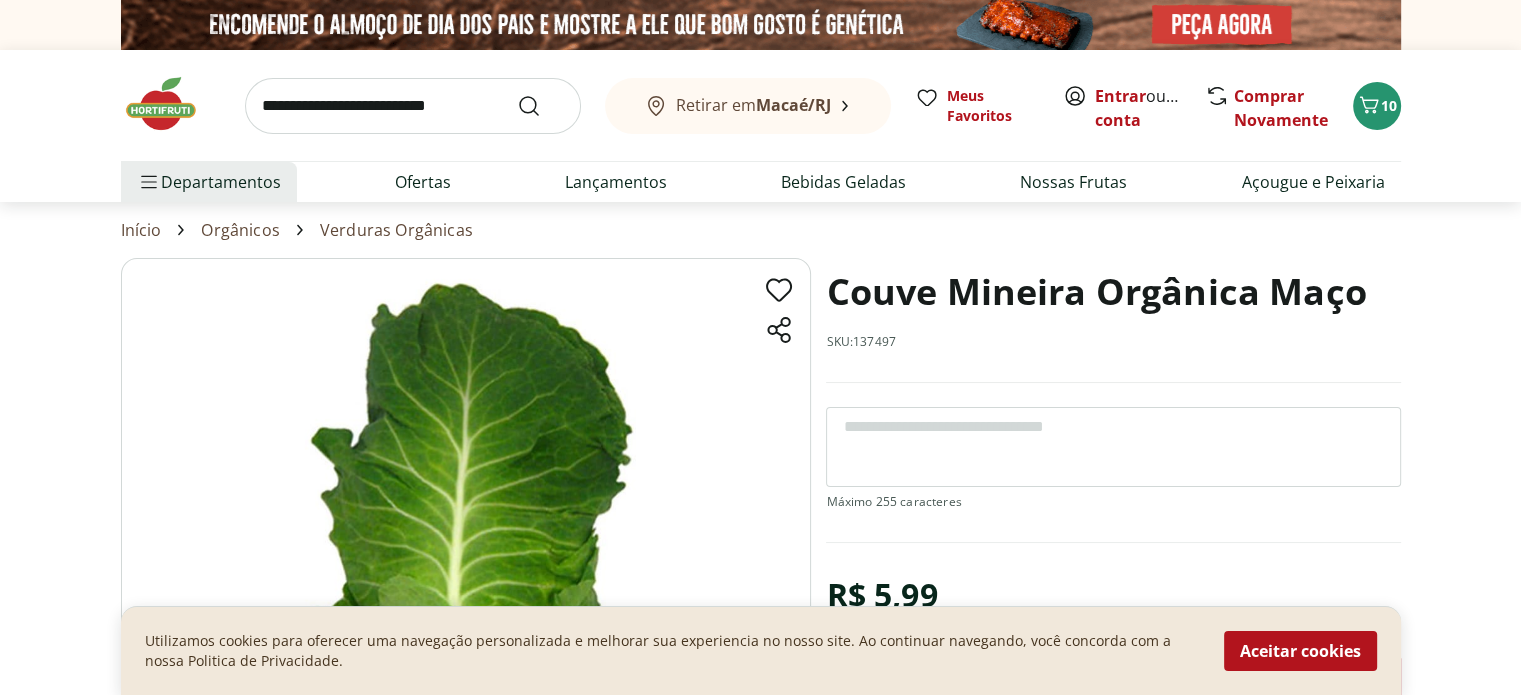 click at bounding box center [413, 106] 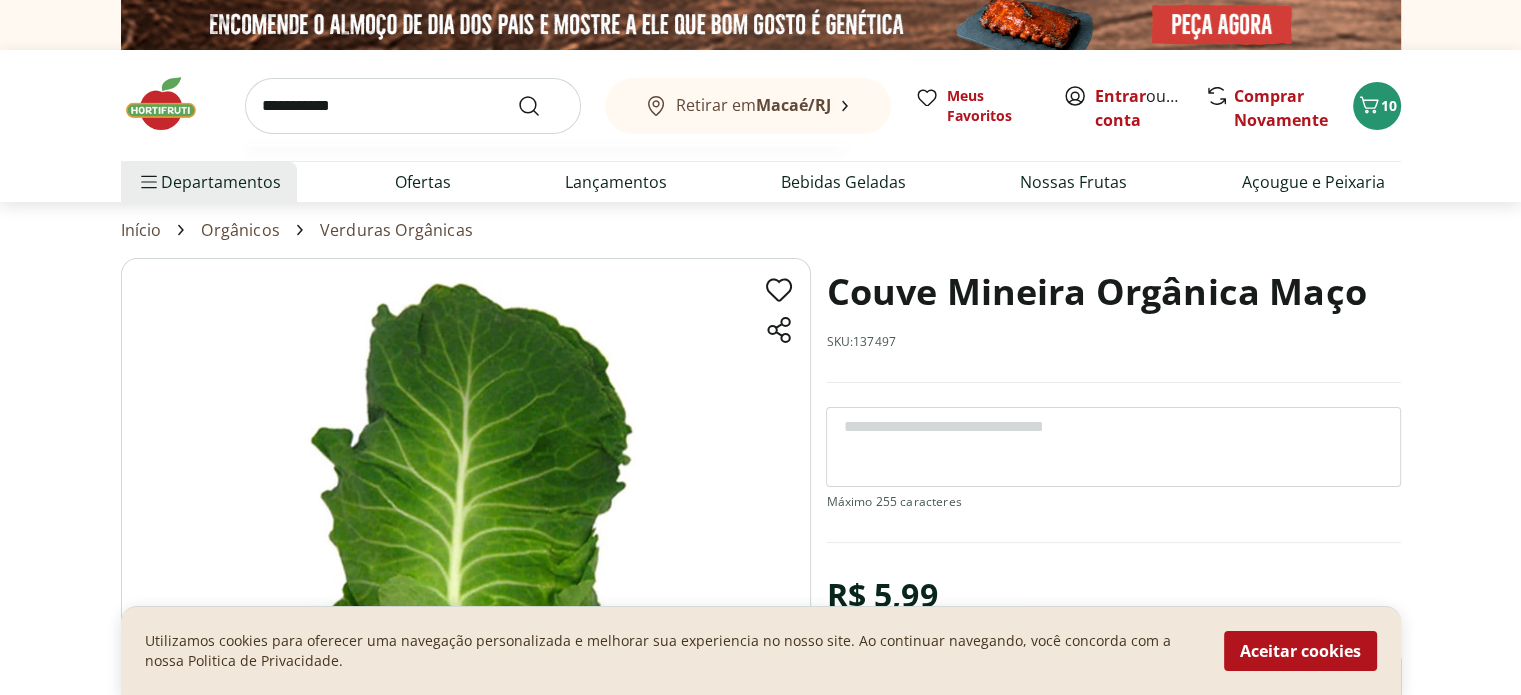 type on "**********" 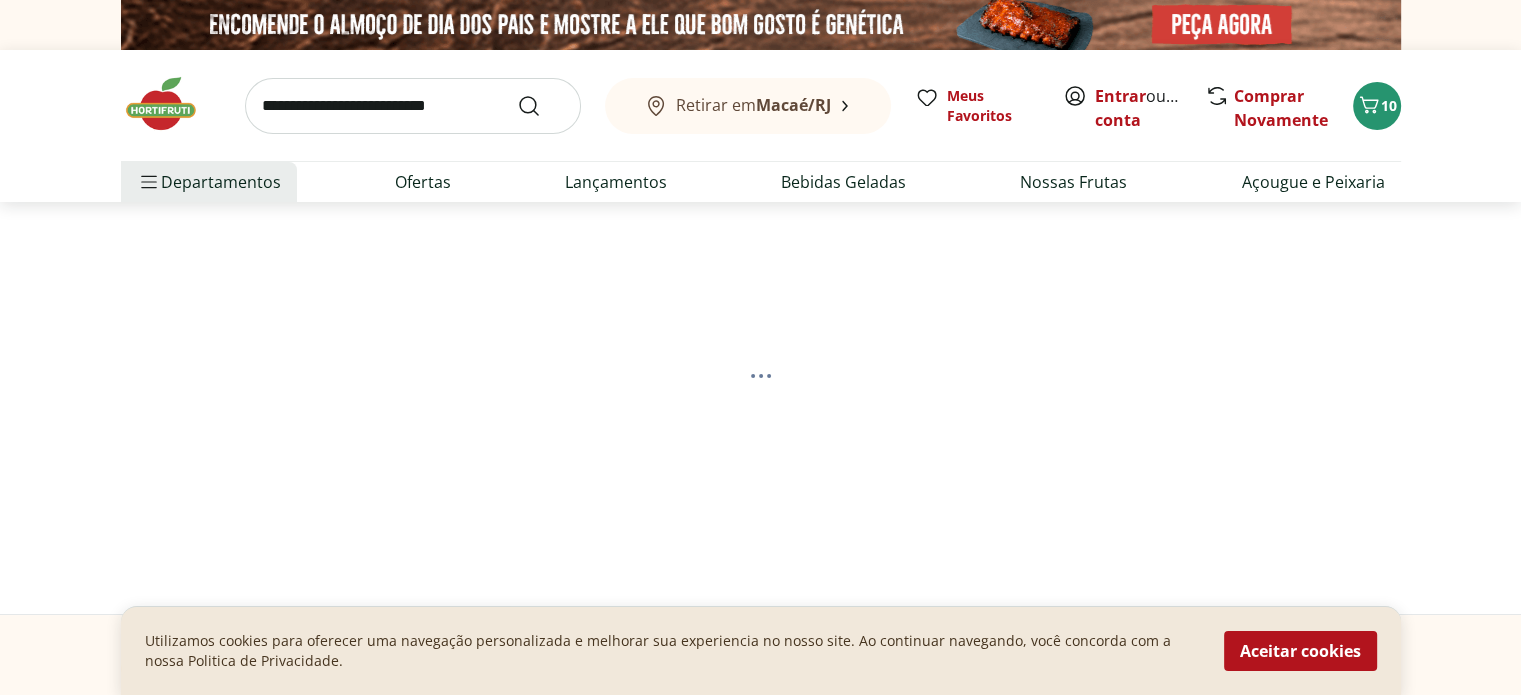 select on "**********" 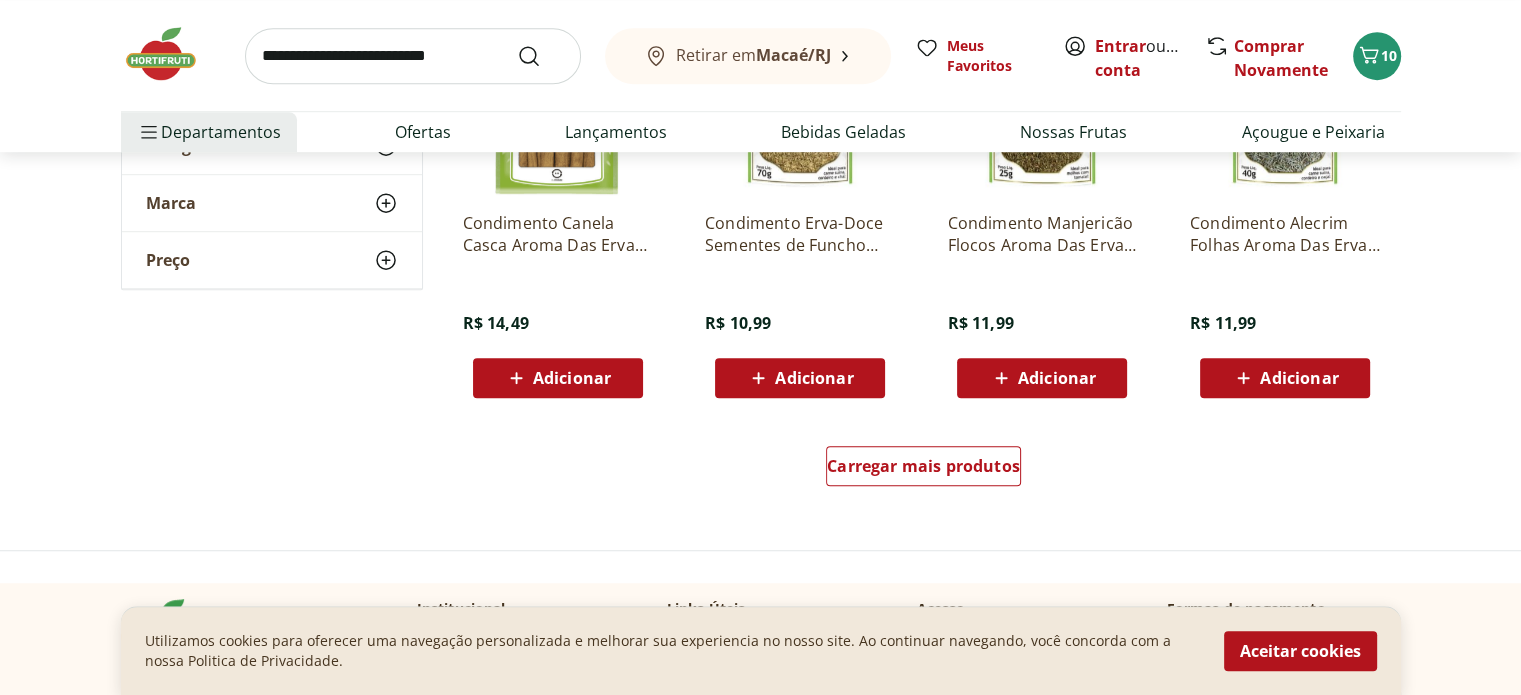 scroll, scrollTop: 1300, scrollLeft: 0, axis: vertical 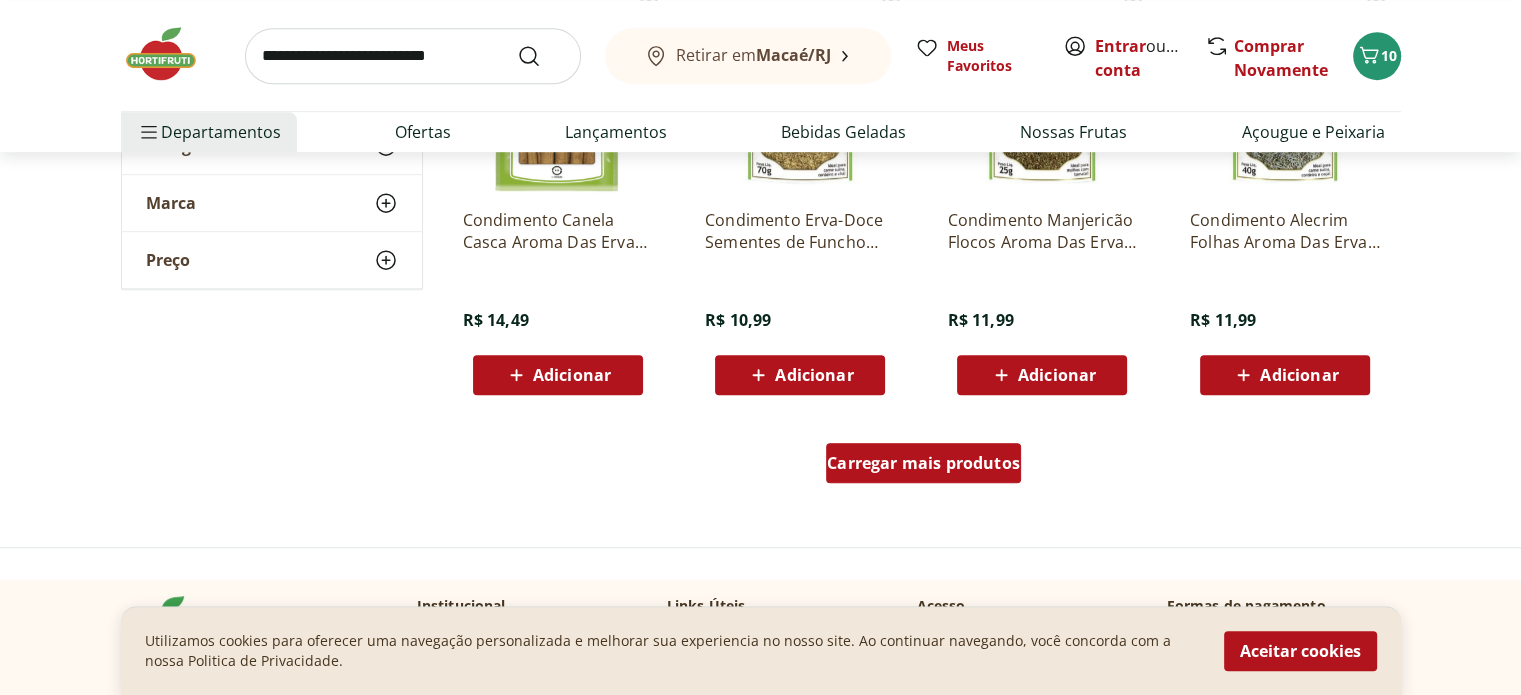 click on "Carregar mais produtos" at bounding box center [923, 463] 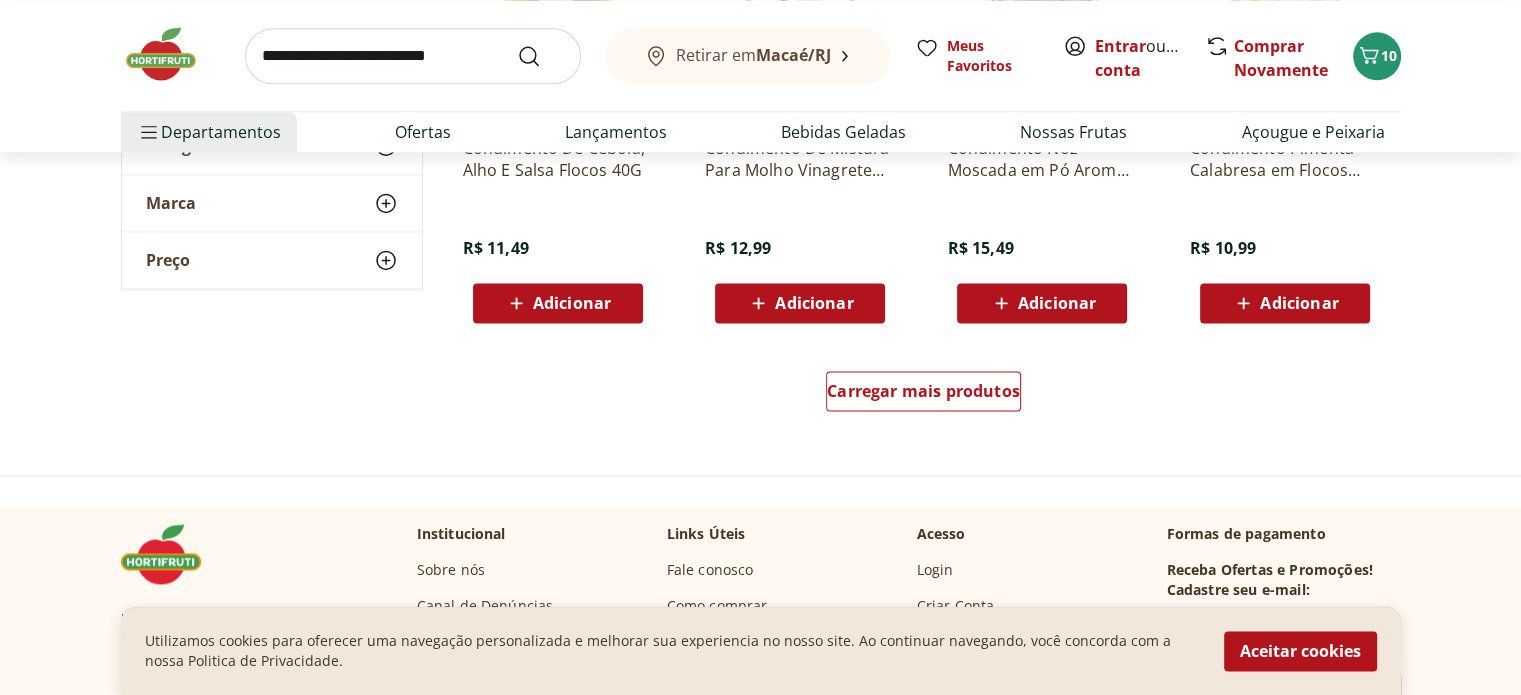scroll, scrollTop: 2700, scrollLeft: 0, axis: vertical 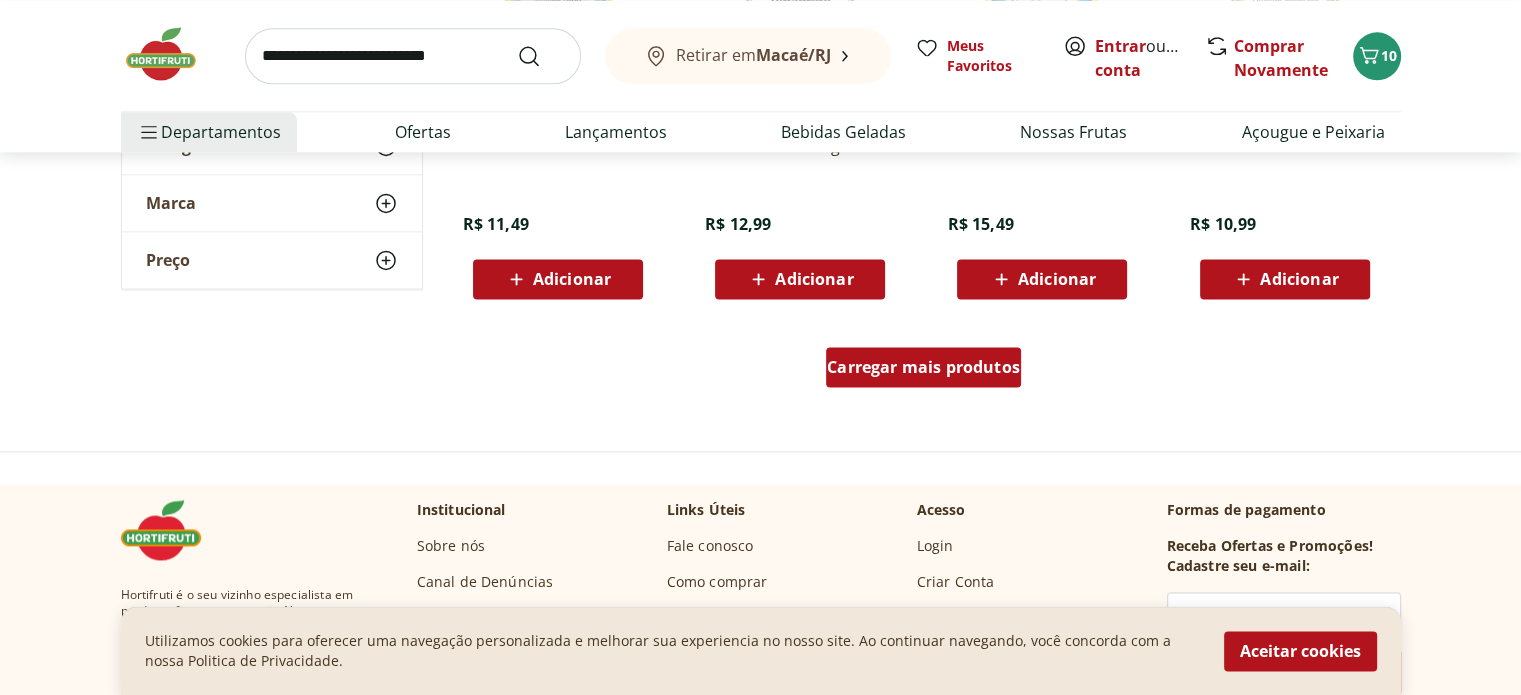 click on "Carregar mais produtos" at bounding box center [923, 367] 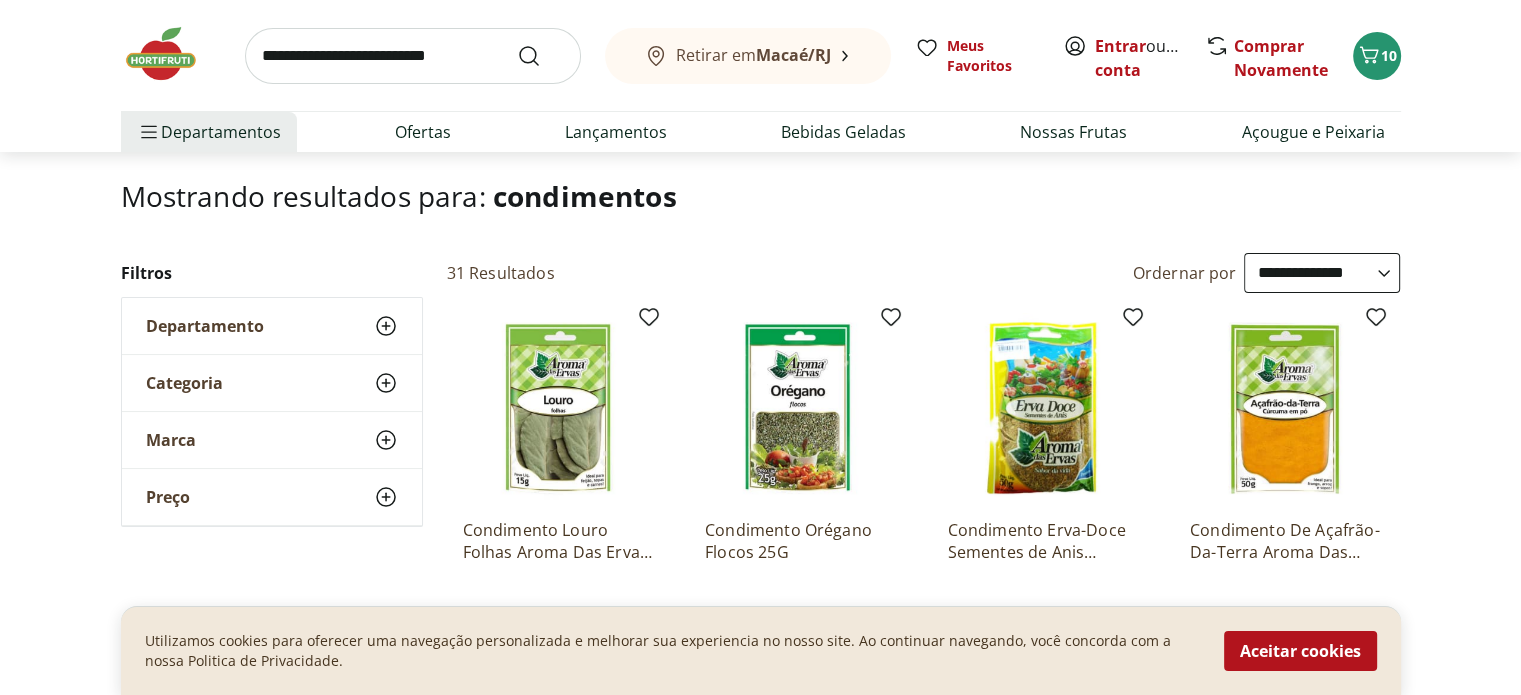 scroll, scrollTop: 0, scrollLeft: 0, axis: both 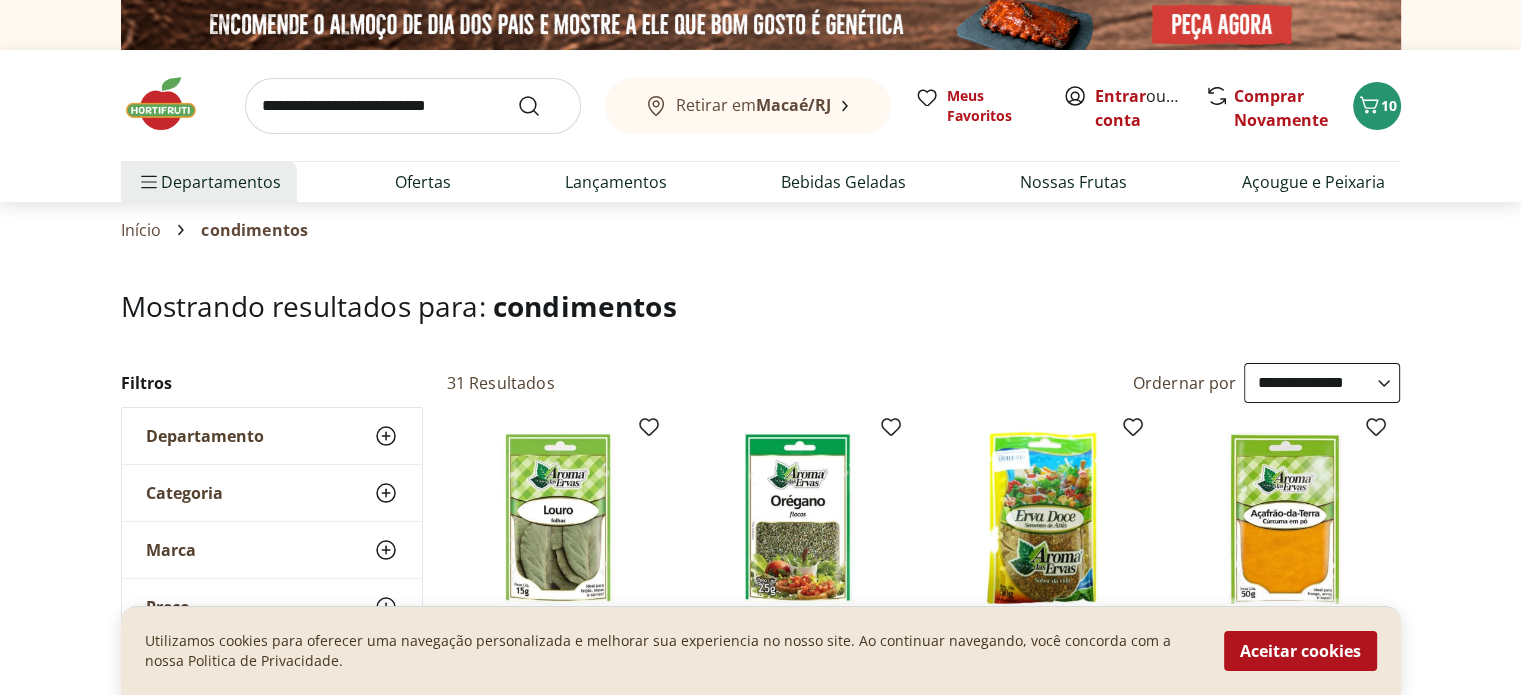 click 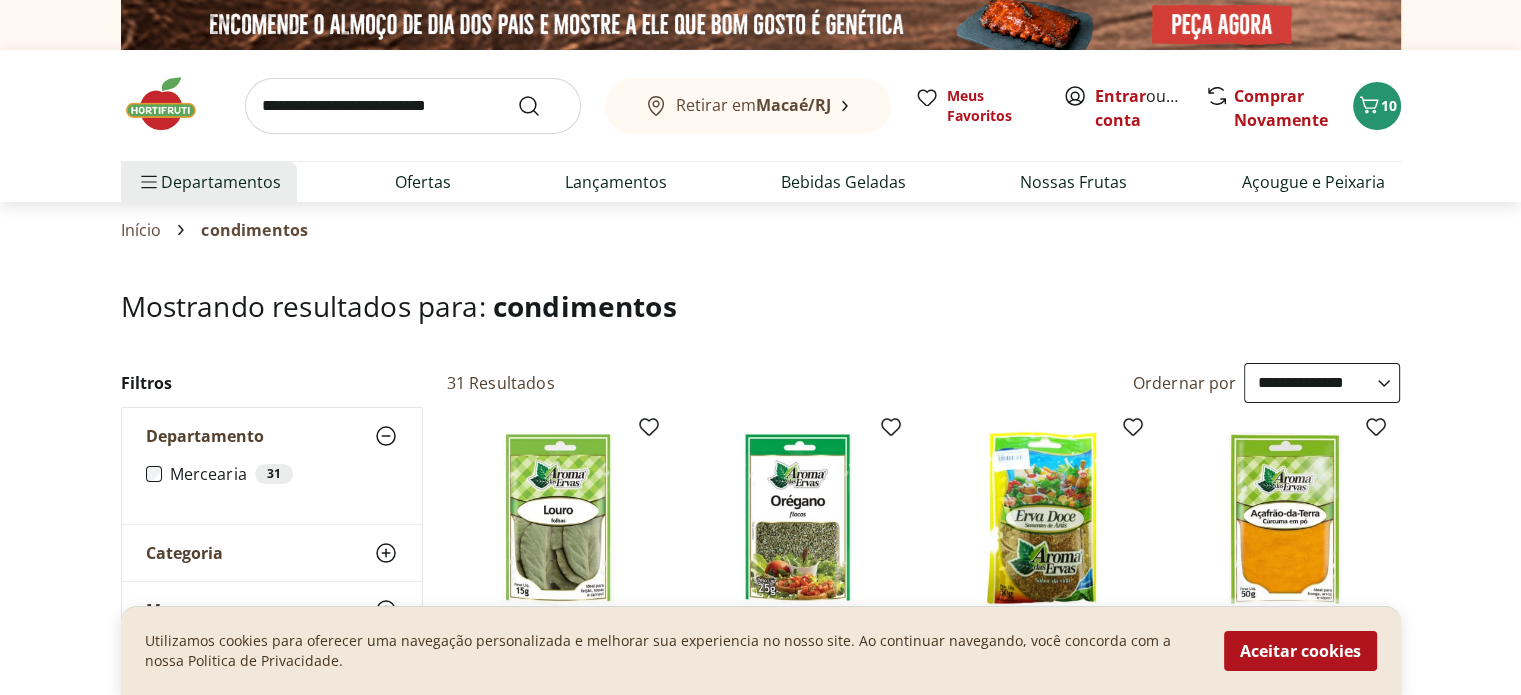 scroll, scrollTop: 100, scrollLeft: 0, axis: vertical 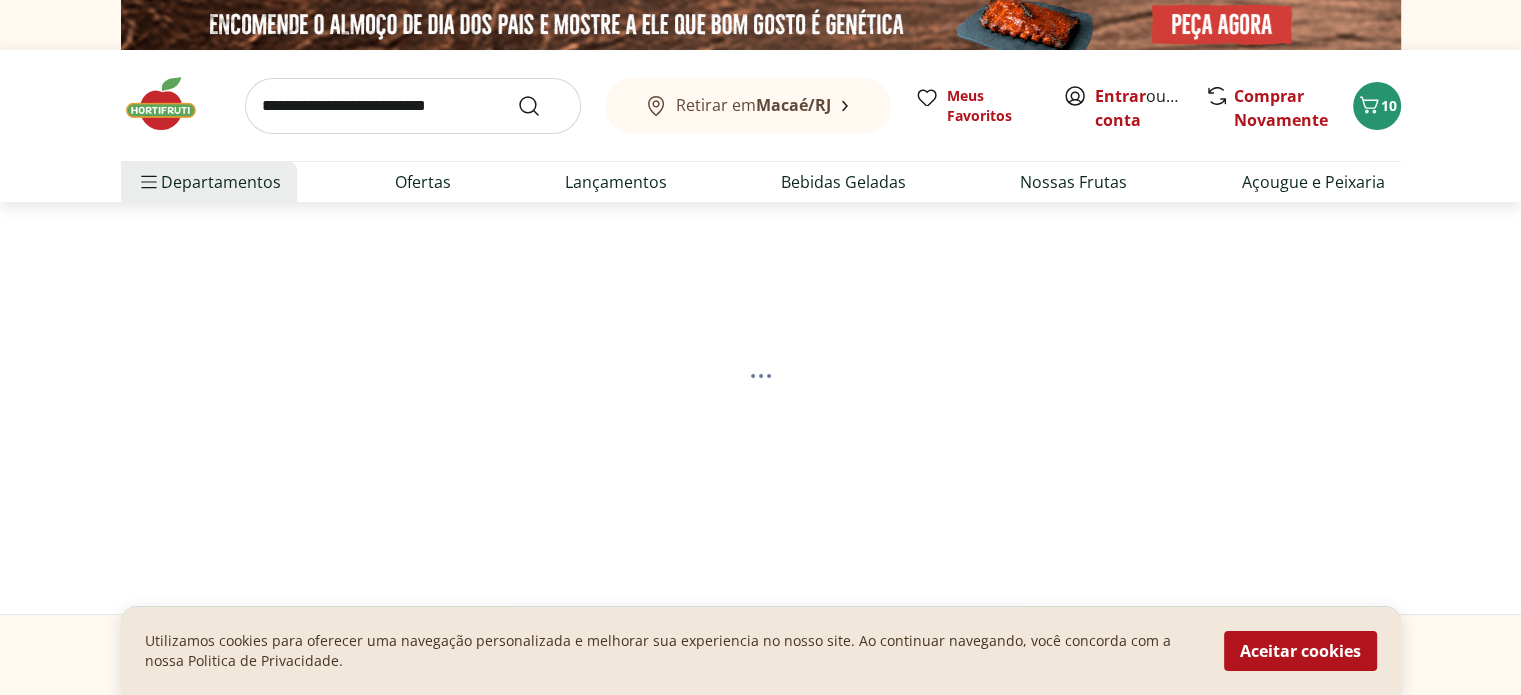 select on "**********" 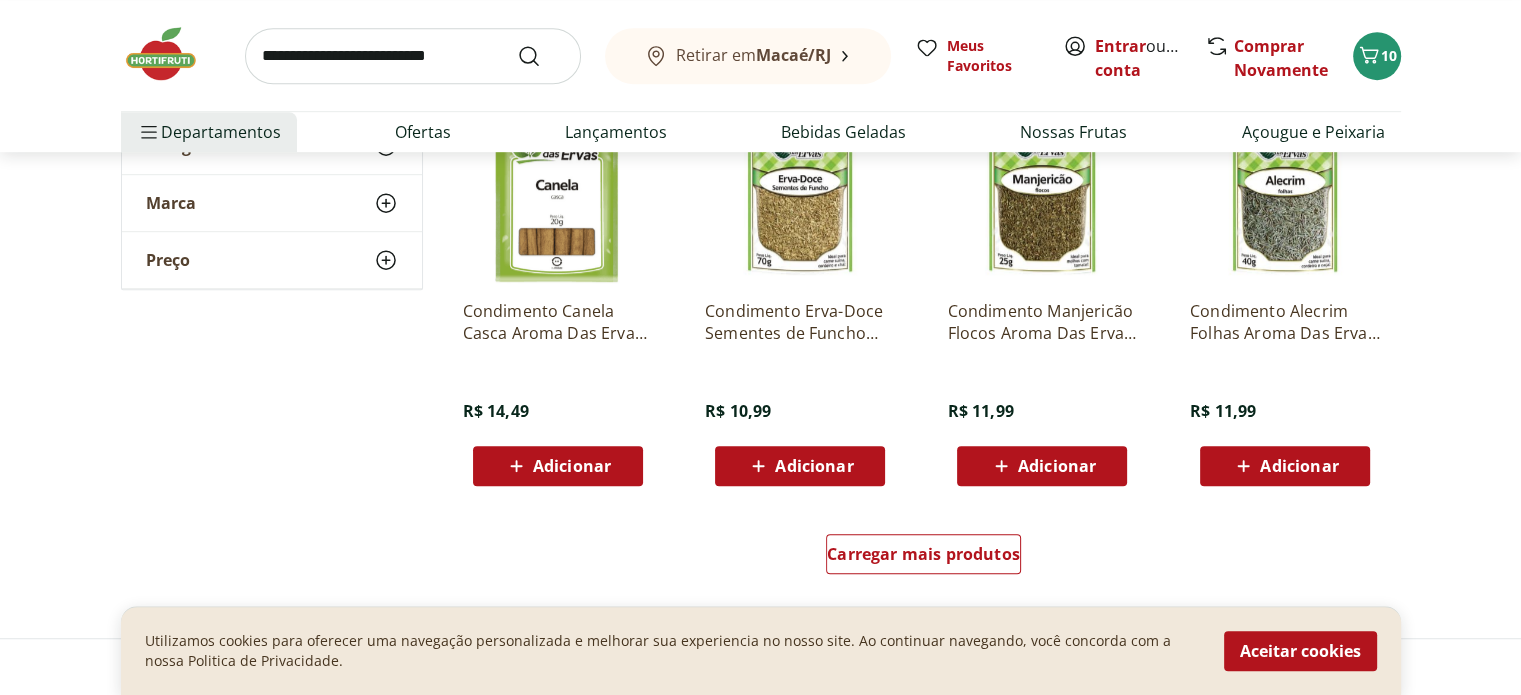 scroll, scrollTop: 1300, scrollLeft: 0, axis: vertical 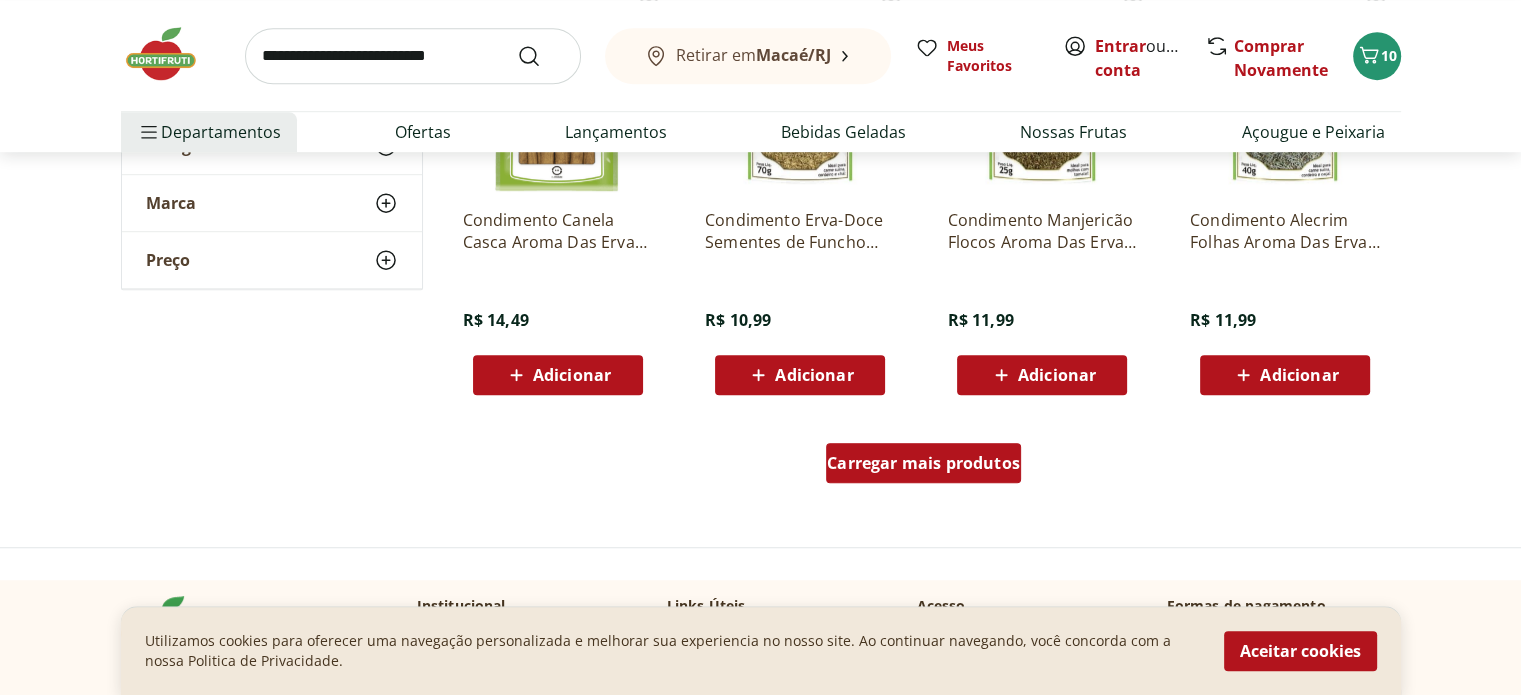 click on "Carregar mais produtos" at bounding box center [923, 463] 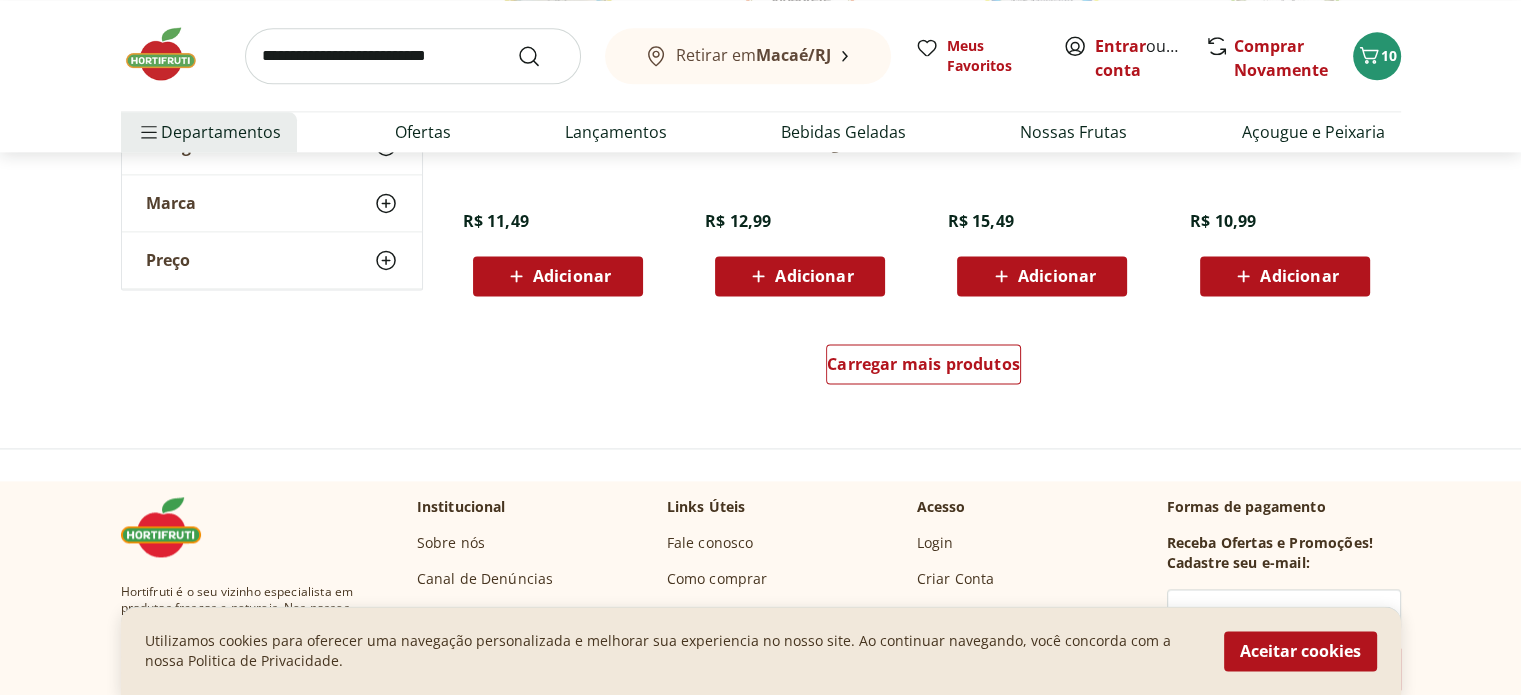 scroll, scrollTop: 2800, scrollLeft: 0, axis: vertical 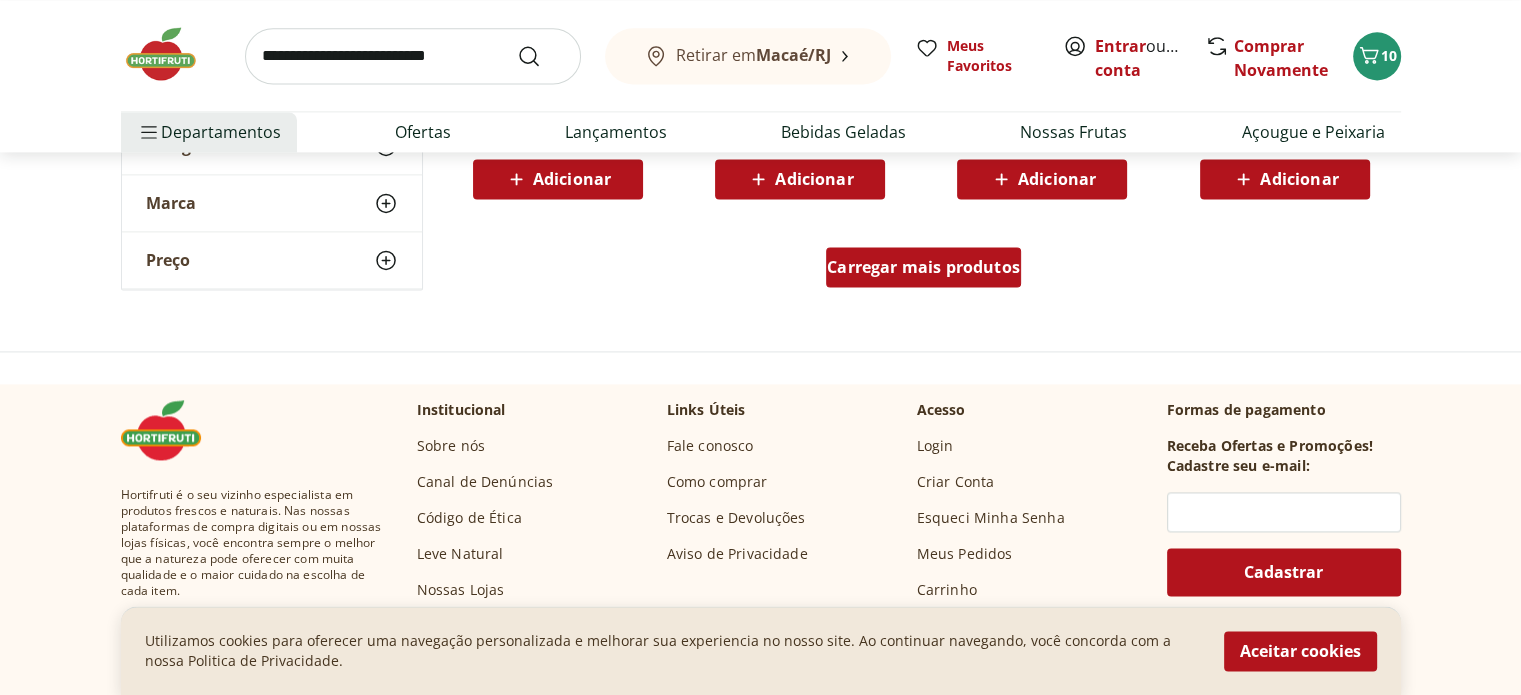 click on "Carregar mais produtos" at bounding box center (923, 267) 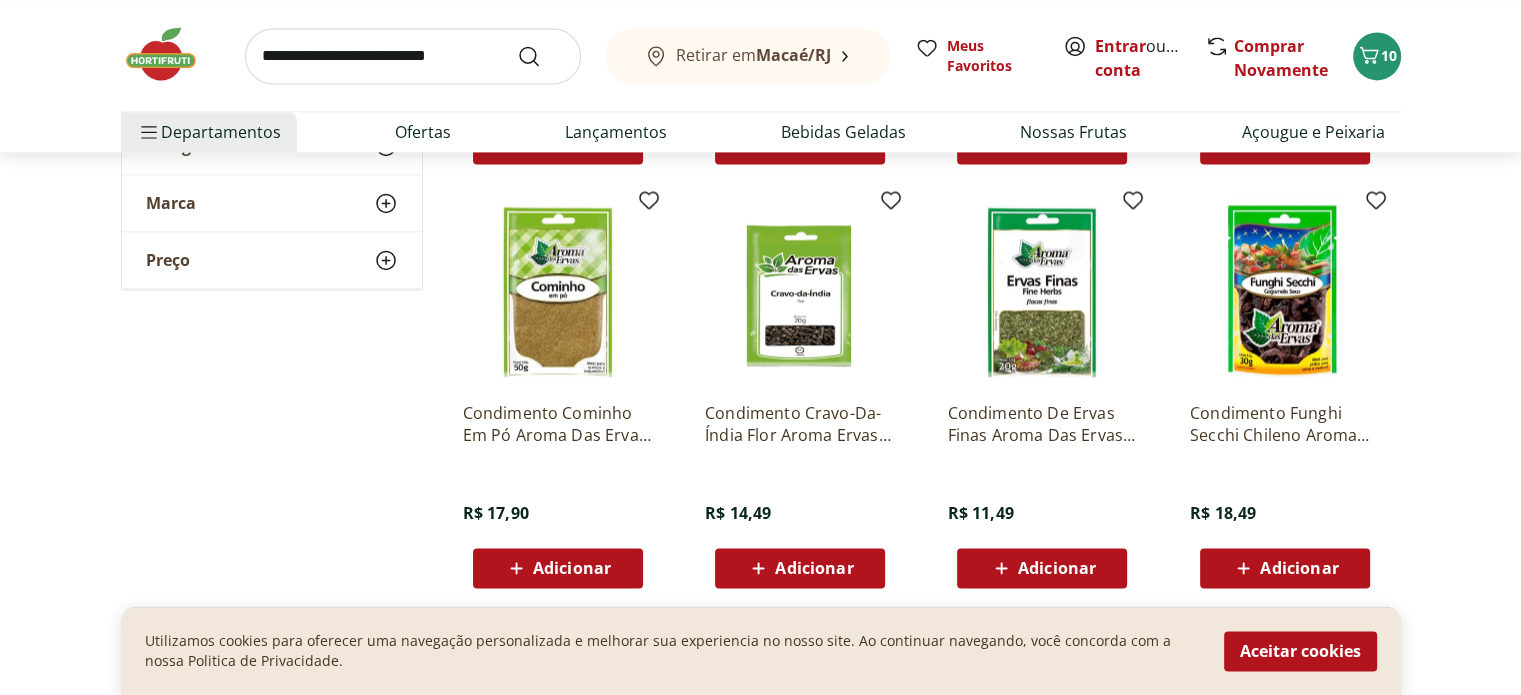 scroll, scrollTop: 2800, scrollLeft: 0, axis: vertical 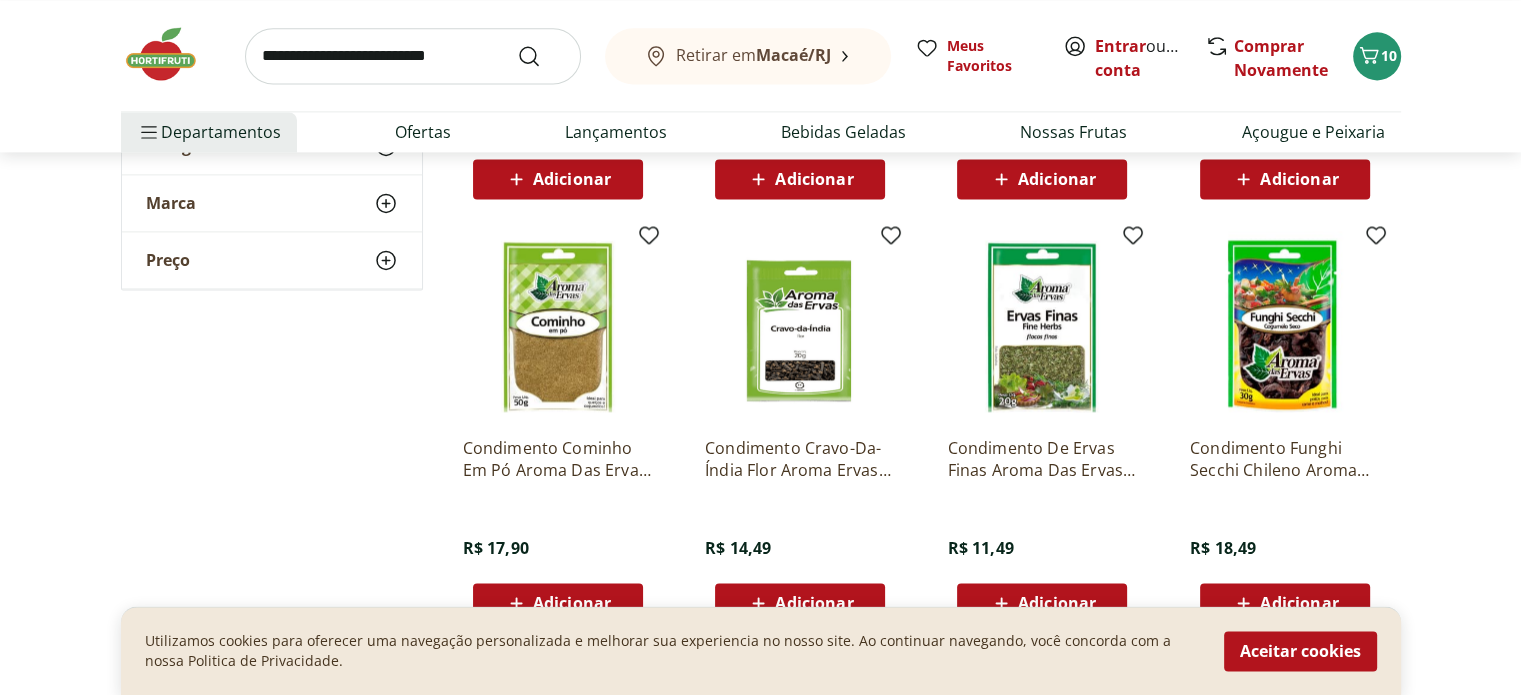click 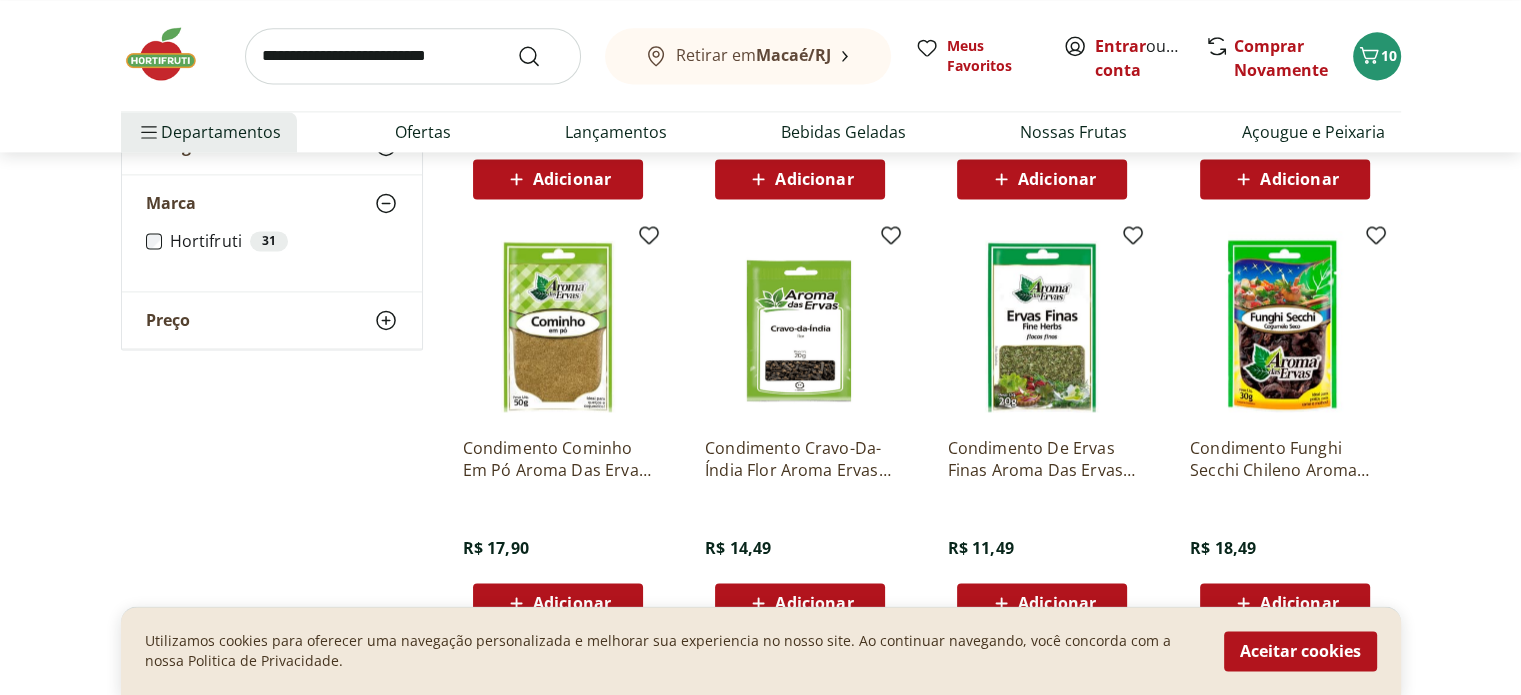 scroll, scrollTop: 2042, scrollLeft: 0, axis: vertical 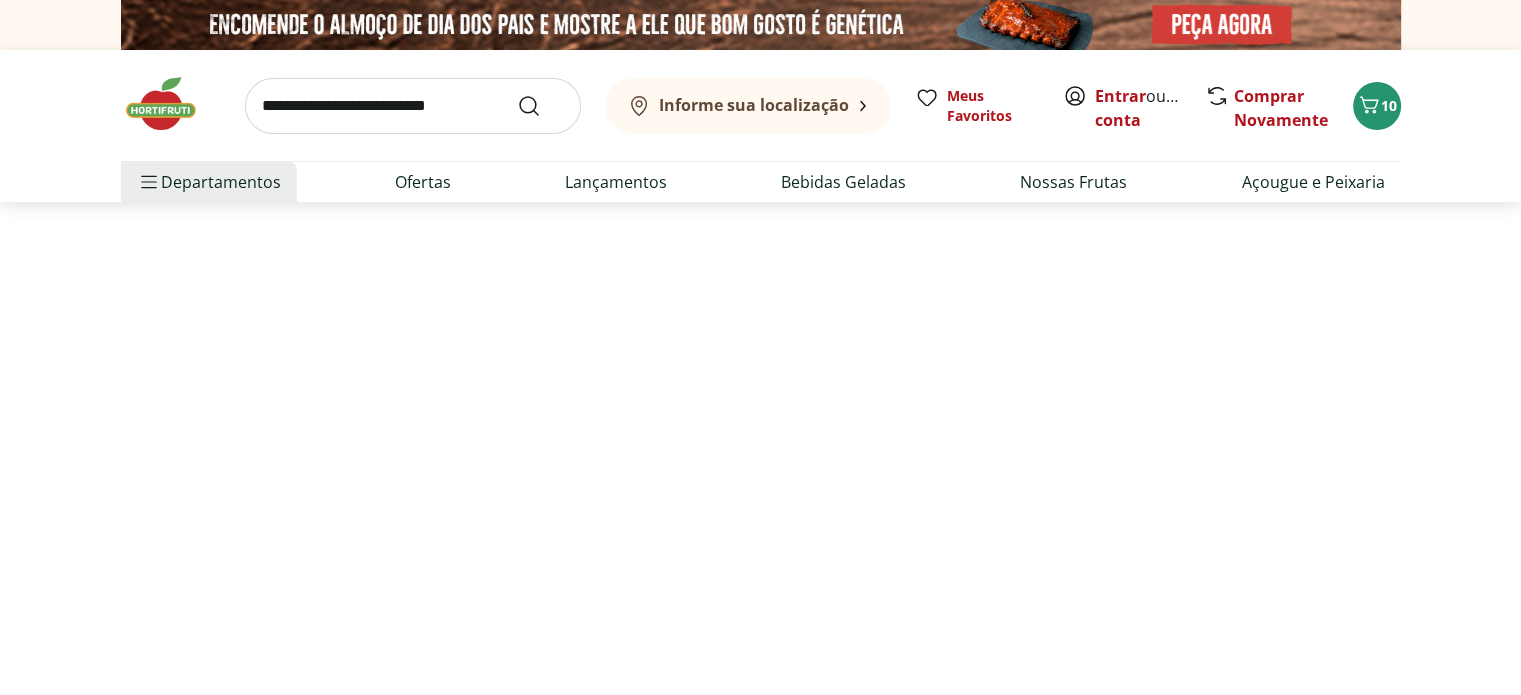 select on "**********" 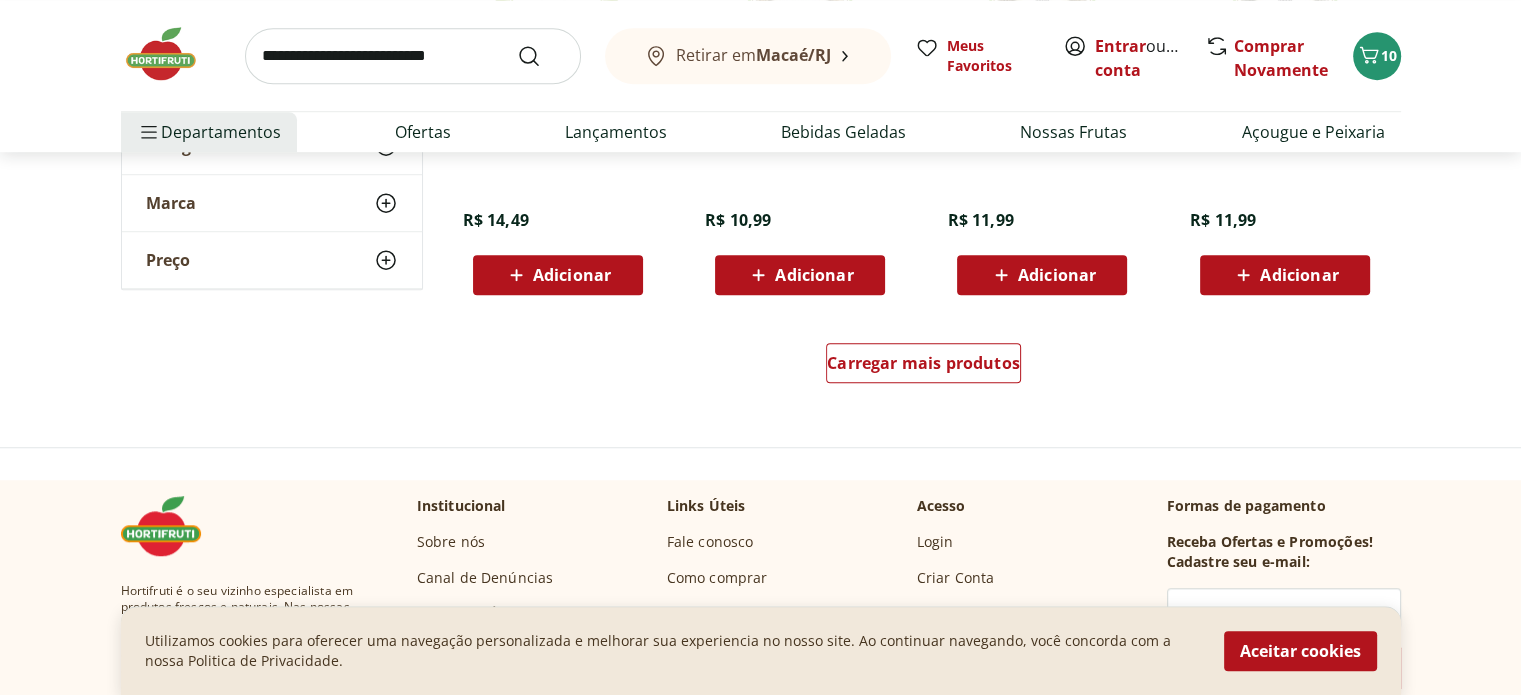 scroll, scrollTop: 1400, scrollLeft: 0, axis: vertical 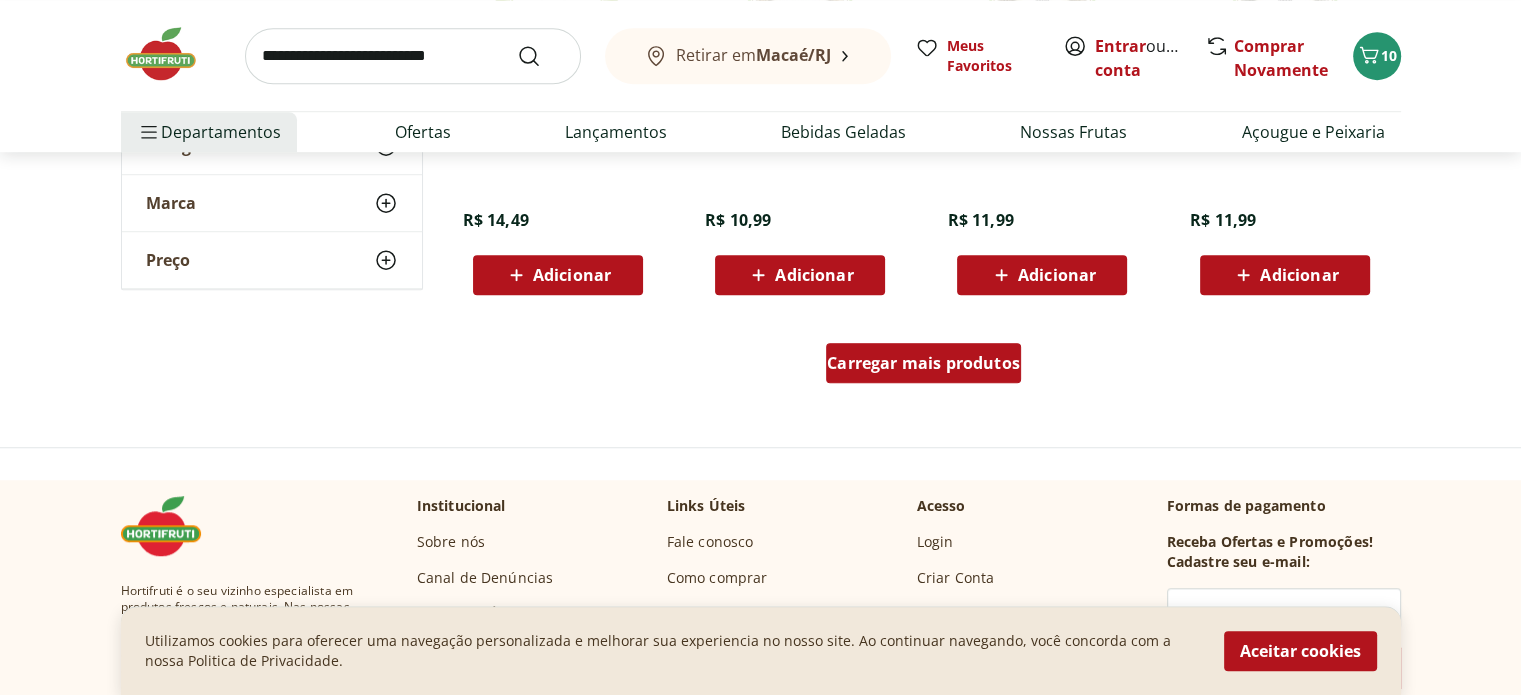 click on "Carregar mais produtos" at bounding box center (923, 363) 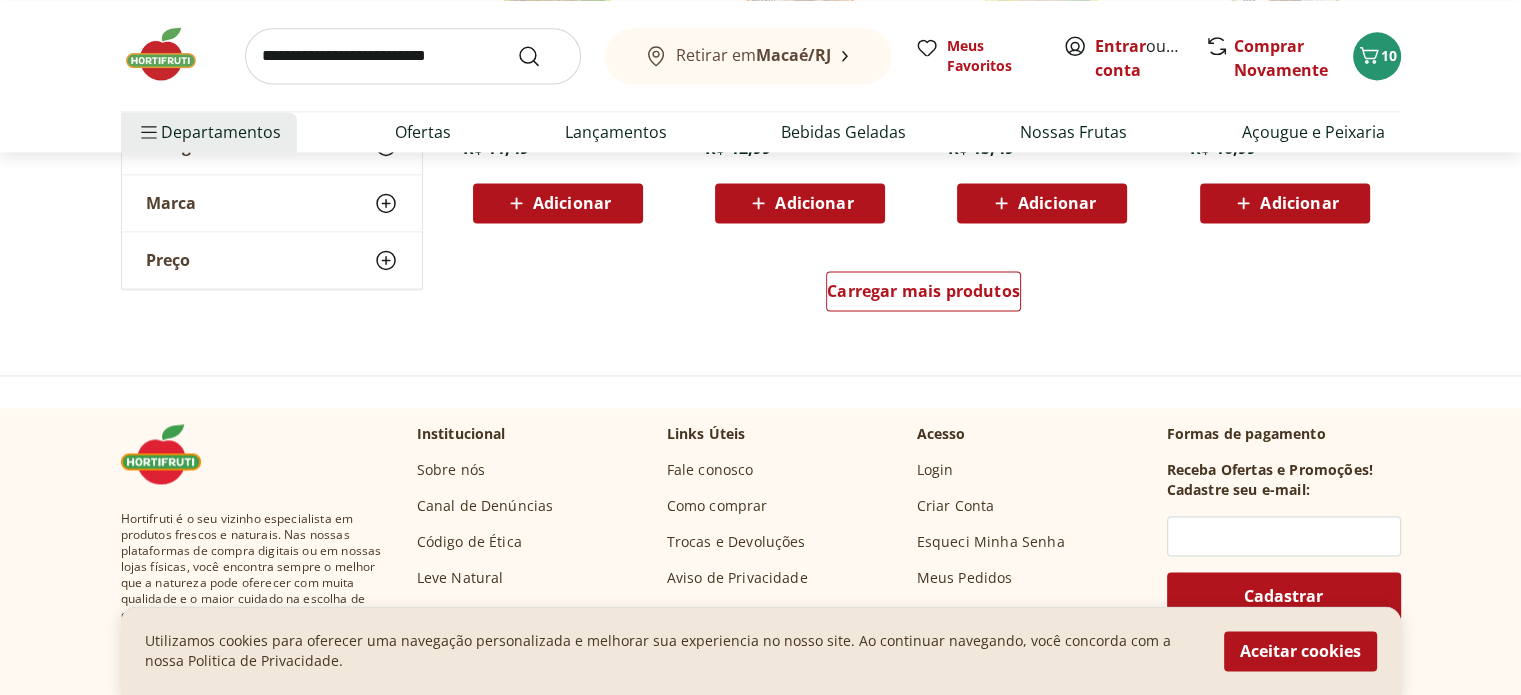 scroll, scrollTop: 2800, scrollLeft: 0, axis: vertical 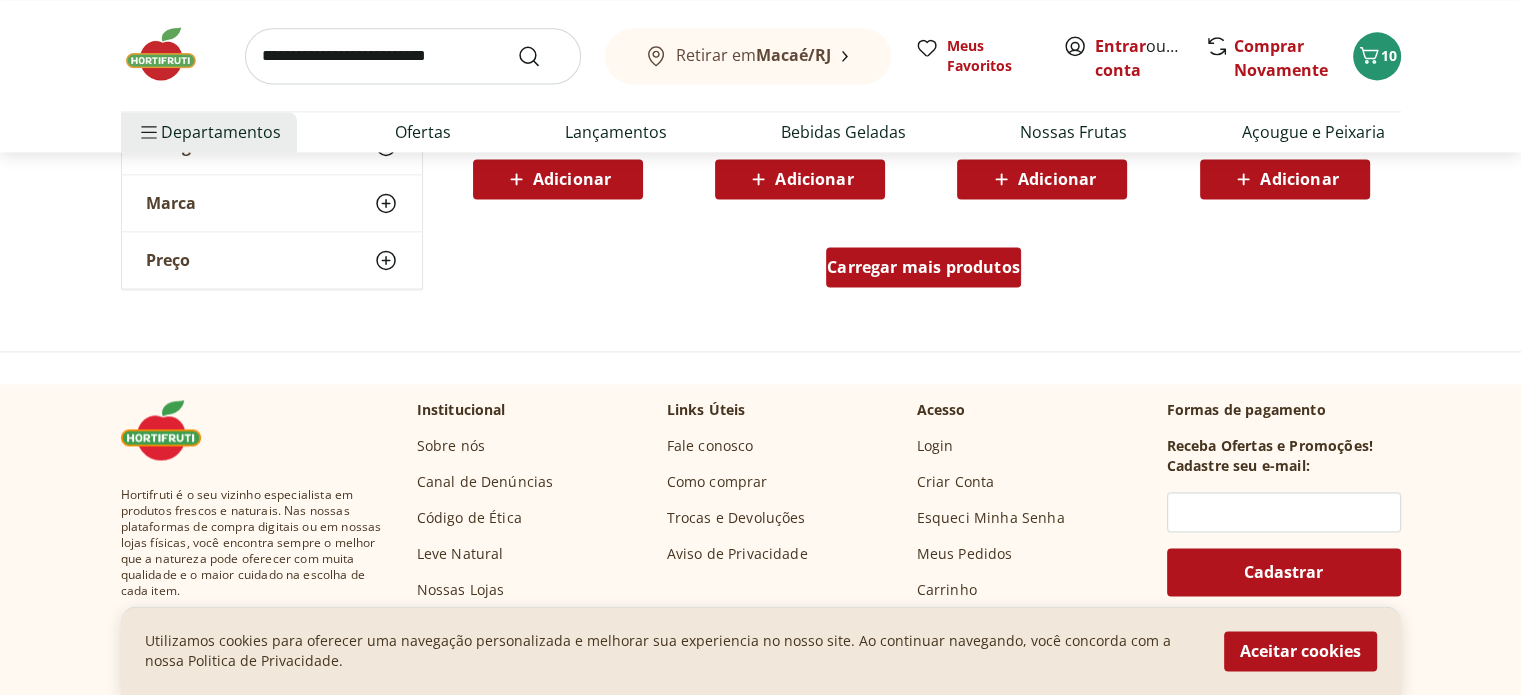 click on "Carregar mais produtos" at bounding box center (923, 267) 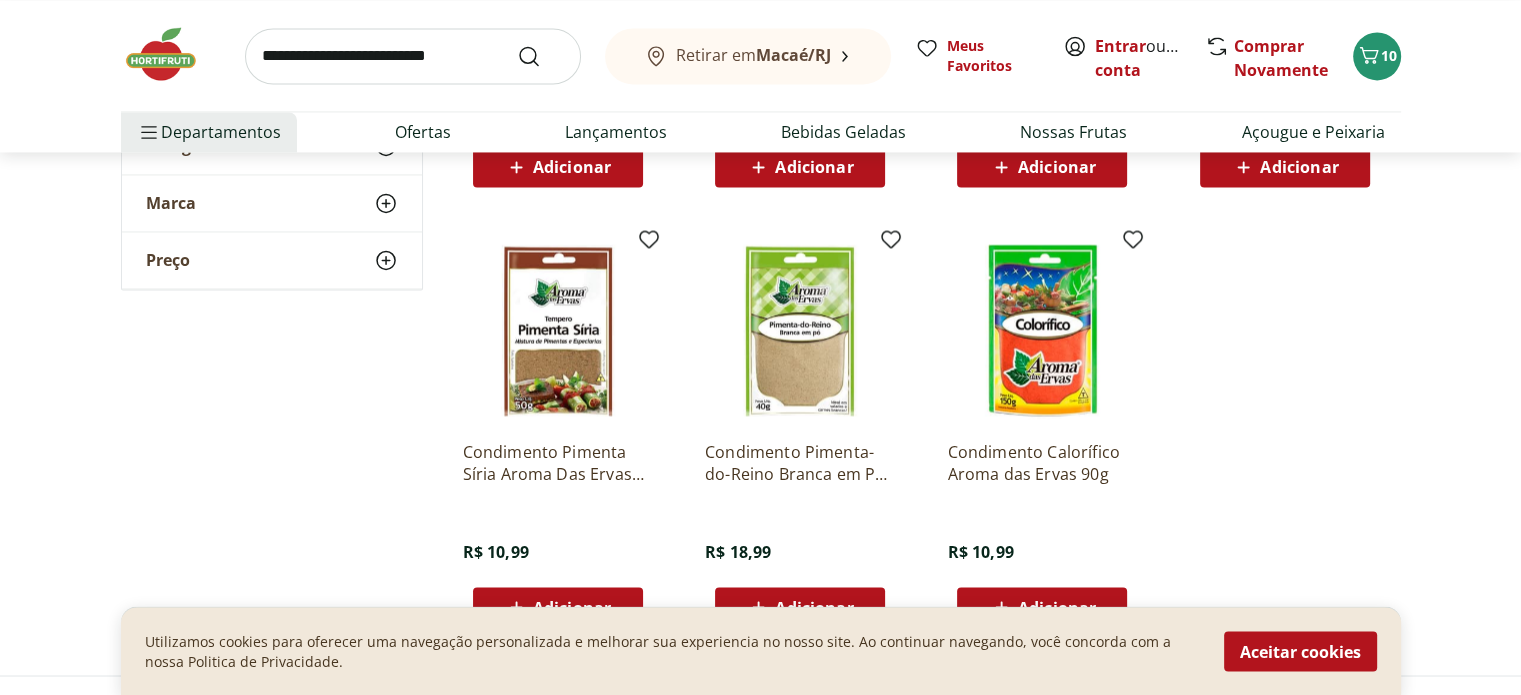 scroll, scrollTop: 3400, scrollLeft: 0, axis: vertical 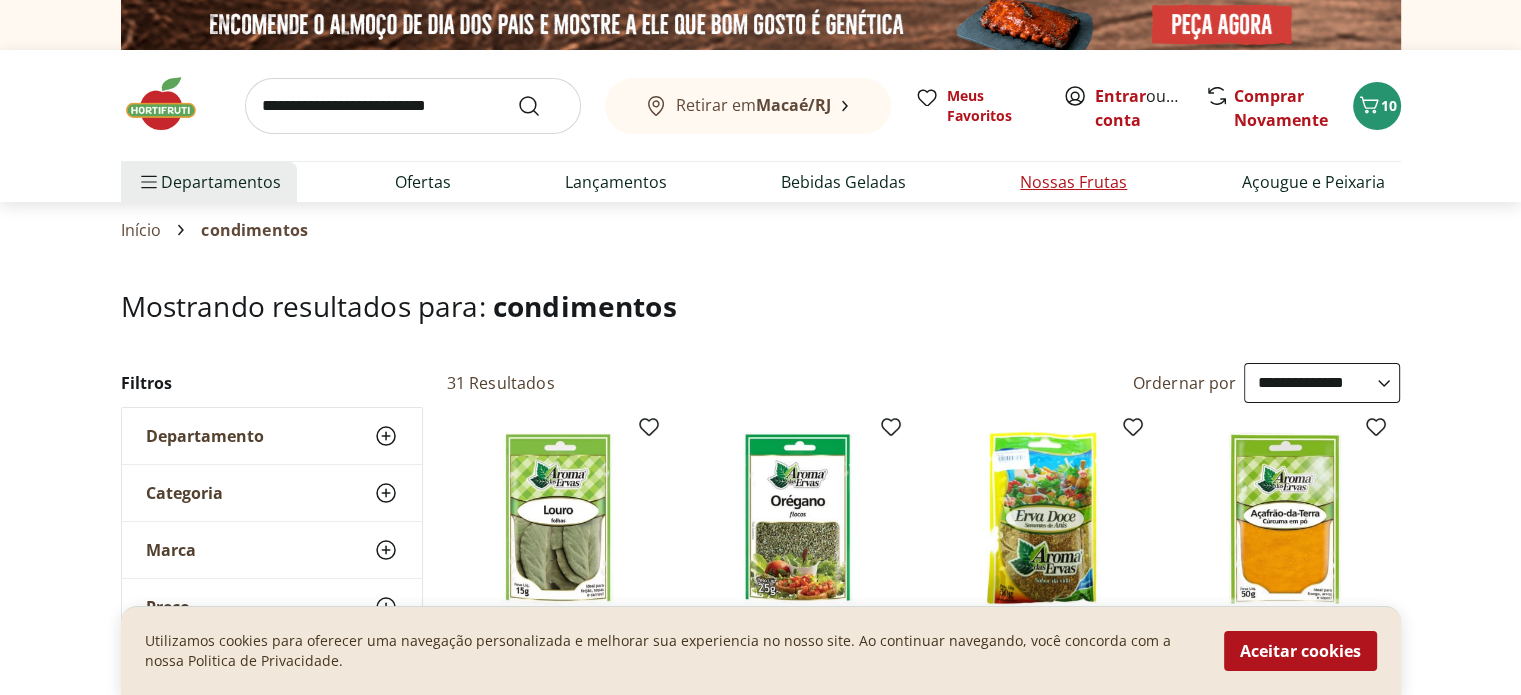 click on "Nossas Frutas" at bounding box center (1073, 182) 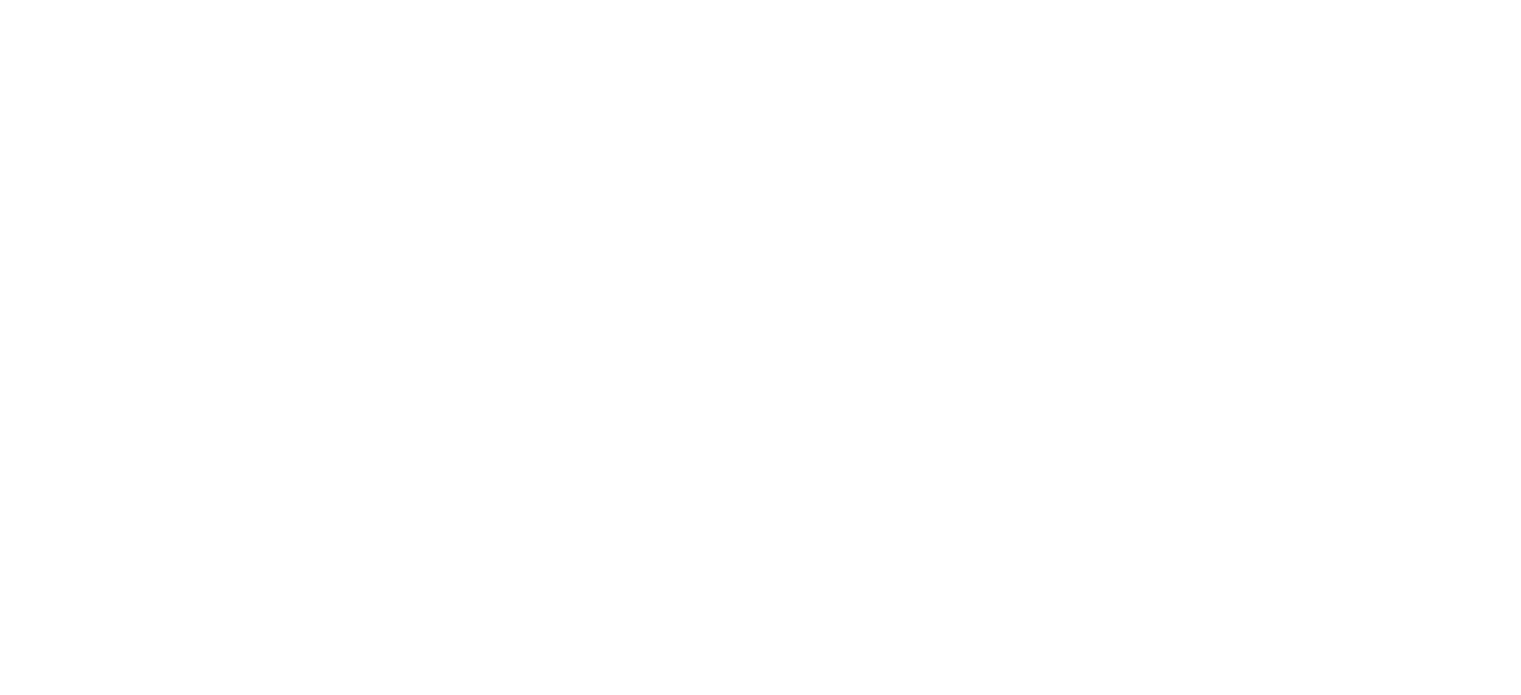 select on "**********" 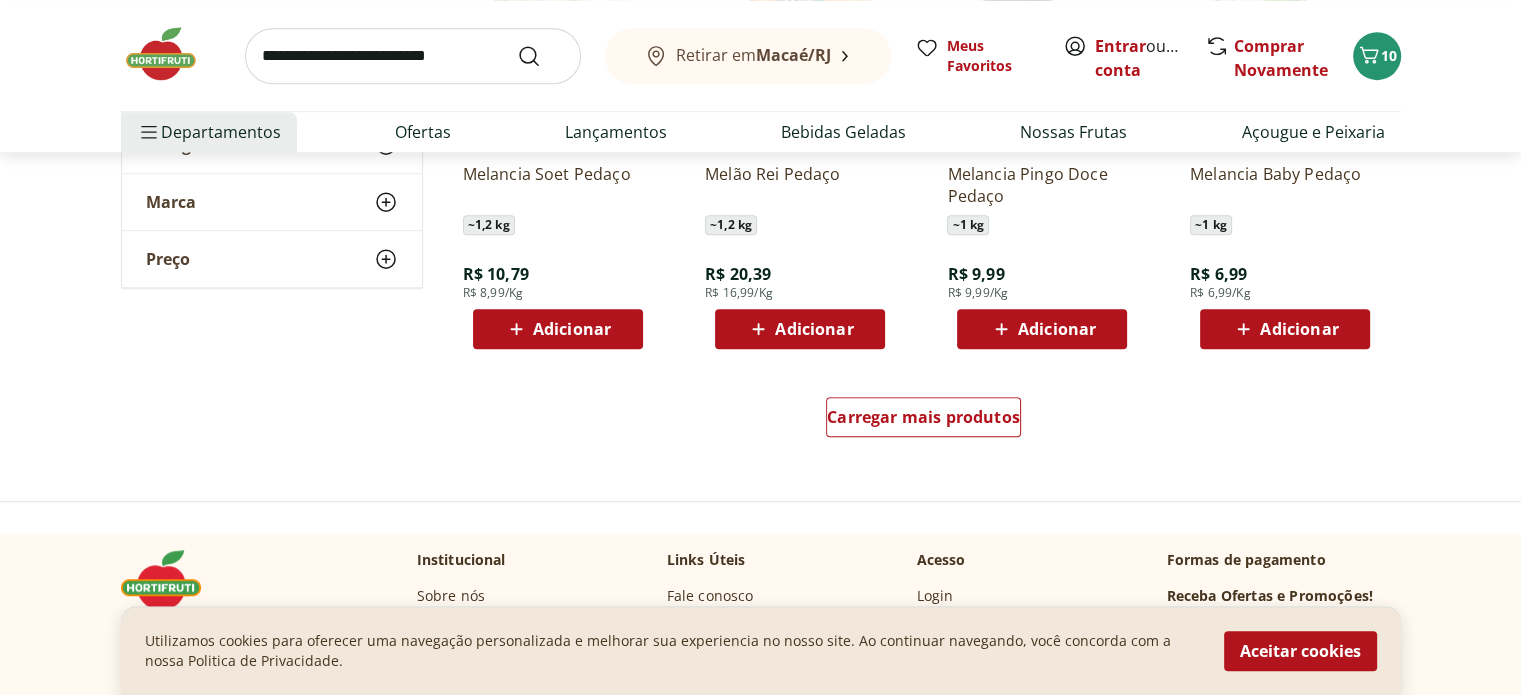scroll, scrollTop: 1300, scrollLeft: 0, axis: vertical 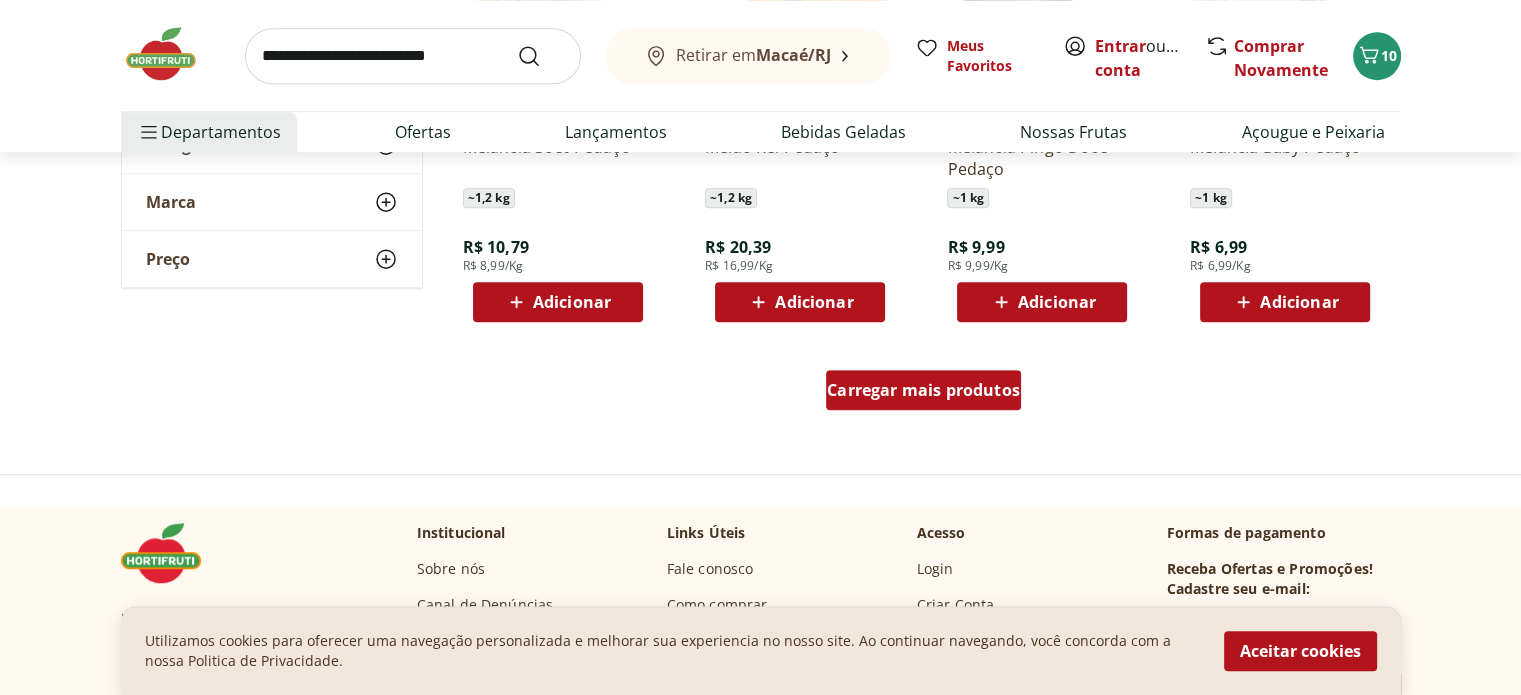 click on "Carregar mais produtos" at bounding box center (923, 390) 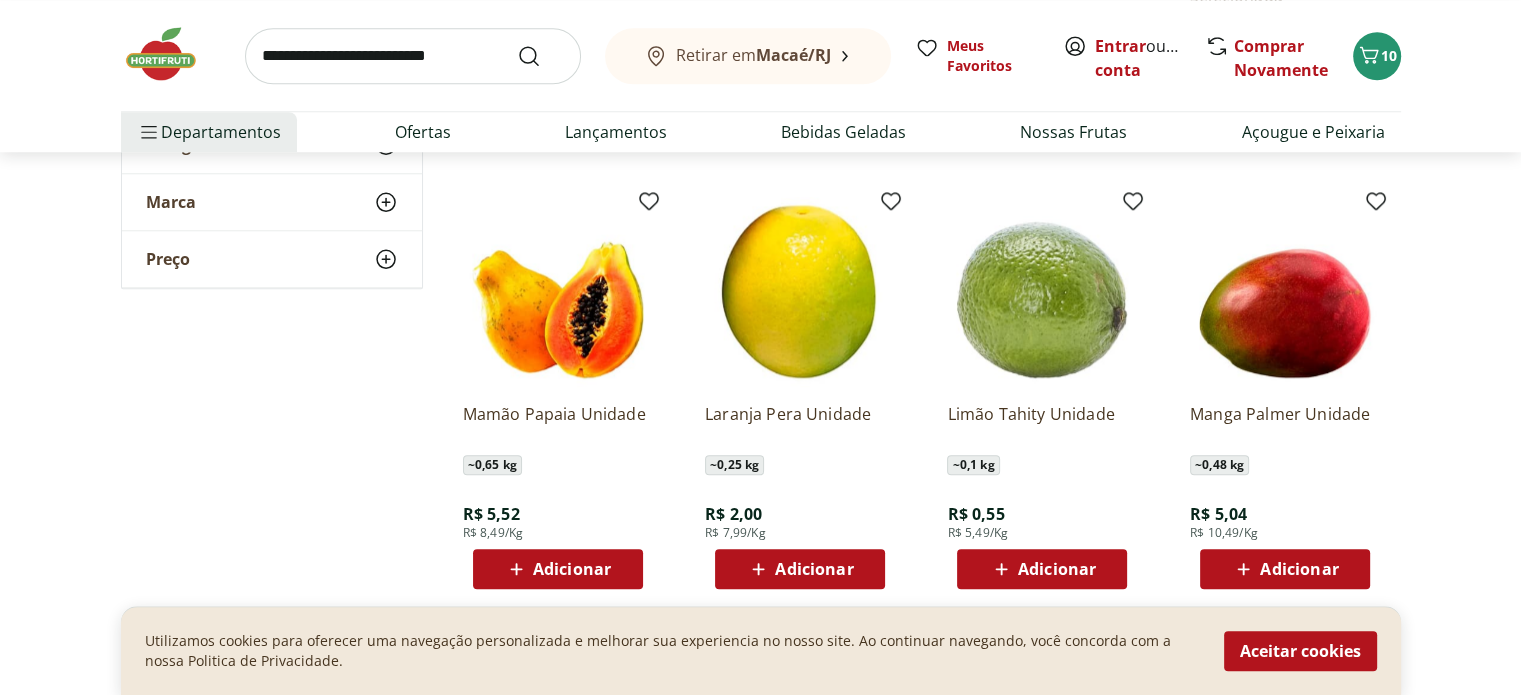 scroll, scrollTop: 1900, scrollLeft: 0, axis: vertical 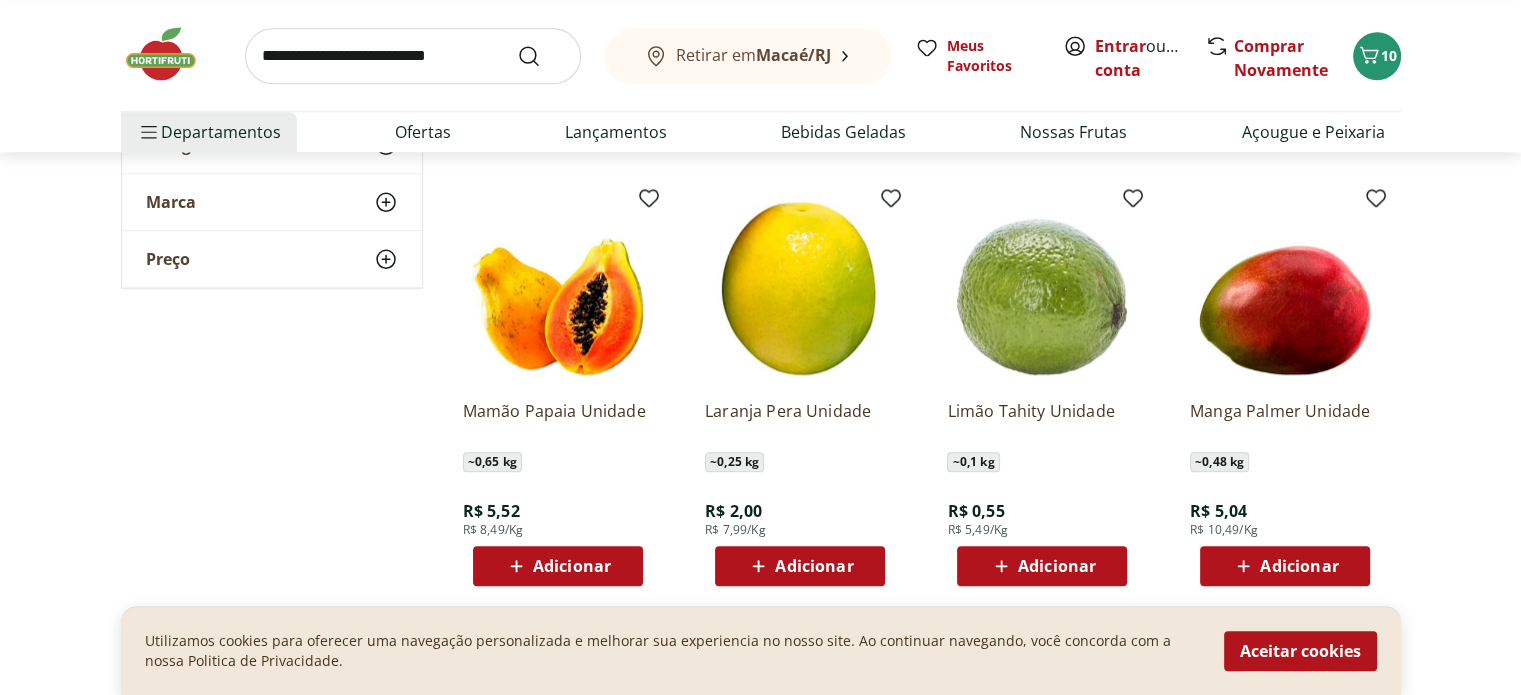 click on "Adicionar" at bounding box center [572, 566] 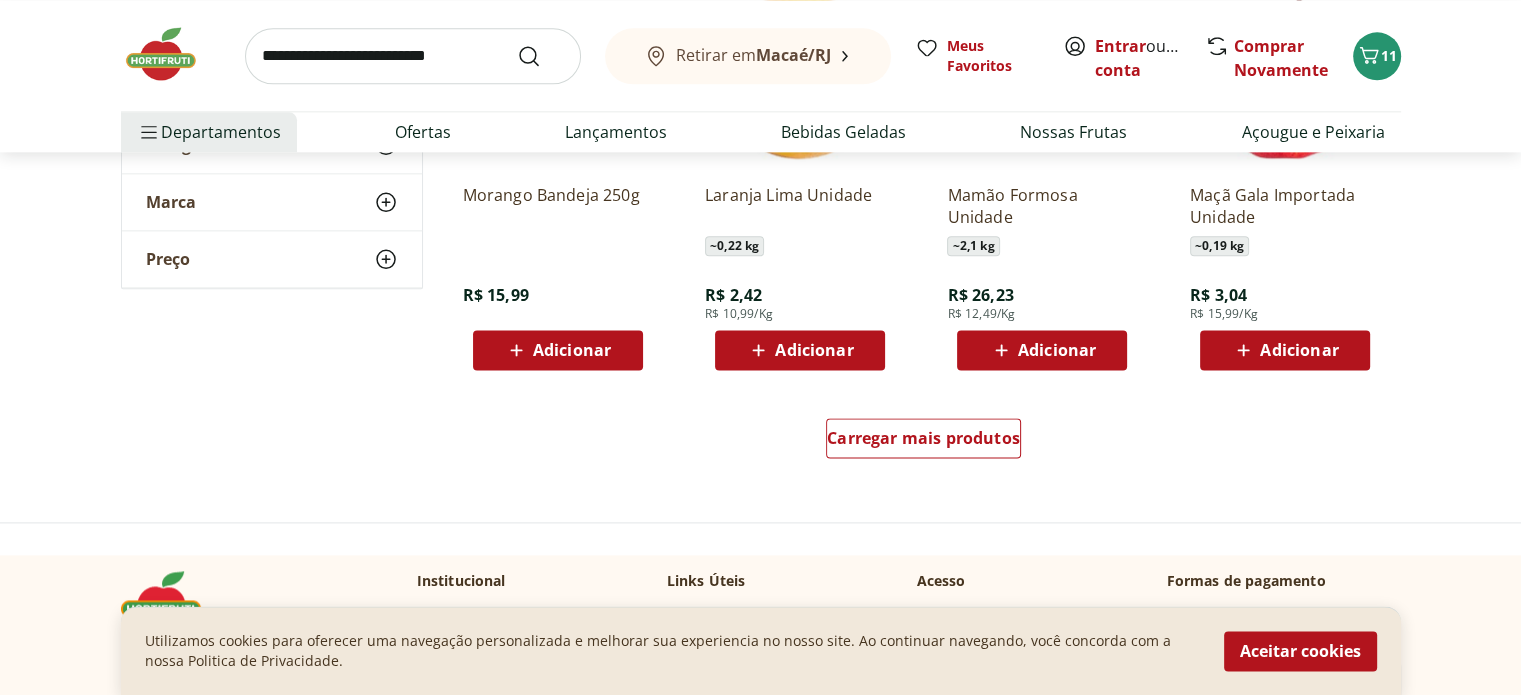 scroll, scrollTop: 2600, scrollLeft: 0, axis: vertical 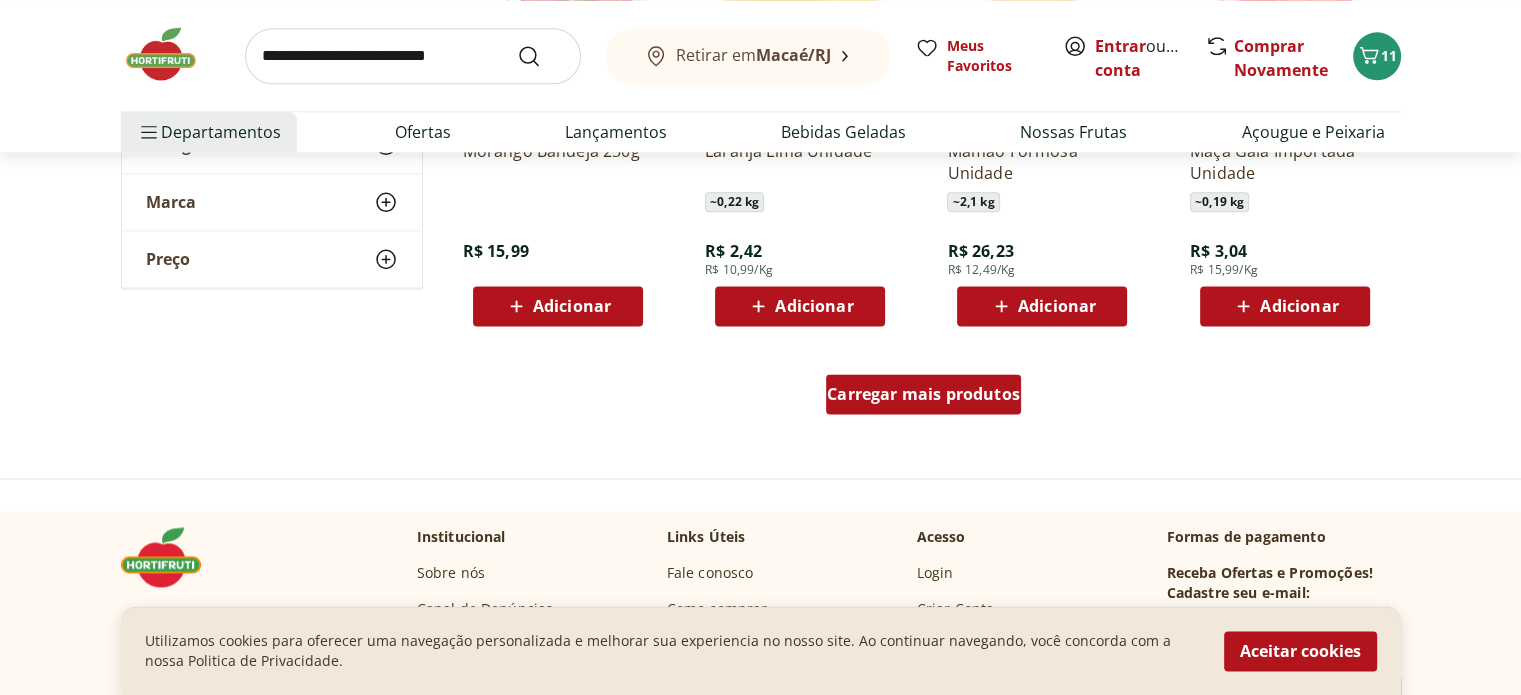 click on "Carregar mais produtos" at bounding box center [923, 394] 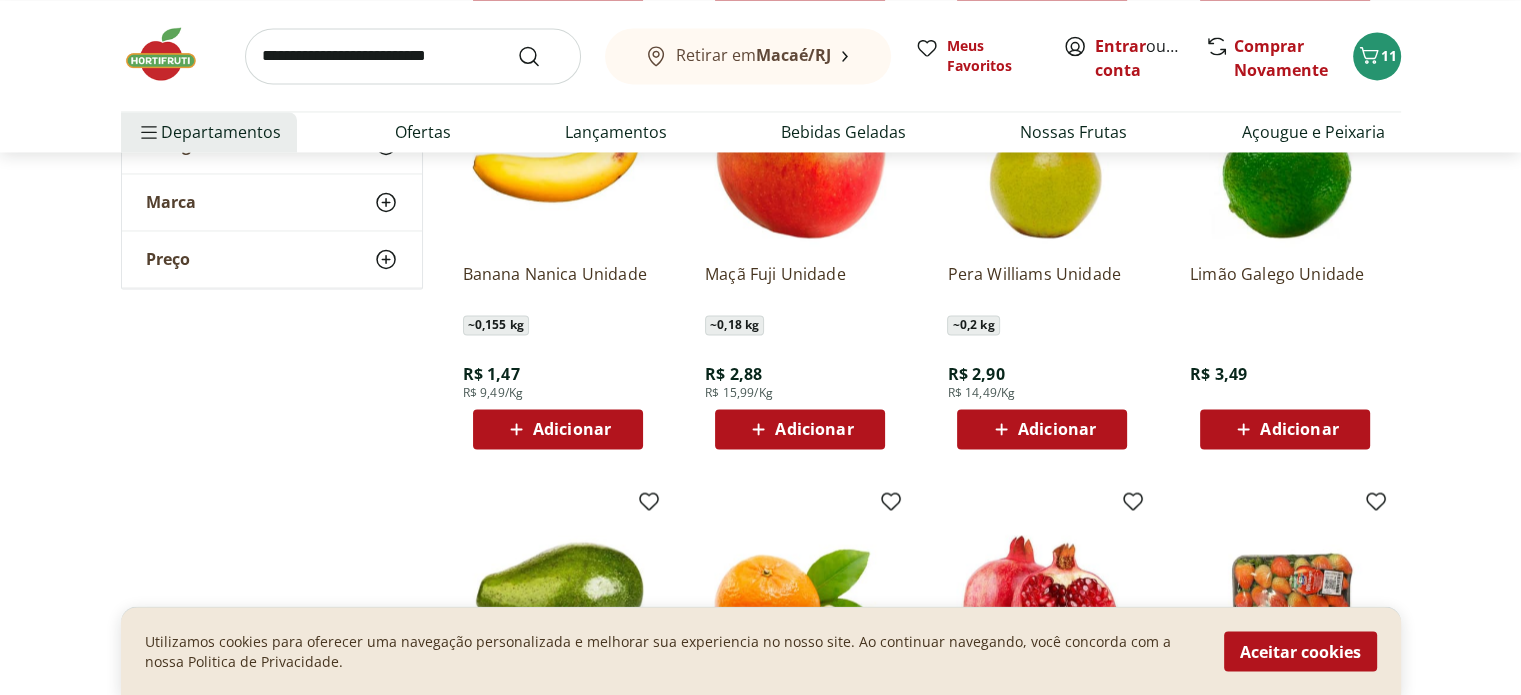 scroll, scrollTop: 3300, scrollLeft: 0, axis: vertical 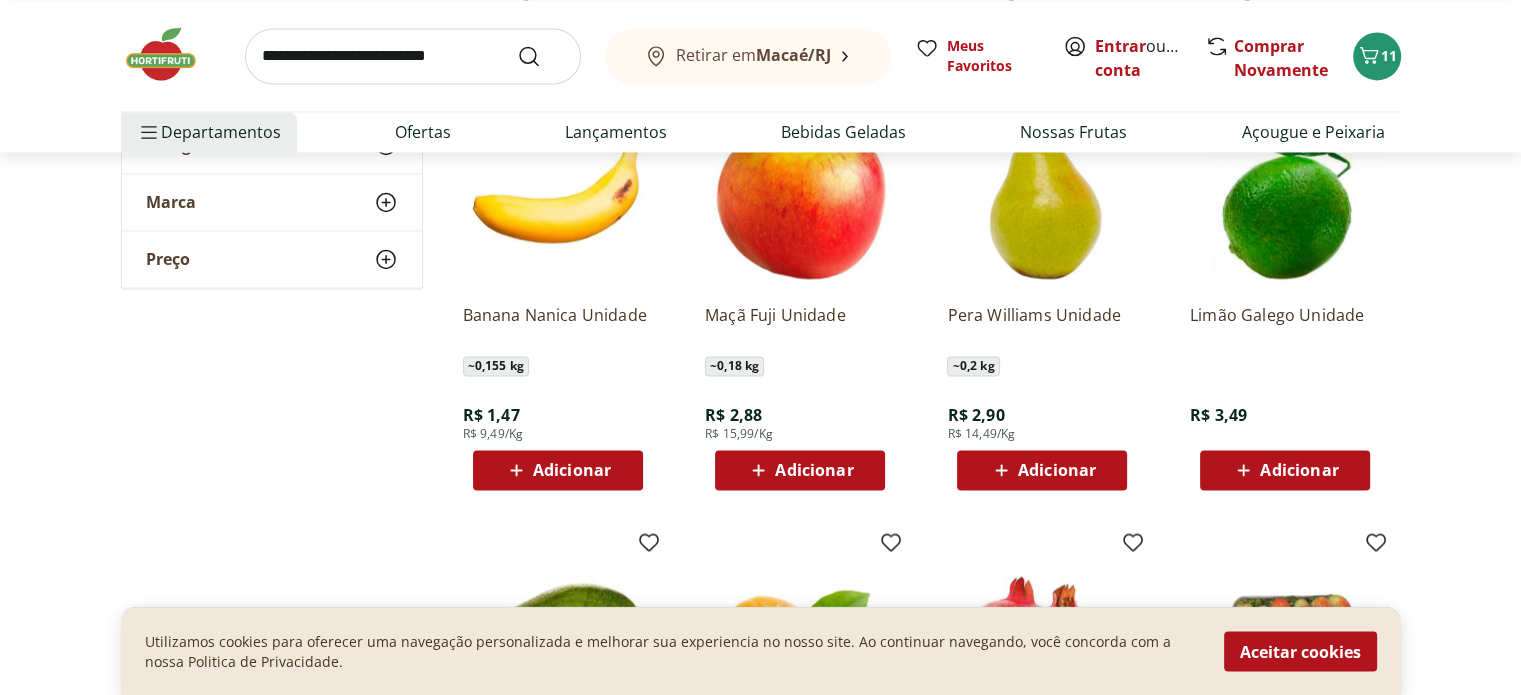 click on "Adicionar" at bounding box center [1299, 470] 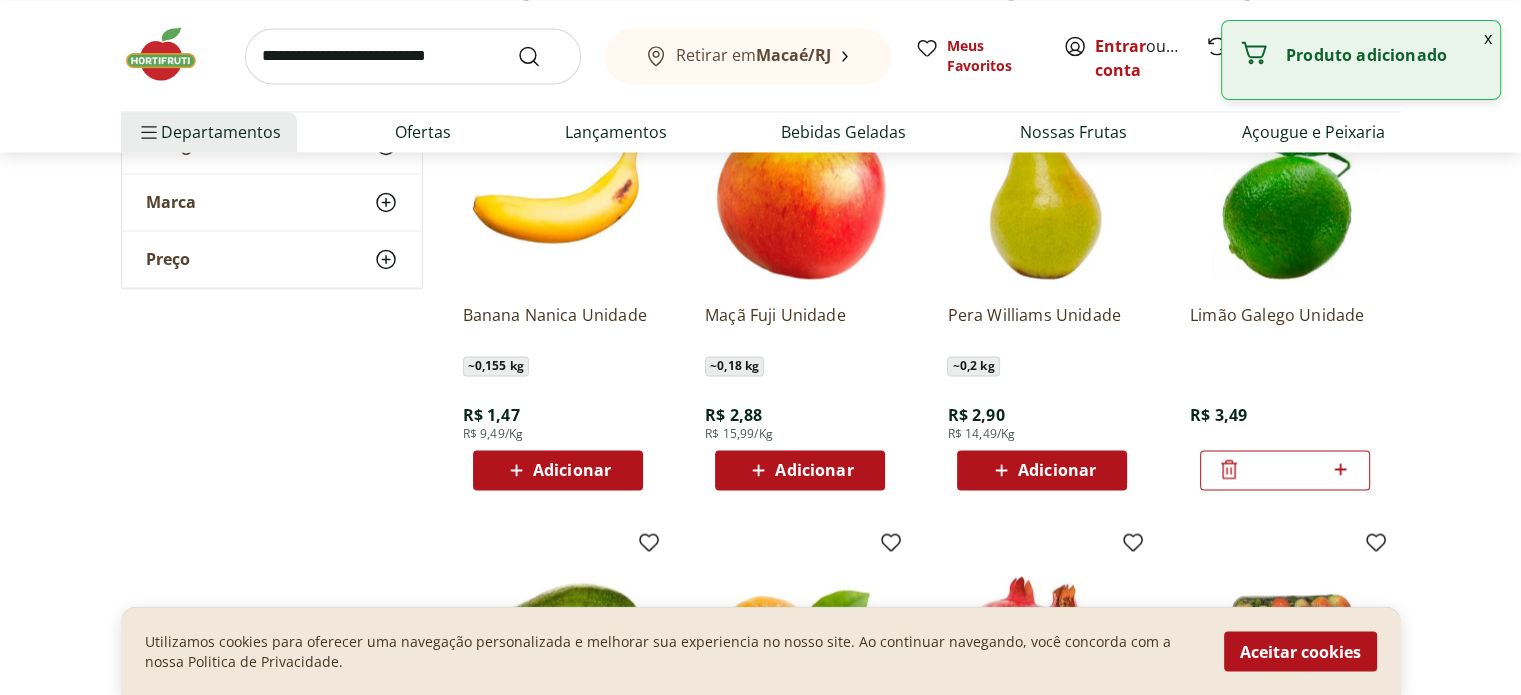click 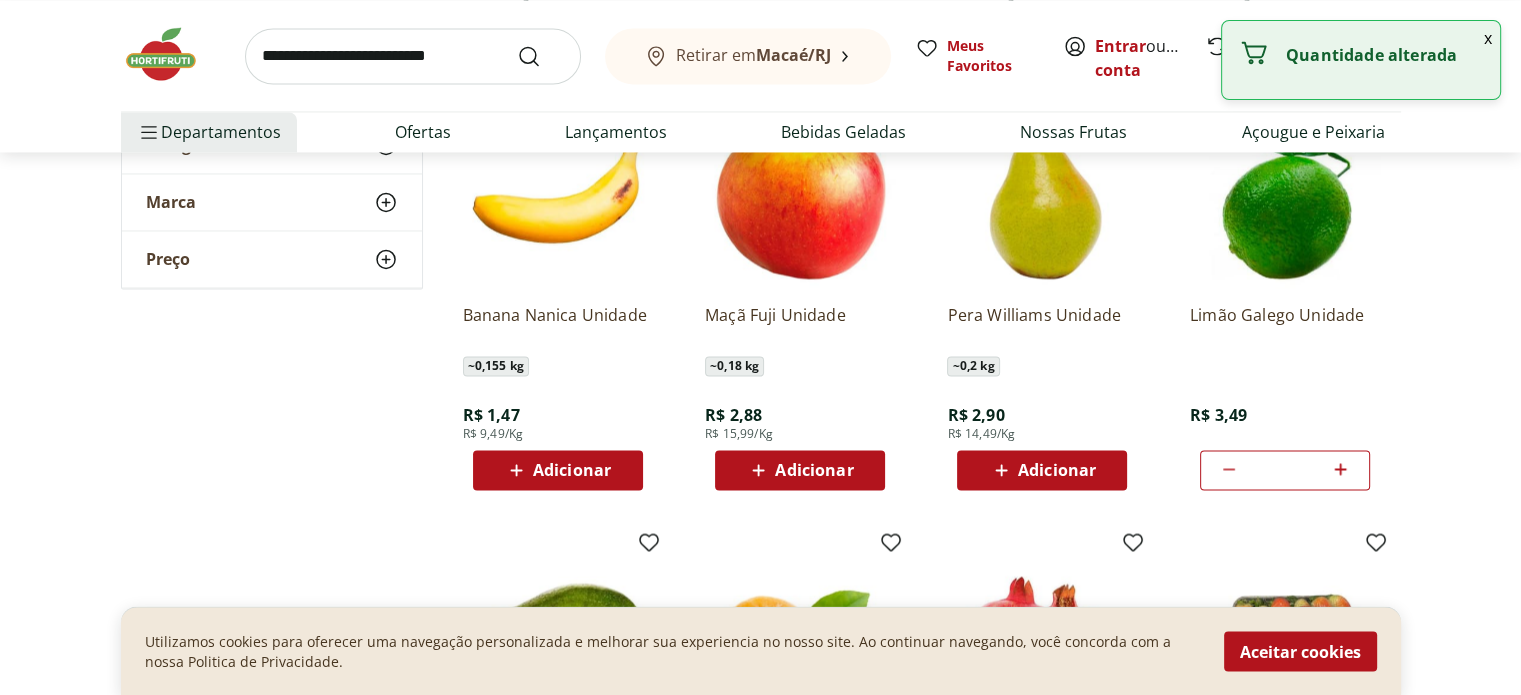 click 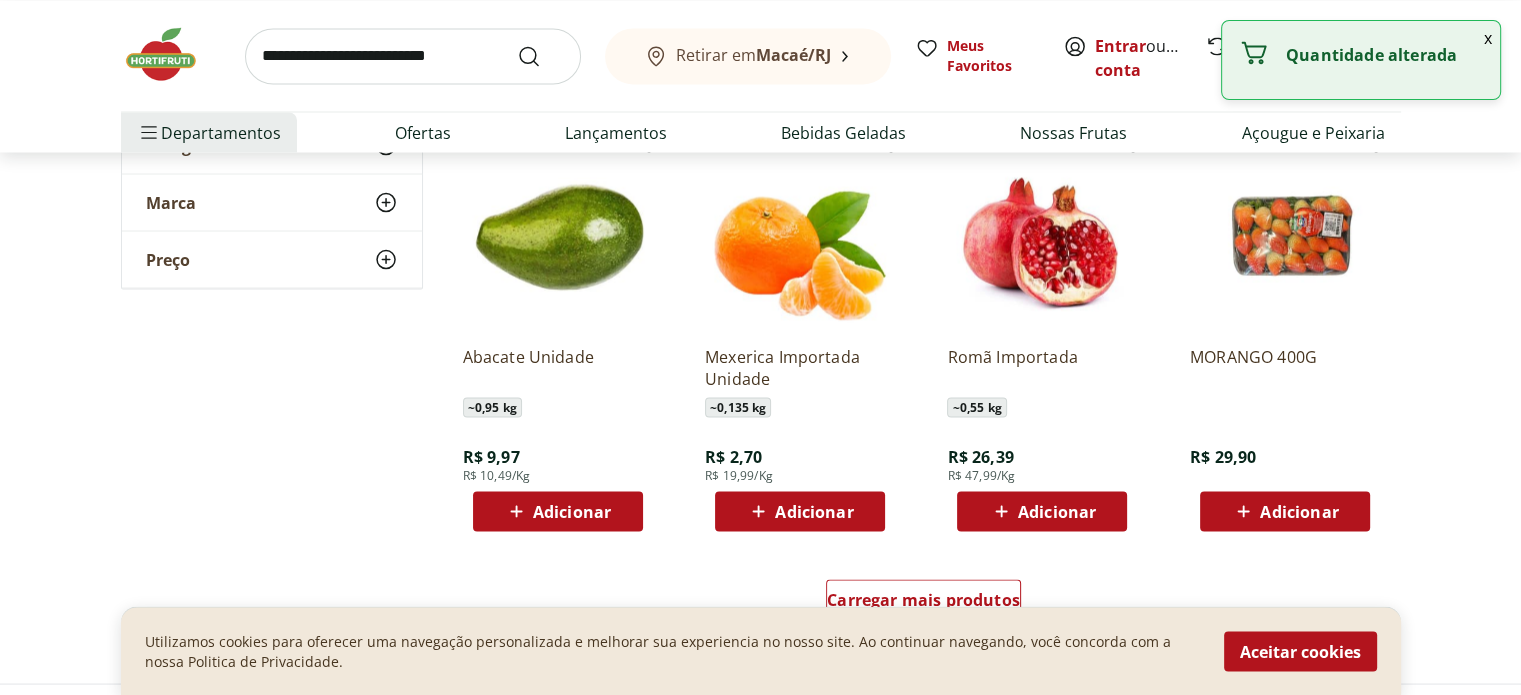 scroll, scrollTop: 3700, scrollLeft: 0, axis: vertical 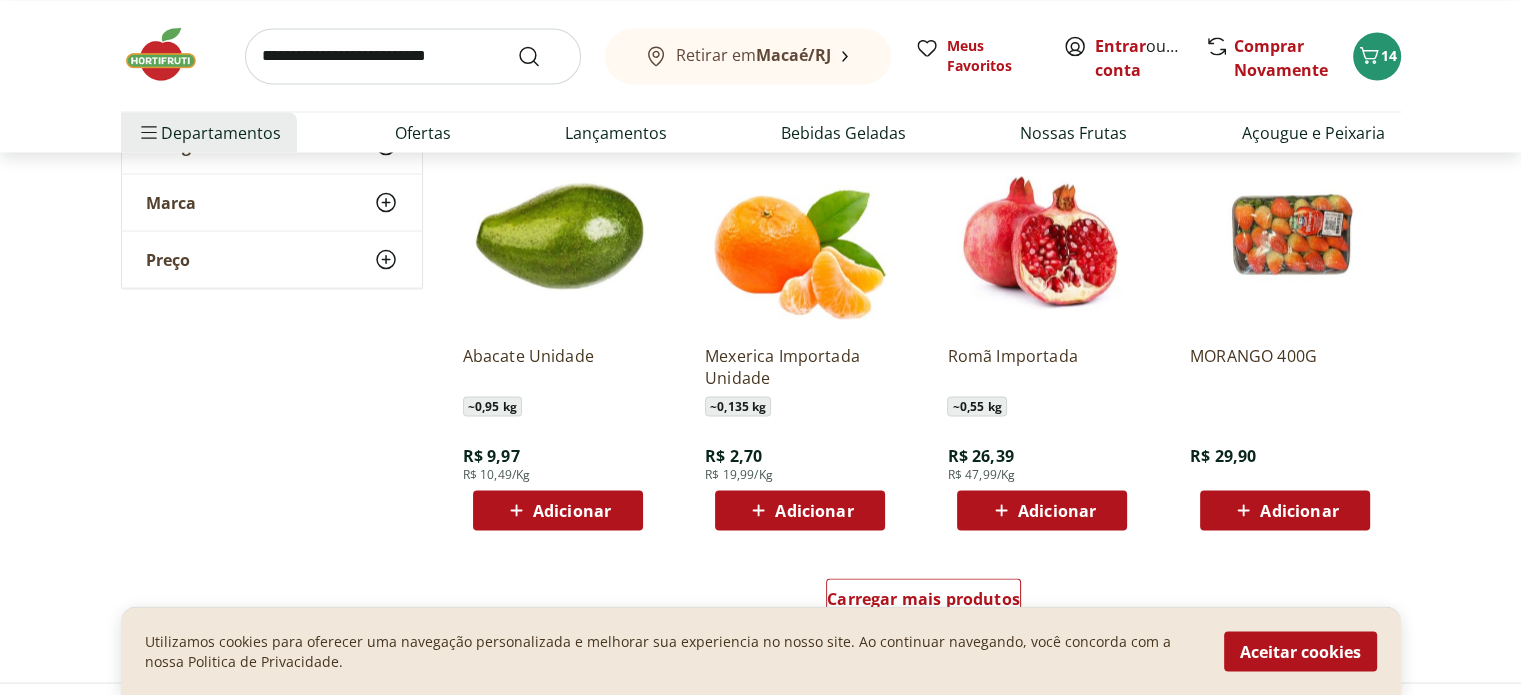 click on "Adicionar" at bounding box center [814, 510] 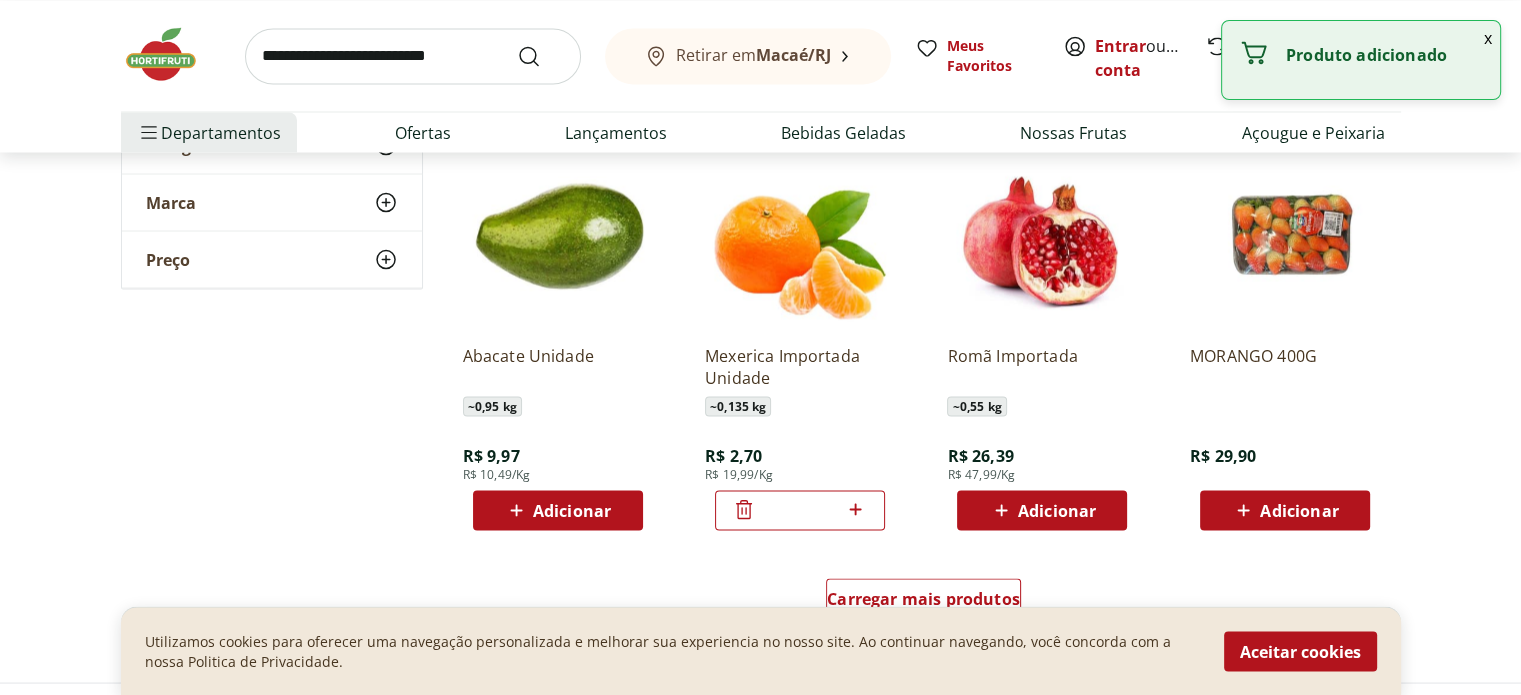 click 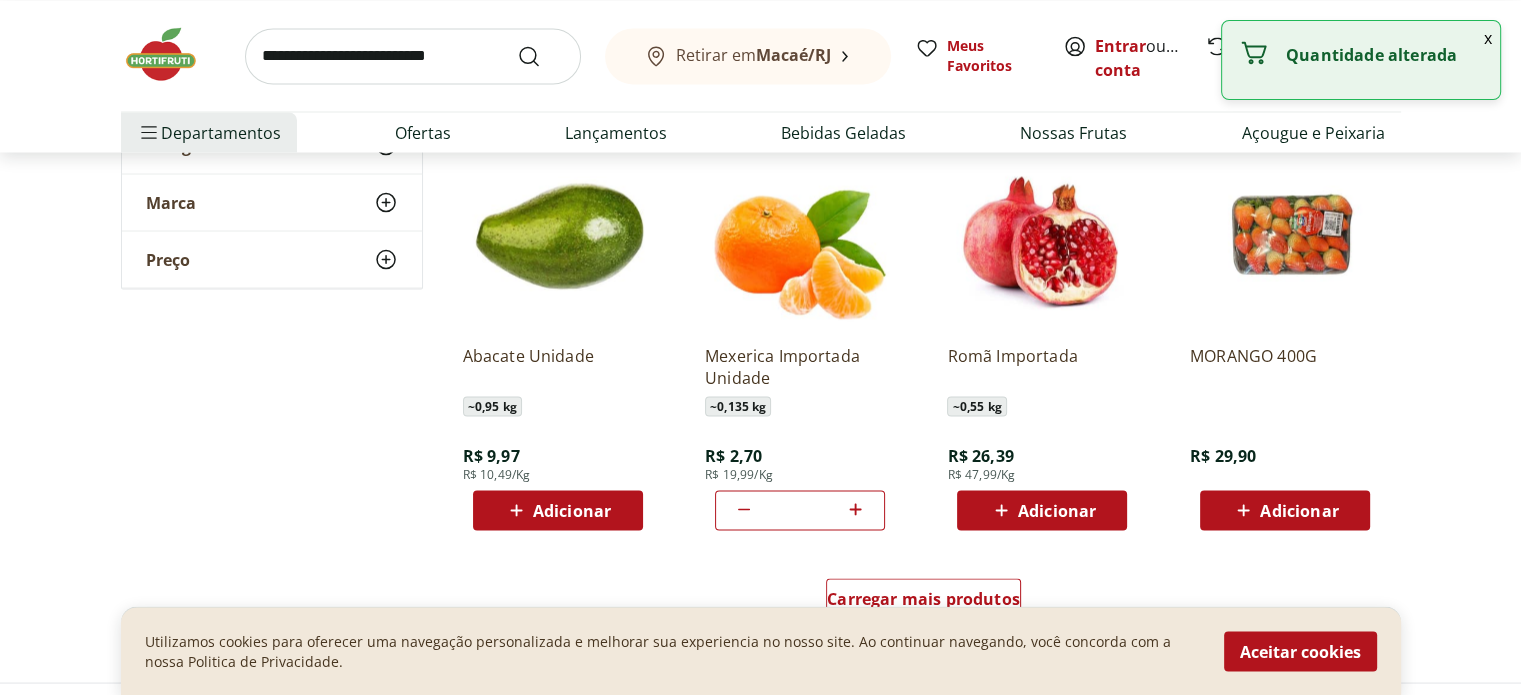 click 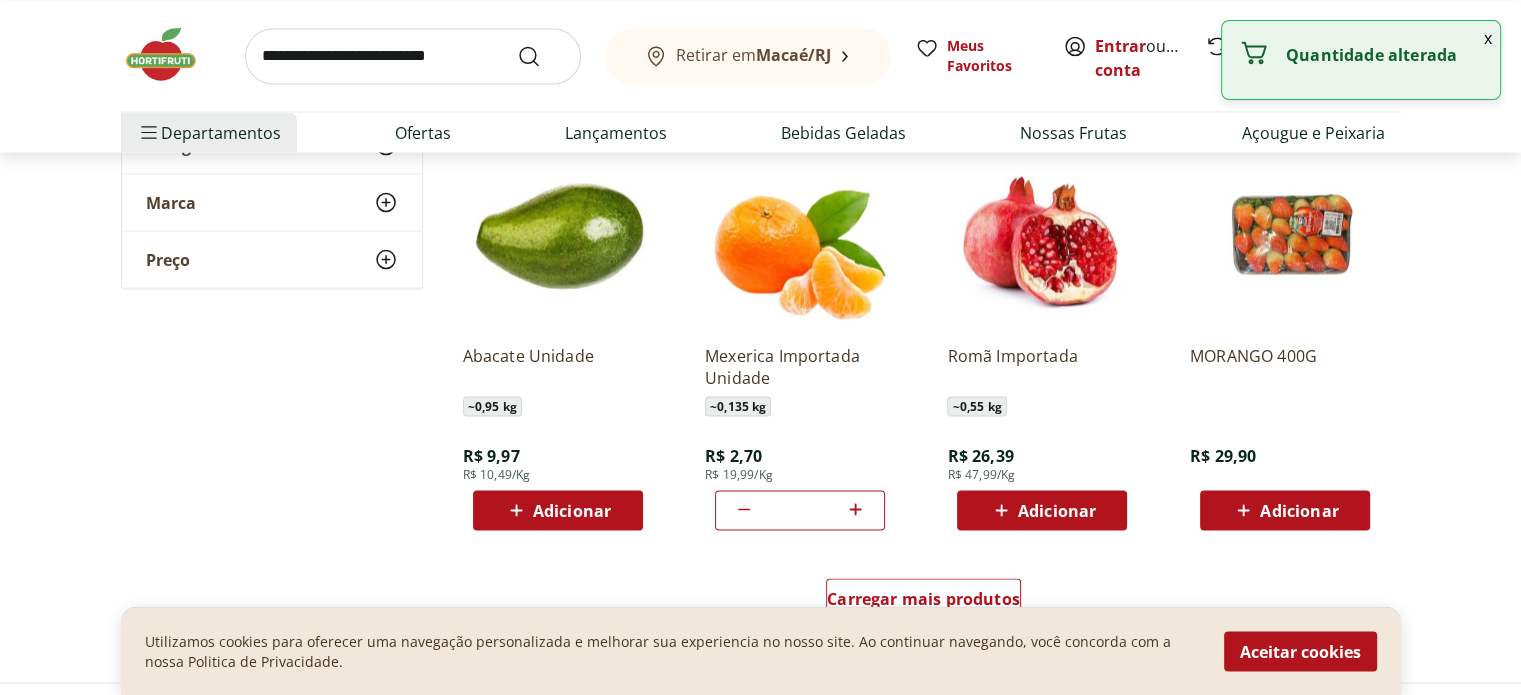 click 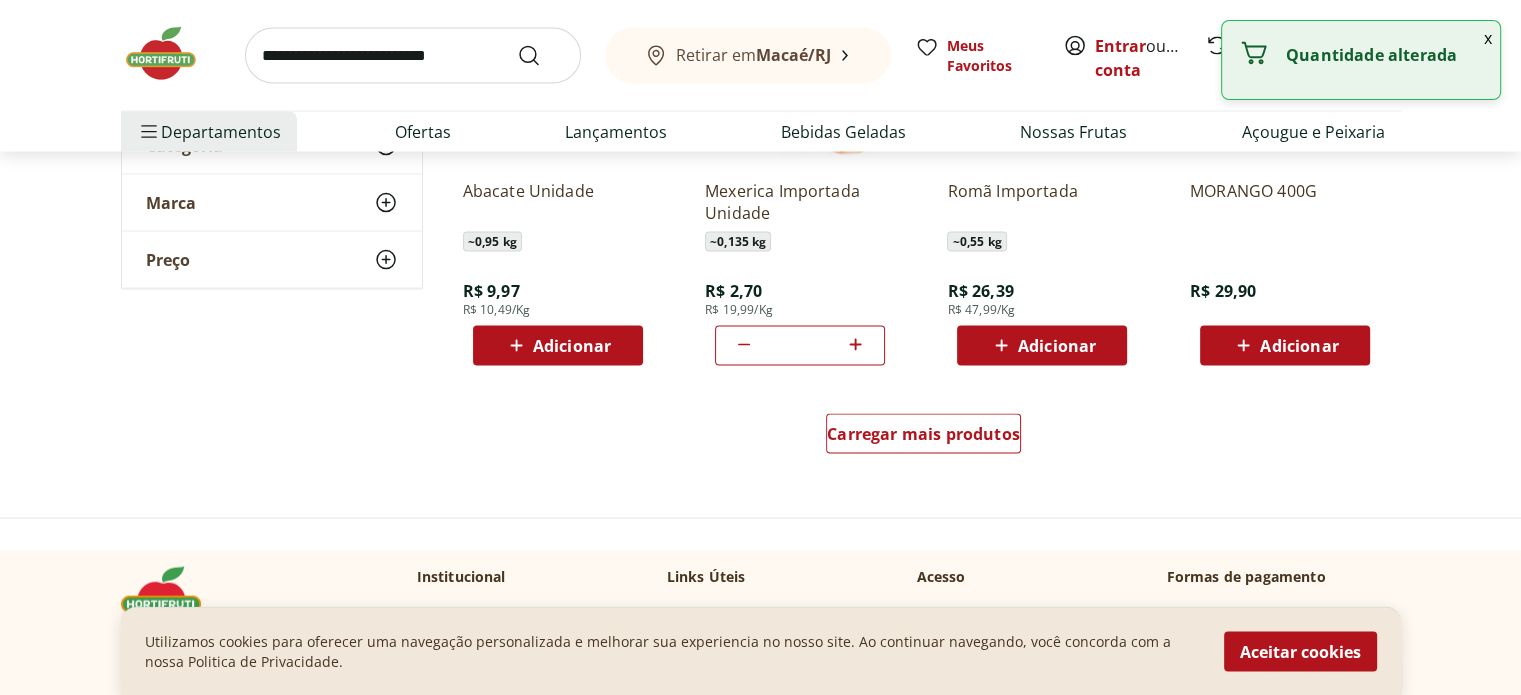 scroll, scrollTop: 3900, scrollLeft: 0, axis: vertical 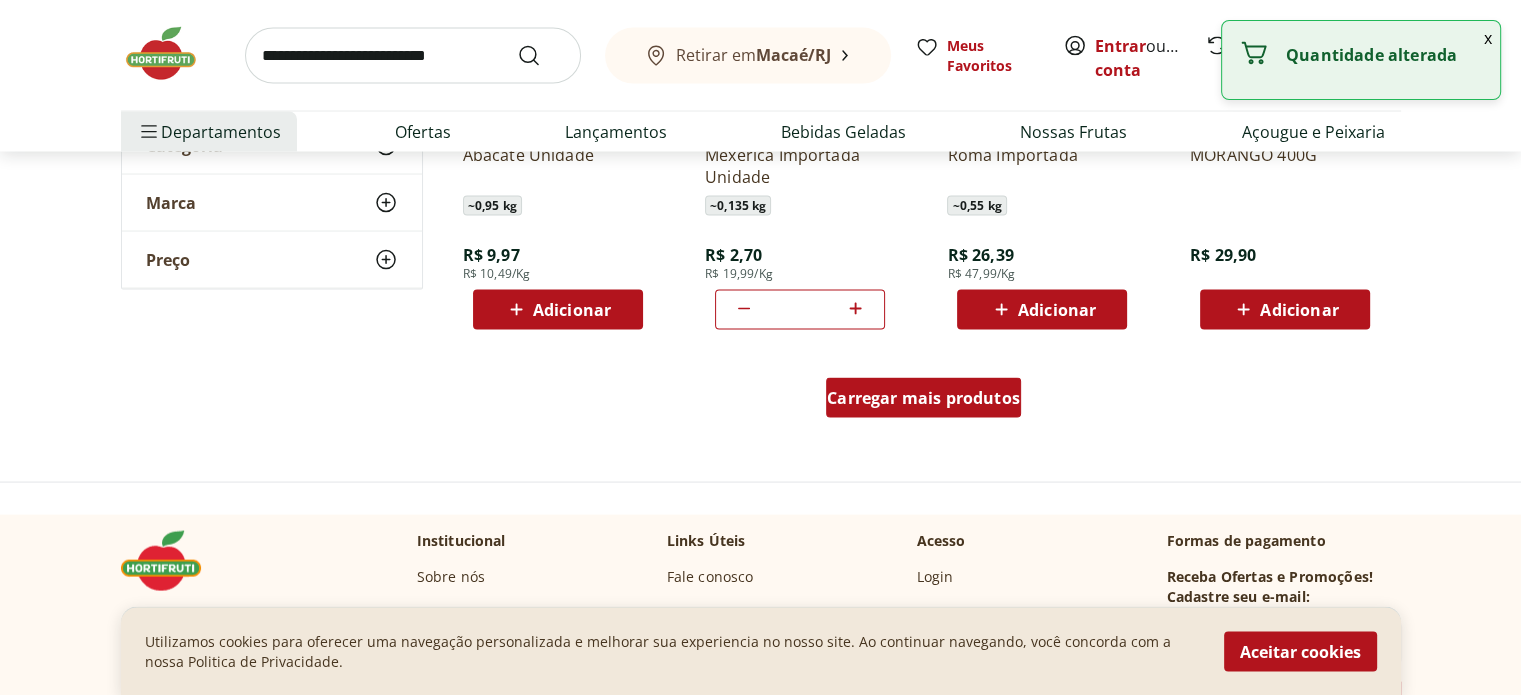 click on "Carregar mais produtos" at bounding box center (923, 398) 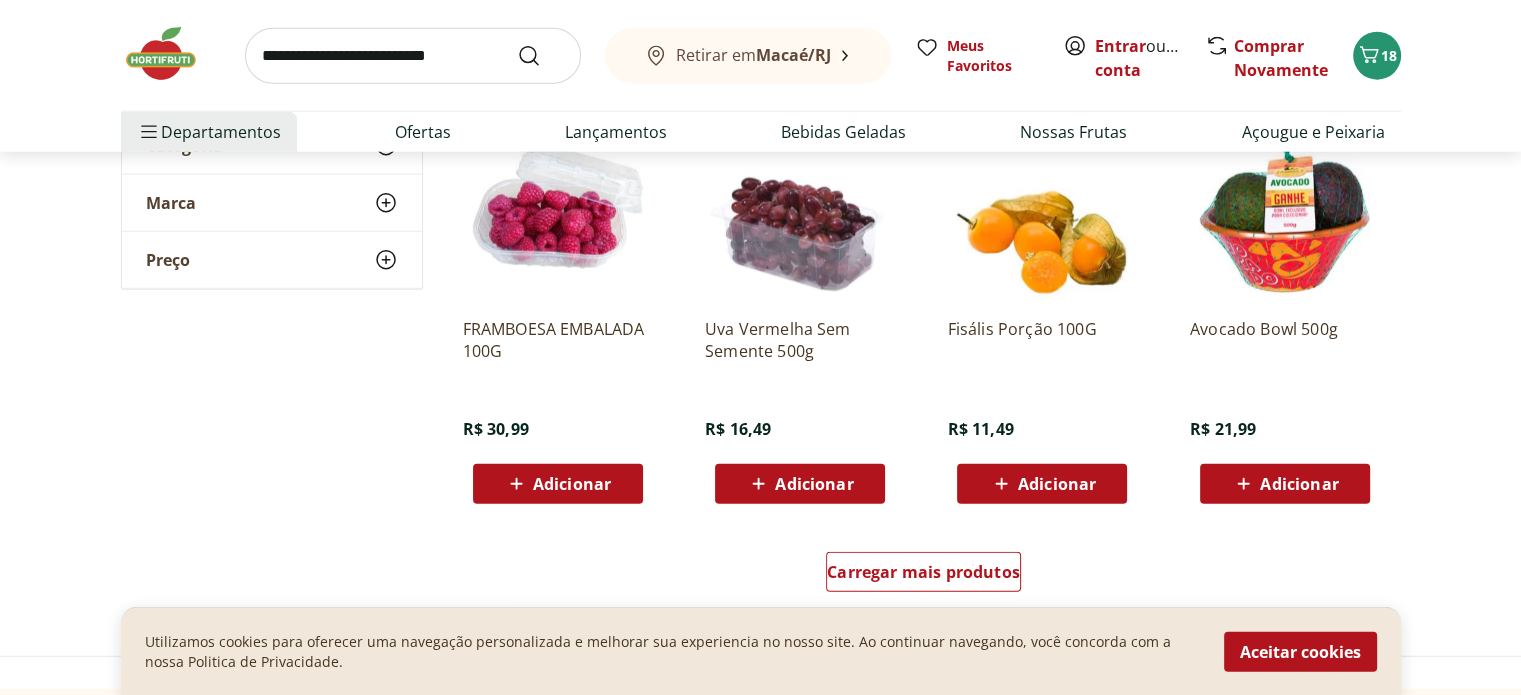 scroll, scrollTop: 5100, scrollLeft: 0, axis: vertical 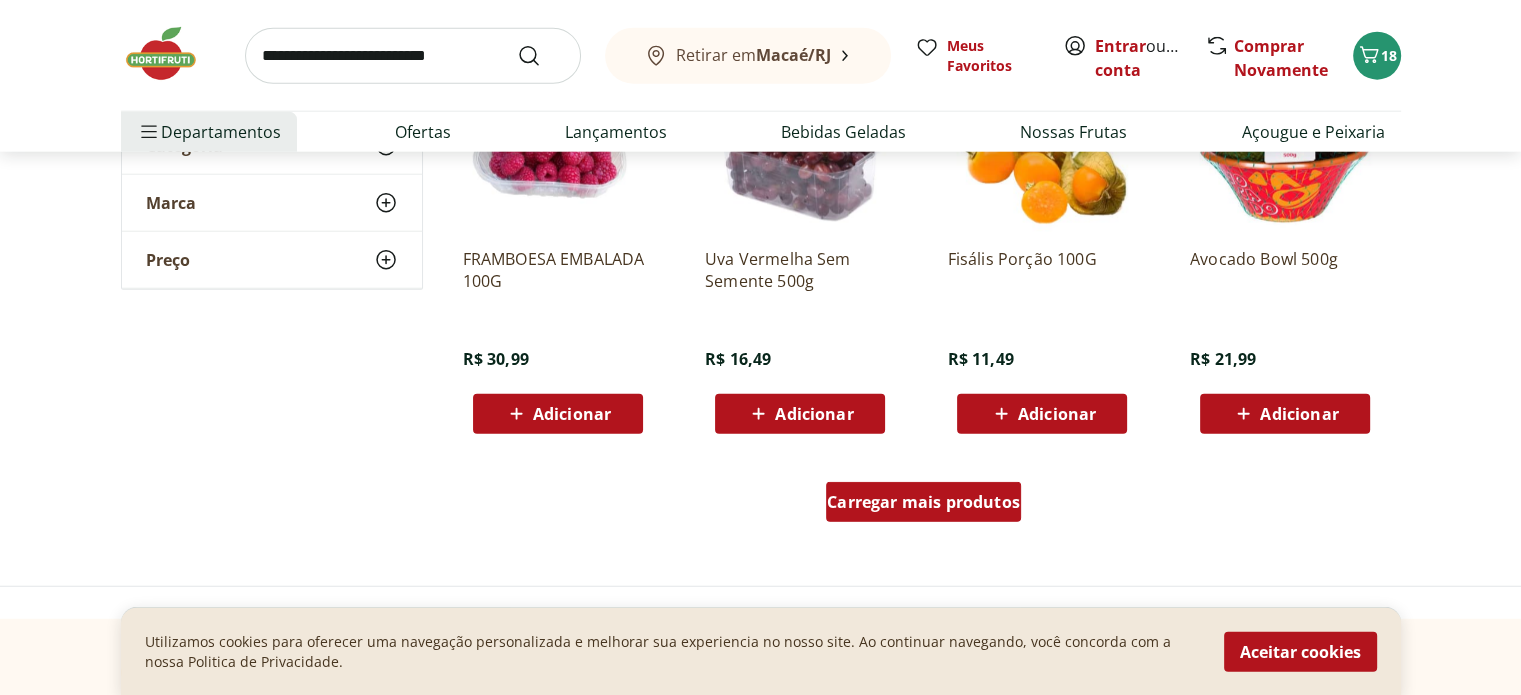 click on "Carregar mais produtos" at bounding box center [923, 502] 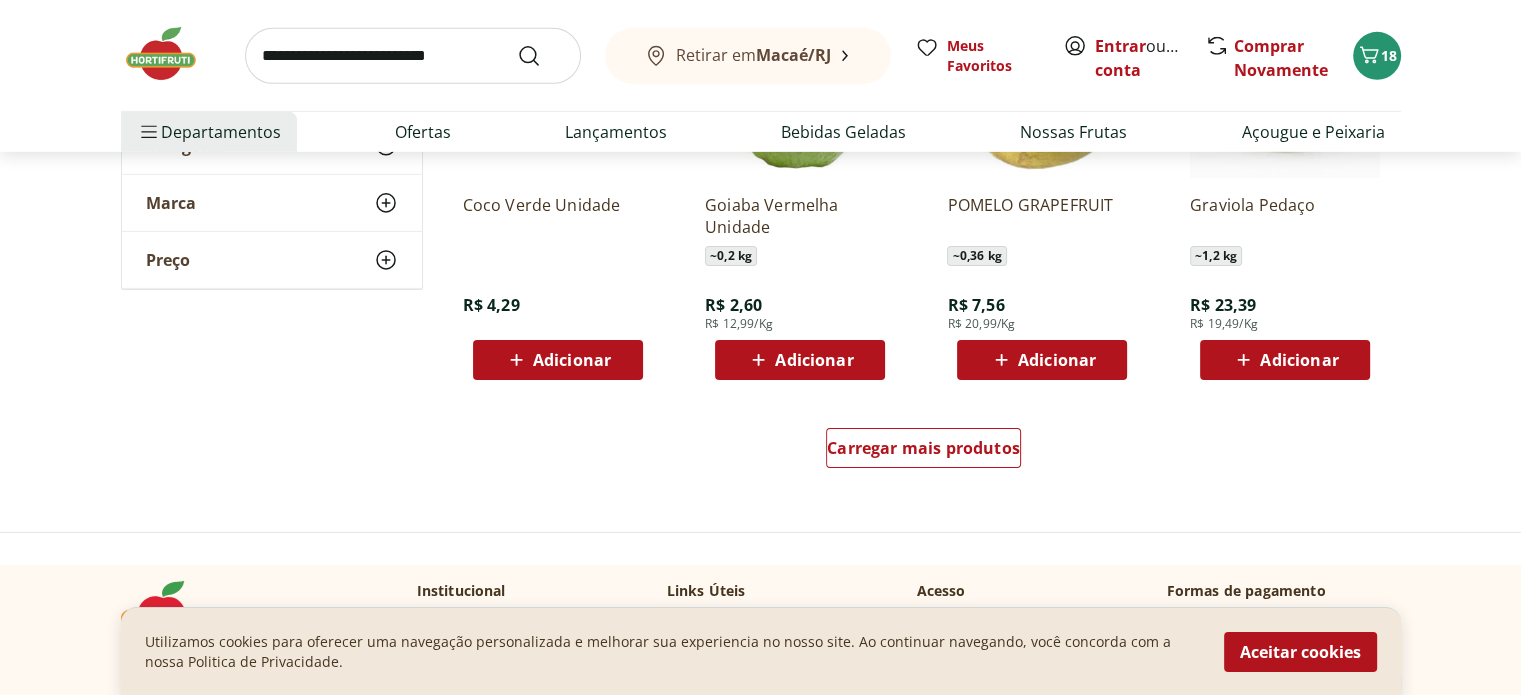 scroll, scrollTop: 6500, scrollLeft: 0, axis: vertical 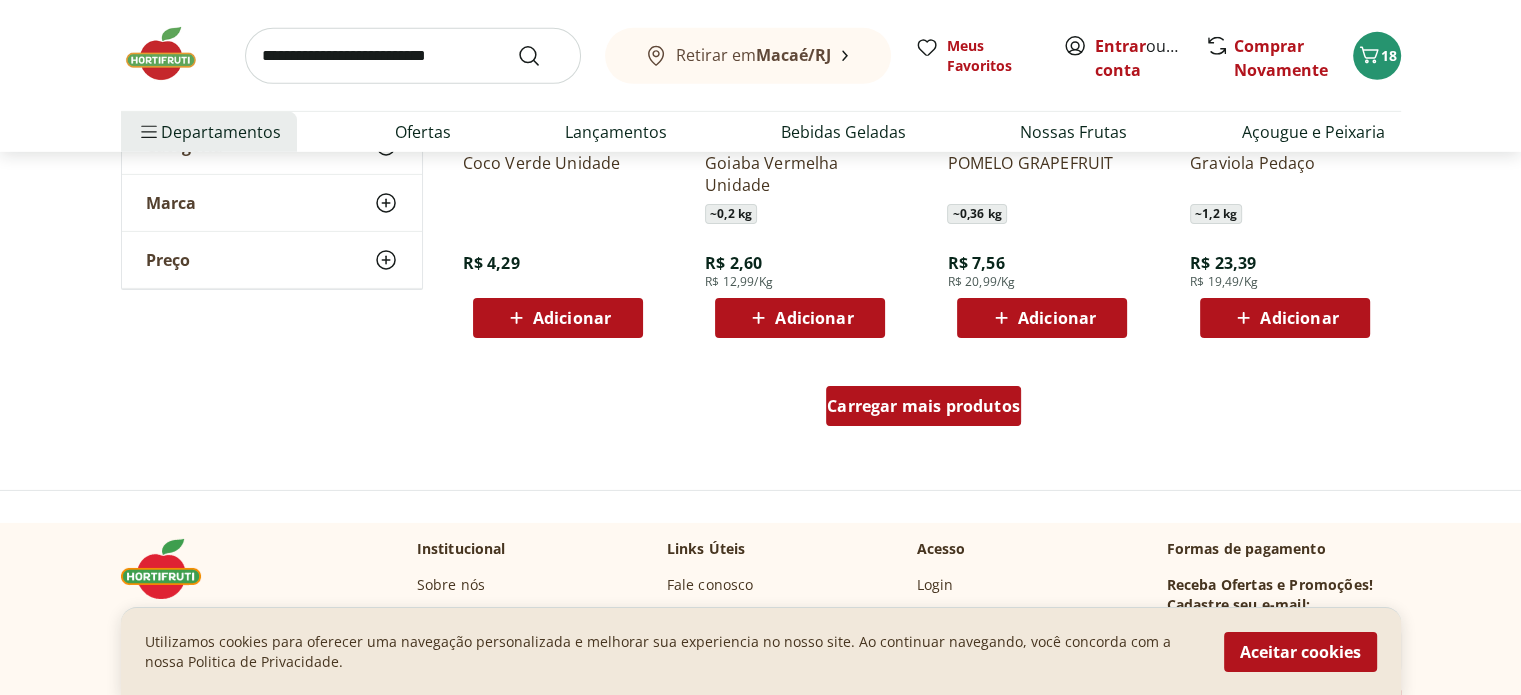 click on "Carregar mais produtos" at bounding box center [923, 406] 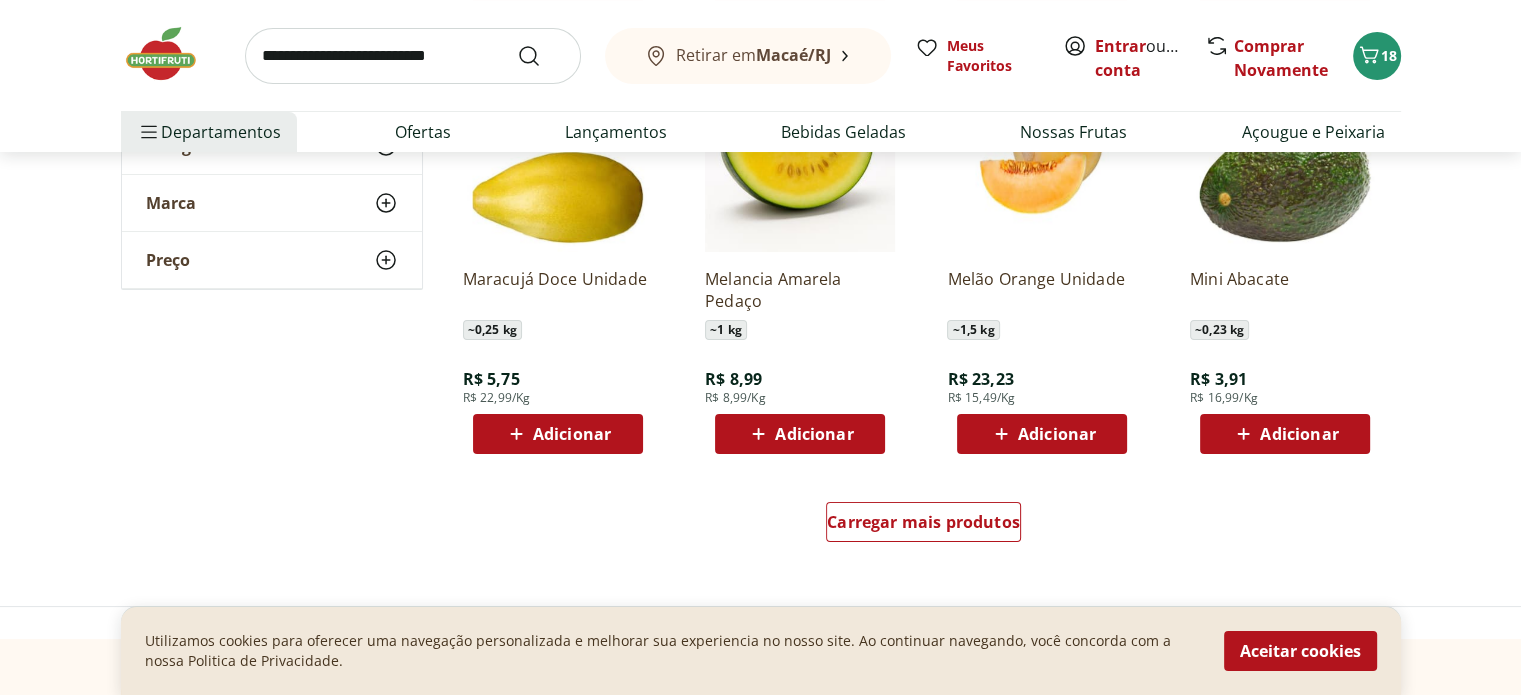 scroll, scrollTop: 7700, scrollLeft: 0, axis: vertical 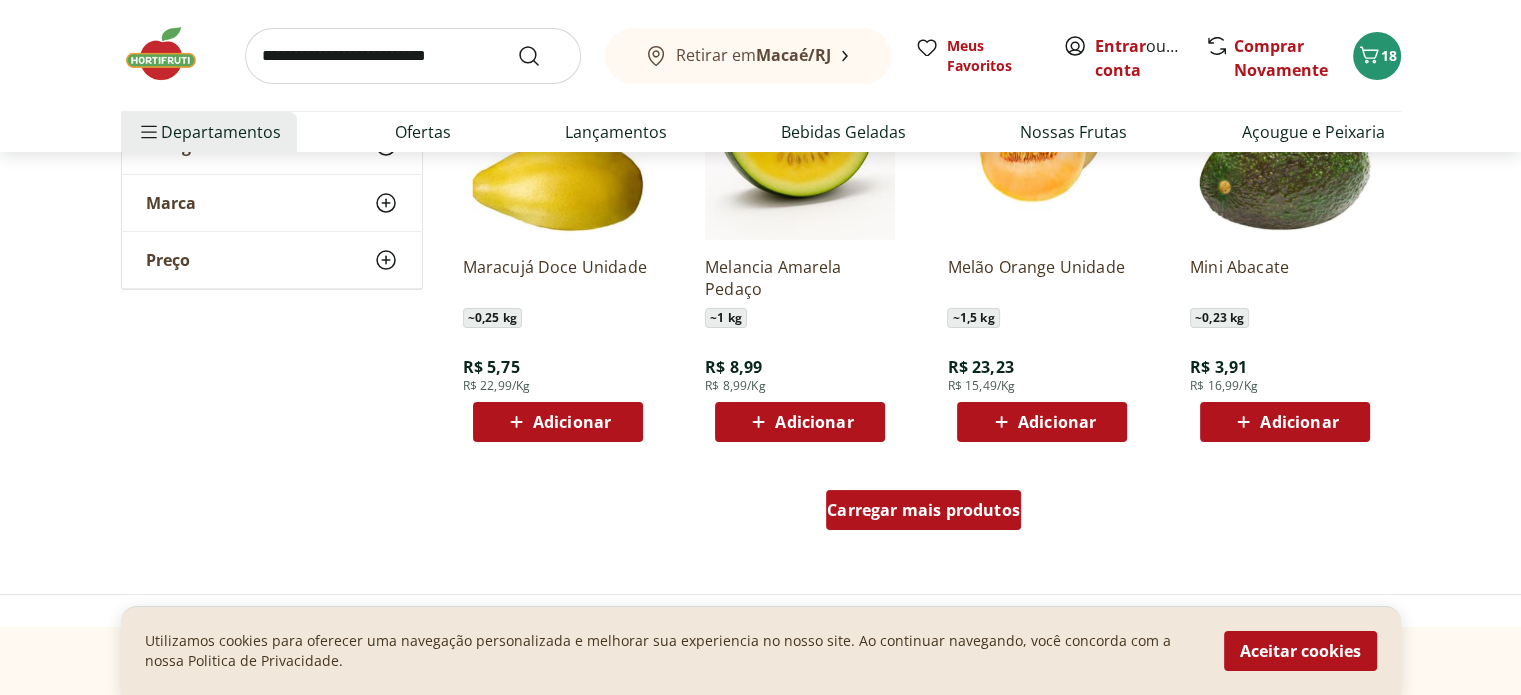click on "Carregar mais produtos" at bounding box center [923, 510] 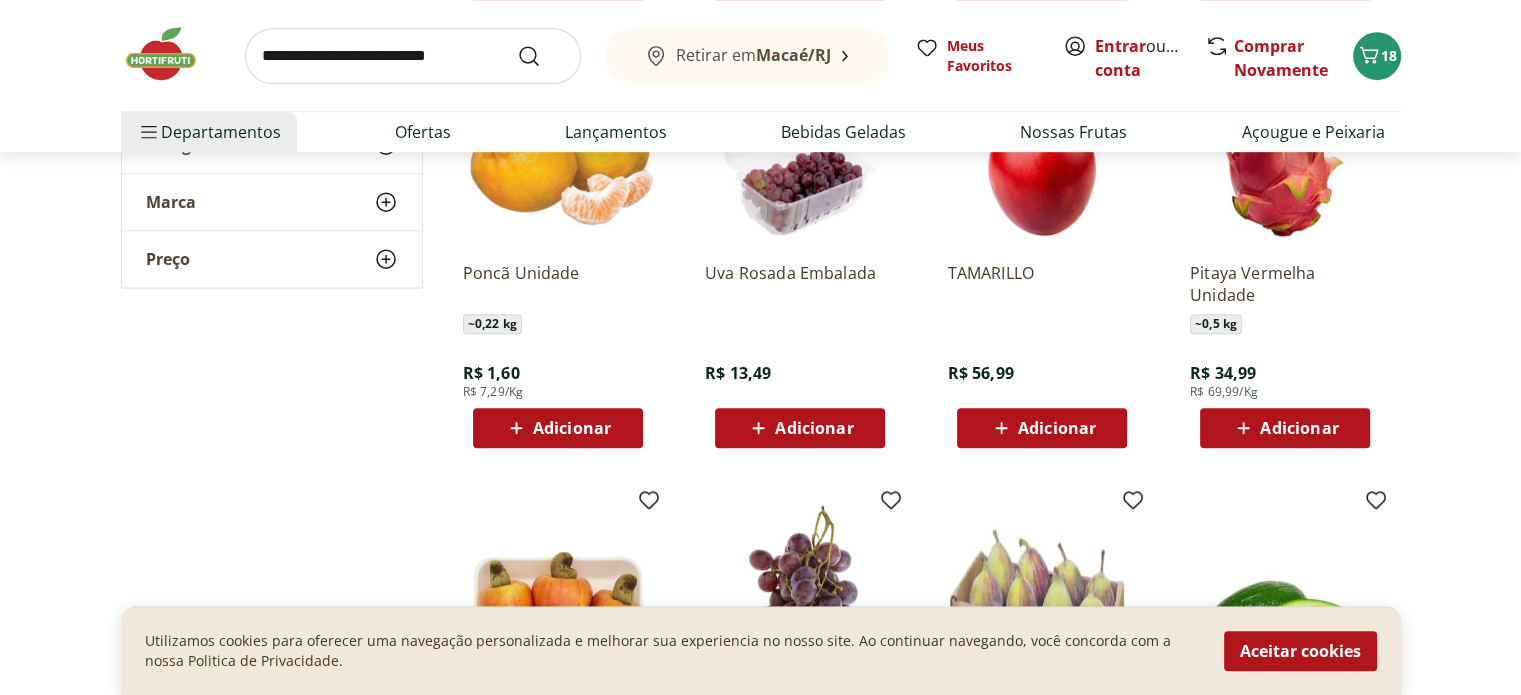 scroll, scrollTop: 8600, scrollLeft: 0, axis: vertical 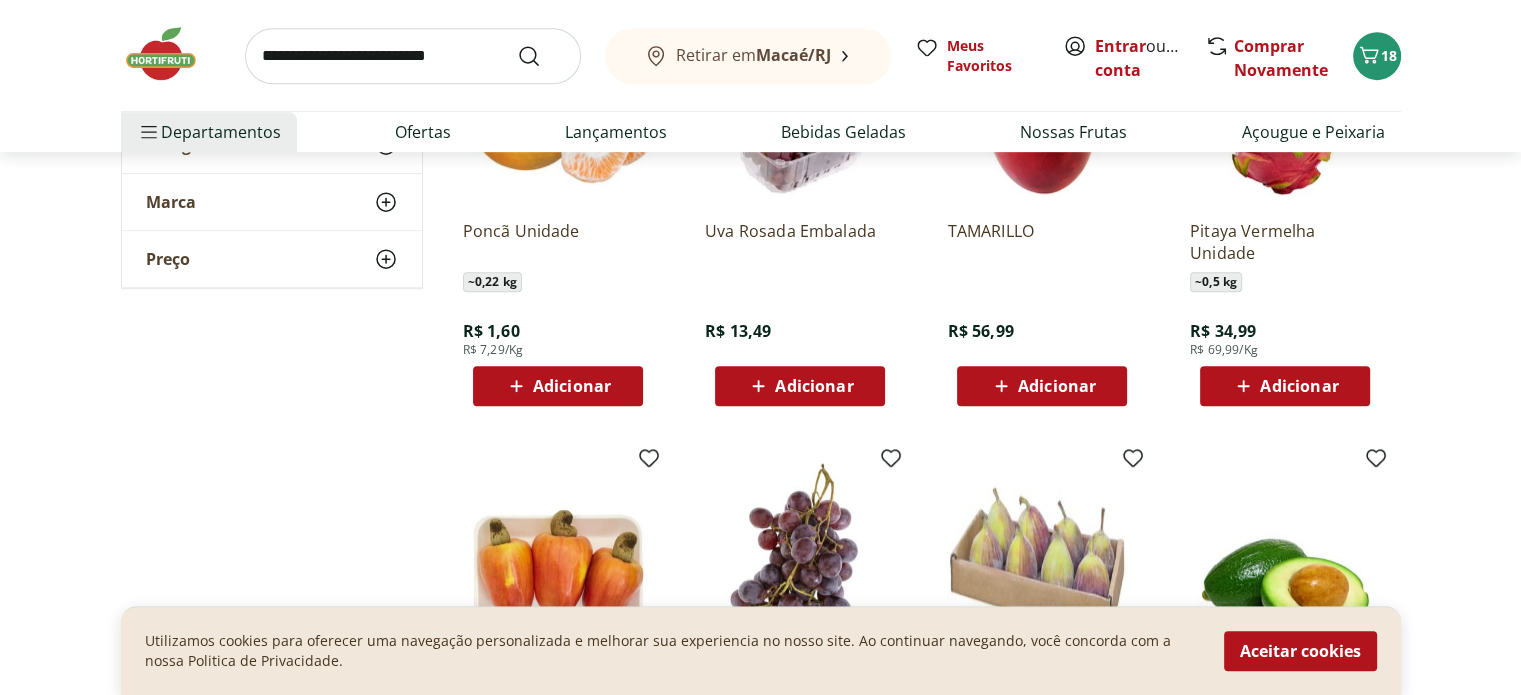 click on "Adicionar" at bounding box center [557, 386] 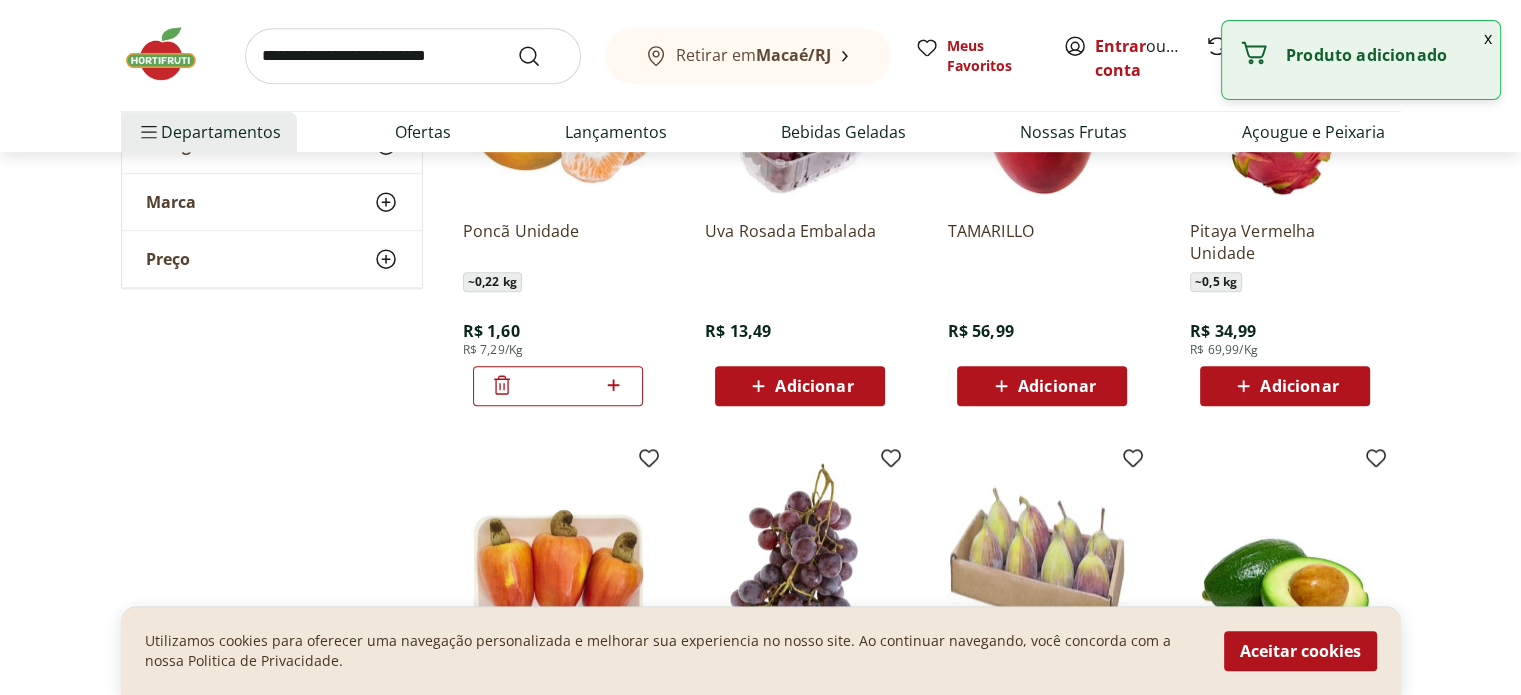 click 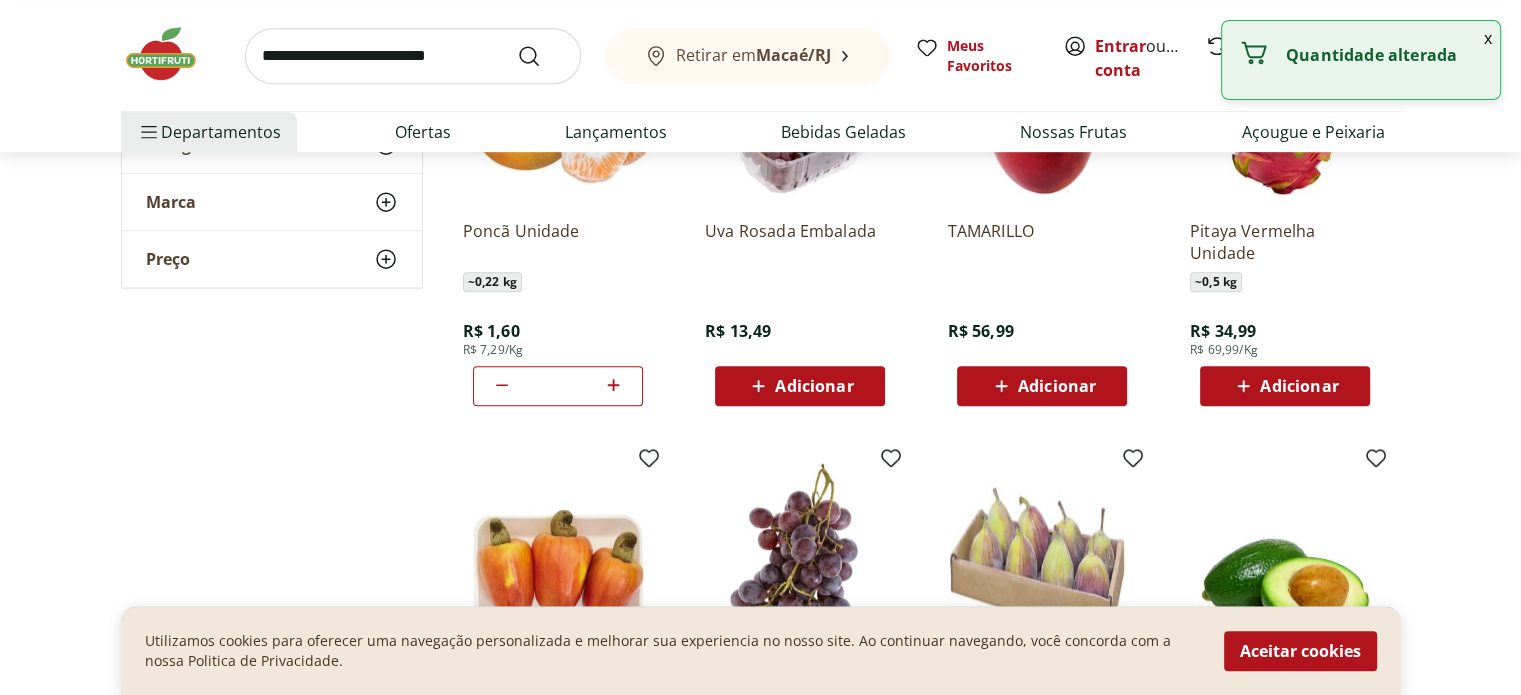 click 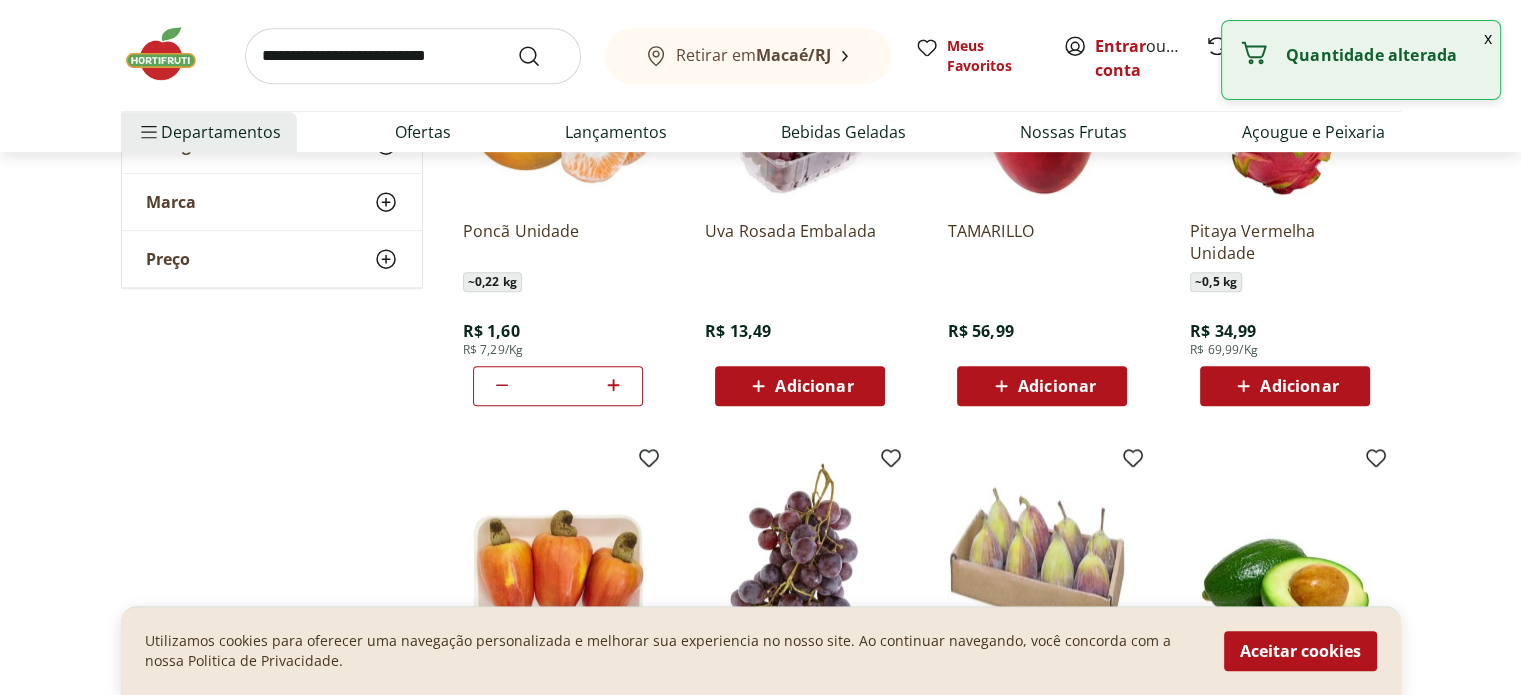 click 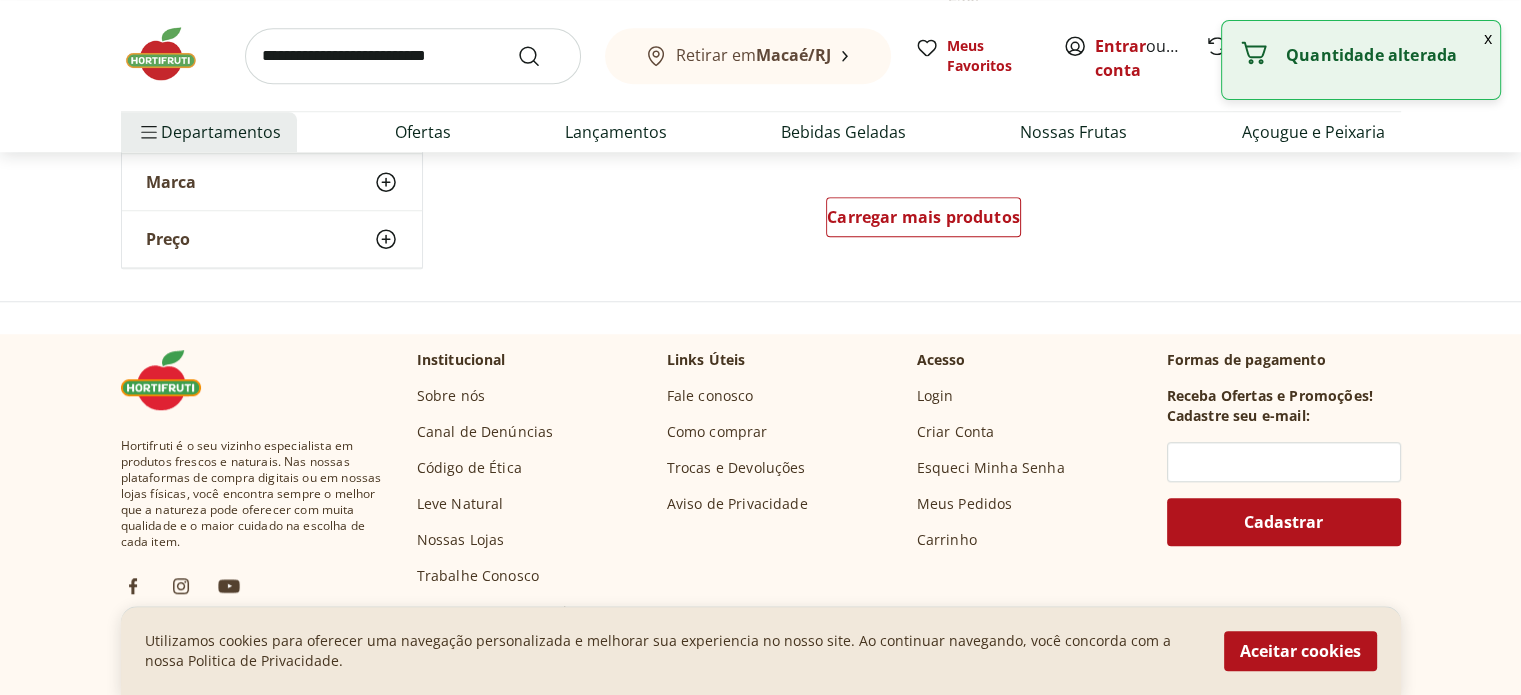 scroll, scrollTop: 9300, scrollLeft: 0, axis: vertical 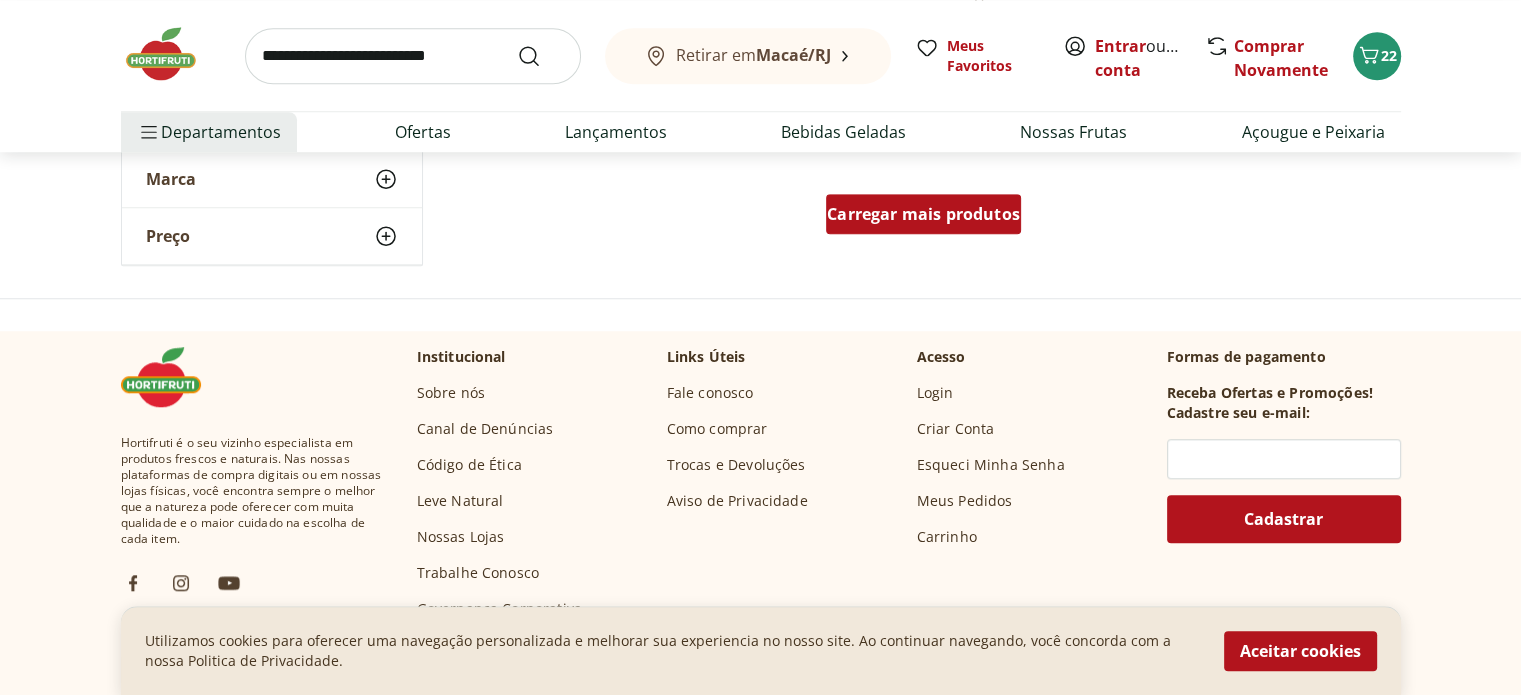 click on "Carregar mais produtos" at bounding box center (923, 214) 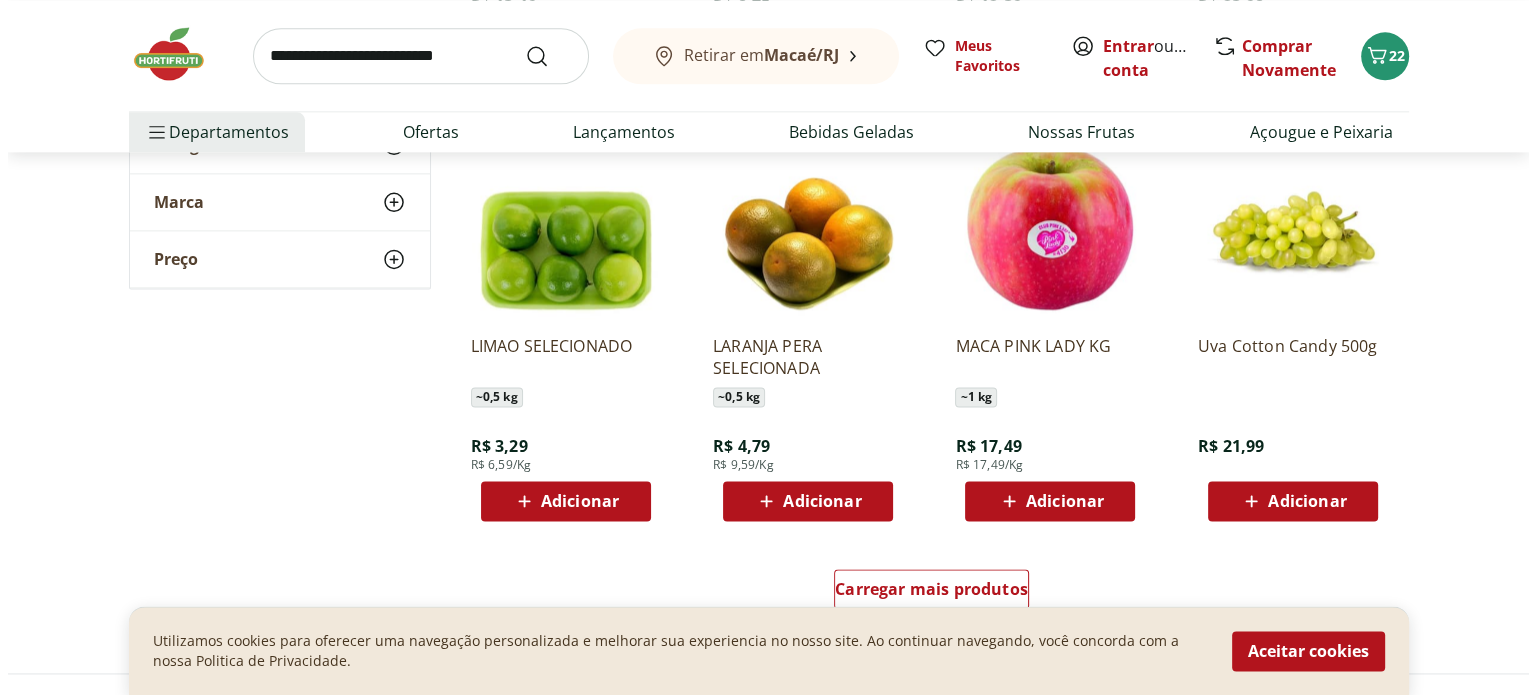 scroll, scrollTop: 10200, scrollLeft: 0, axis: vertical 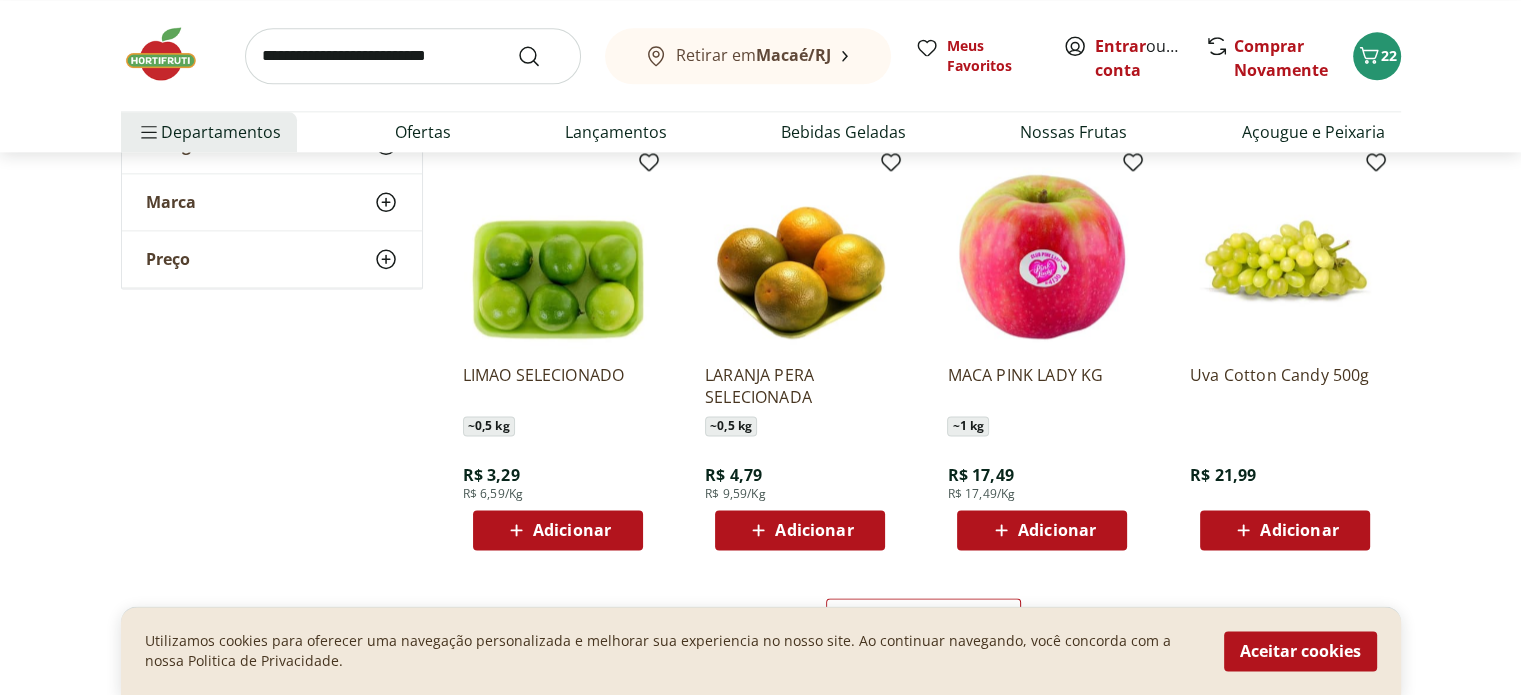 click on "Adicionar" at bounding box center (572, 530) 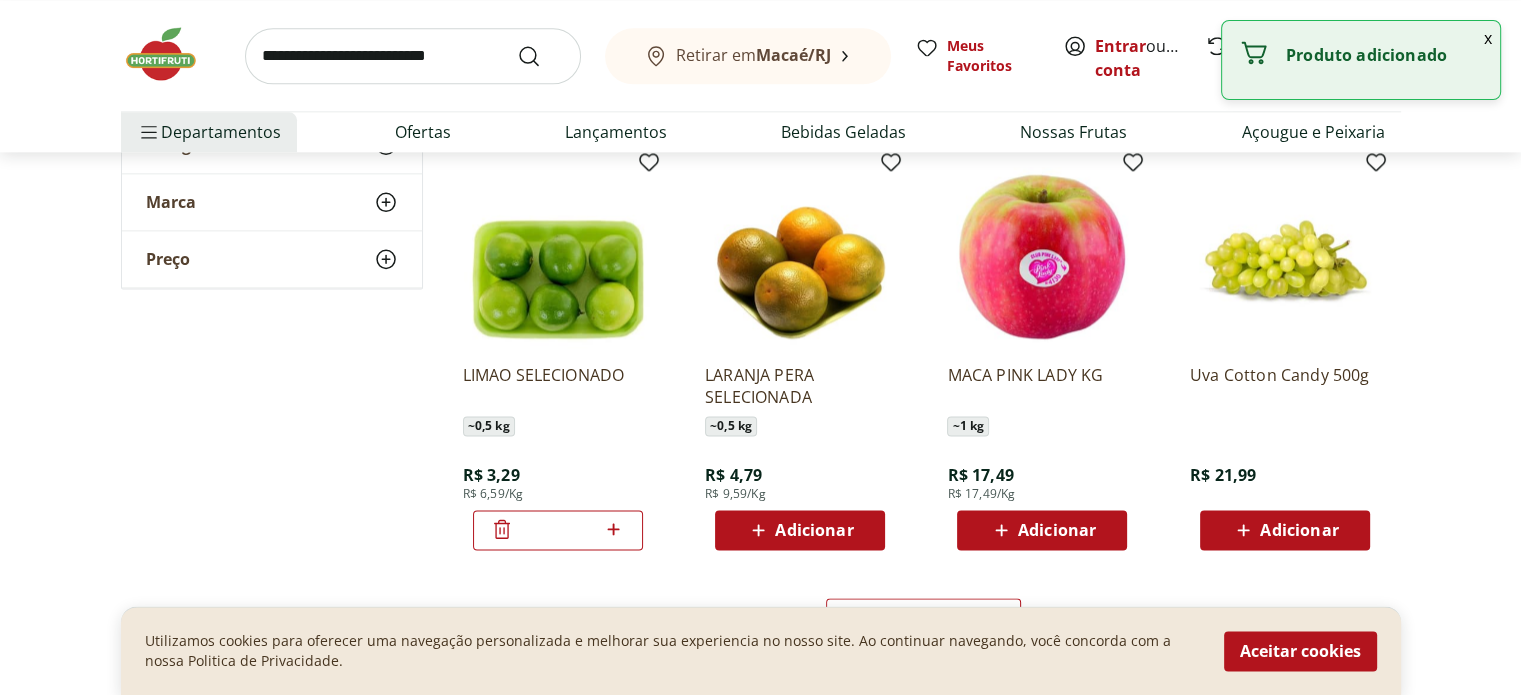 click on "**********" at bounding box center (760, -4620) 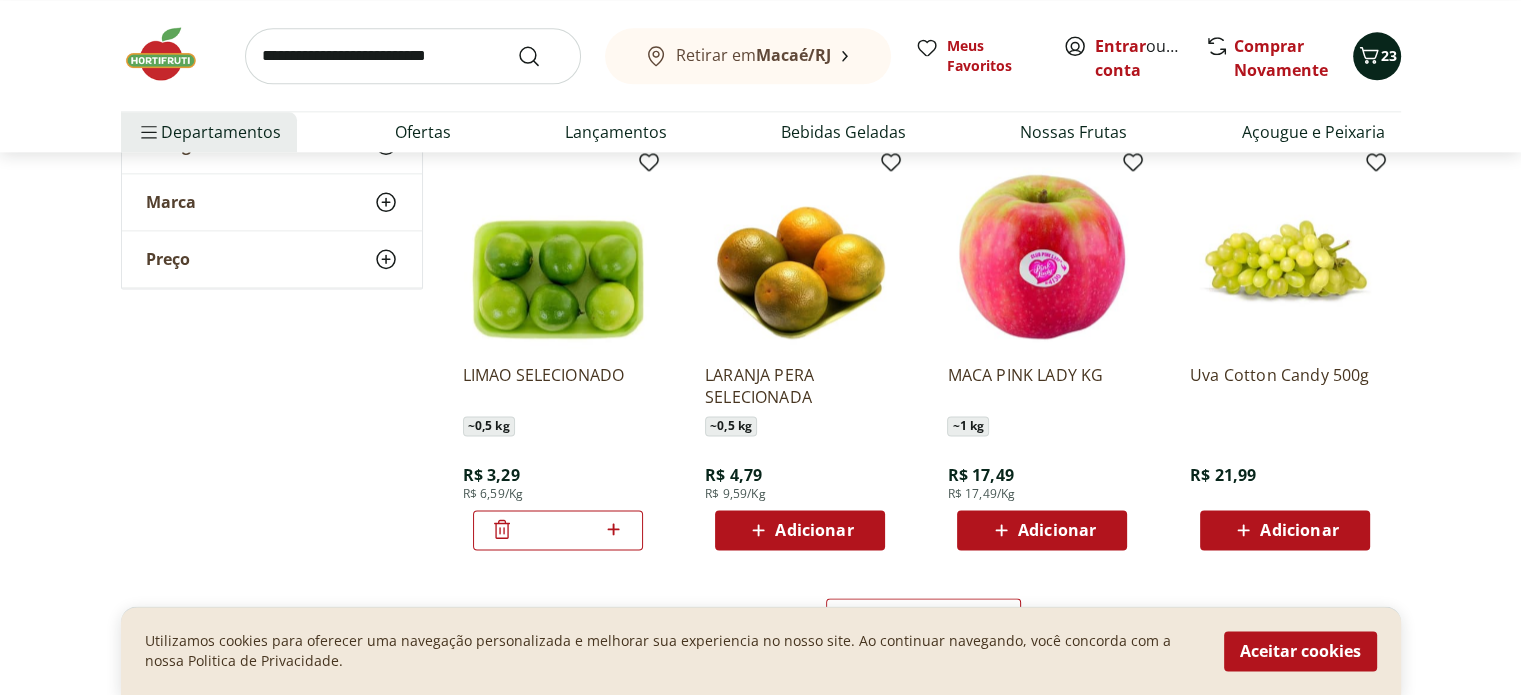 click 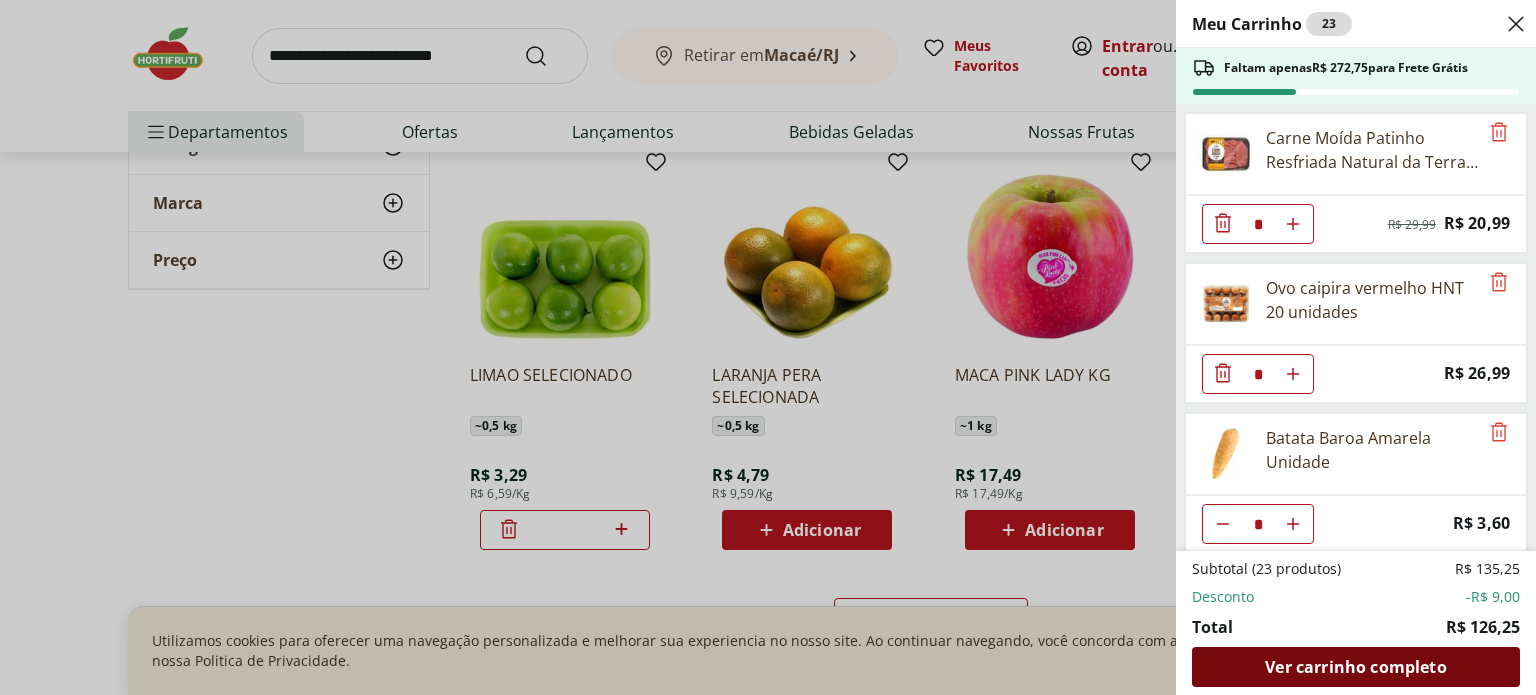 click on "Ver carrinho completo" at bounding box center [1355, 667] 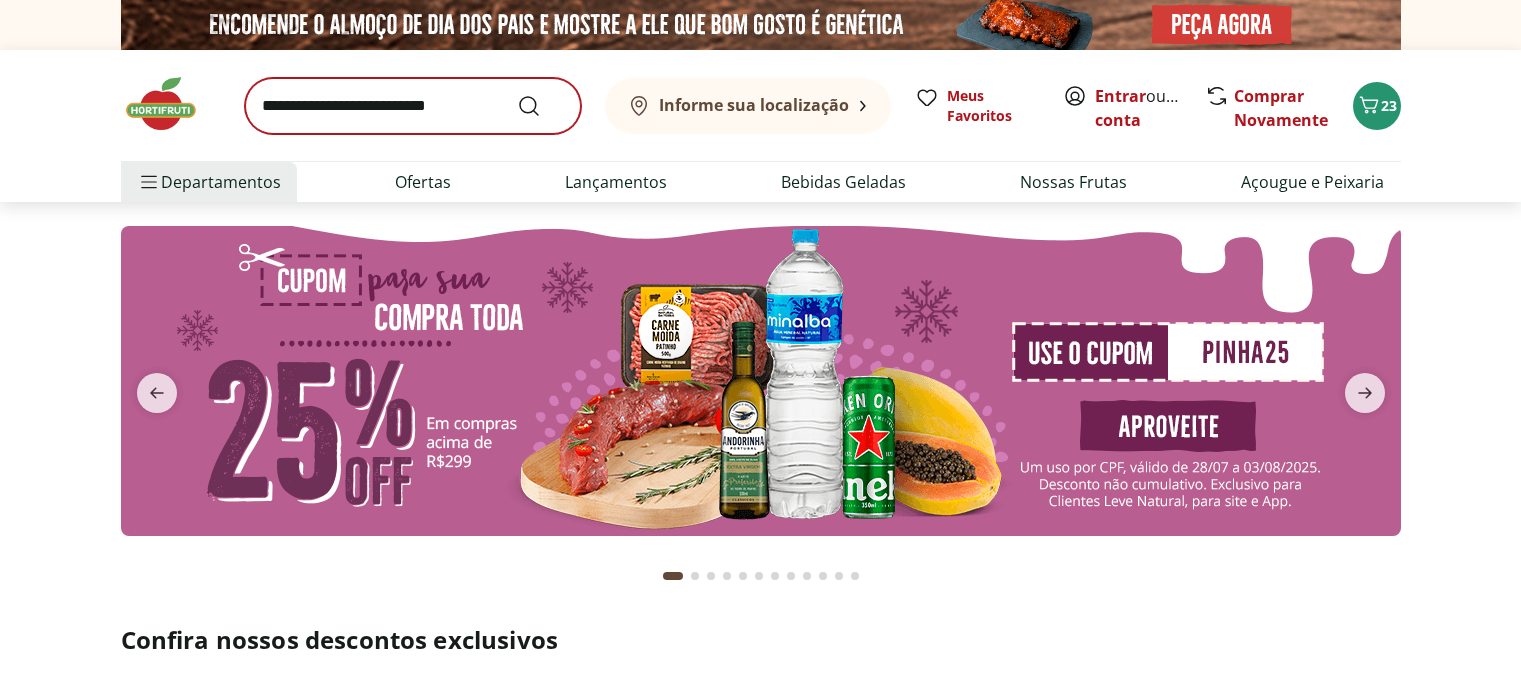 scroll, scrollTop: 0, scrollLeft: 0, axis: both 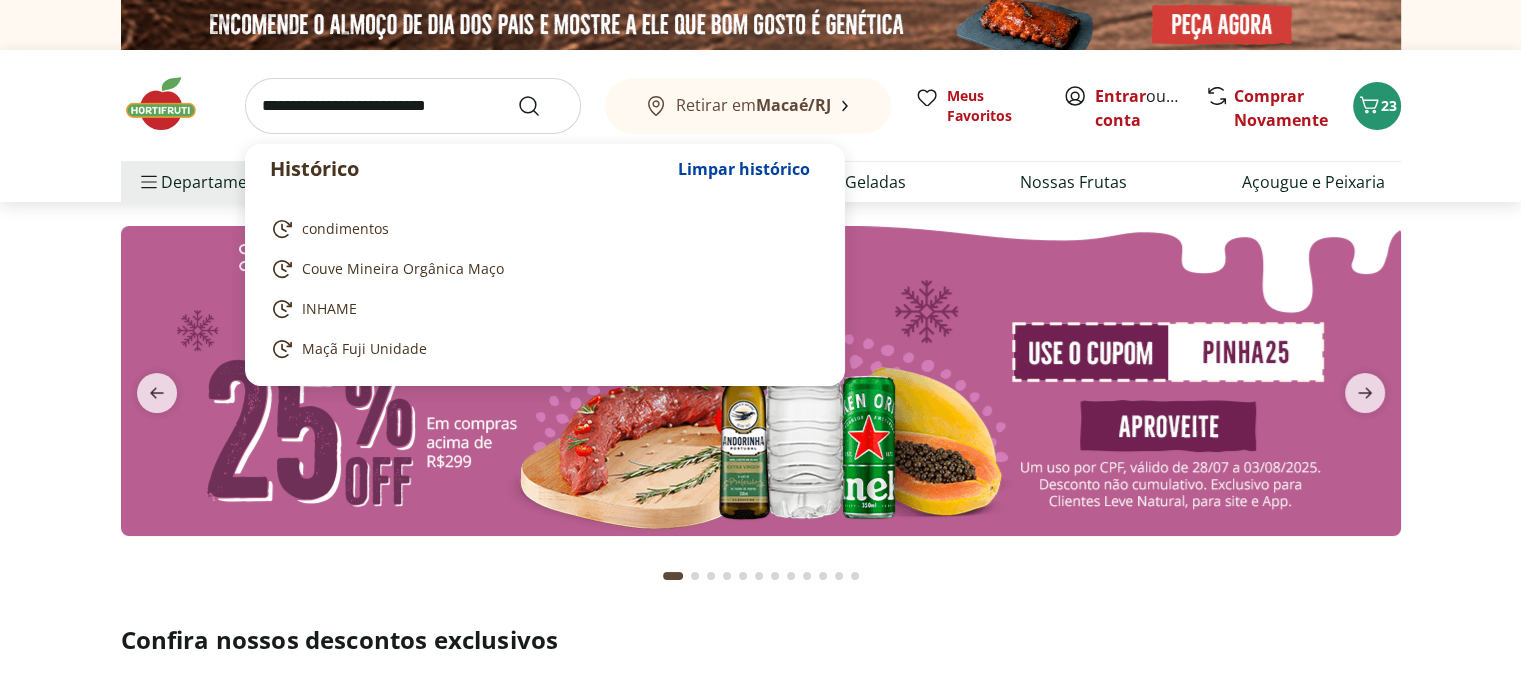click at bounding box center [413, 106] 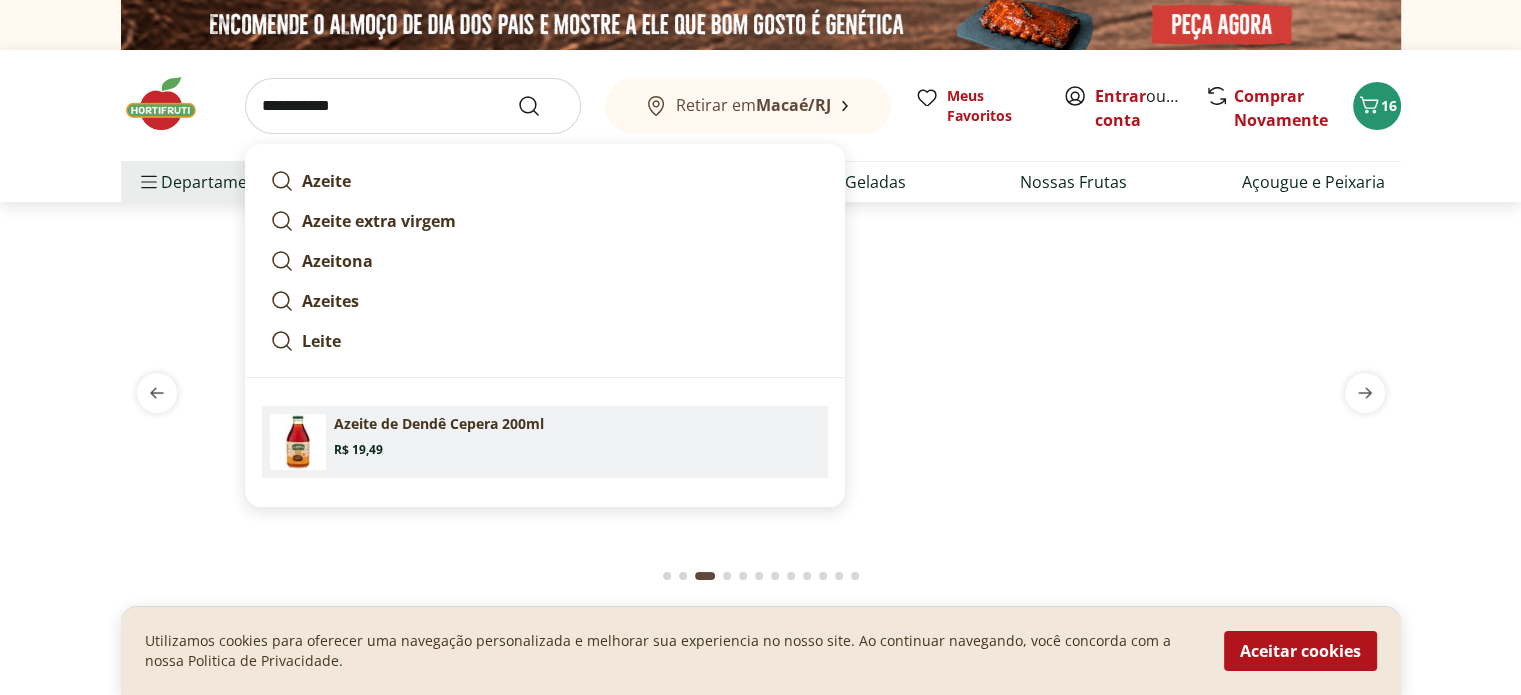 click on "Azeite de Dendê Cepera 200ml" at bounding box center (439, 424) 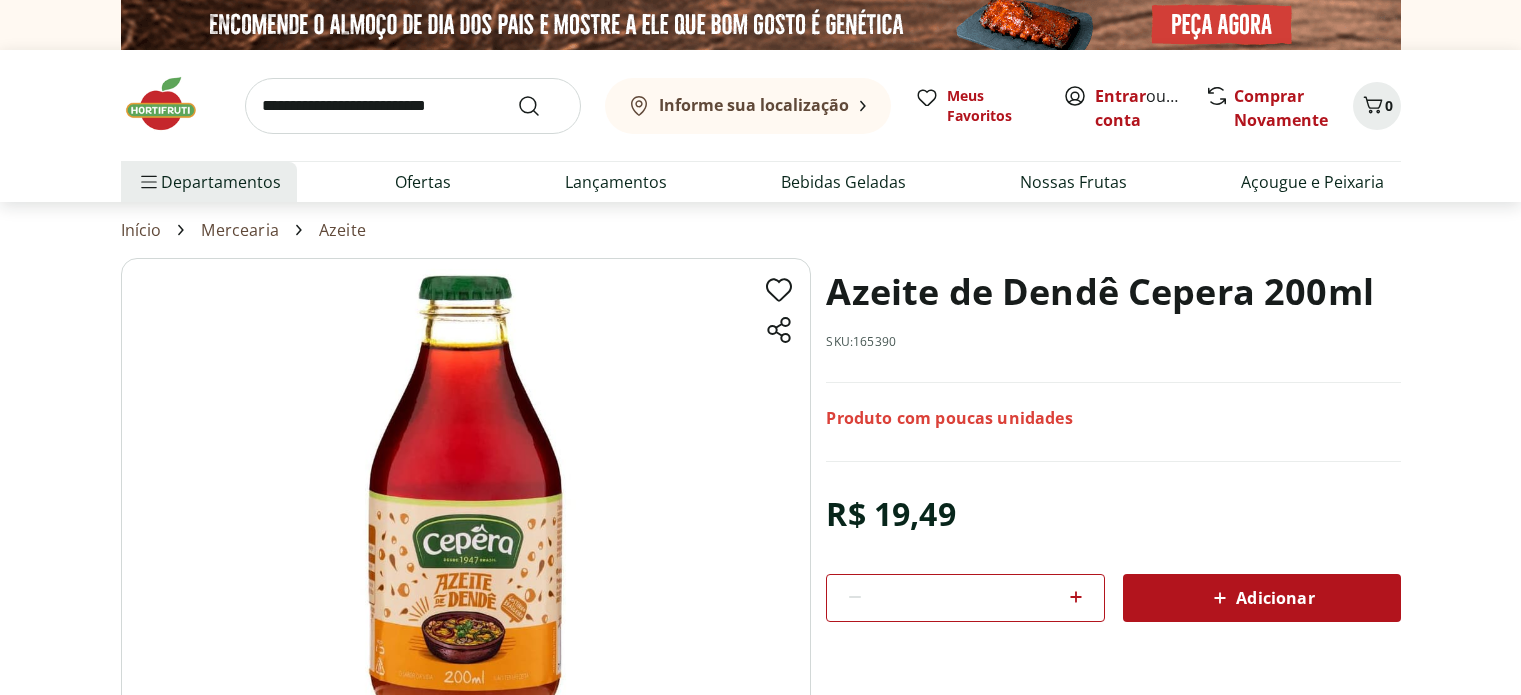 scroll, scrollTop: 0, scrollLeft: 0, axis: both 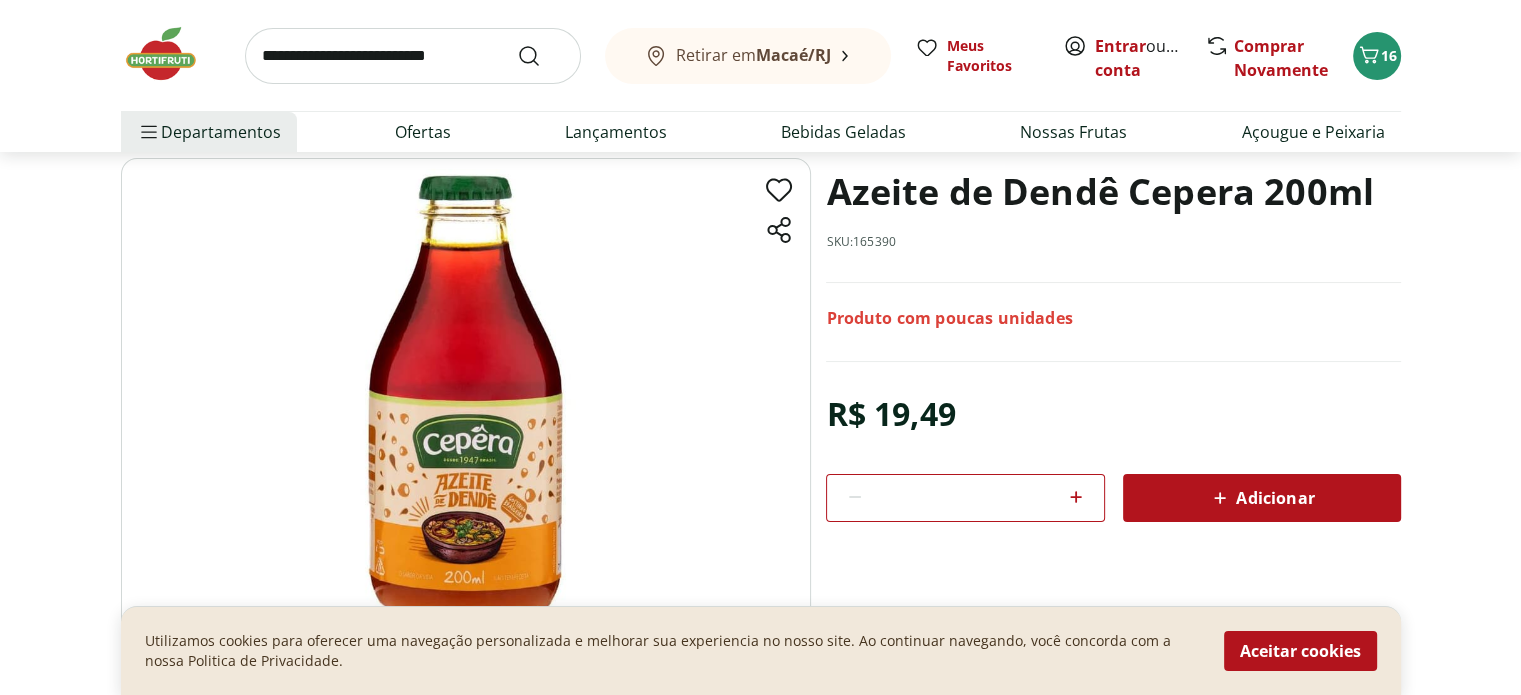 click on "Adicionar" at bounding box center [1261, 498] 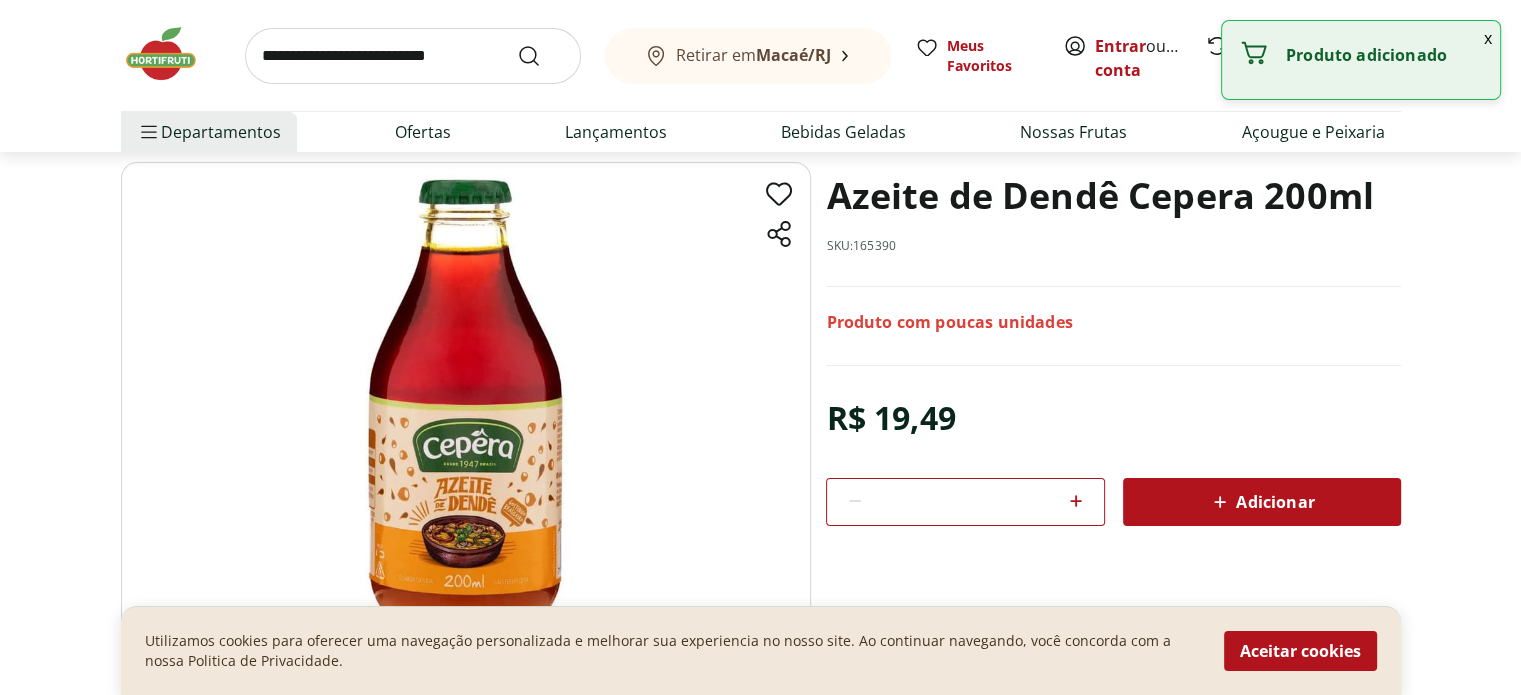 scroll, scrollTop: 0, scrollLeft: 0, axis: both 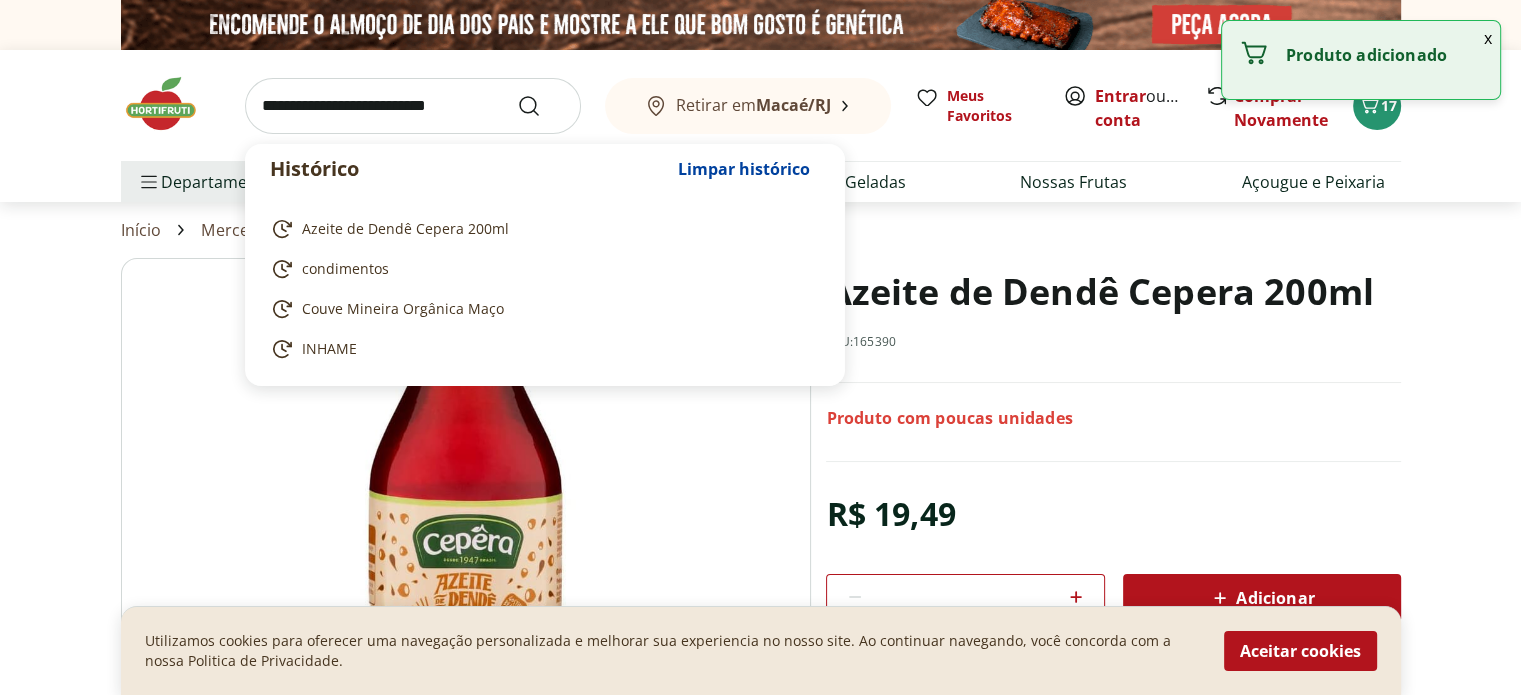 click at bounding box center (413, 106) 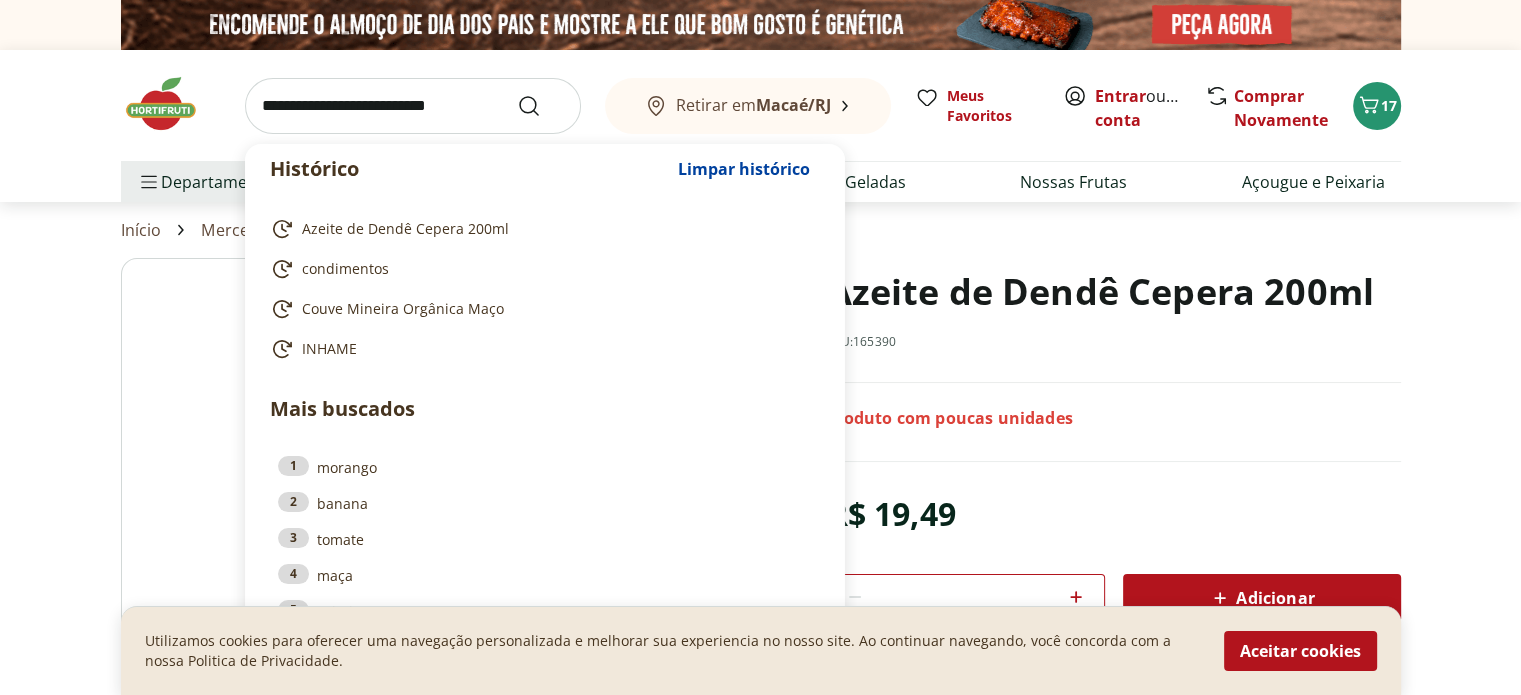 type on "*" 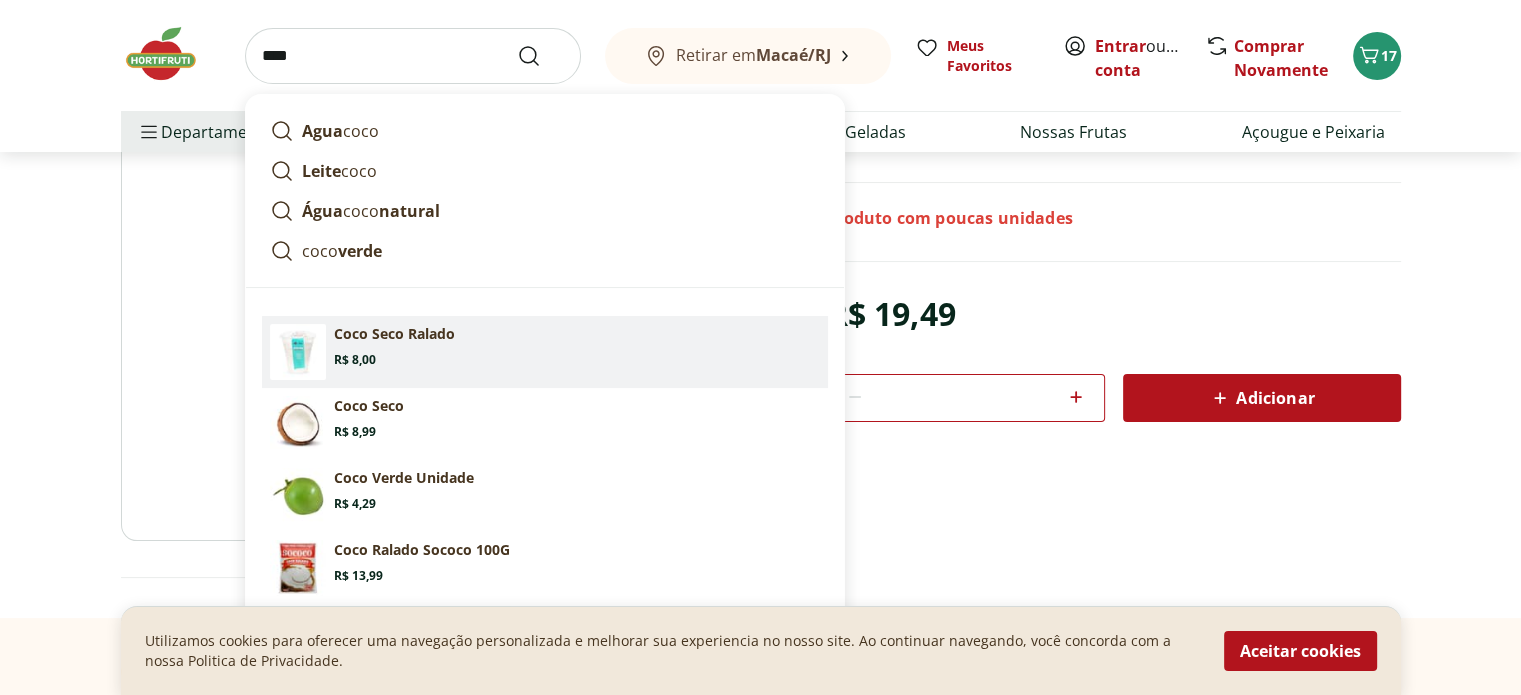 scroll, scrollTop: 300, scrollLeft: 0, axis: vertical 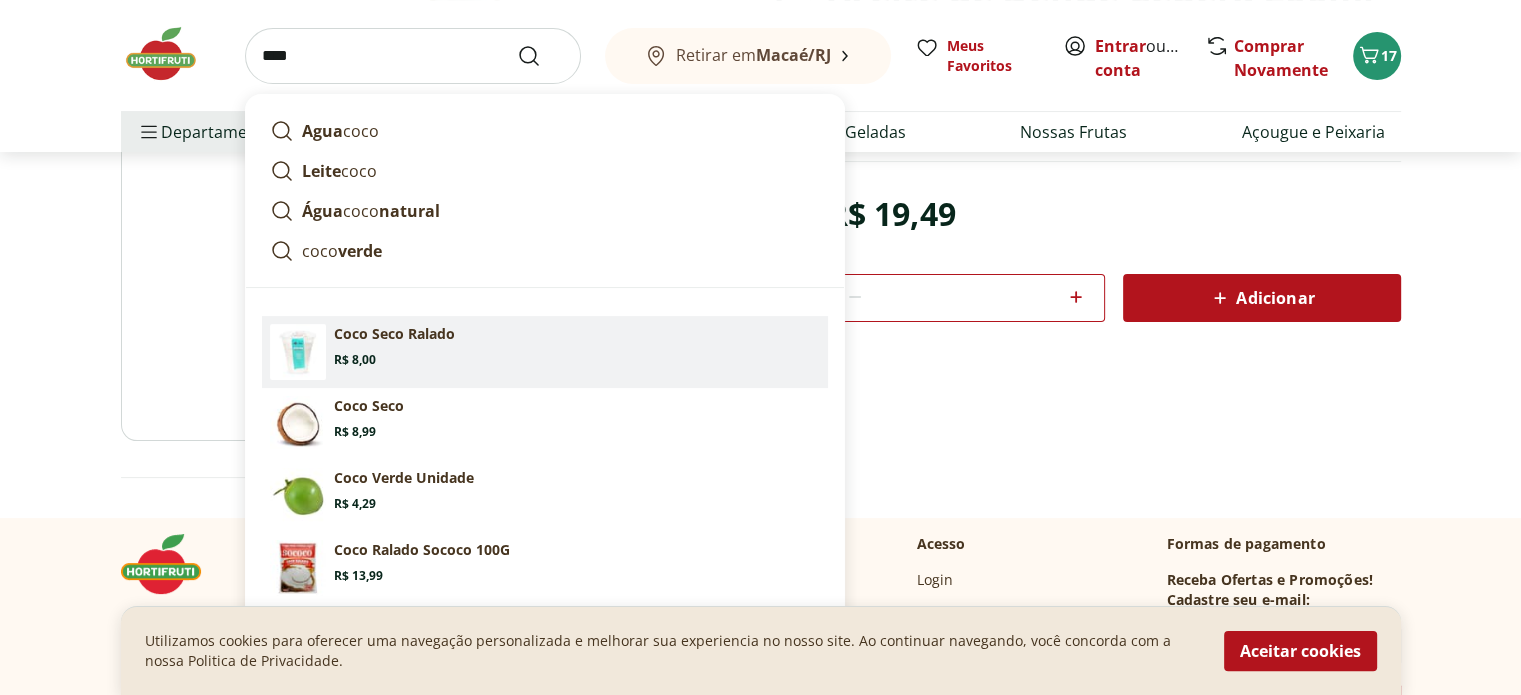 click on "Coco Seco Ralado Price: R$ 8,00" at bounding box center (577, 346) 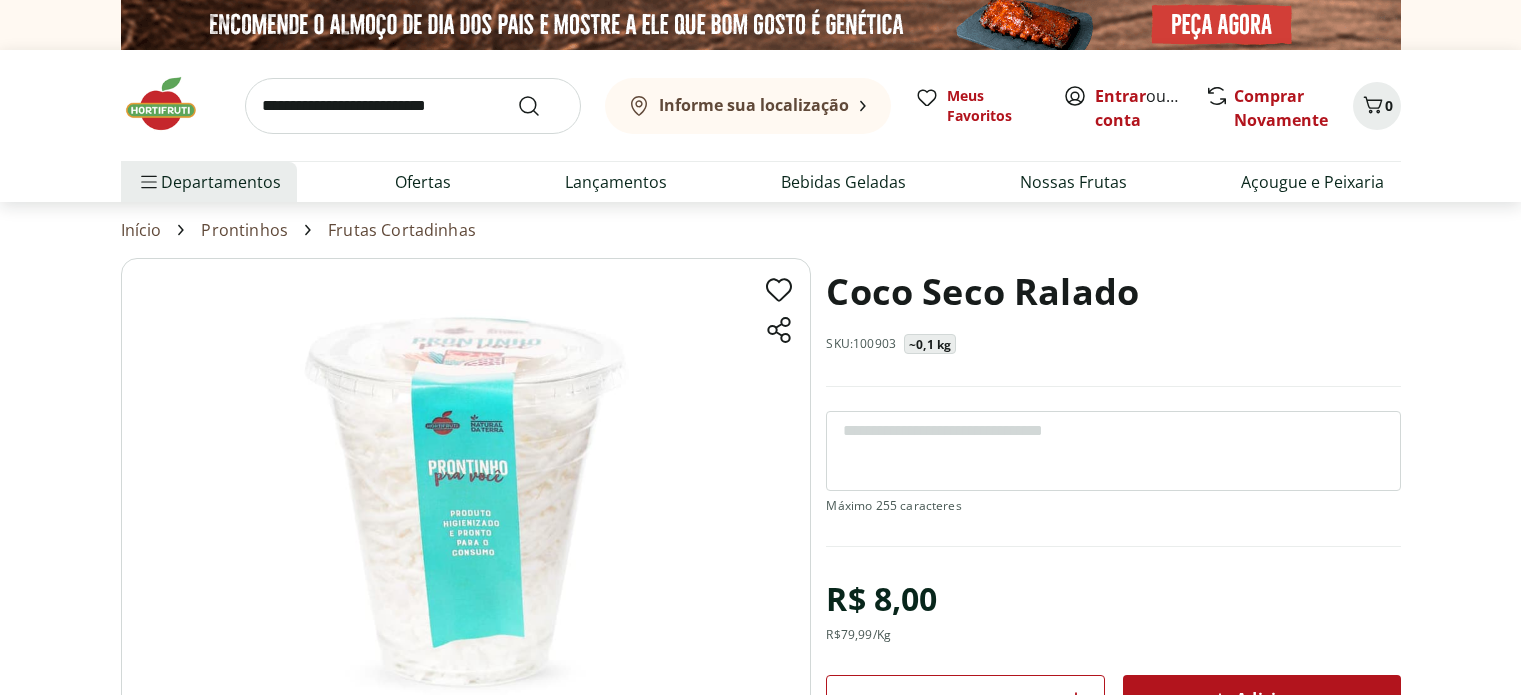 scroll, scrollTop: 0, scrollLeft: 0, axis: both 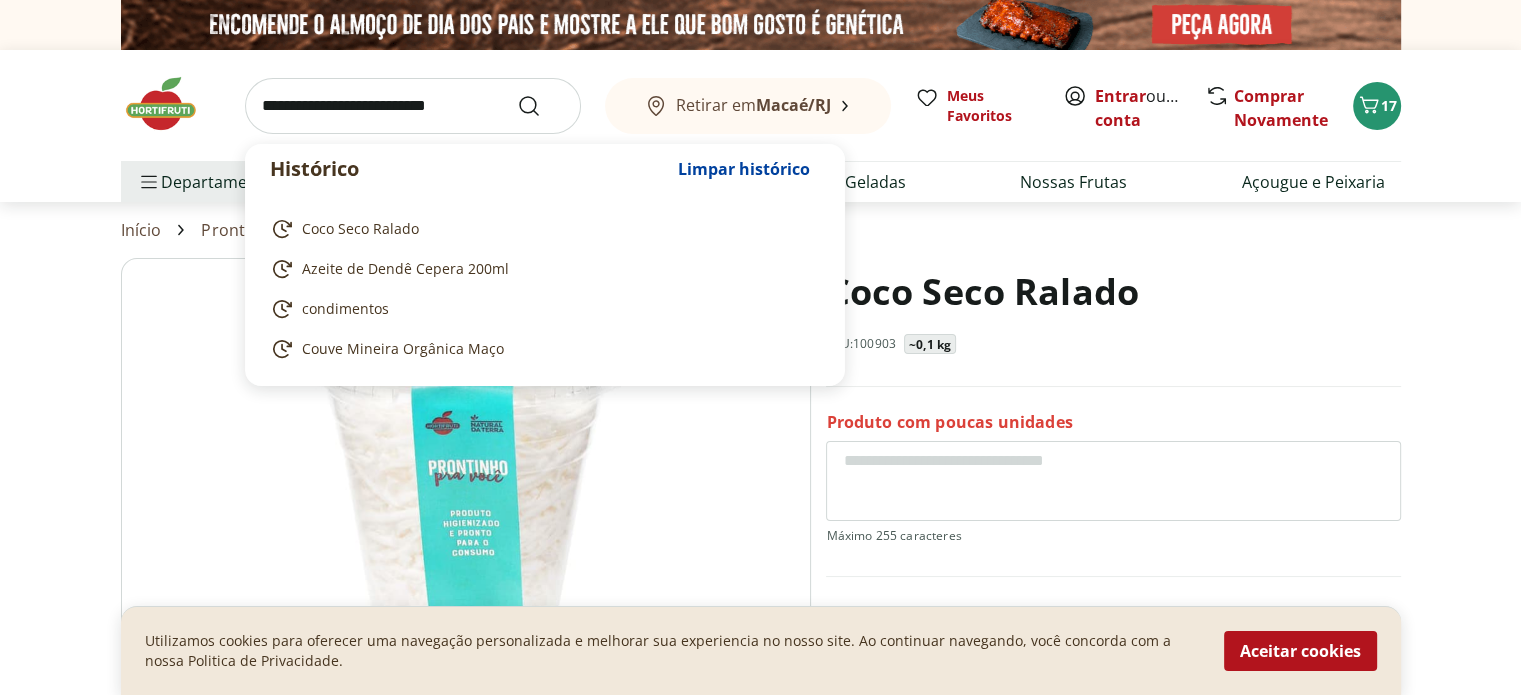 click at bounding box center (413, 106) 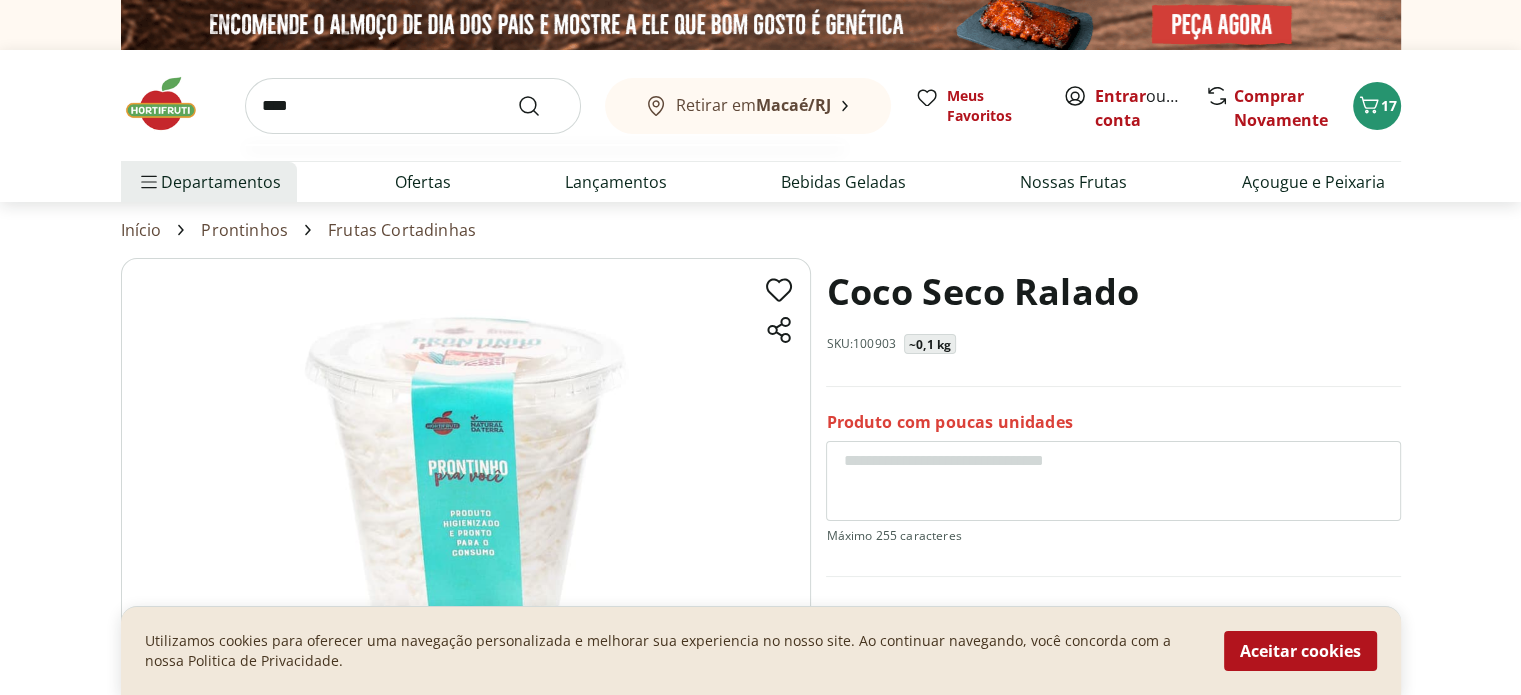 type on "****" 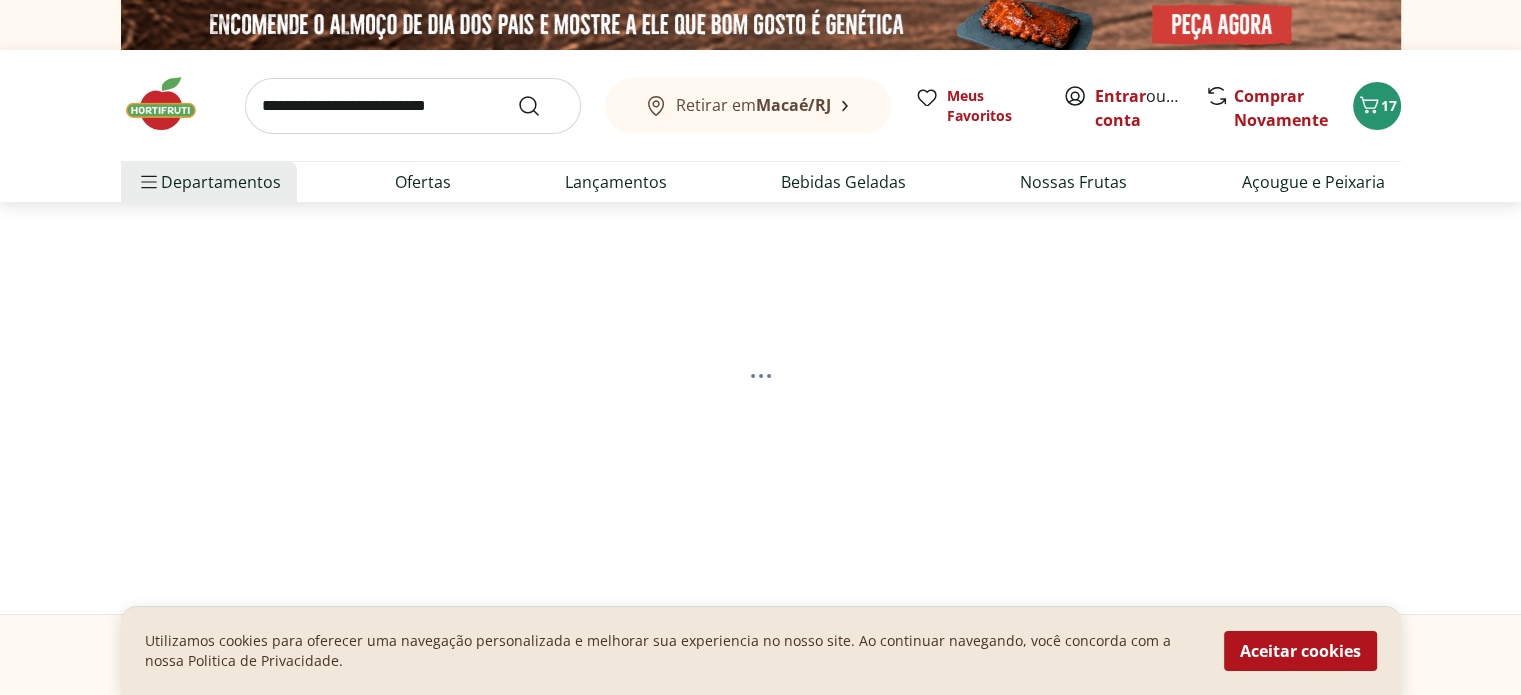 select on "**********" 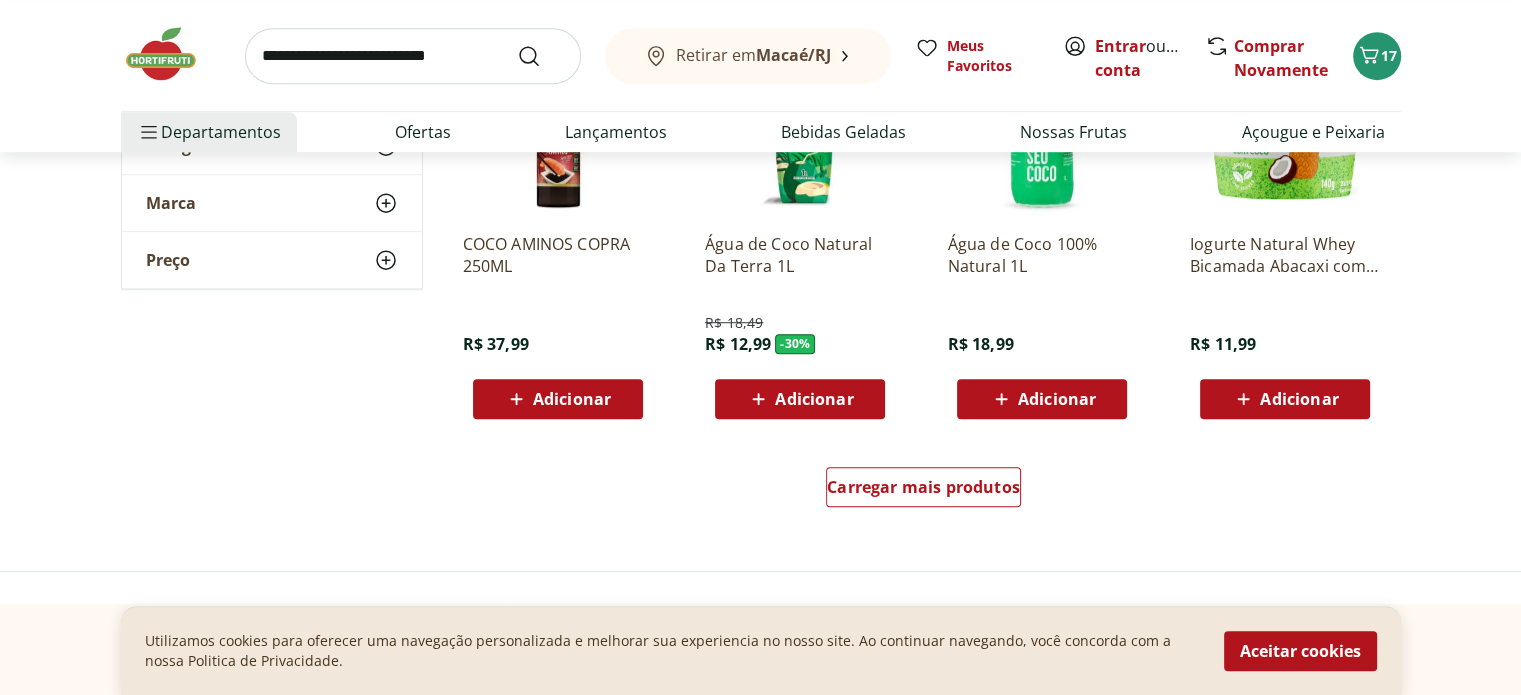 scroll, scrollTop: 1300, scrollLeft: 0, axis: vertical 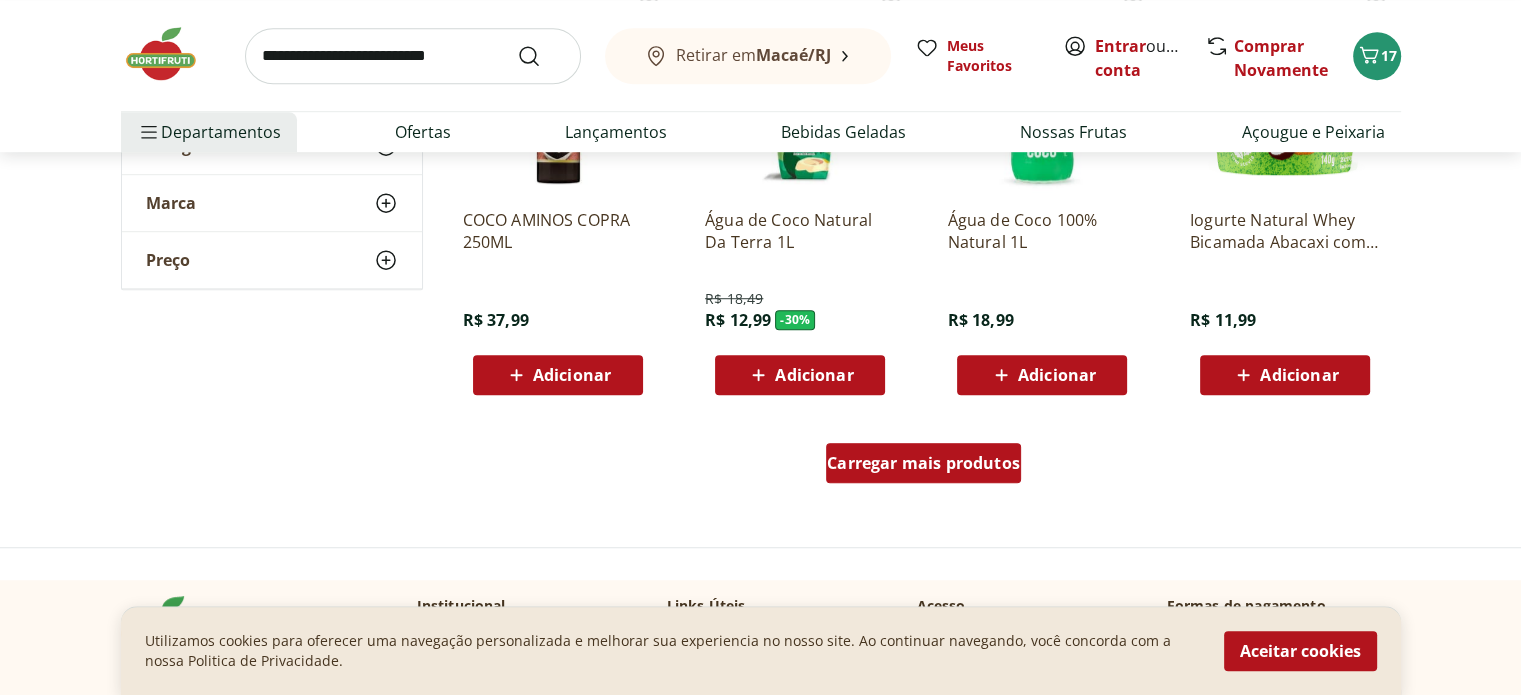 click on "Carregar mais produtos" at bounding box center [923, 463] 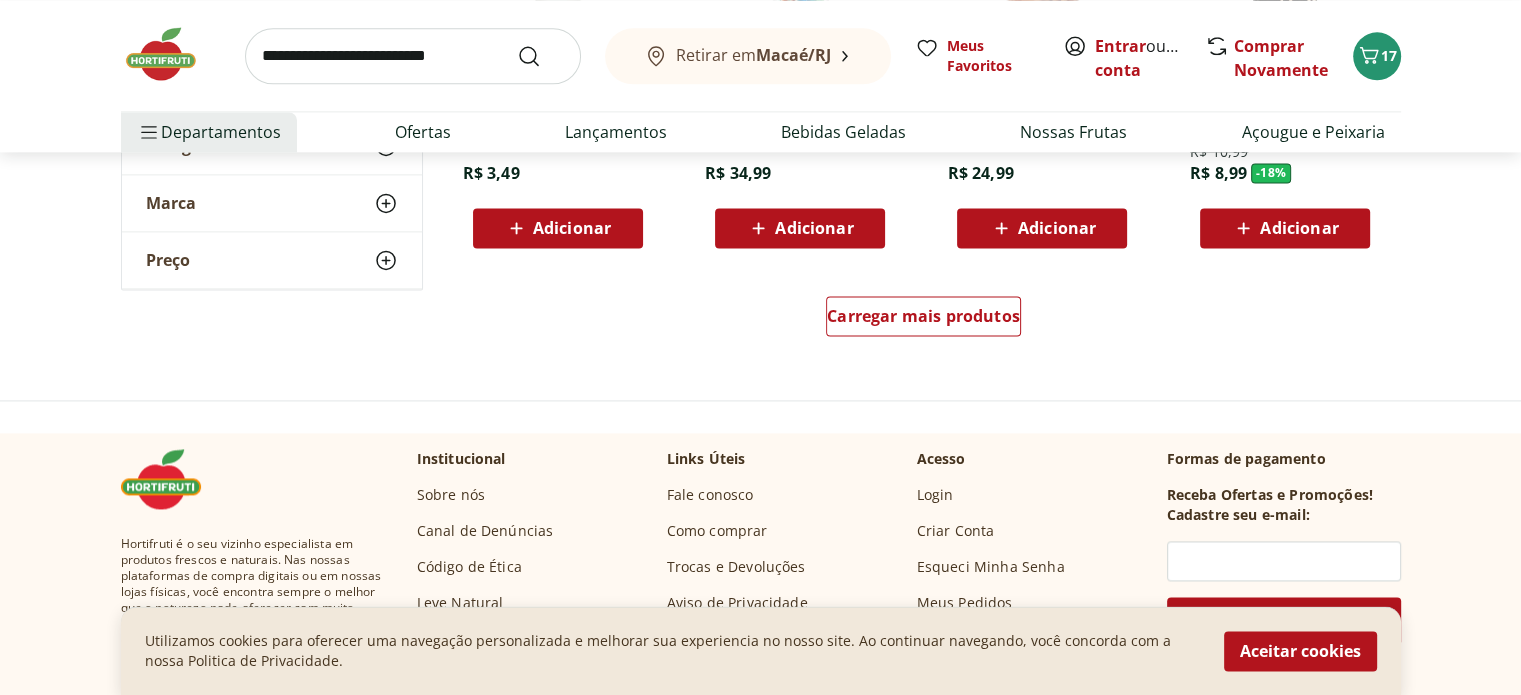 scroll, scrollTop: 2800, scrollLeft: 0, axis: vertical 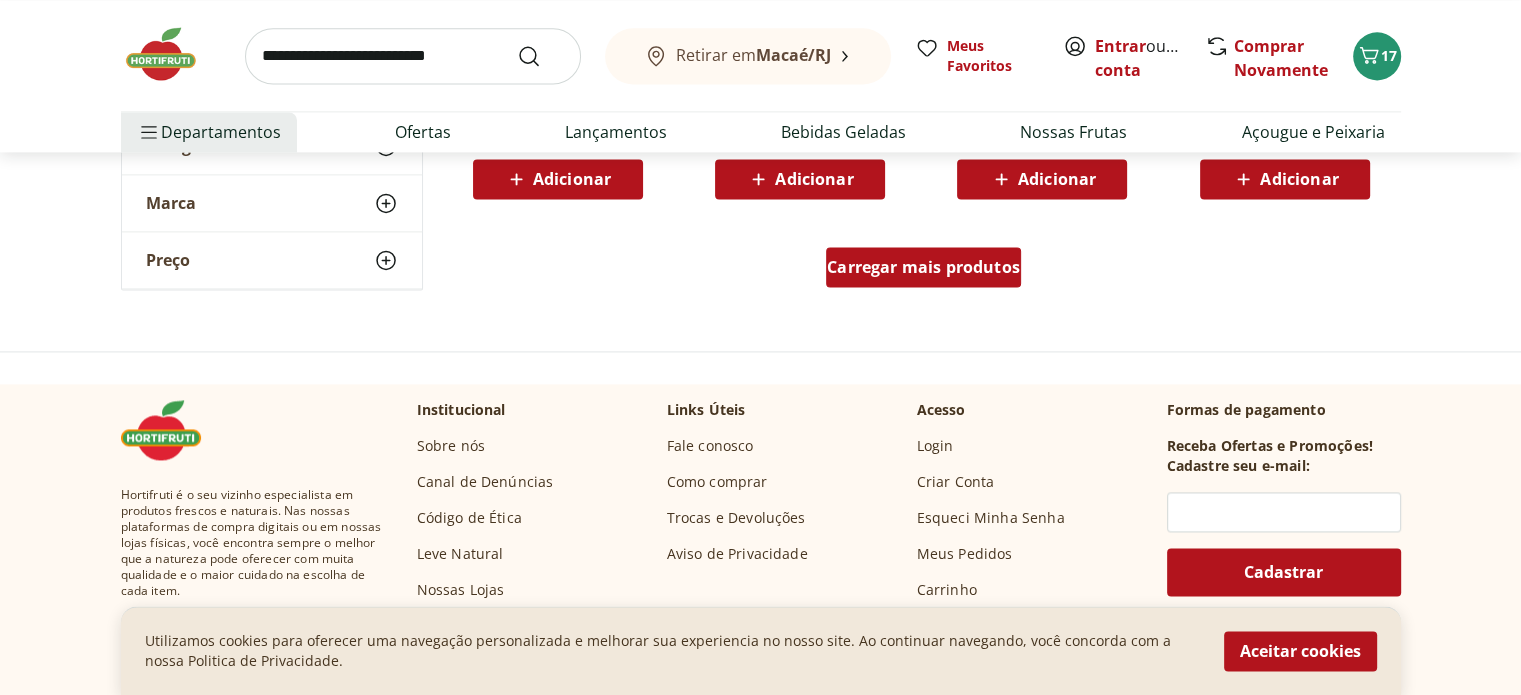 click on "Carregar mais produtos" at bounding box center (923, 271) 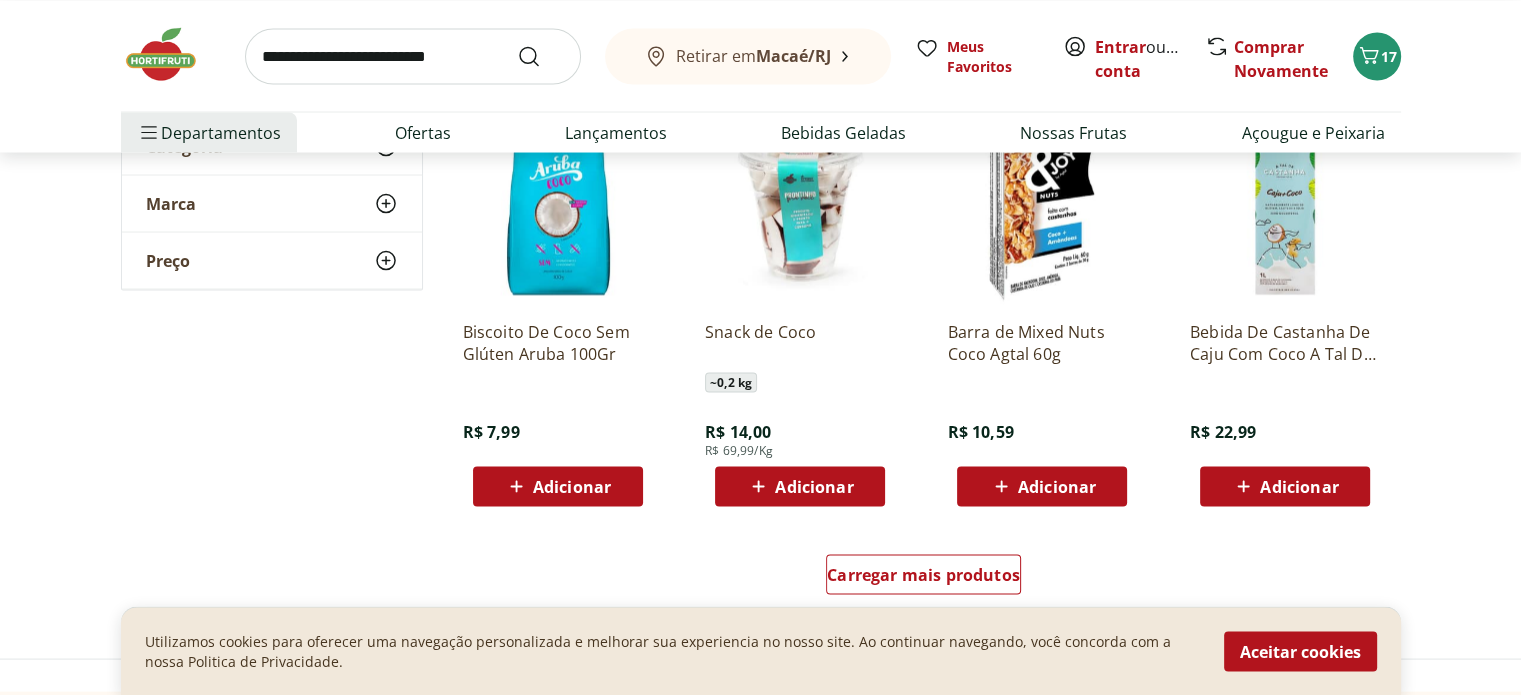 scroll, scrollTop: 3800, scrollLeft: 0, axis: vertical 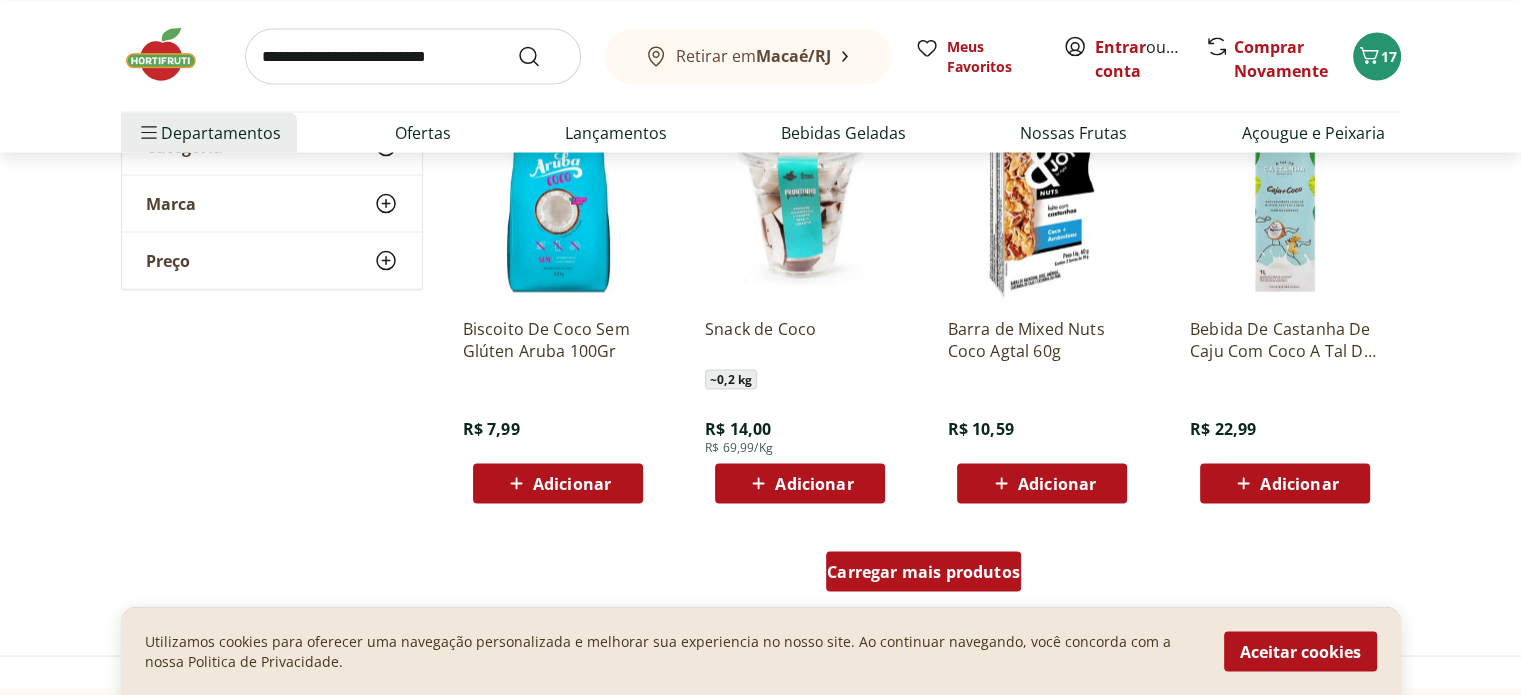 click on "Carregar mais produtos" at bounding box center (923, 571) 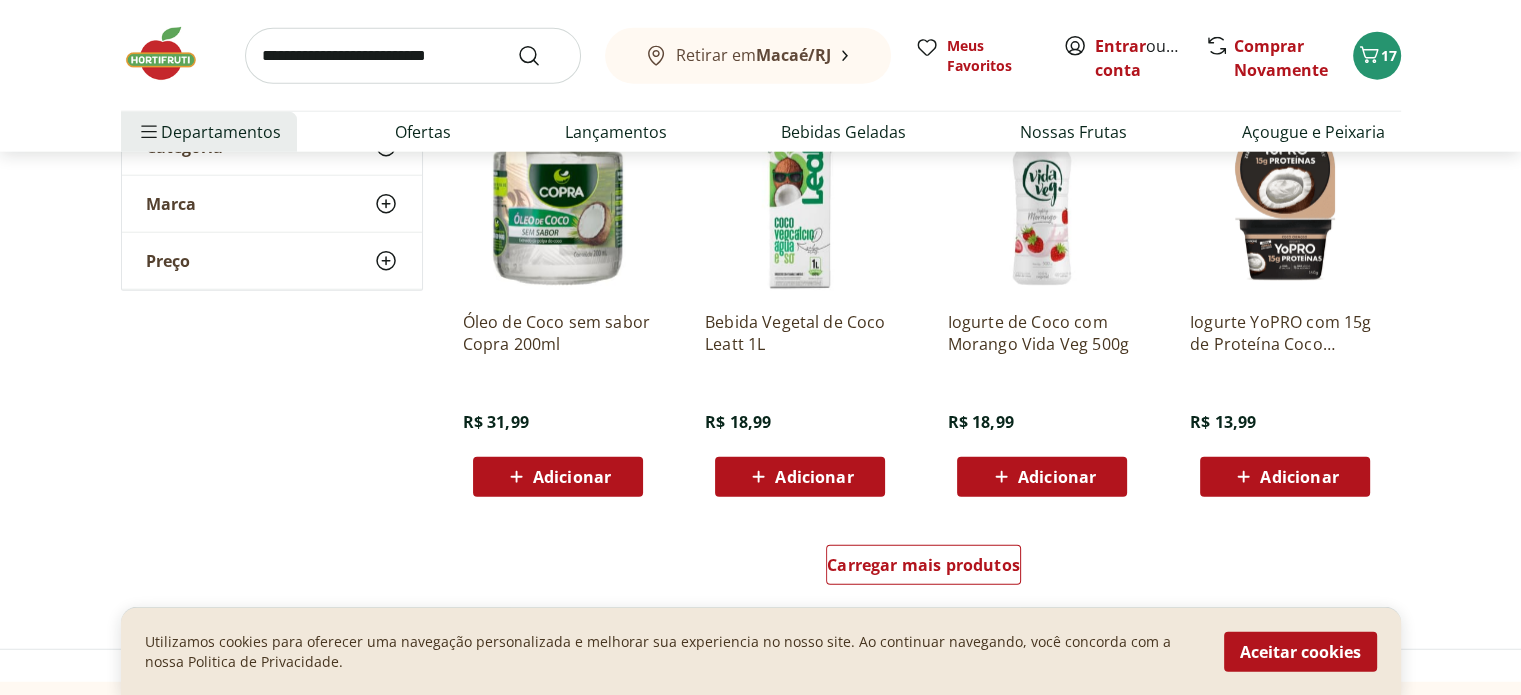 scroll, scrollTop: 5100, scrollLeft: 0, axis: vertical 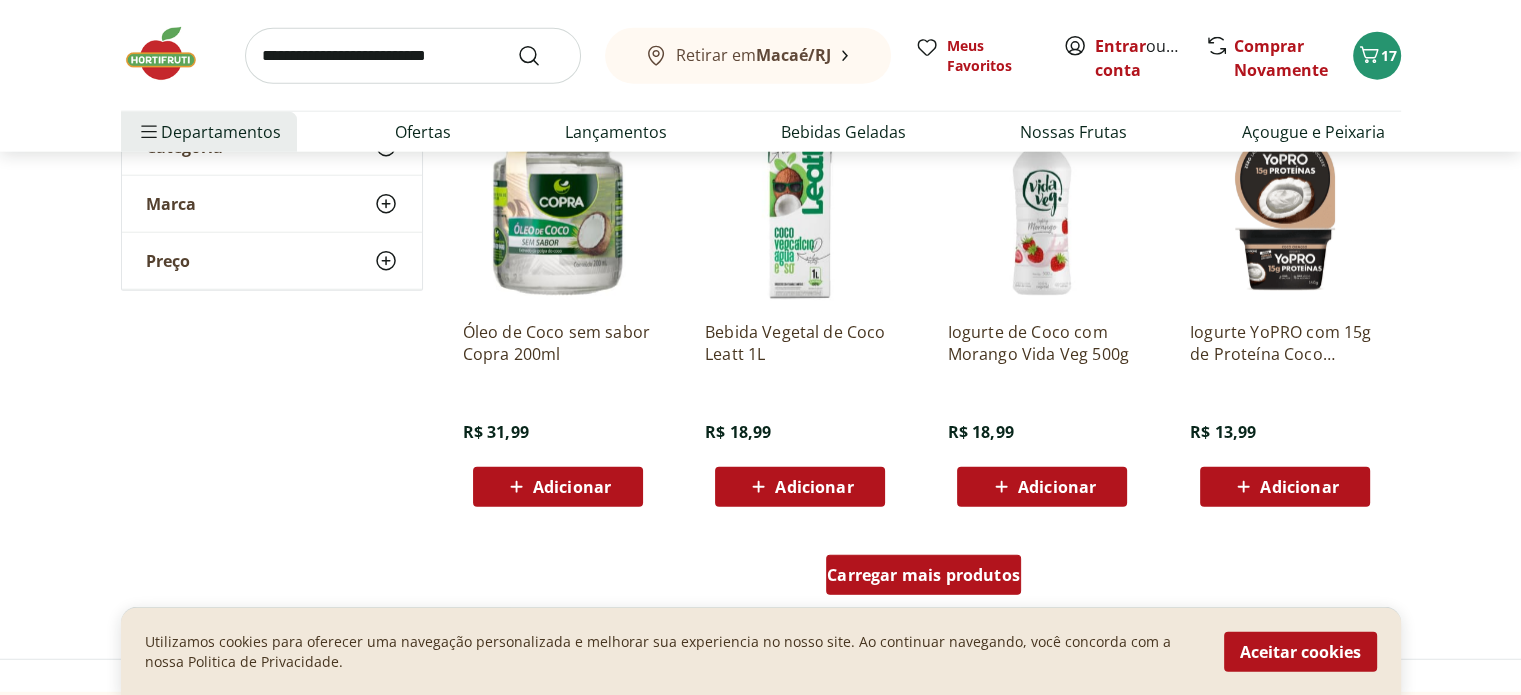 click on "Carregar mais produtos" at bounding box center [923, 575] 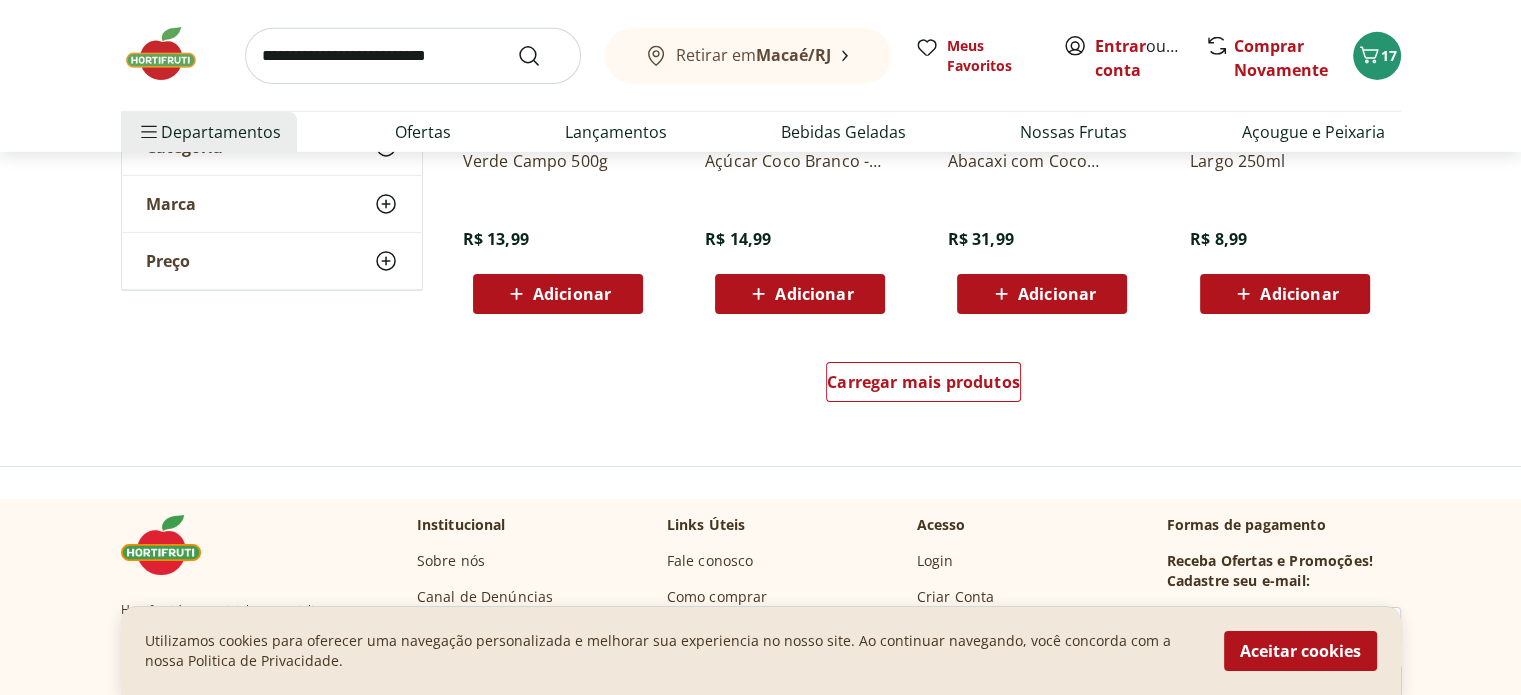 scroll, scrollTop: 6600, scrollLeft: 0, axis: vertical 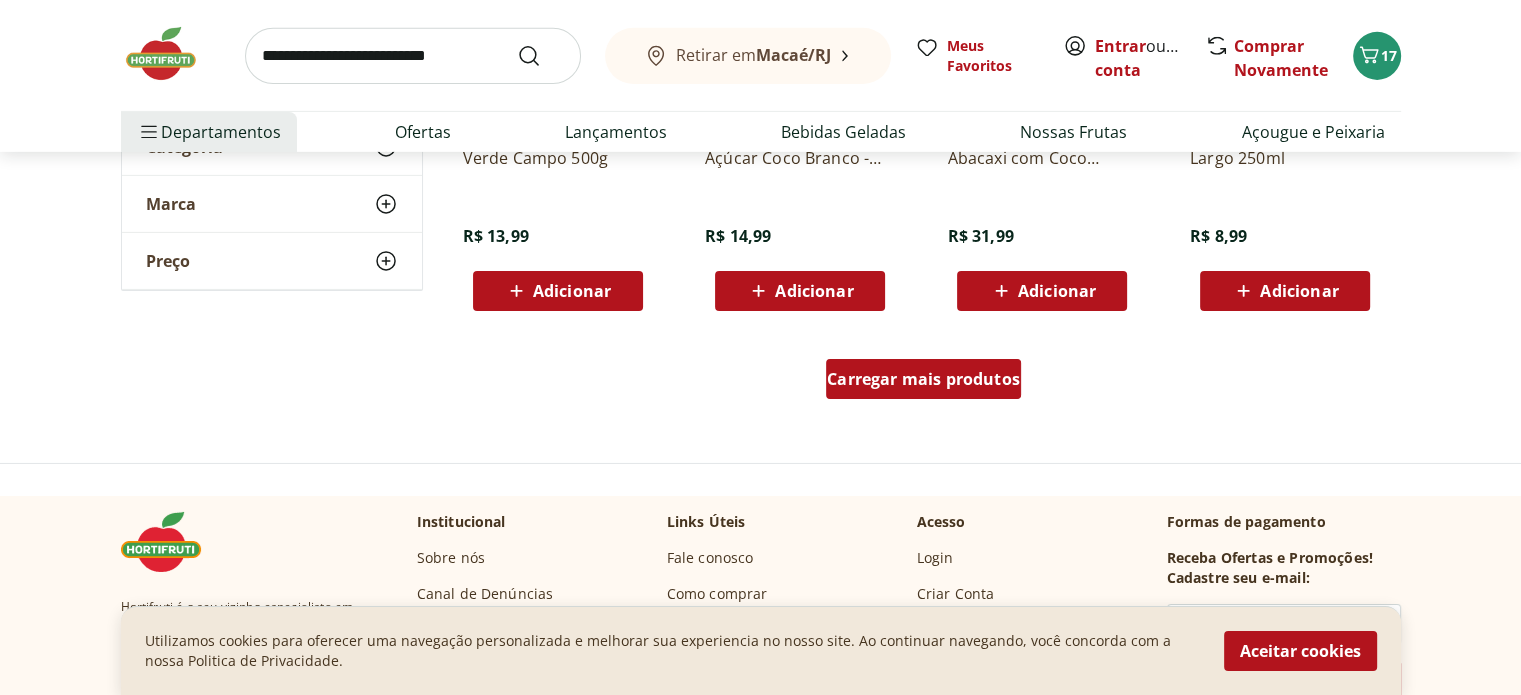 click on "Carregar mais produtos" at bounding box center (923, 379) 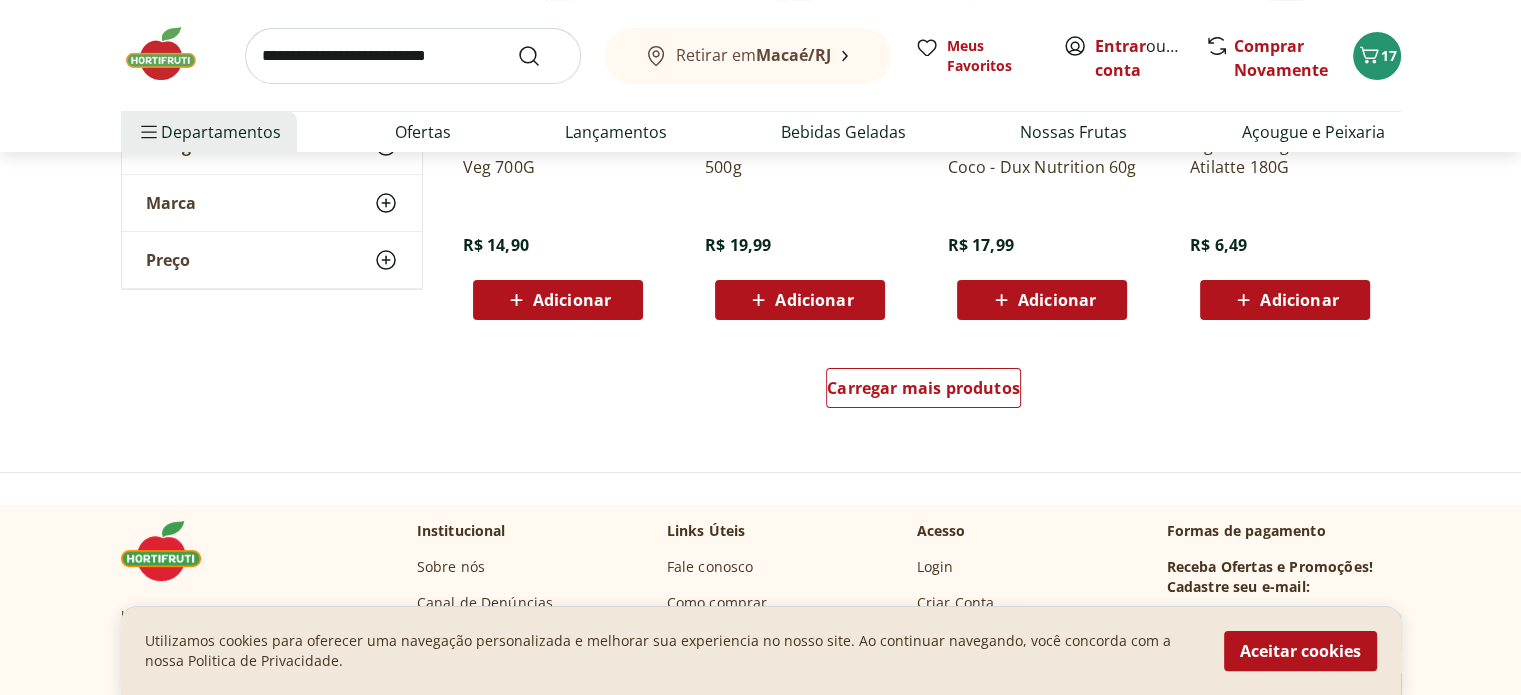 scroll, scrollTop: 7900, scrollLeft: 0, axis: vertical 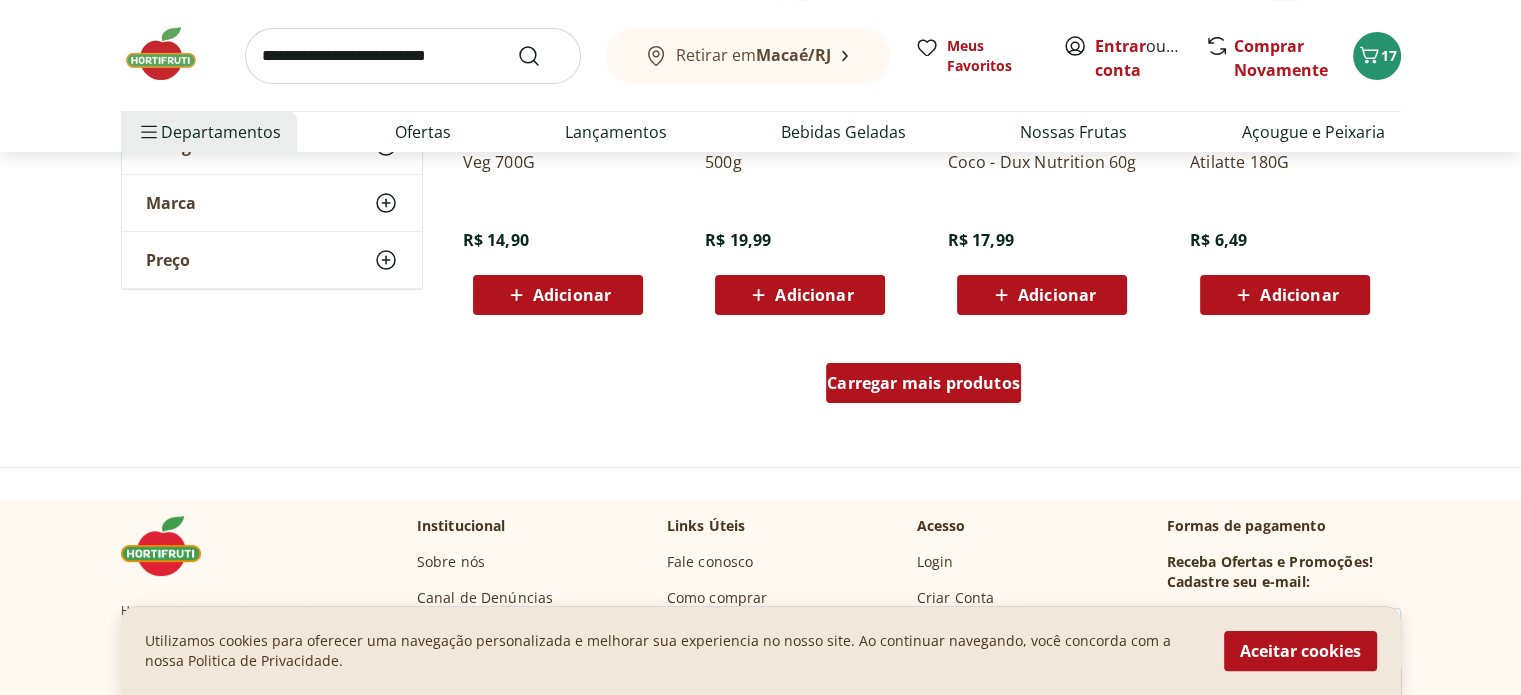 click on "Carregar mais produtos" at bounding box center (923, 387) 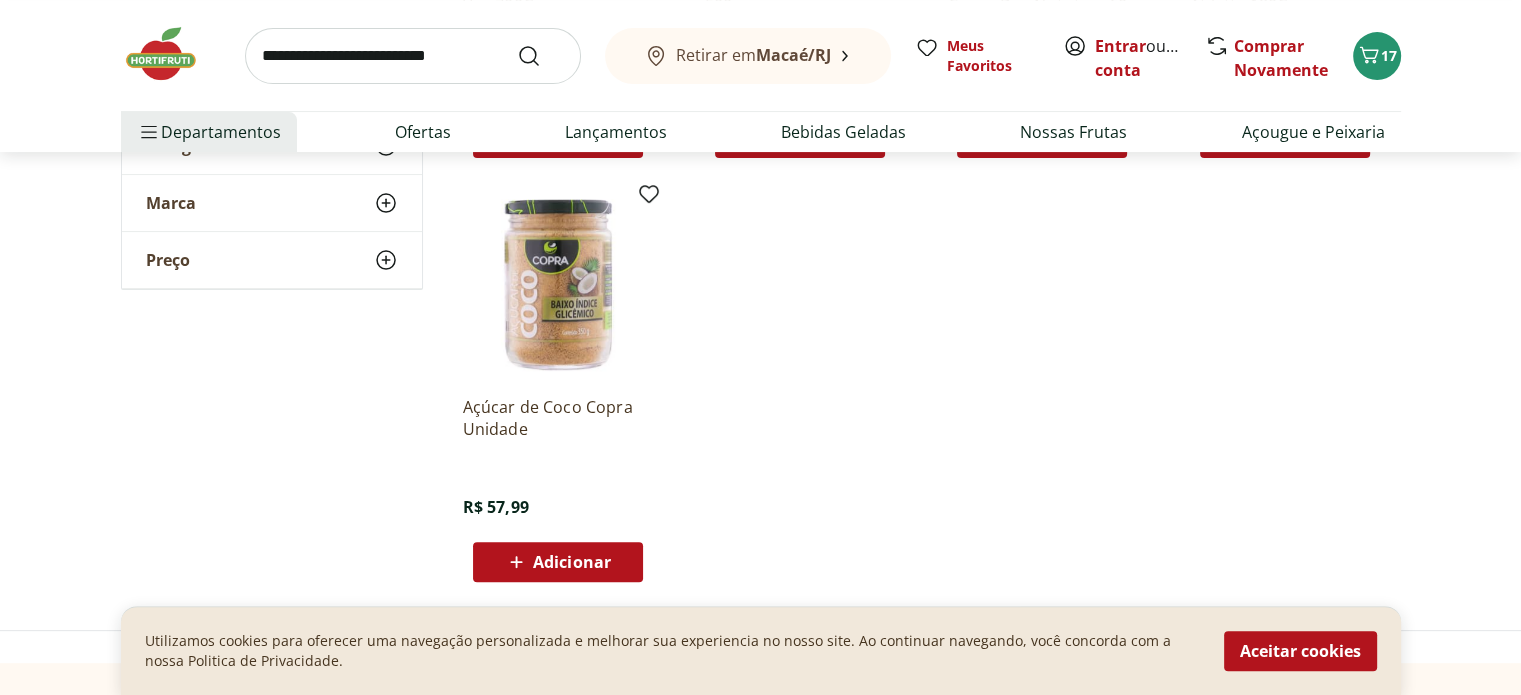 scroll, scrollTop: 8100, scrollLeft: 0, axis: vertical 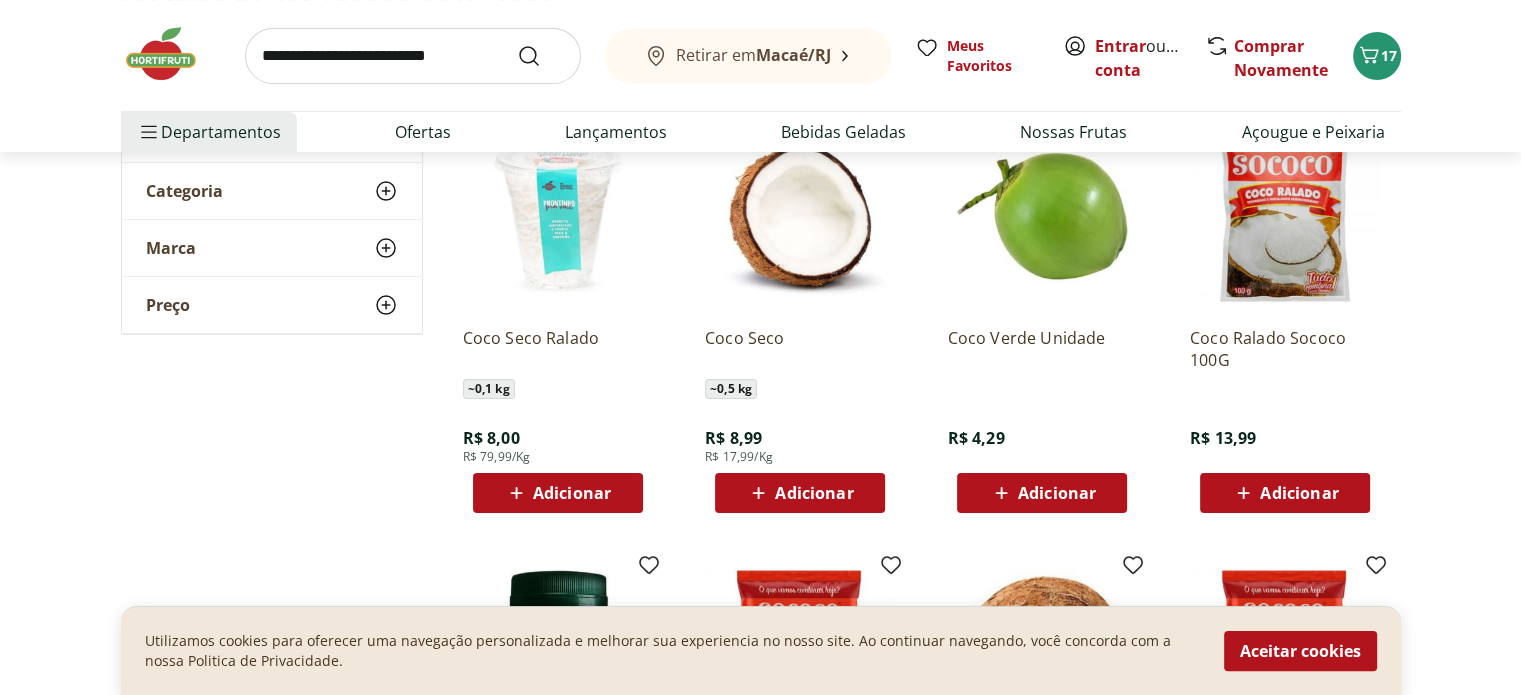 click 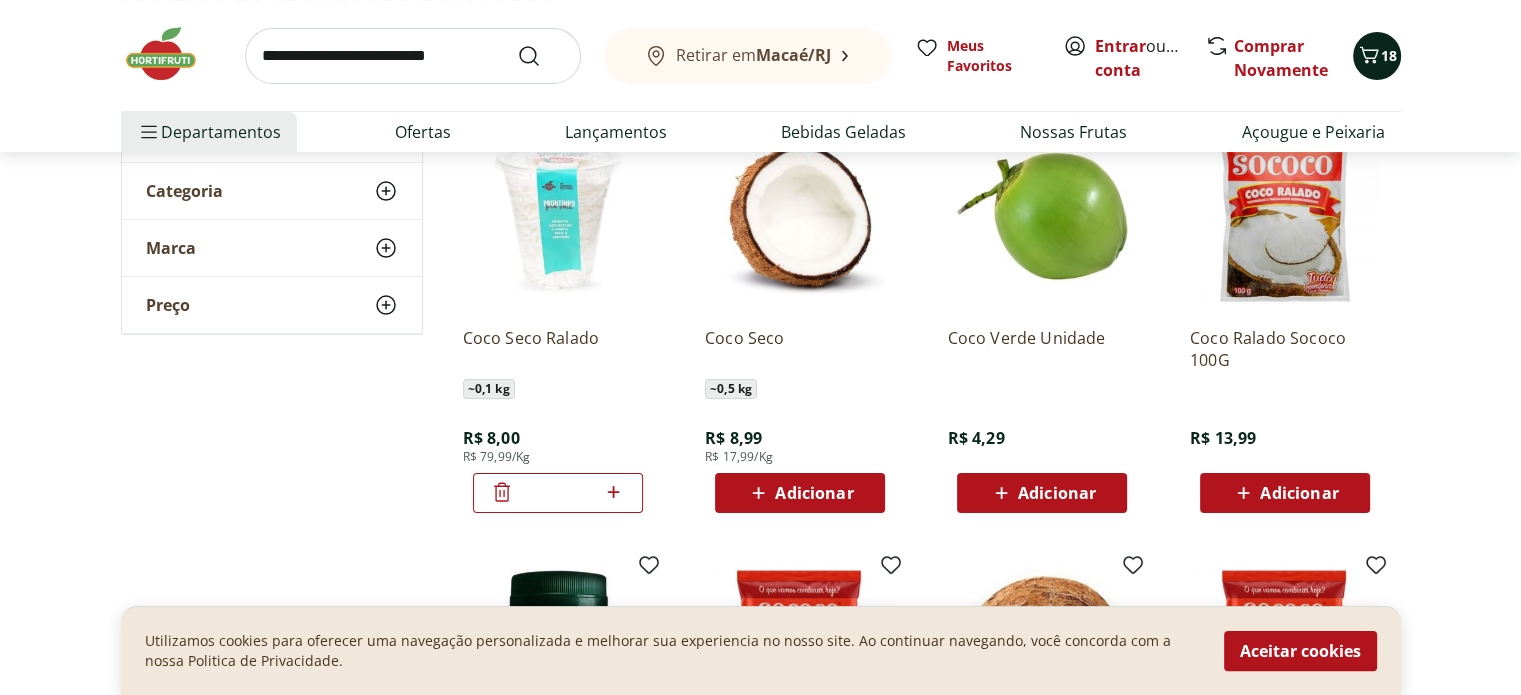 click 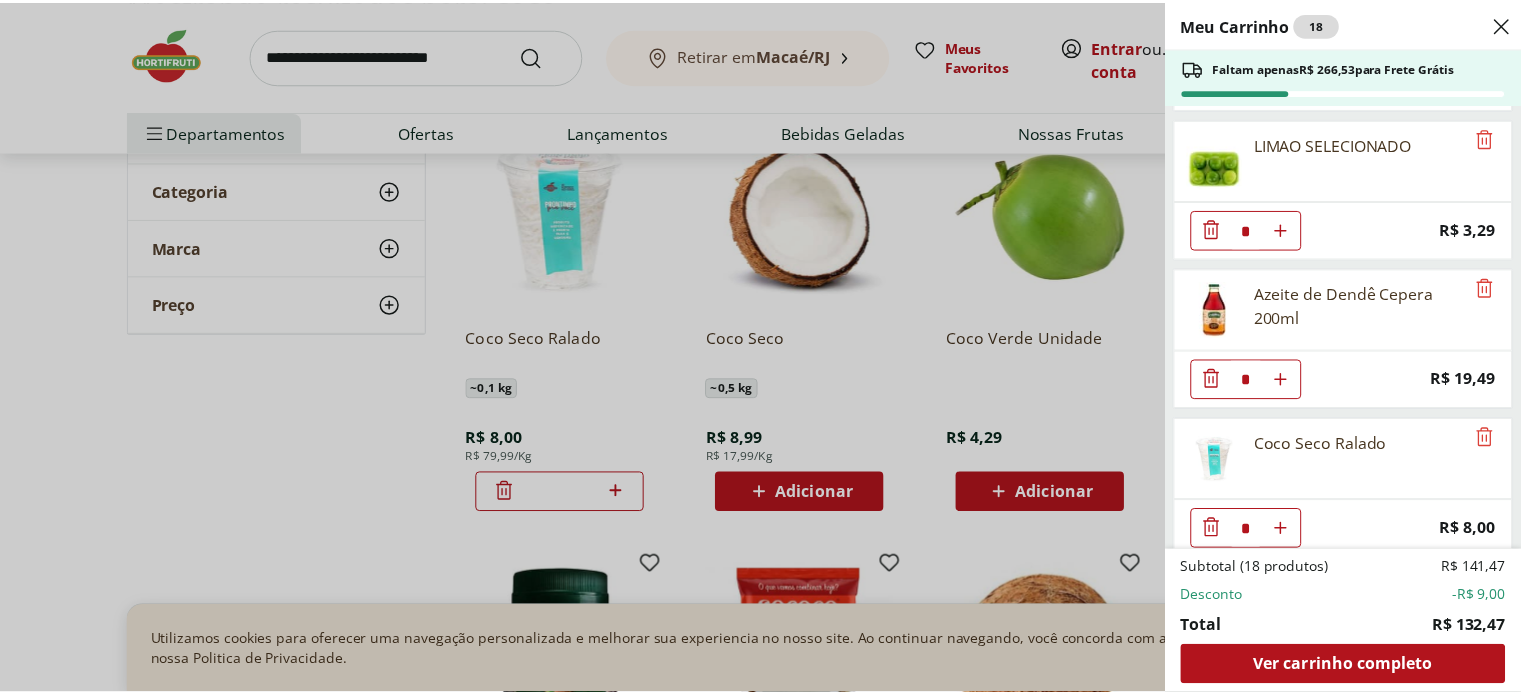 scroll, scrollTop: 1346, scrollLeft: 0, axis: vertical 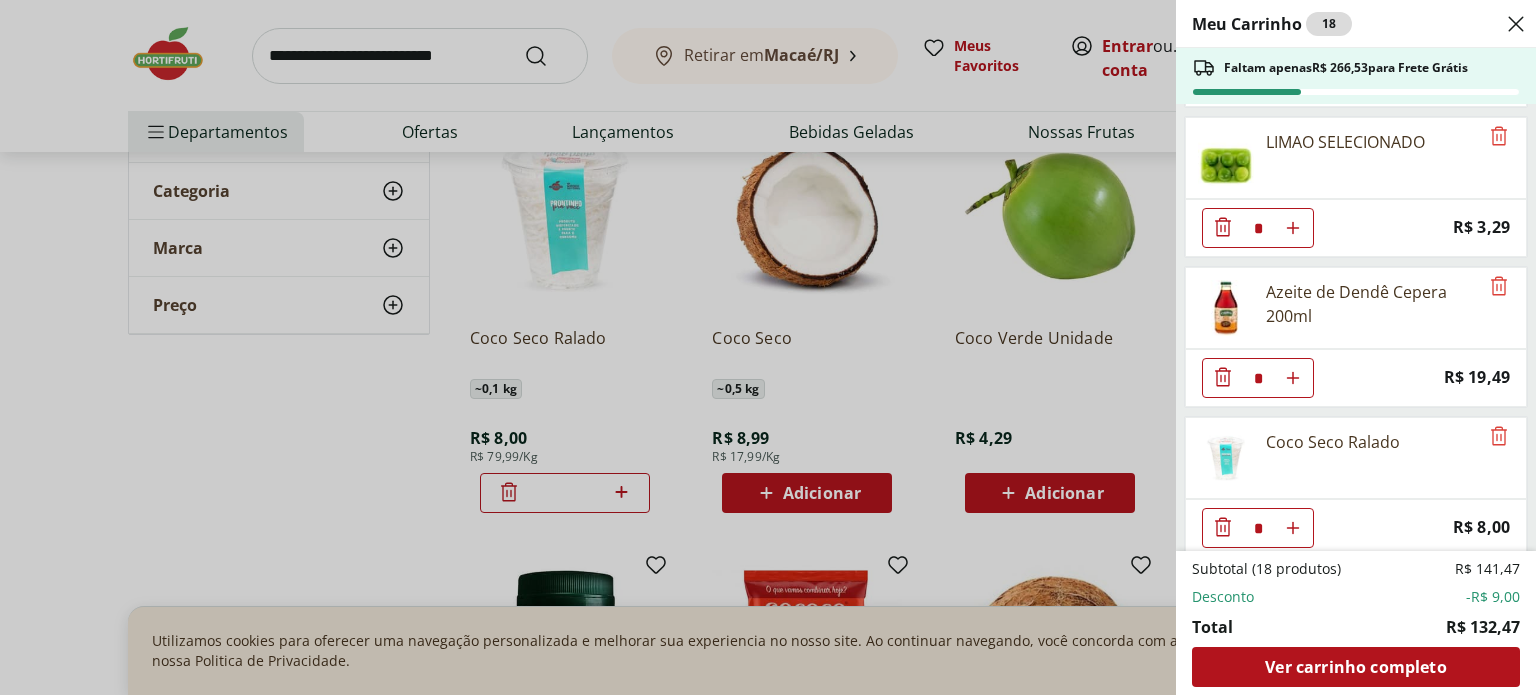 click on "Meu Carrinho 18 Faltam apenas  R$ 266,53  para Frete Grátis Carne Moída Patinho Resfriada Natural da Terra 500g * Original price: R$ 29,99 Price: R$ 20,99 Ovo caipira vermelho HNT 20 unidades * Price: R$ 26,99 Batata Baroa Amarela Unidade * Price: R$ 3,60 Vagem Cortadinha * Price: R$ 7,50 Quiabo Cortadinho * Price: R$ 7,00 Cenoura Processada * Price: R$ 6,90 Couve Mineira Orgânica Maço * Price: R$ 5,99 Mamão Papaia Unidade * Price: R$ 5,52 Poncã Unidade * Price: R$ 1,60 LIMAO SELECIONADO * Price: R$ 3,29 Azeite de Dendê Cepera 200ml * Price: R$ 19,49 Coco Seco Ralado * Price: R$ 8,00 Subtotal (18 produtos) R$ 141,47 Desconto -R$ 9,00 Total R$ 132,47 Ver carrinho completo" at bounding box center (768, 347) 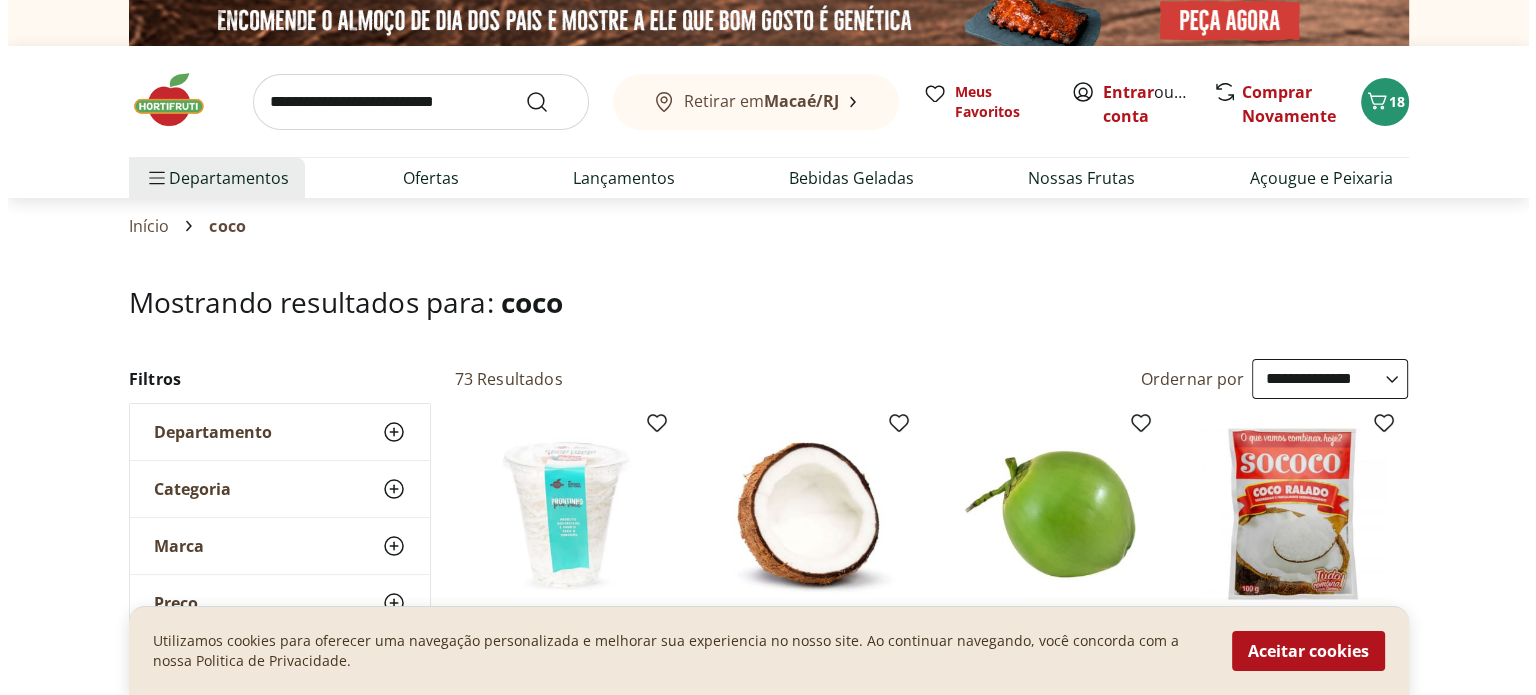 scroll, scrollTop: 0, scrollLeft: 0, axis: both 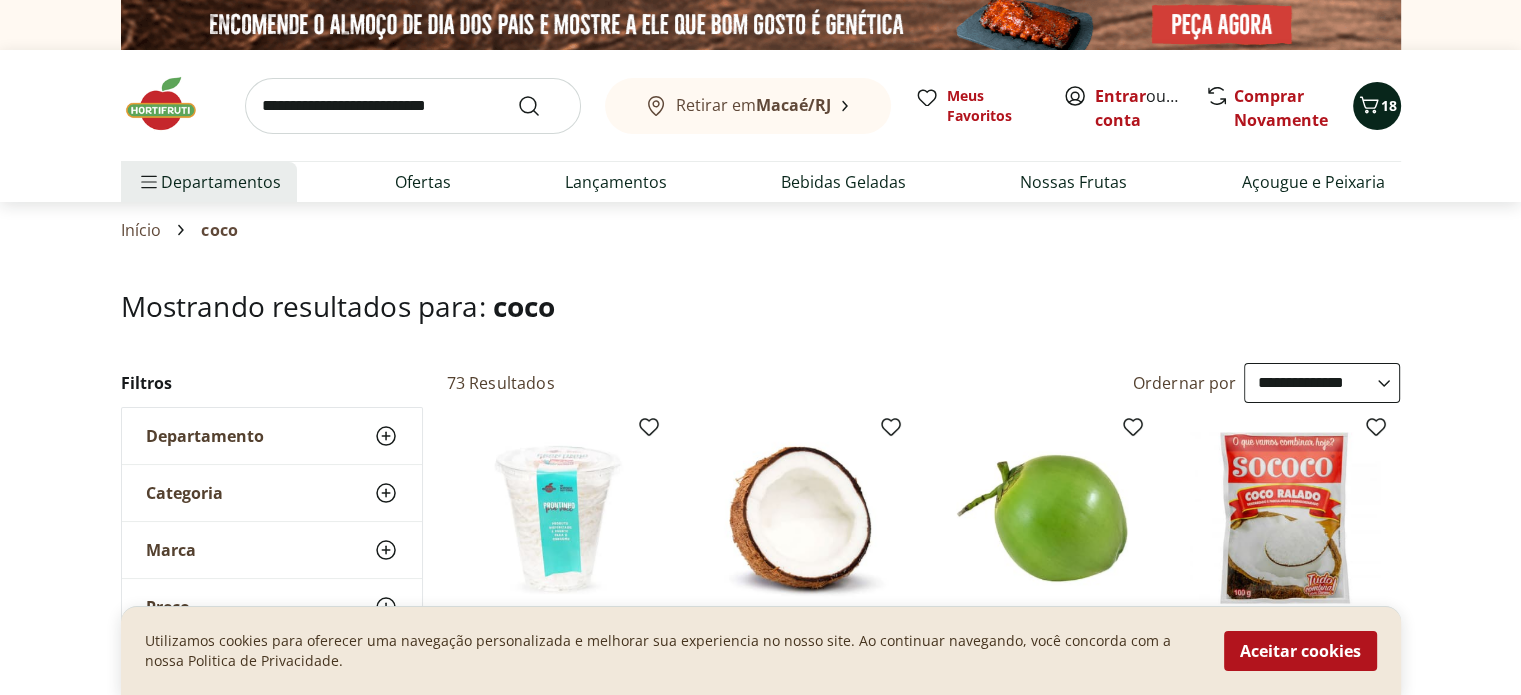 click 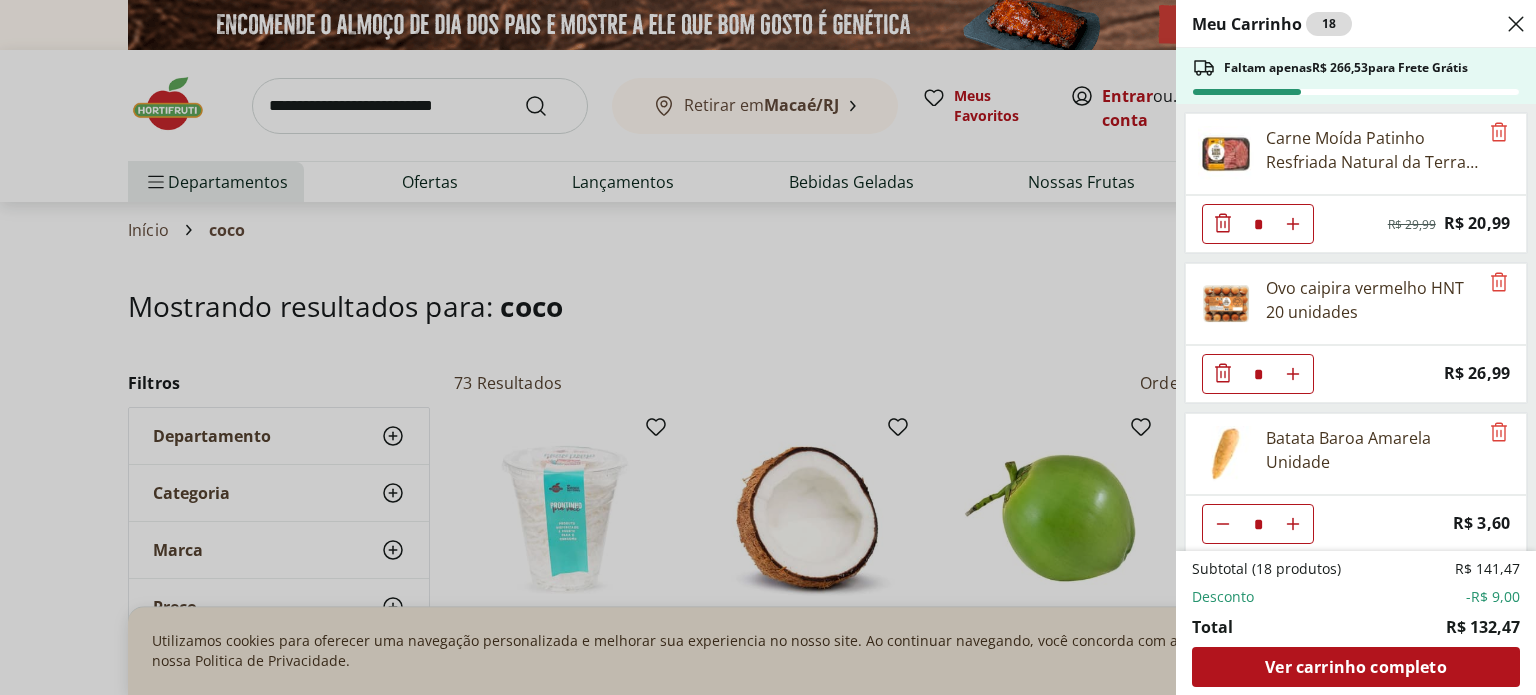 click 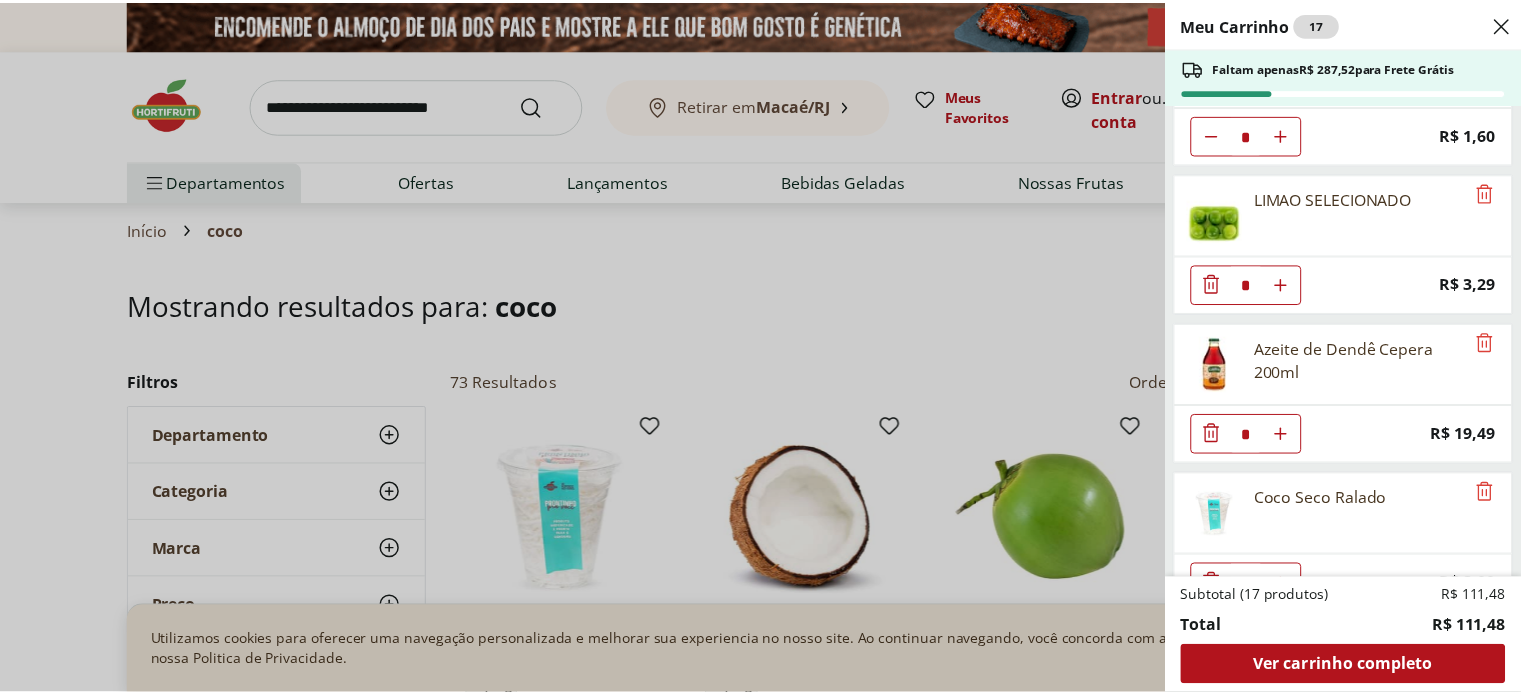 scroll, scrollTop: 1169, scrollLeft: 0, axis: vertical 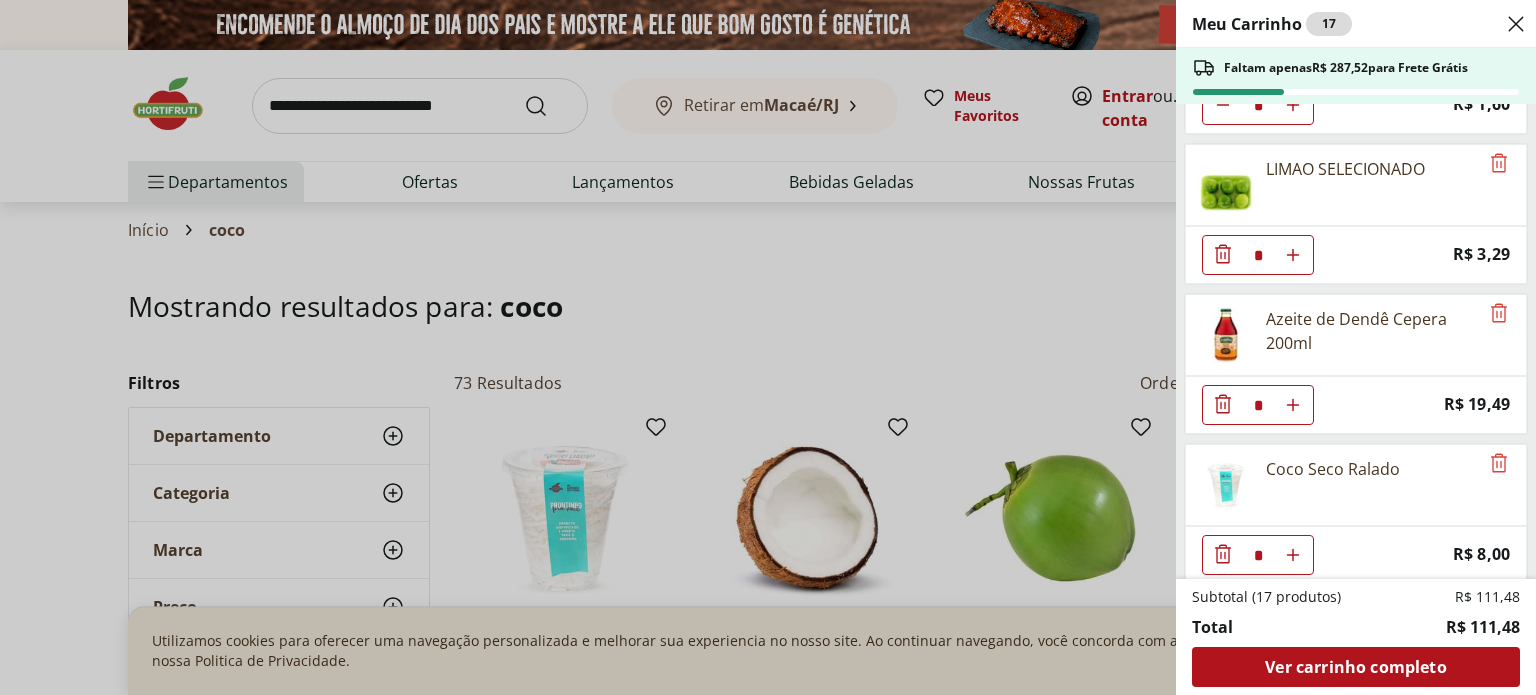 click on "Meu Carrinho 17 Faltam apenas  R$ 287,52  para Frete Grátis Ovo caipira vermelho HNT 20 unidades * Price: R$ 26,99 Batata Baroa Amarela Unidade * Price: R$ 3,60 Vagem Cortadinha * Price: R$ 7,50 Quiabo Cortadinho * Price: R$ 7,00 Cenoura Processada * Price: R$ 6,90 Couve Mineira Orgânica Maço * Price: R$ 5,99 Mamão Papaia Unidade * Price: R$ 5,52 Poncã Unidade * Price: R$ 1,60 LIMAO SELECIONADO * Price: R$ 3,29 Azeite de Dendê Cepera 200ml * Price: R$ 19,49 Coco Seco Ralado * Price: R$ 8,00 Subtotal (17 produtos) R$ 111,48 Total R$ 111,48 Ver carrinho completo" at bounding box center [768, 347] 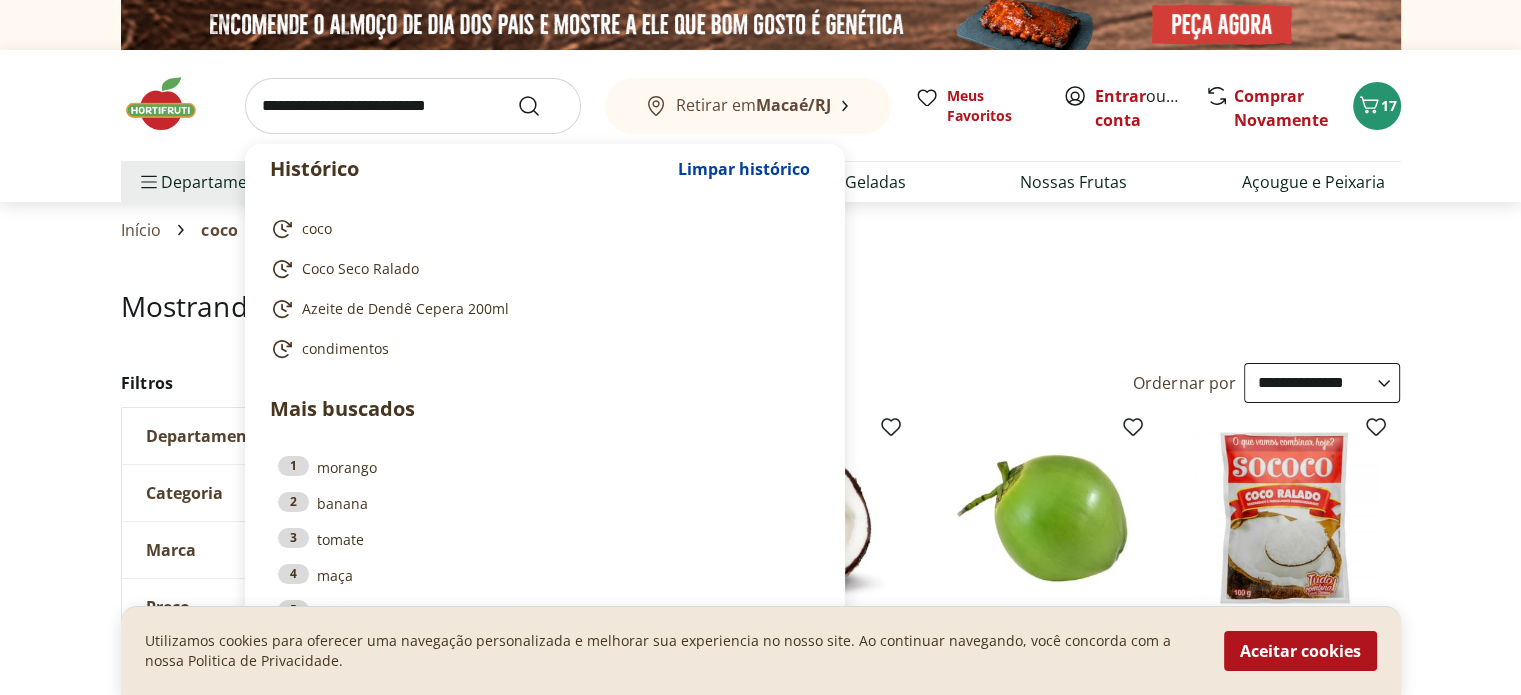 click at bounding box center (413, 106) 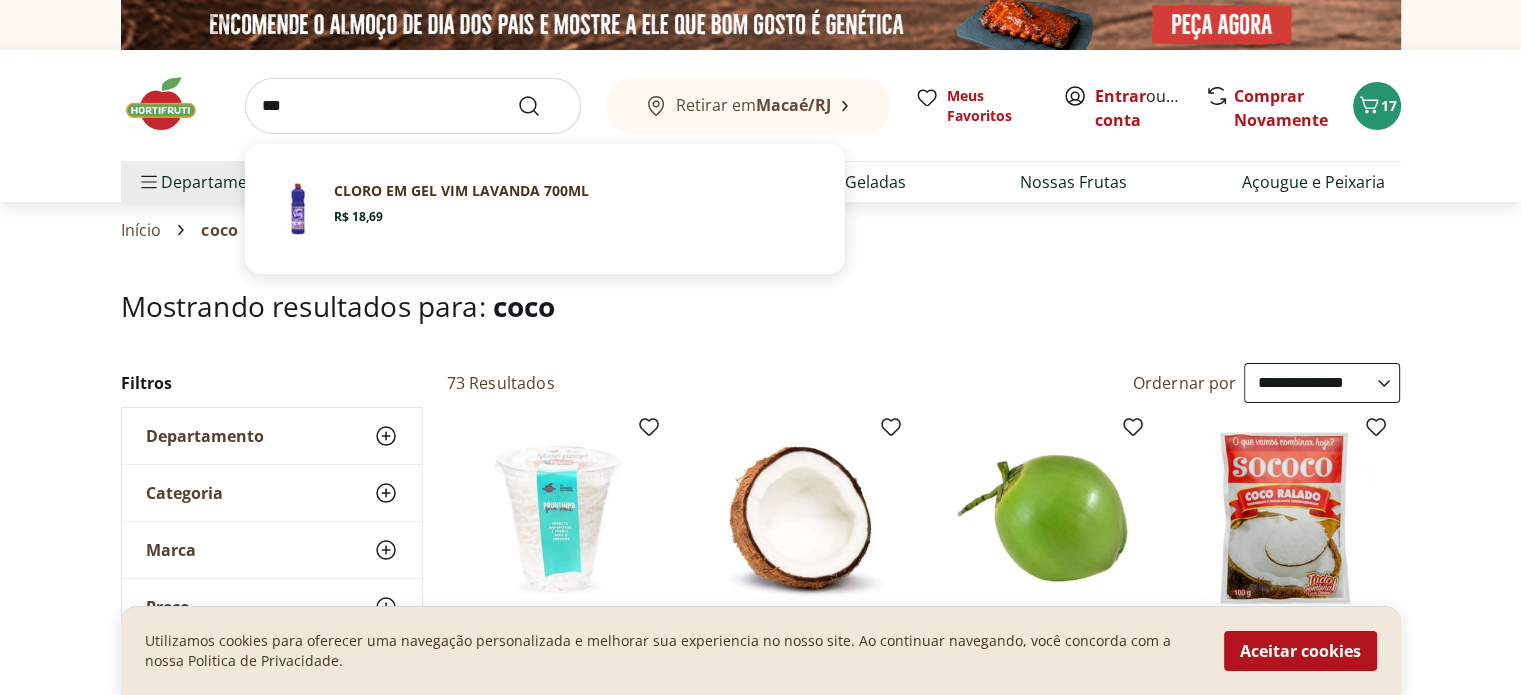 click on "***" at bounding box center (413, 106) 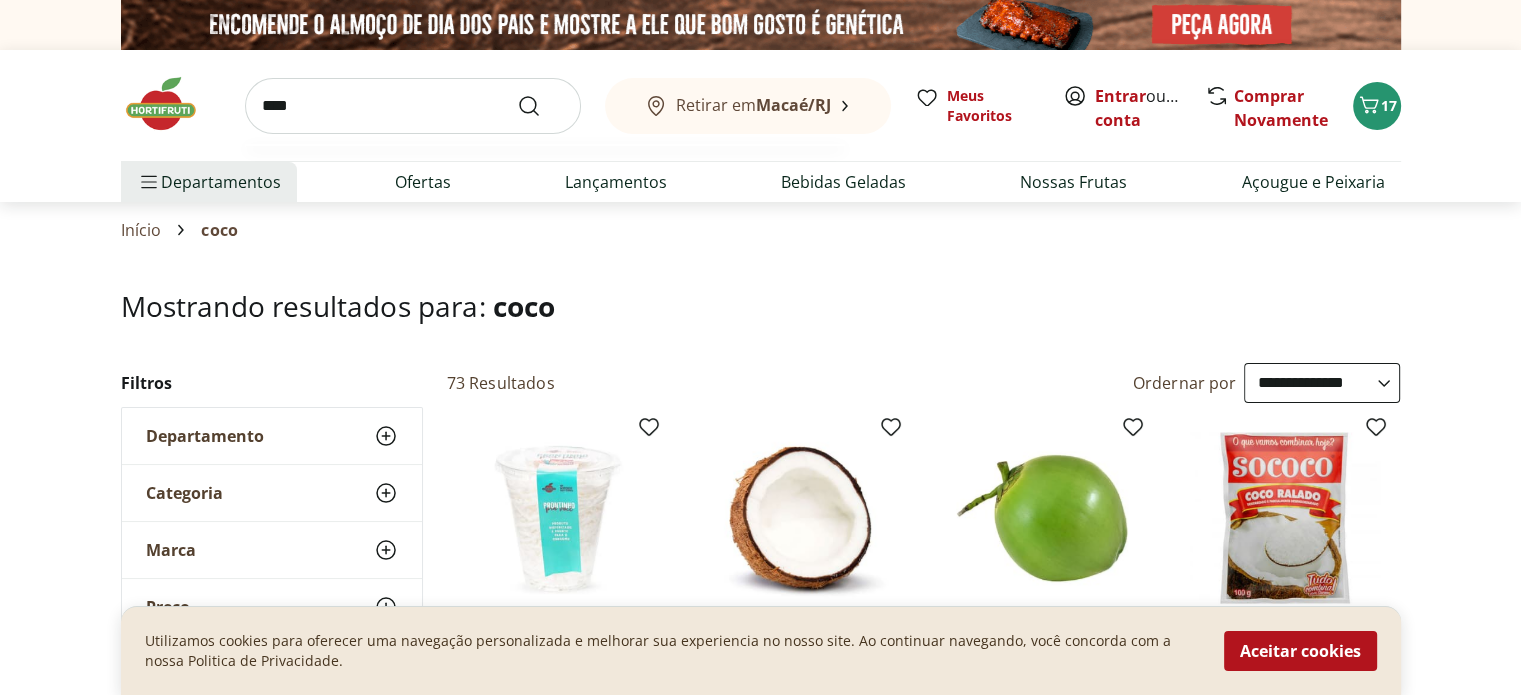 type on "****" 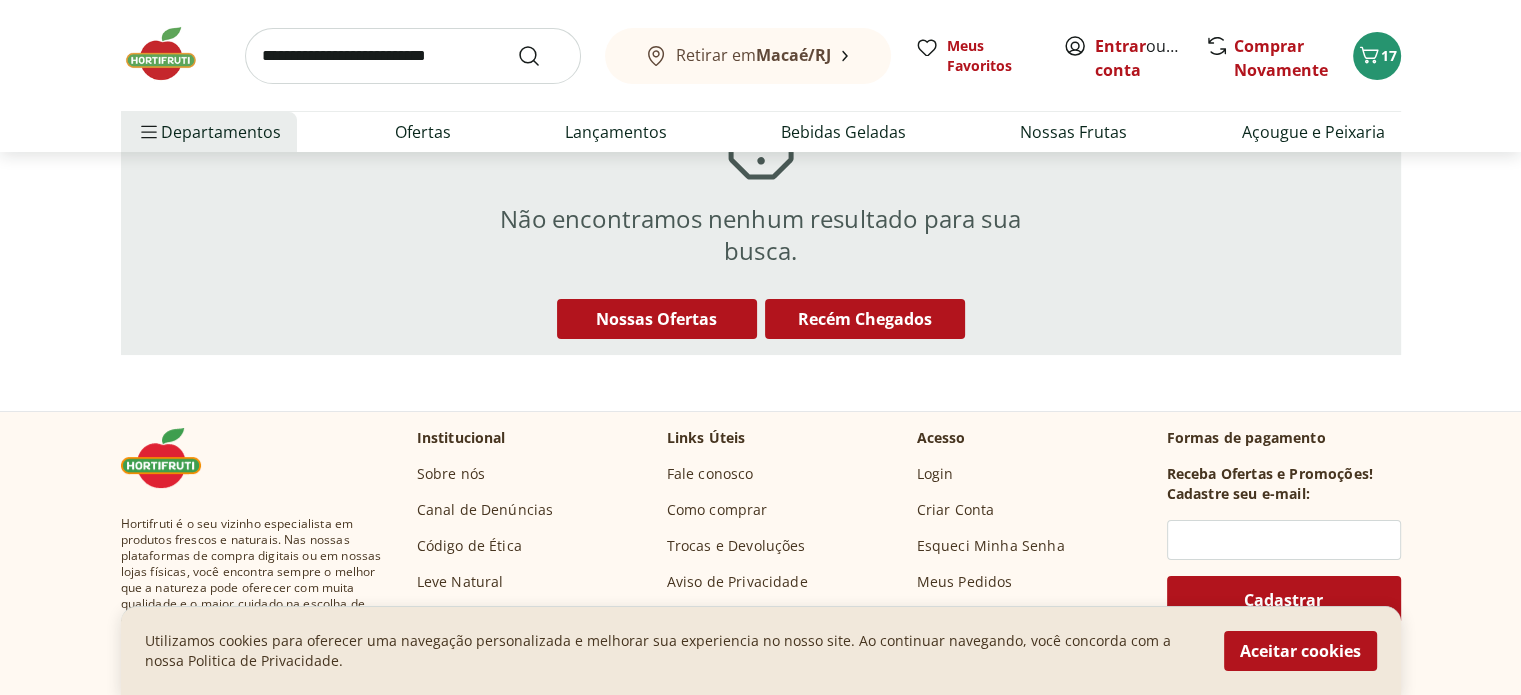 scroll, scrollTop: 0, scrollLeft: 0, axis: both 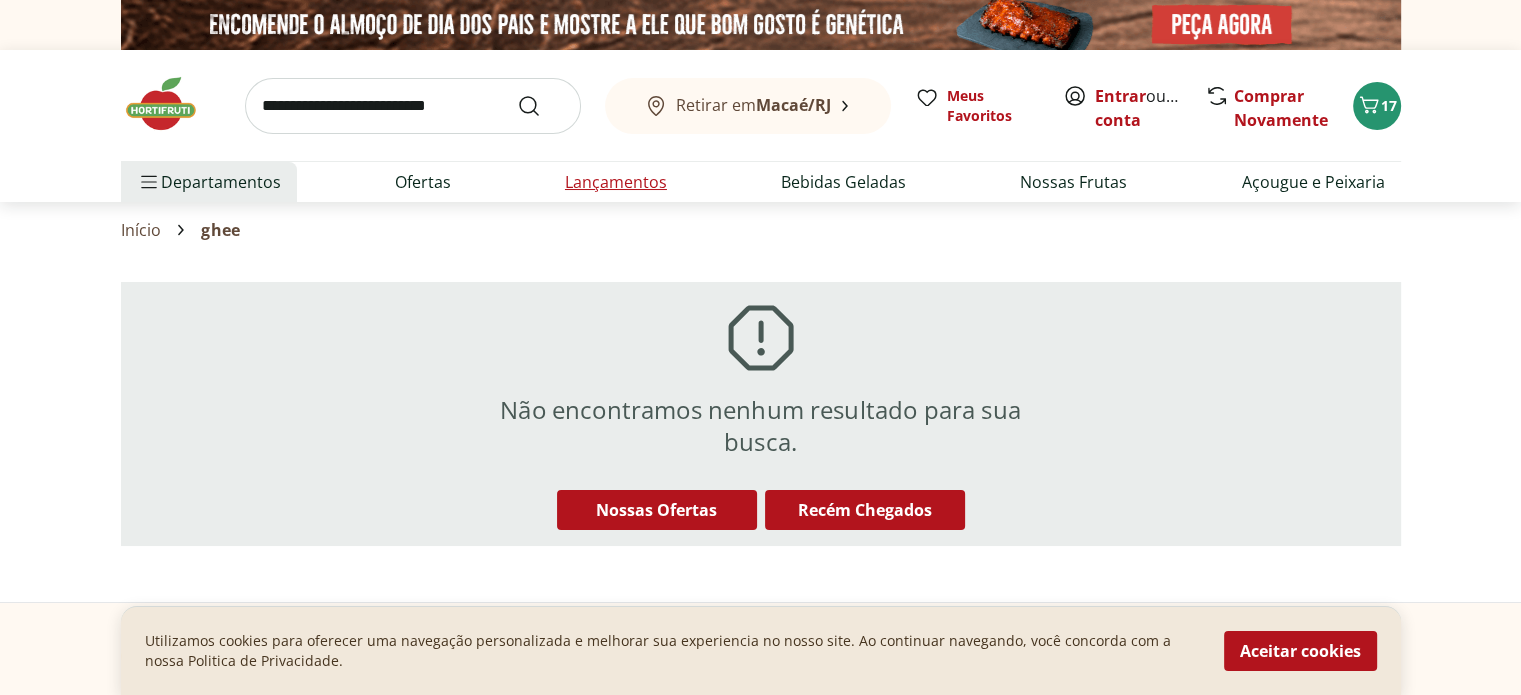 click on "Lançamentos" at bounding box center [616, 182] 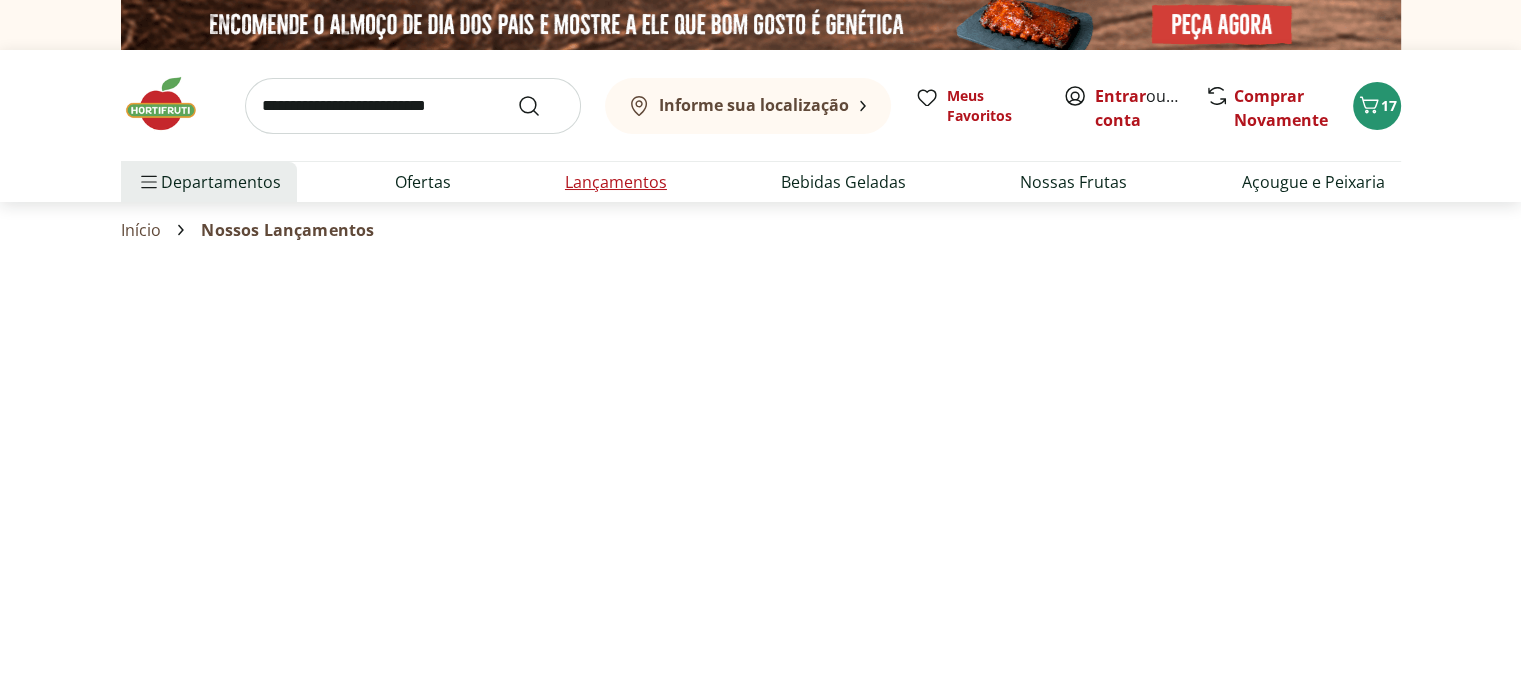 select on "**********" 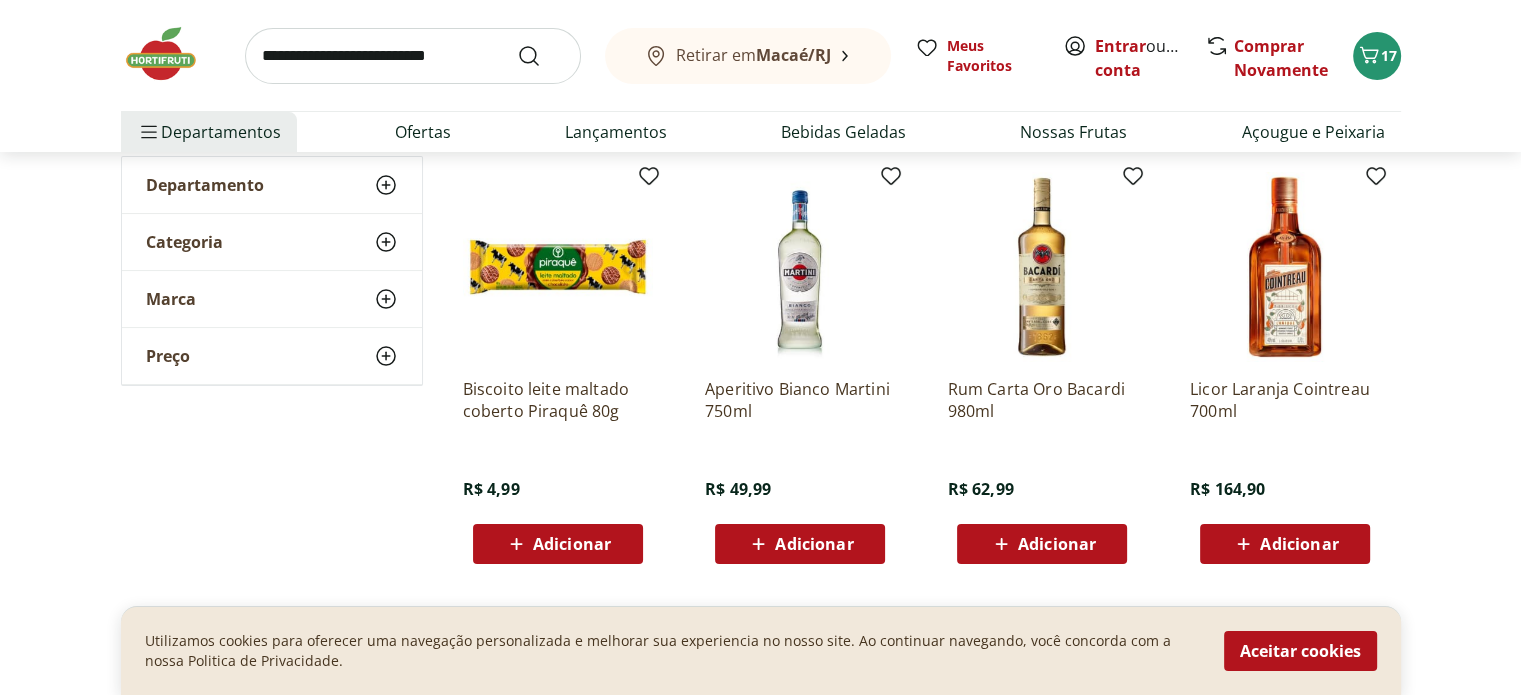 scroll, scrollTop: 100, scrollLeft: 0, axis: vertical 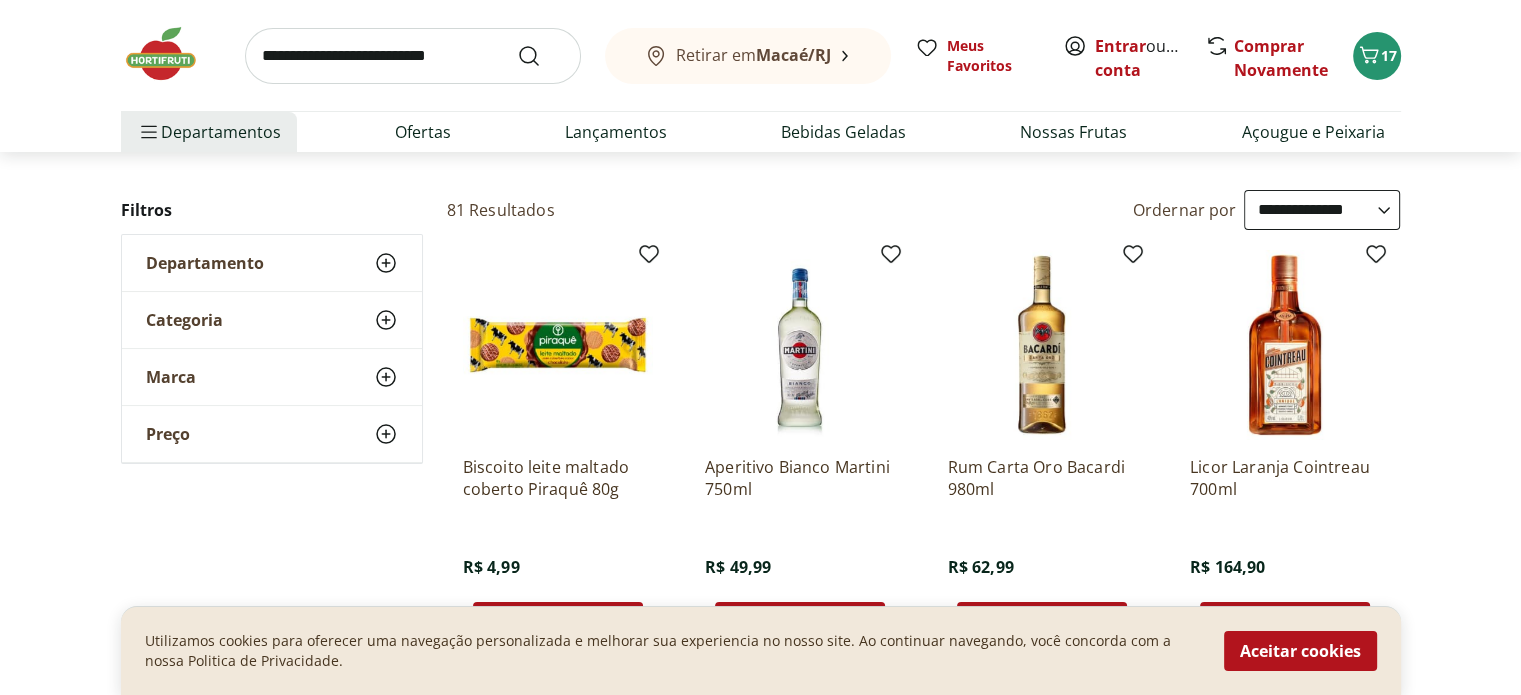 click 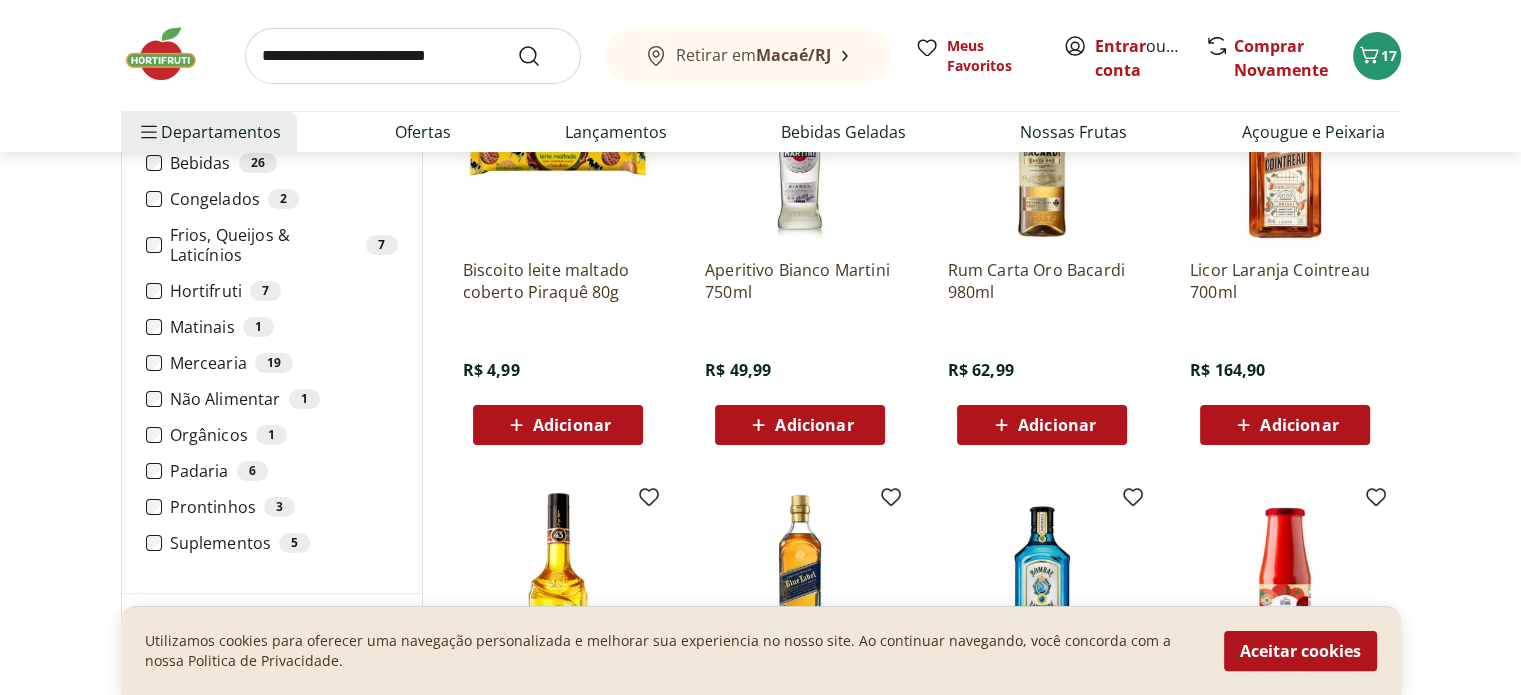 scroll, scrollTop: 300, scrollLeft: 0, axis: vertical 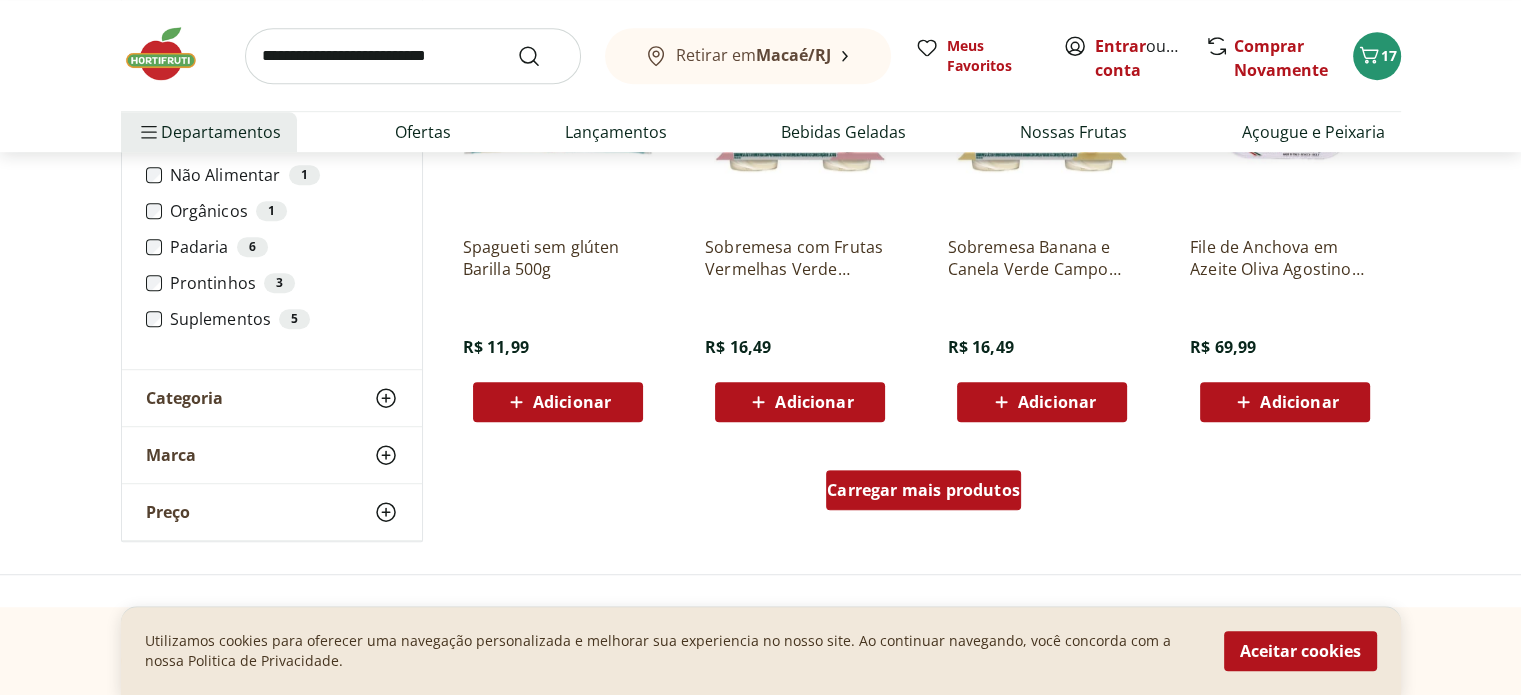 click on "Carregar mais produtos" at bounding box center (923, 490) 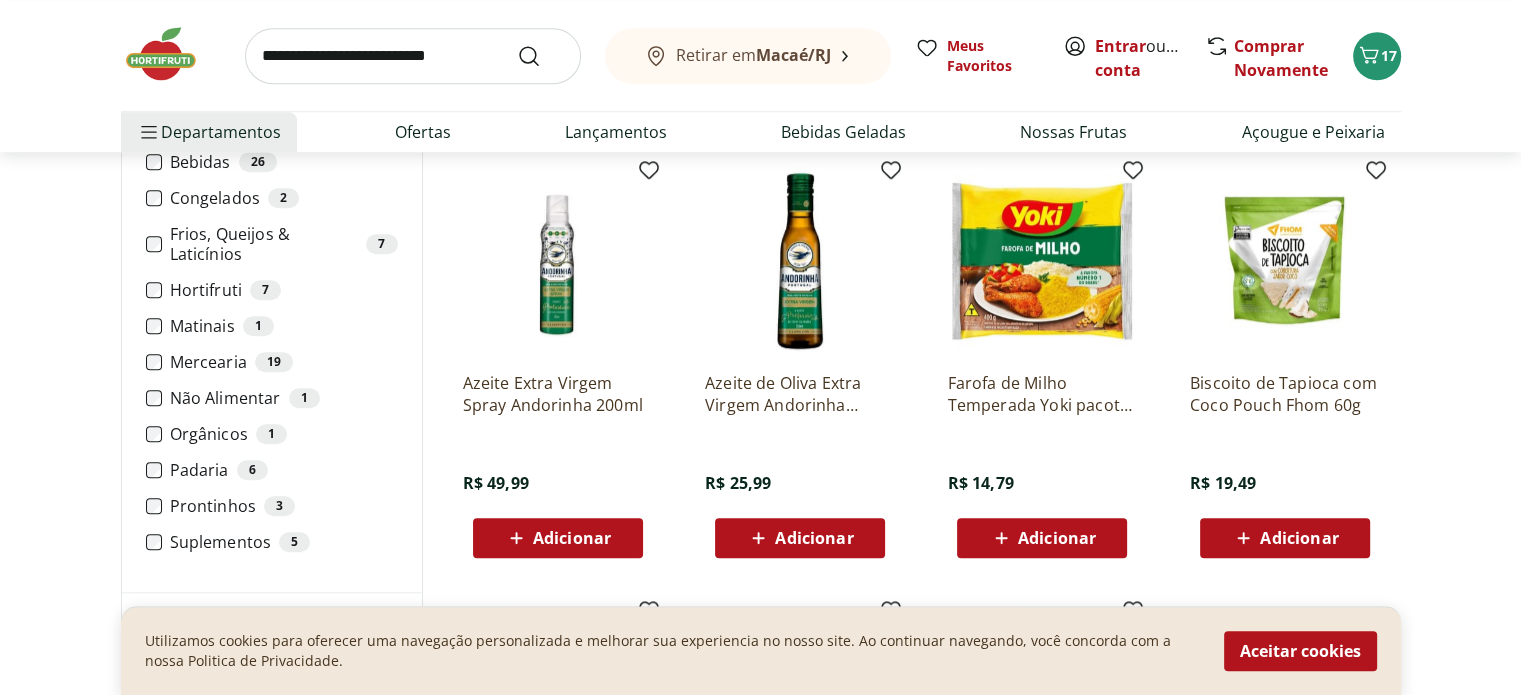 scroll, scrollTop: 1500, scrollLeft: 0, axis: vertical 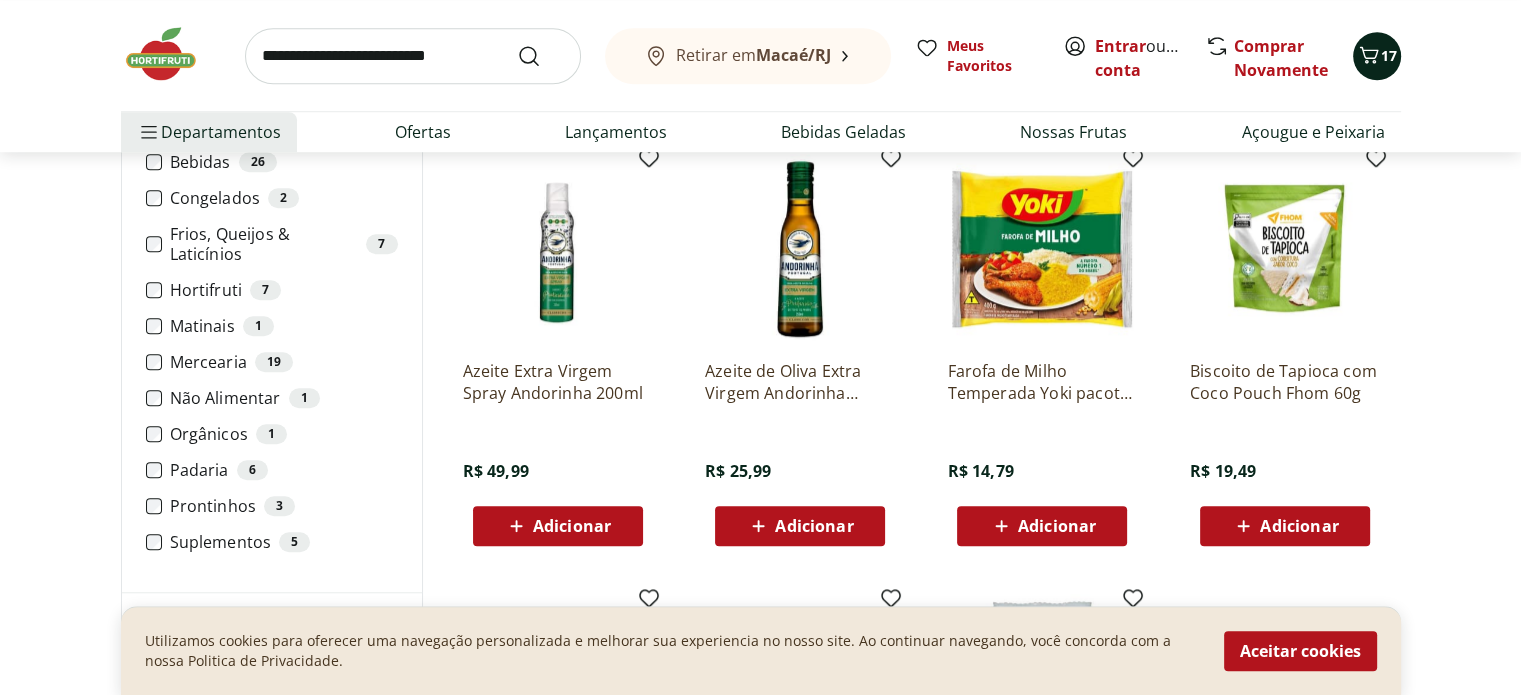 click on "17" at bounding box center [1389, 55] 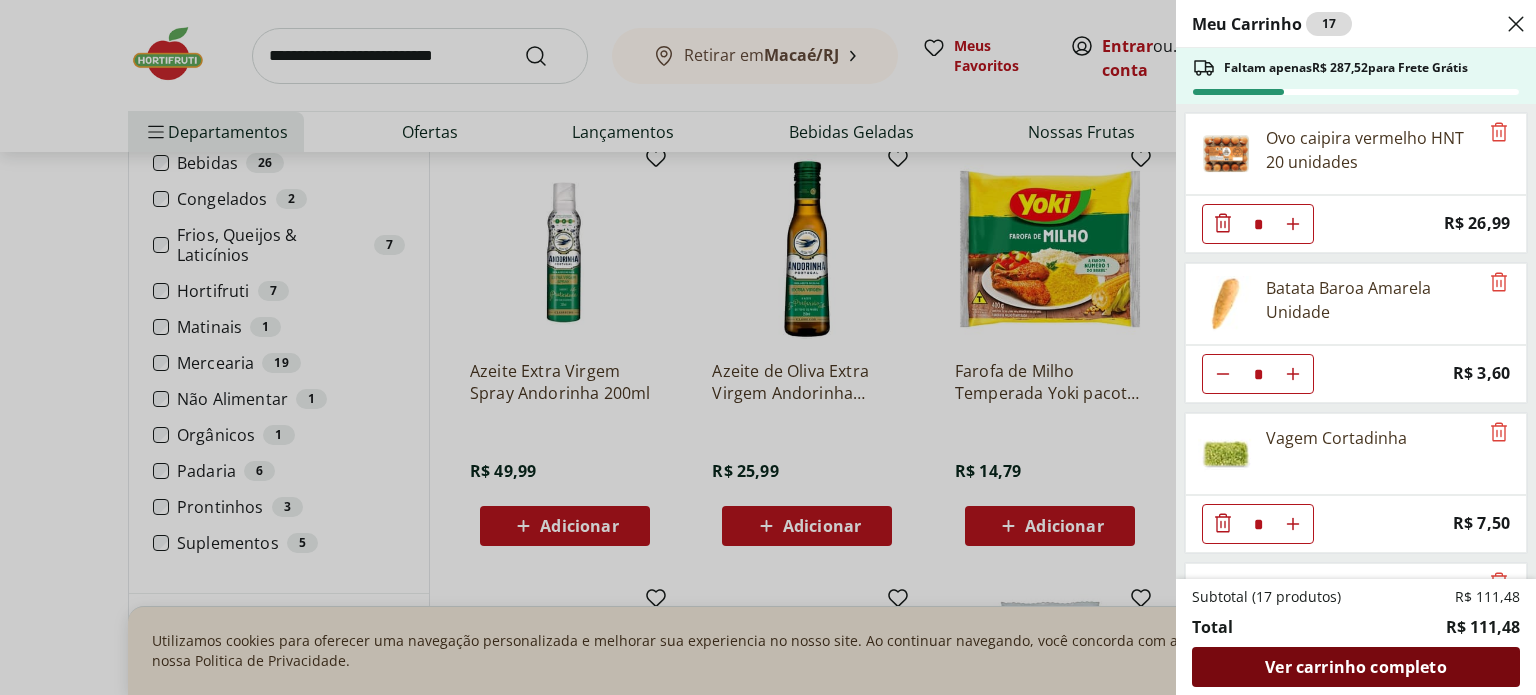 click on "Ver carrinho completo" at bounding box center [1355, 667] 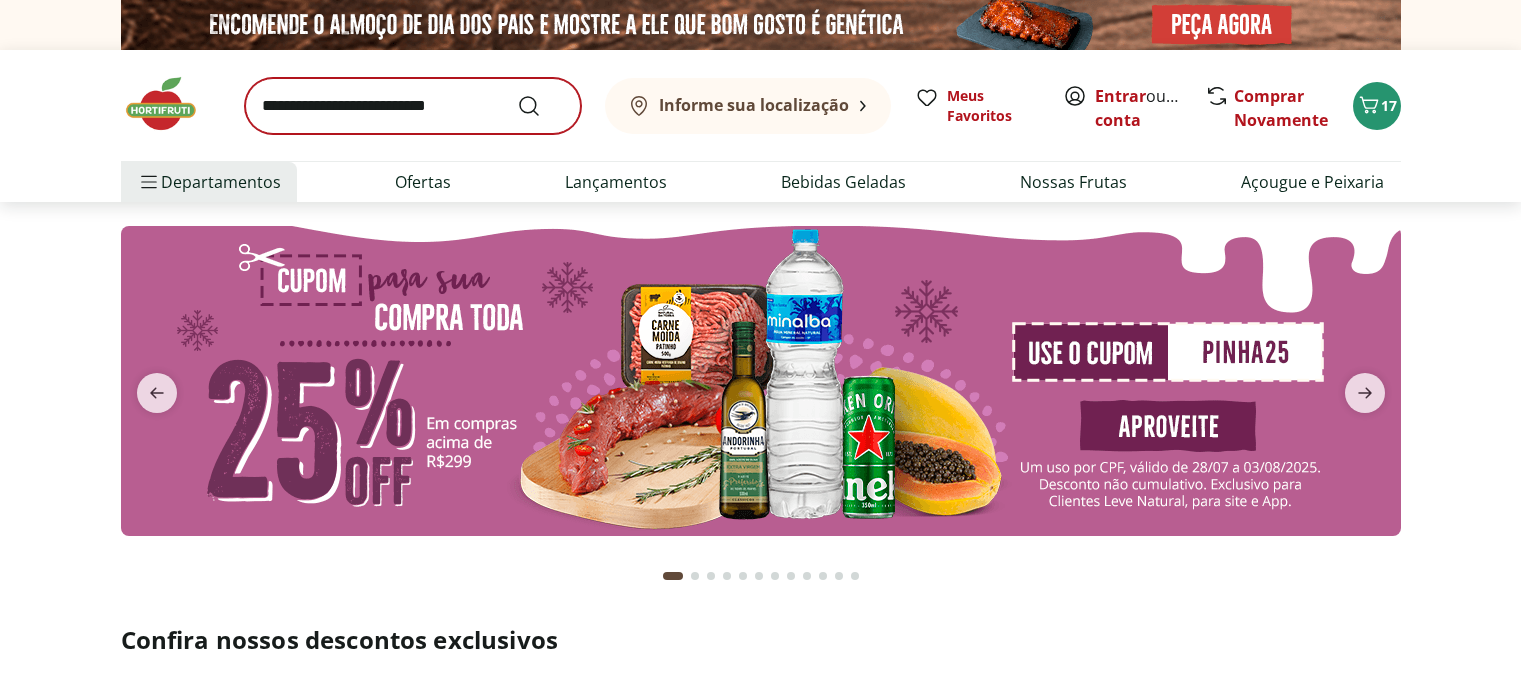scroll, scrollTop: 0, scrollLeft: 0, axis: both 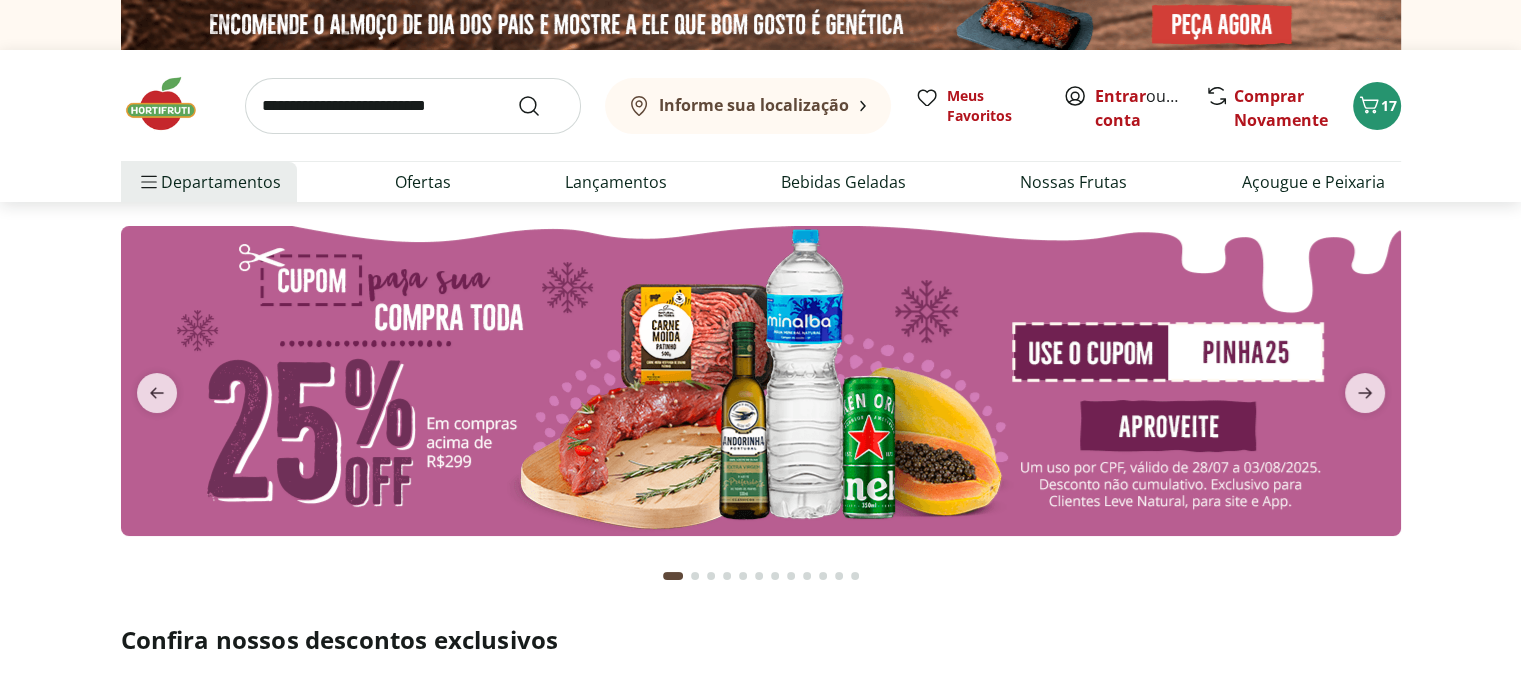 click at bounding box center (413, 106) 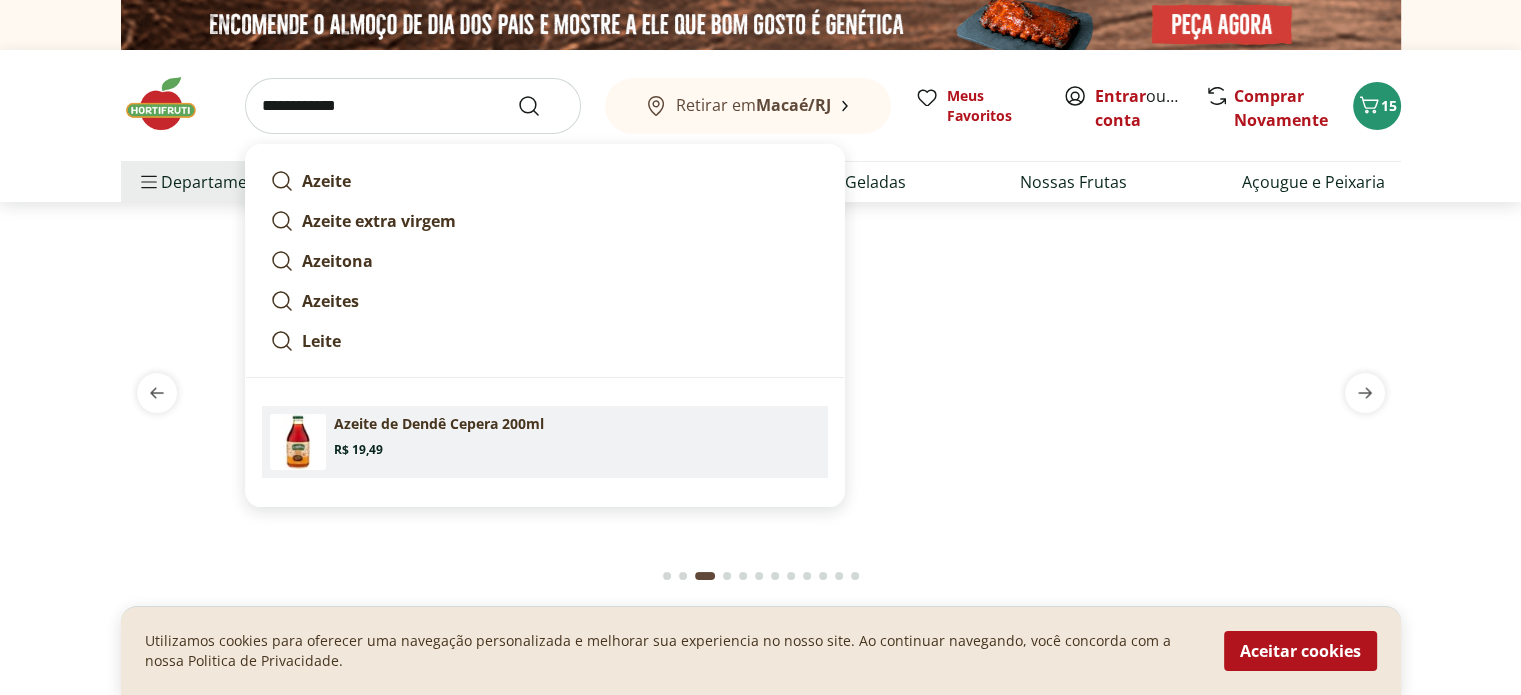 click on "Azeite de Dendê Cepera 200ml" at bounding box center (439, 424) 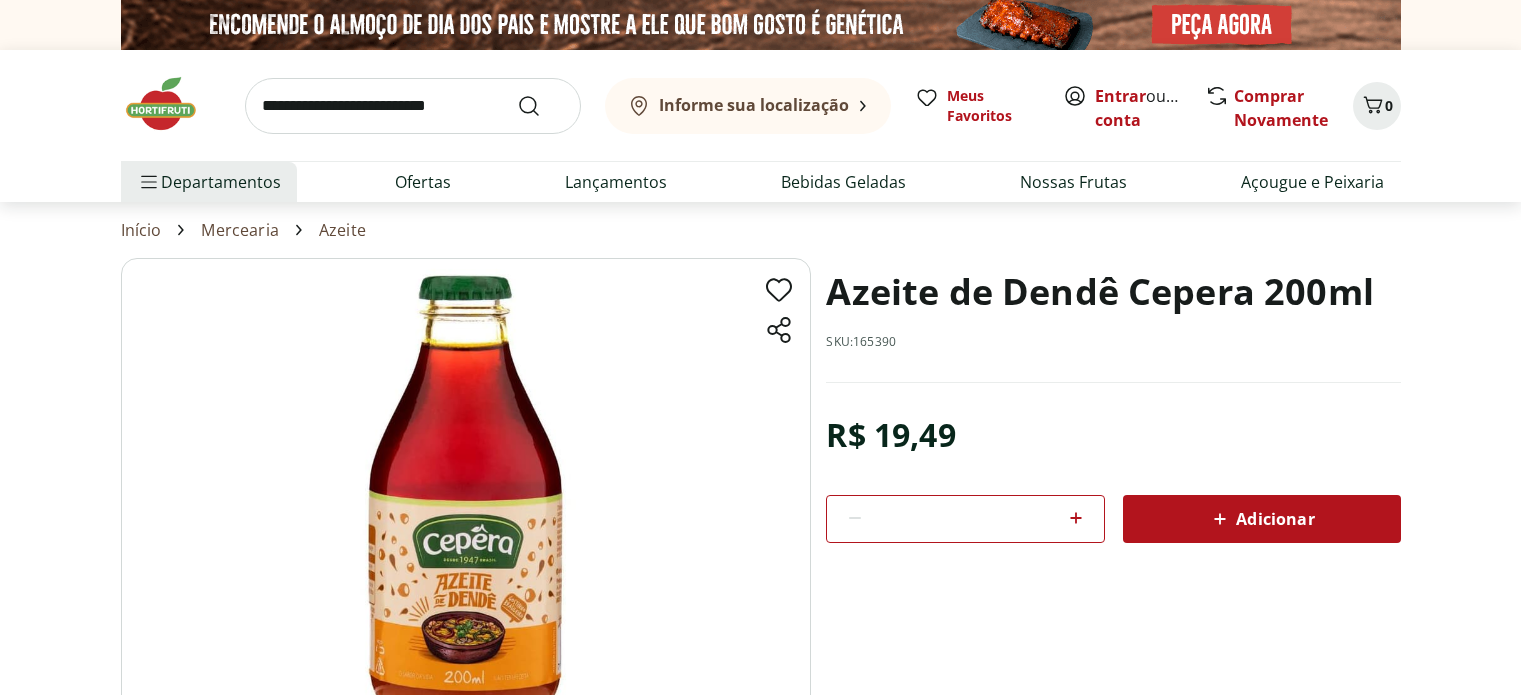 scroll, scrollTop: 0, scrollLeft: 0, axis: both 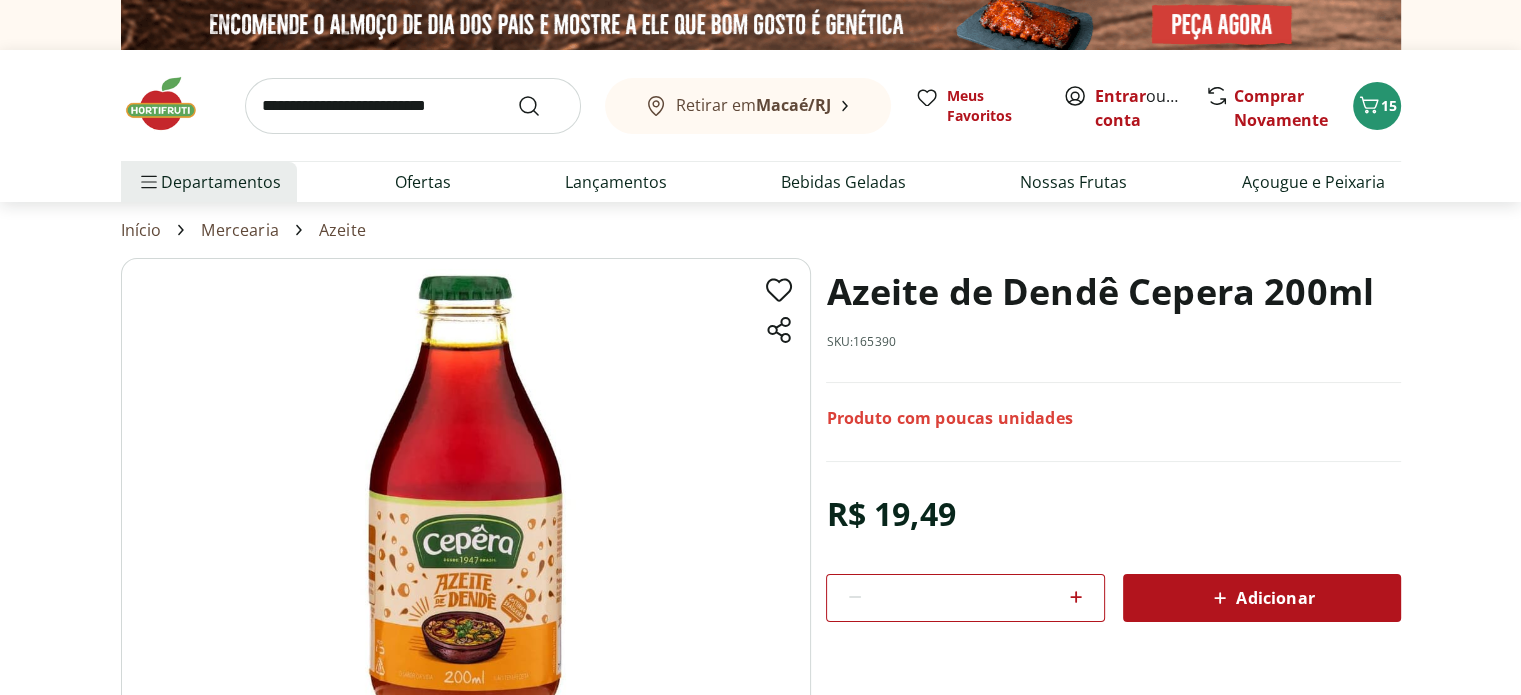drag, startPoint x: 1264, startPoint y: 588, endPoint x: 1251, endPoint y: 582, distance: 14.3178215 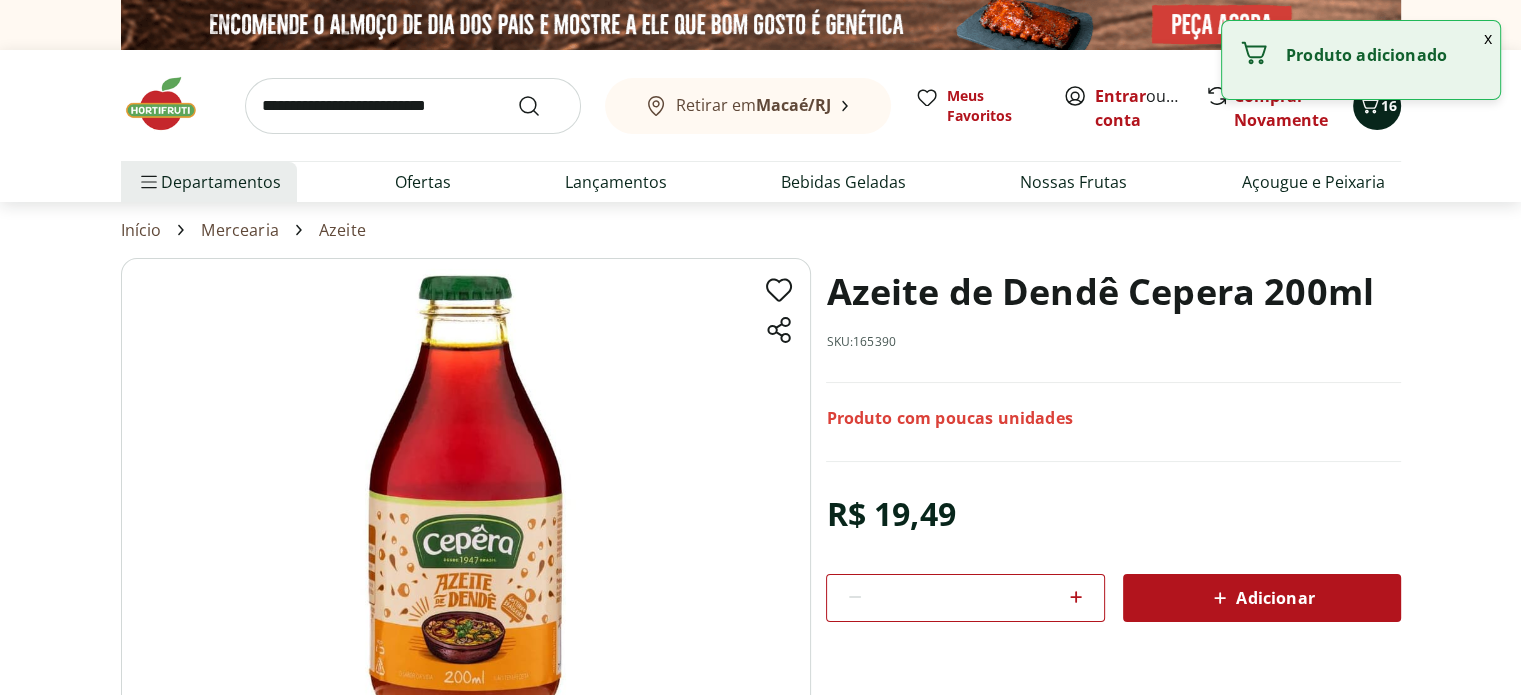 click on "16" at bounding box center [1389, 105] 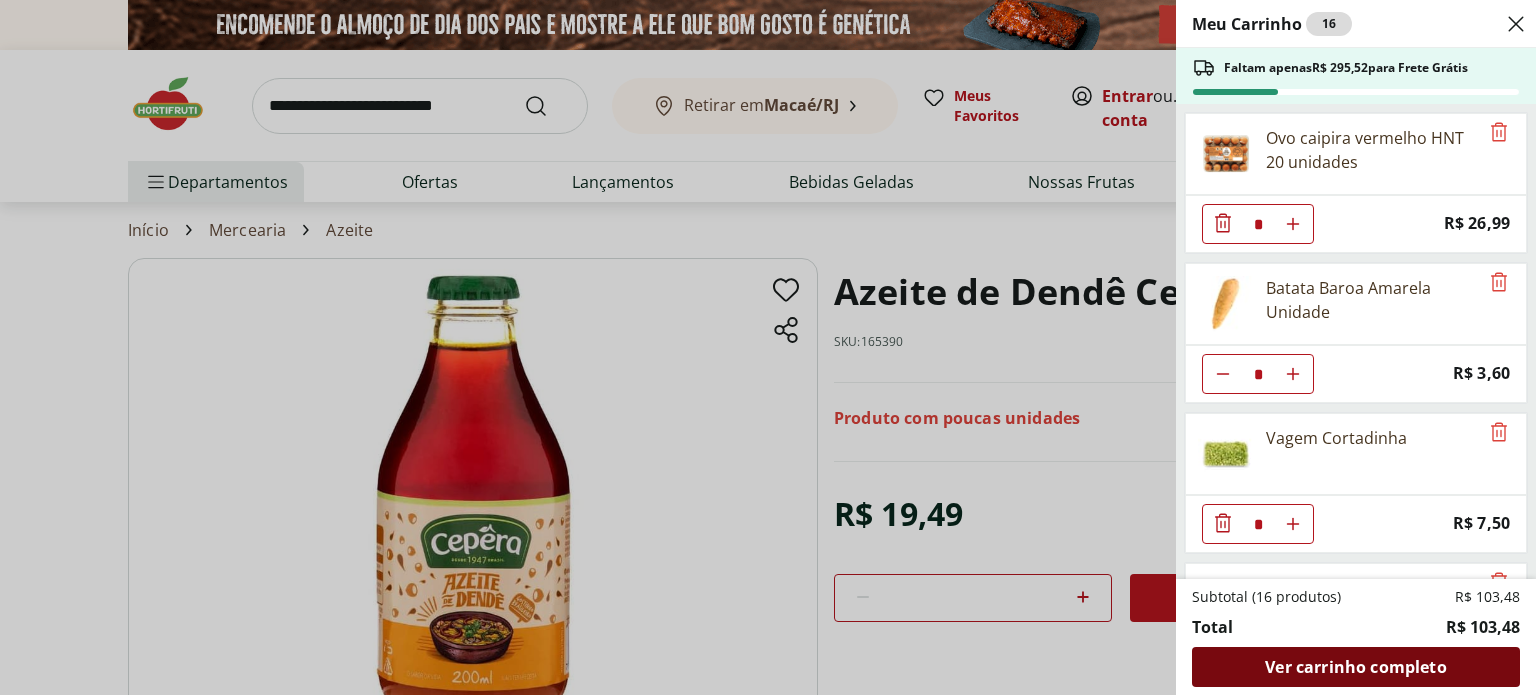 drag, startPoint x: 1372, startPoint y: 663, endPoint x: 1360, endPoint y: 664, distance: 12.0415945 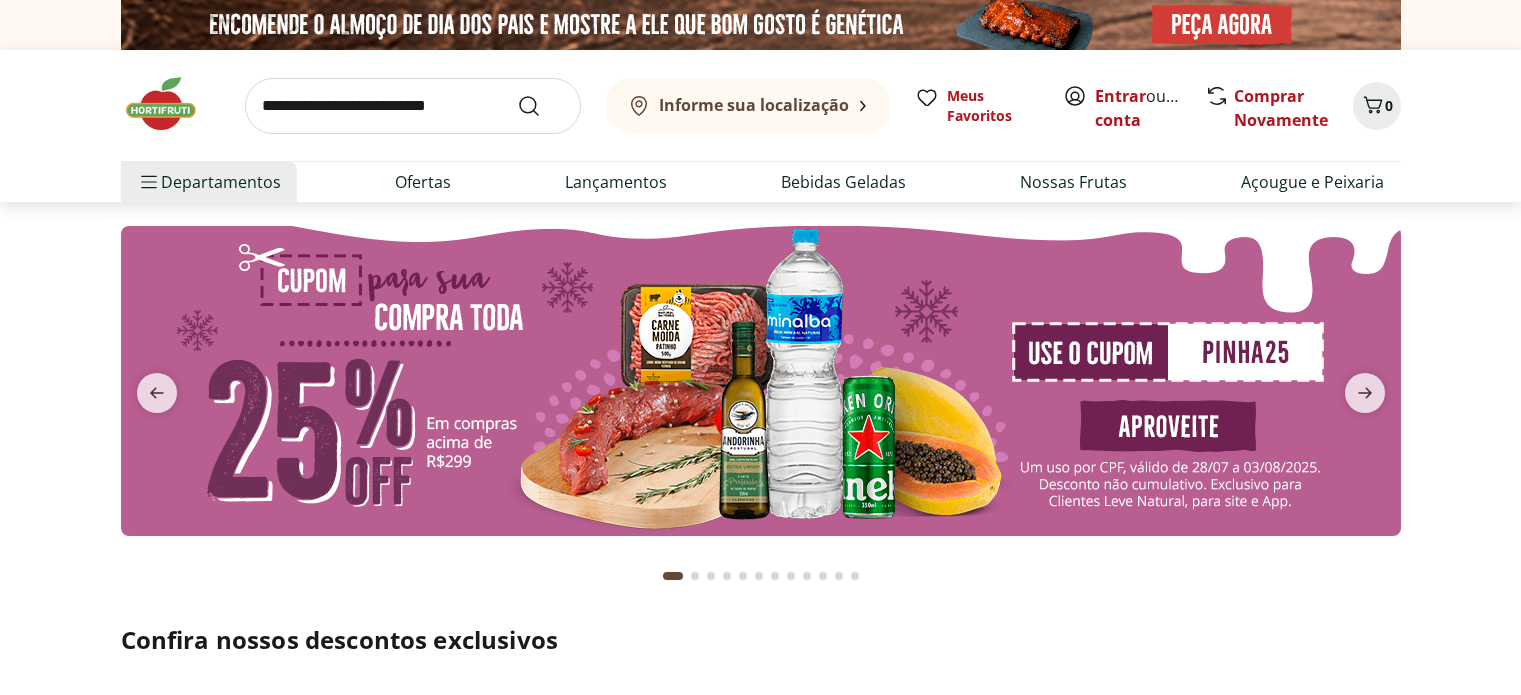 scroll, scrollTop: 0, scrollLeft: 0, axis: both 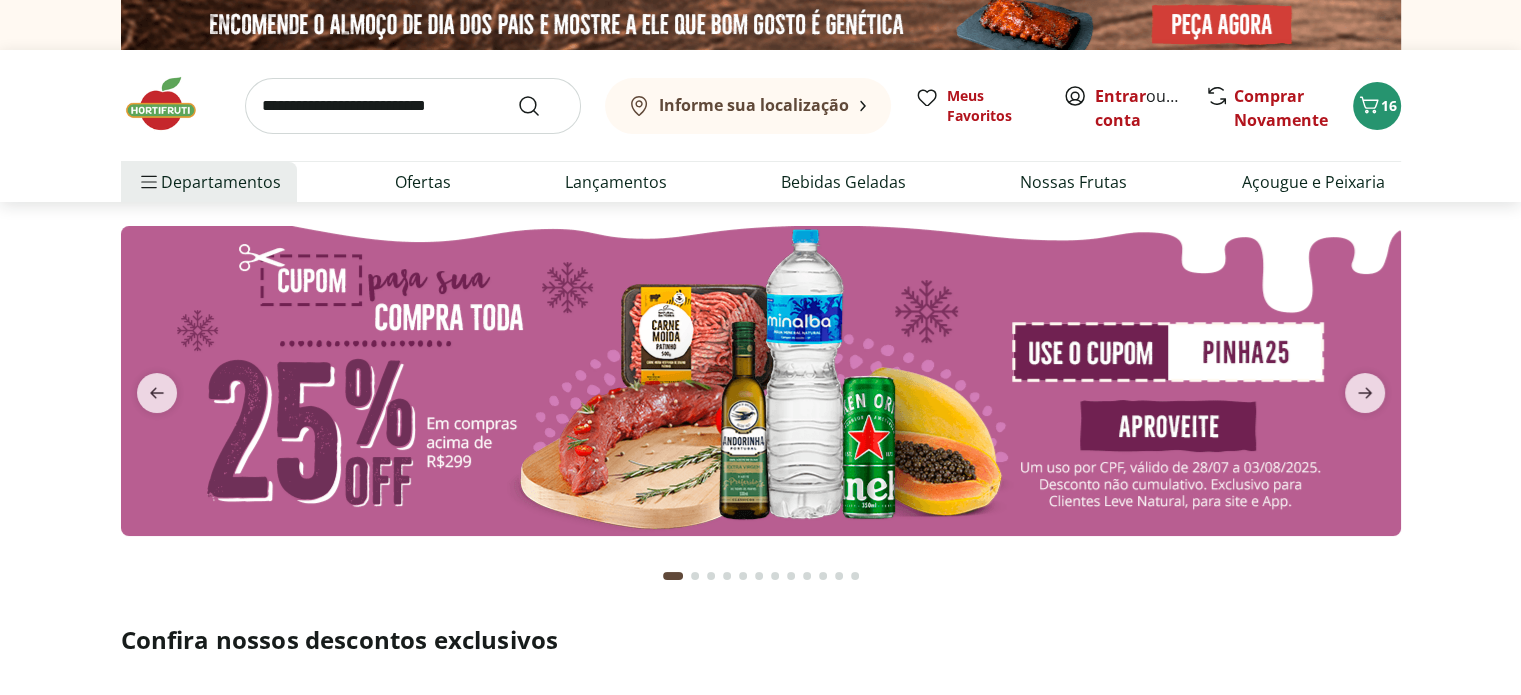 click at bounding box center [413, 106] 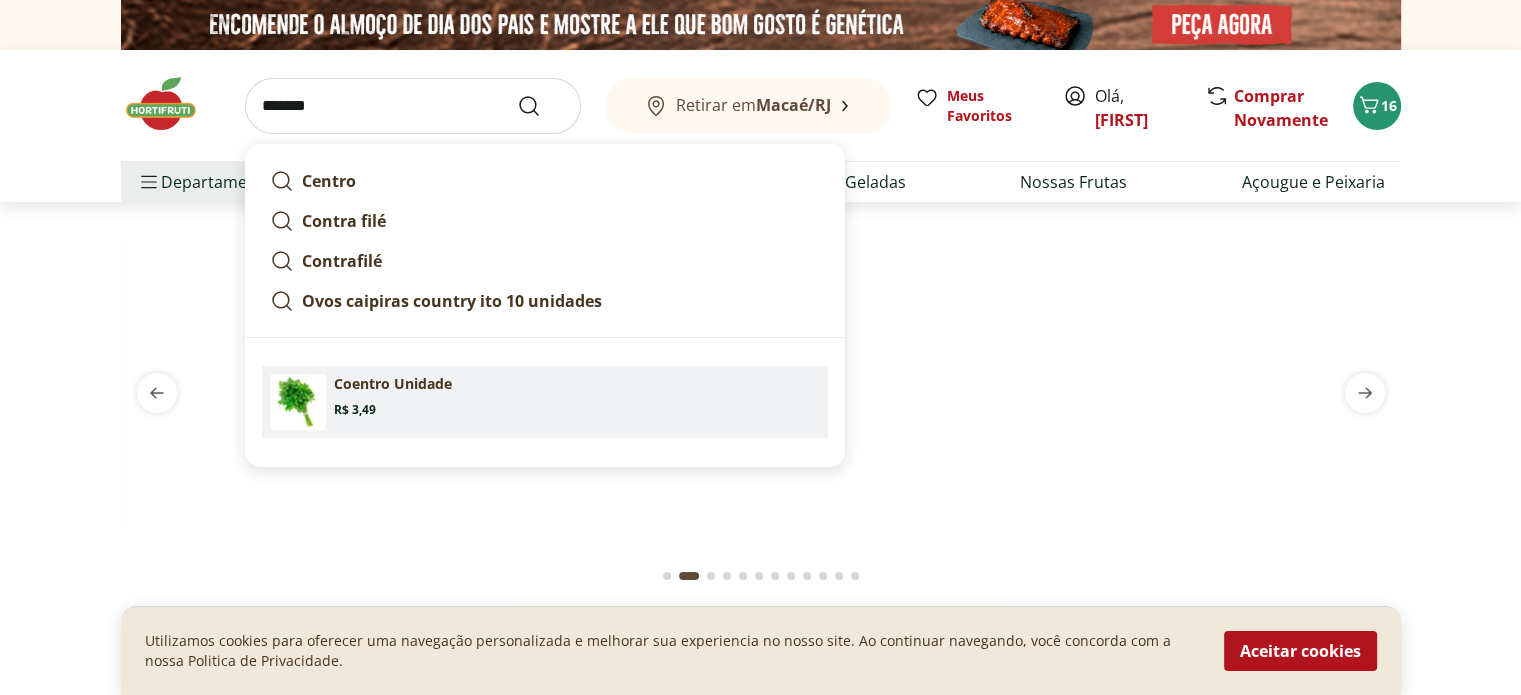 click on "Coentro Unidade" at bounding box center (393, 384) 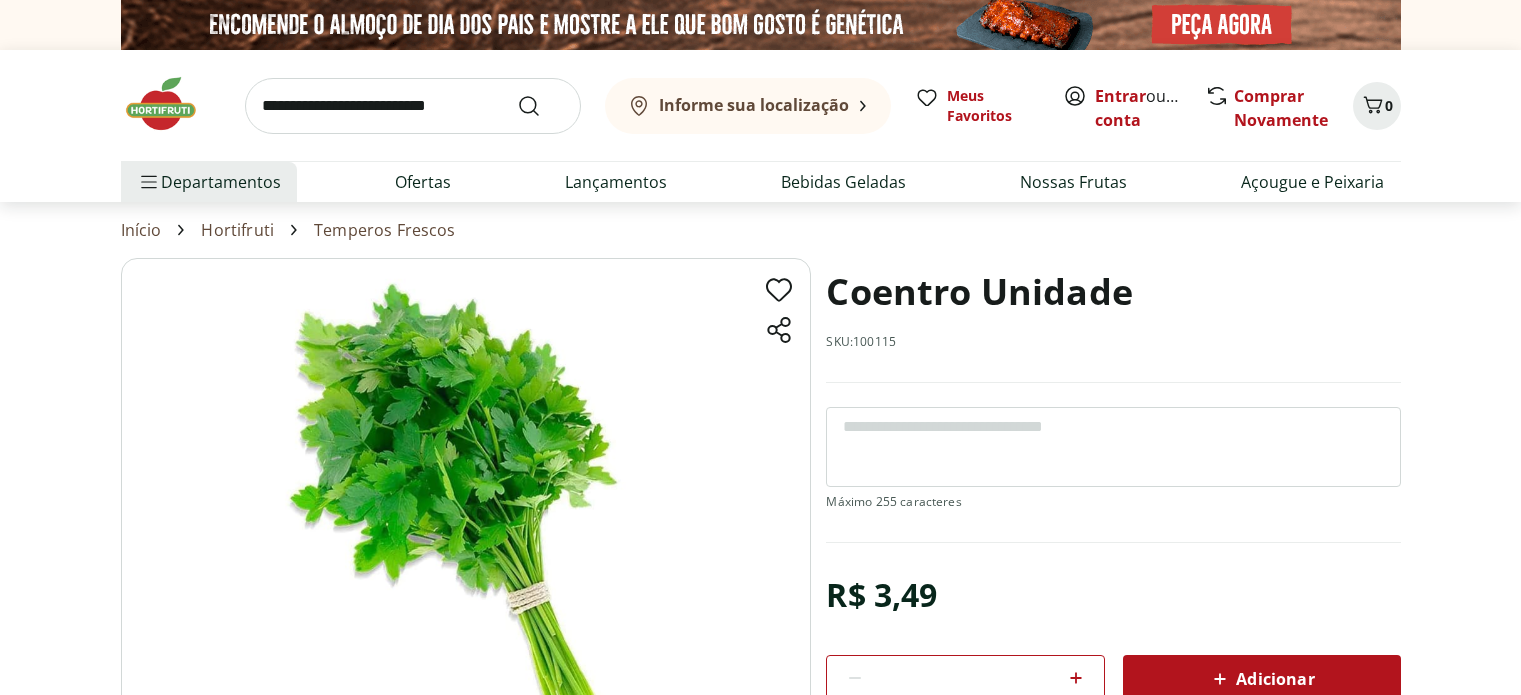 scroll, scrollTop: 0, scrollLeft: 0, axis: both 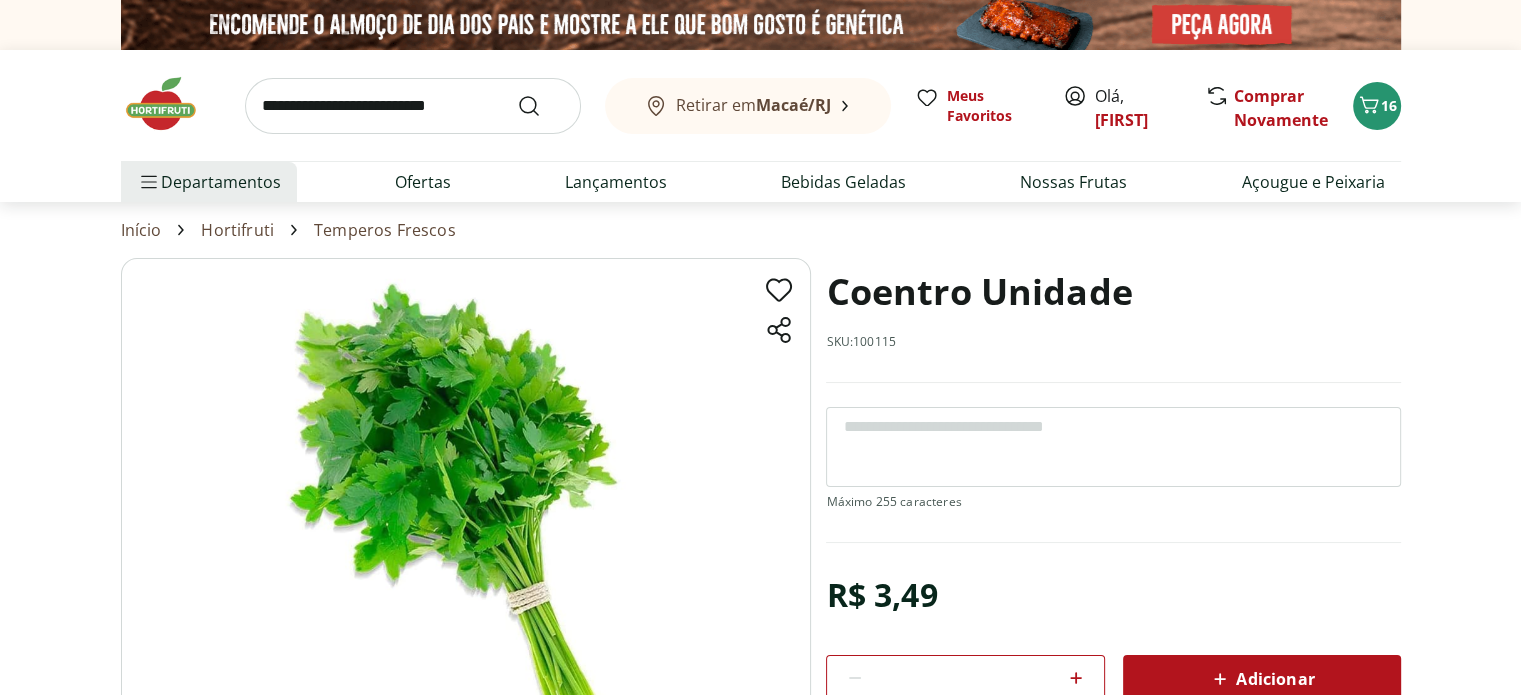 click on "Adicionar" at bounding box center (1262, 679) 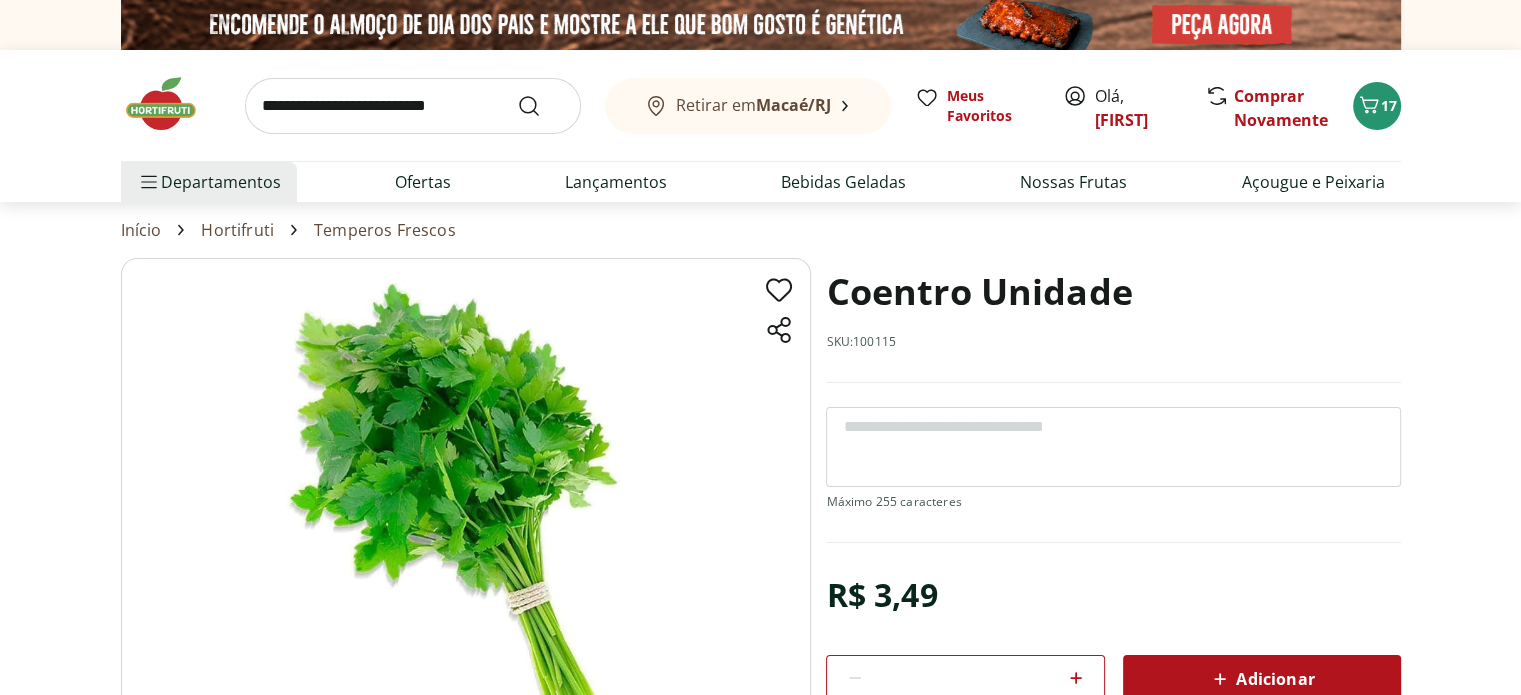click at bounding box center (171, 104) 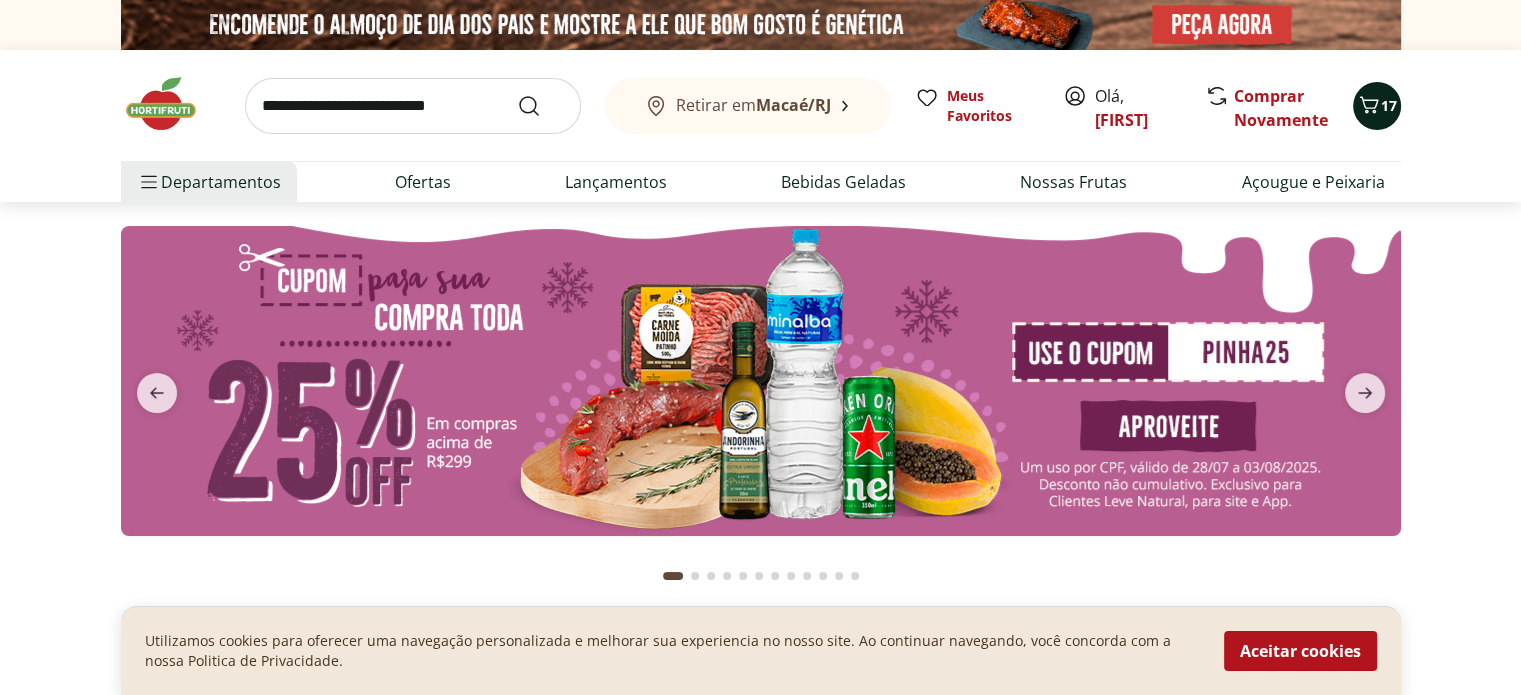 click on "17" at bounding box center [1389, 105] 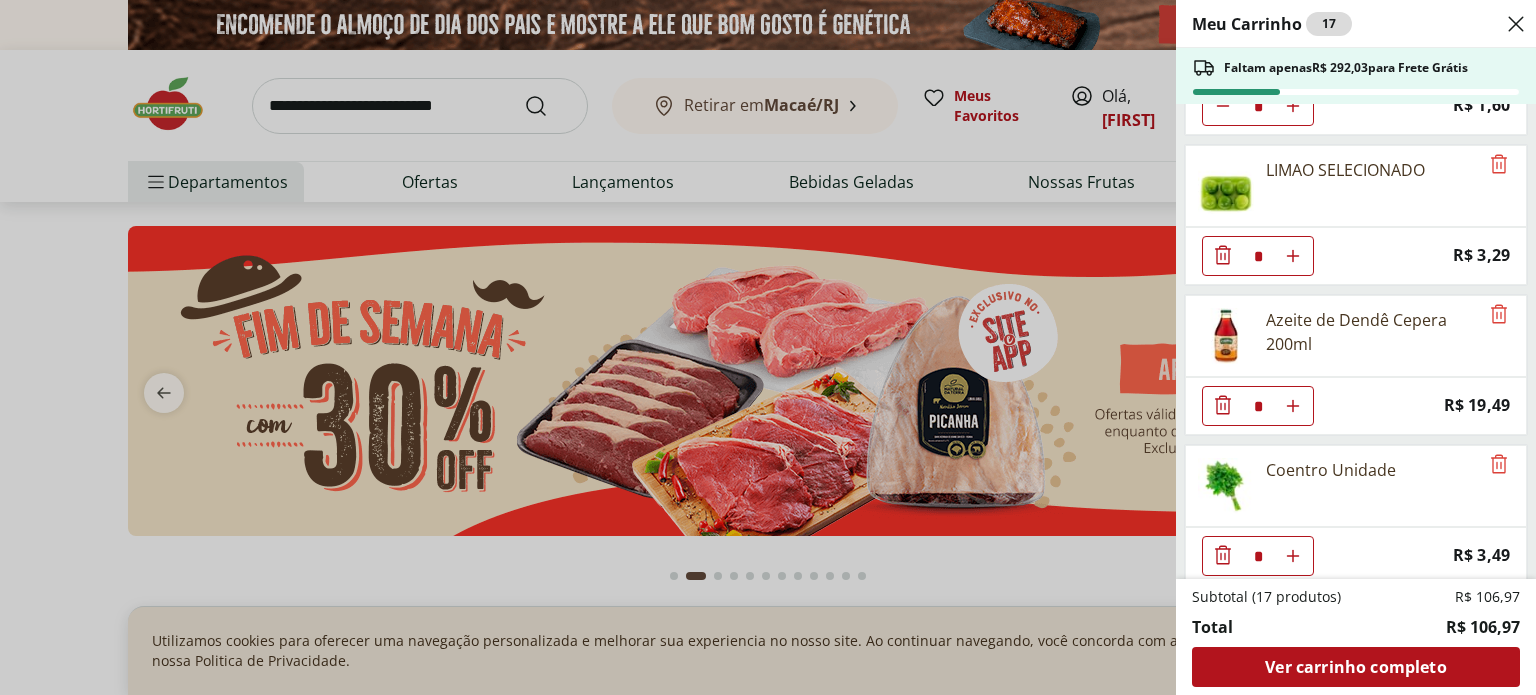 scroll, scrollTop: 1169, scrollLeft: 0, axis: vertical 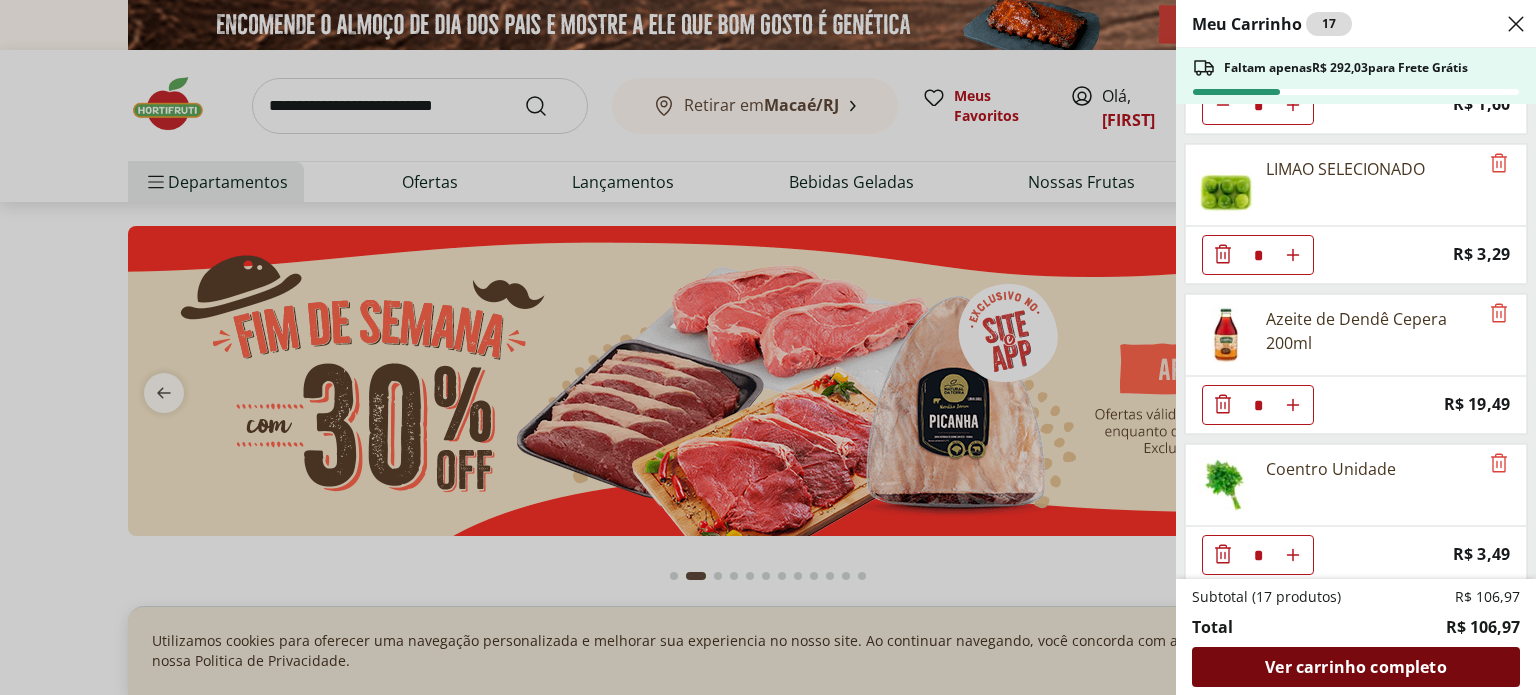 click on "Ver carrinho completo" at bounding box center [1355, 667] 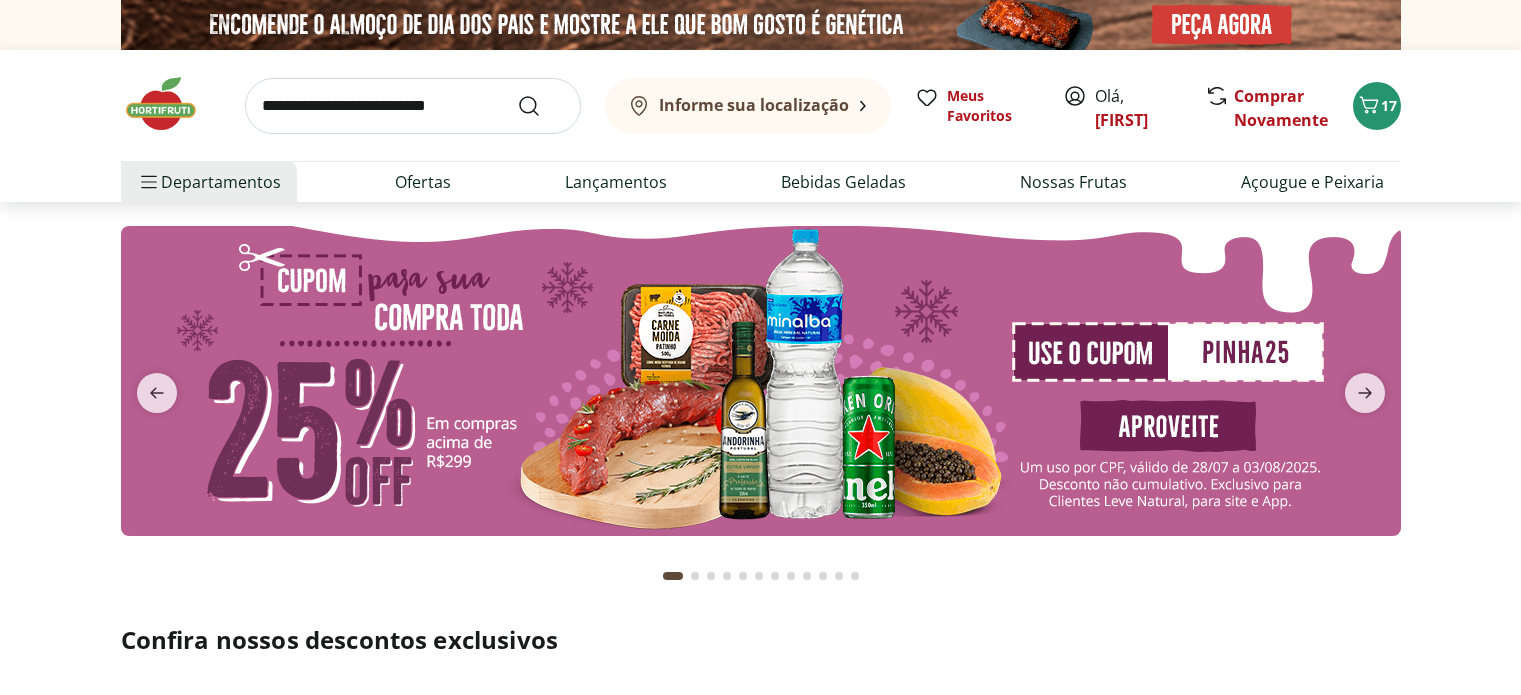 scroll, scrollTop: 0, scrollLeft: 0, axis: both 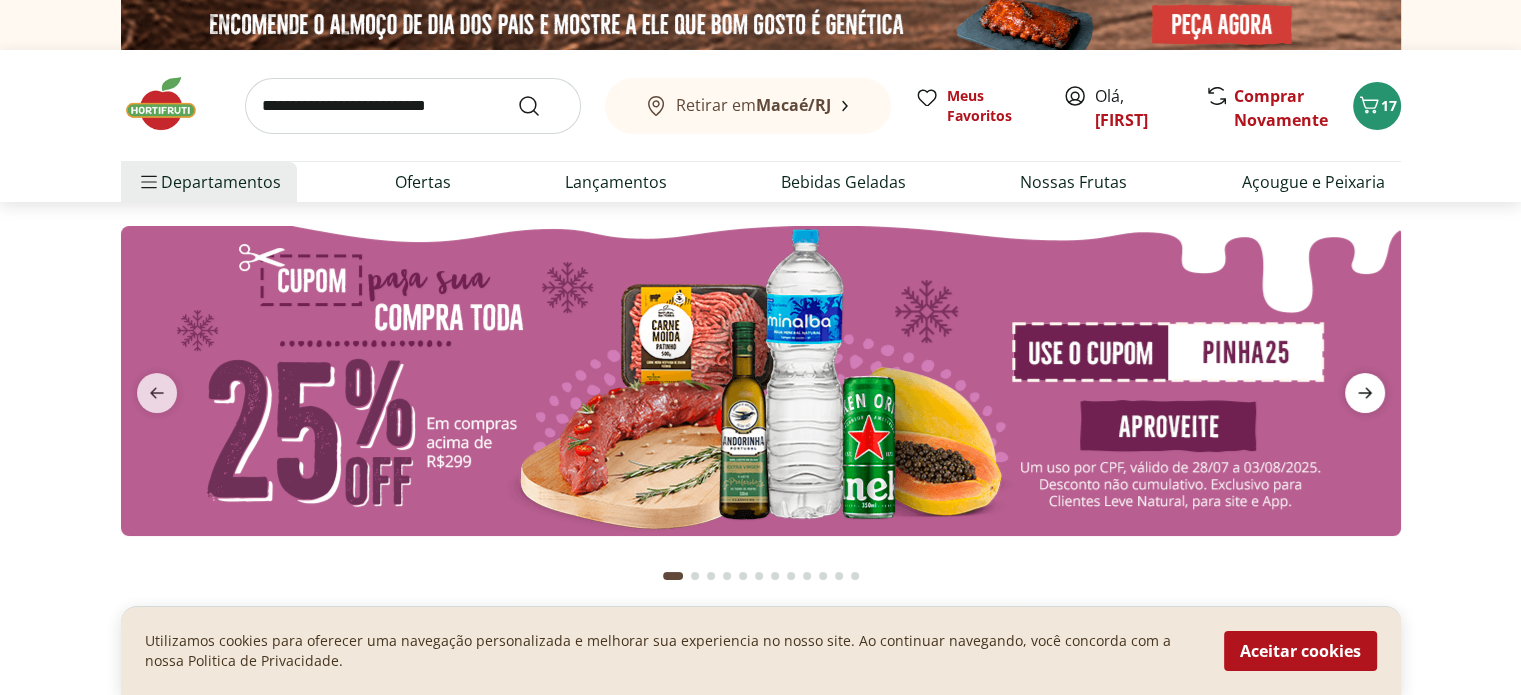click 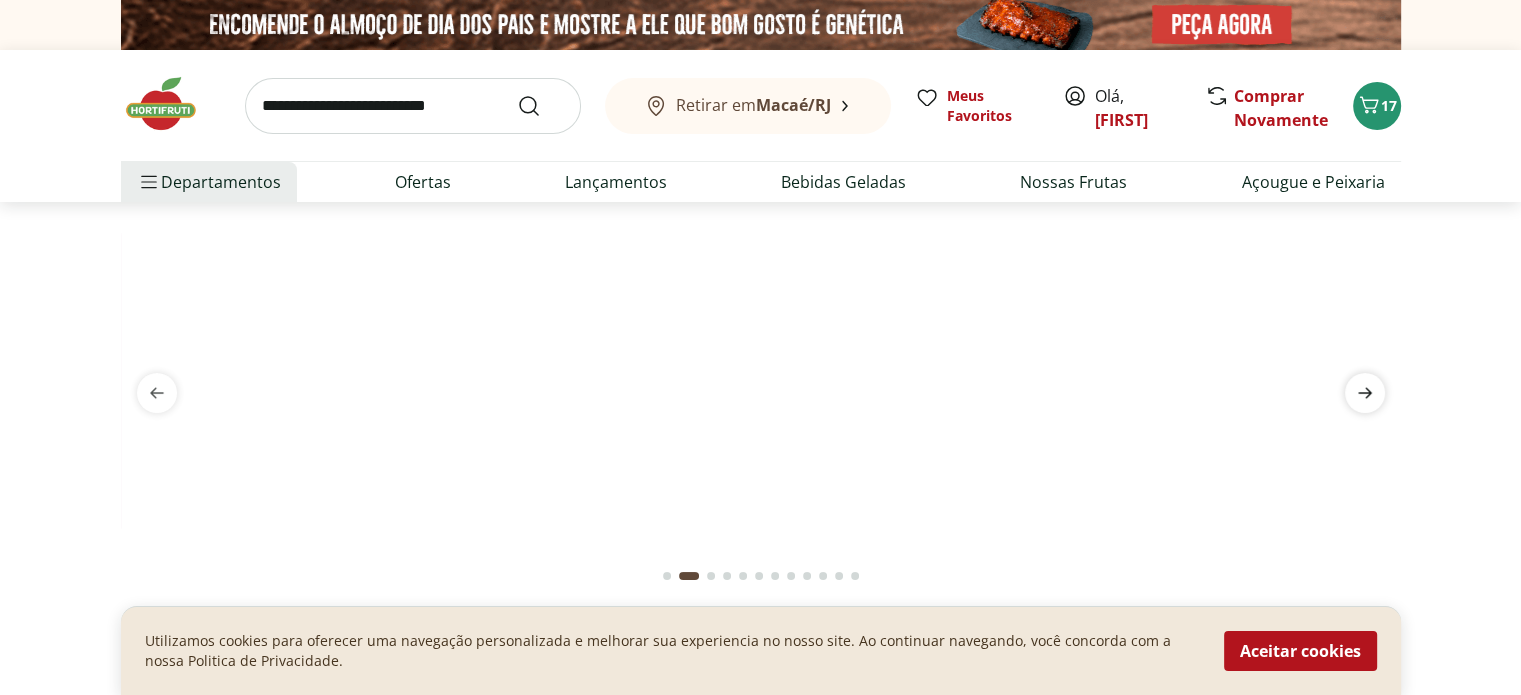click 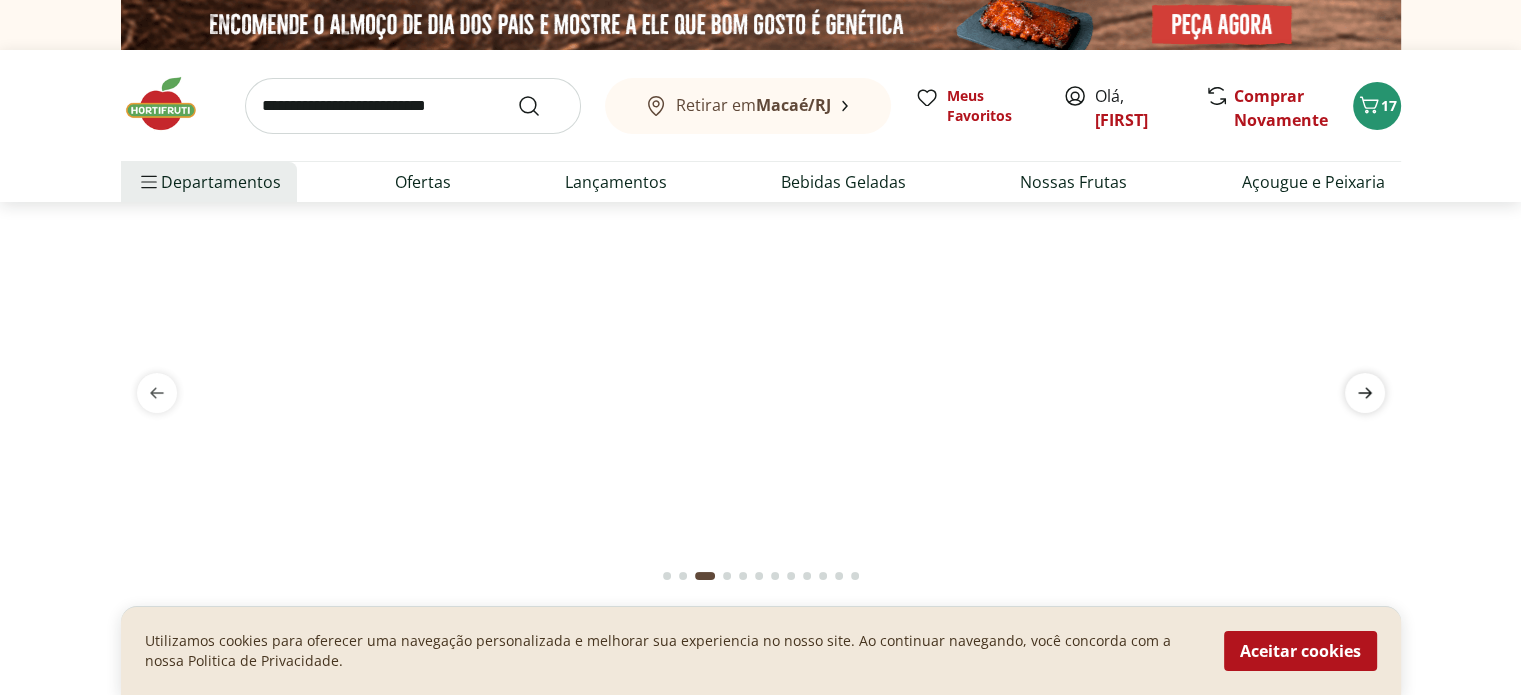 click 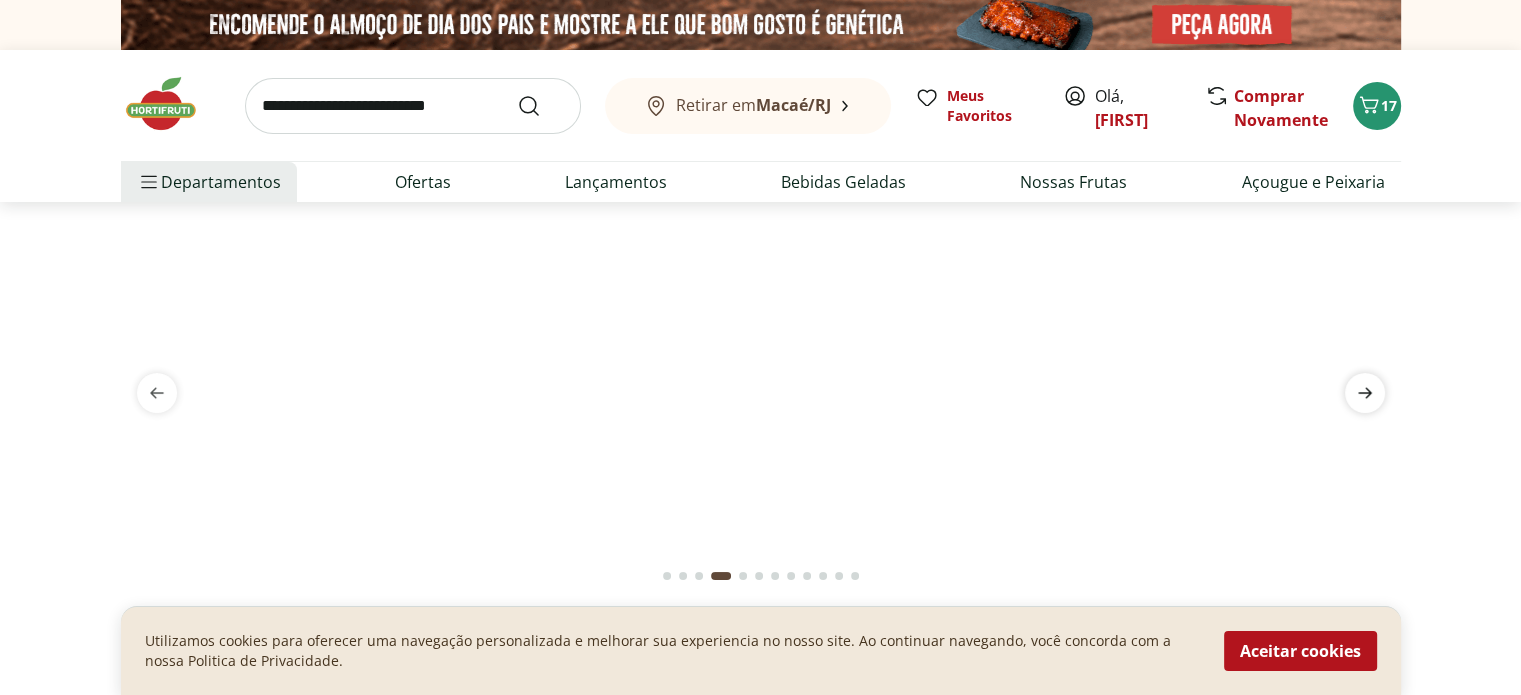 click 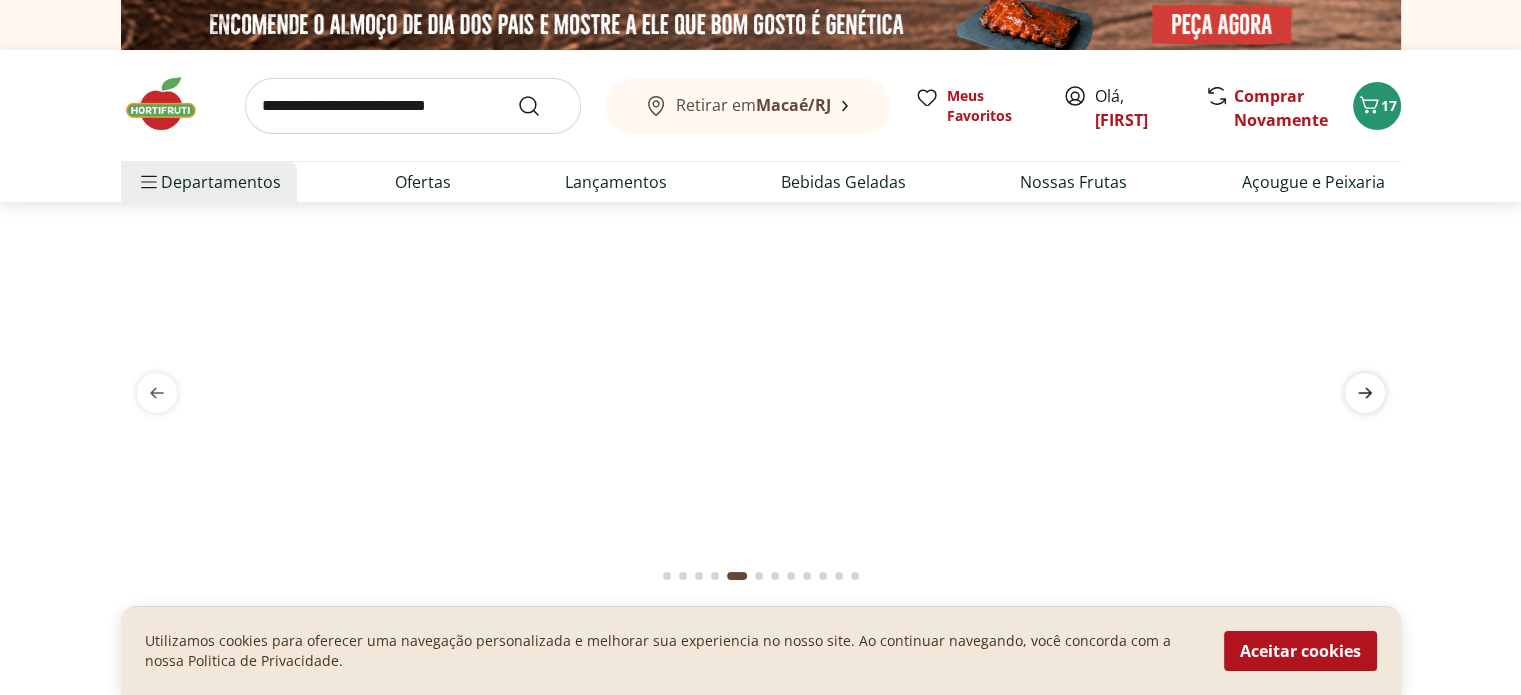 click 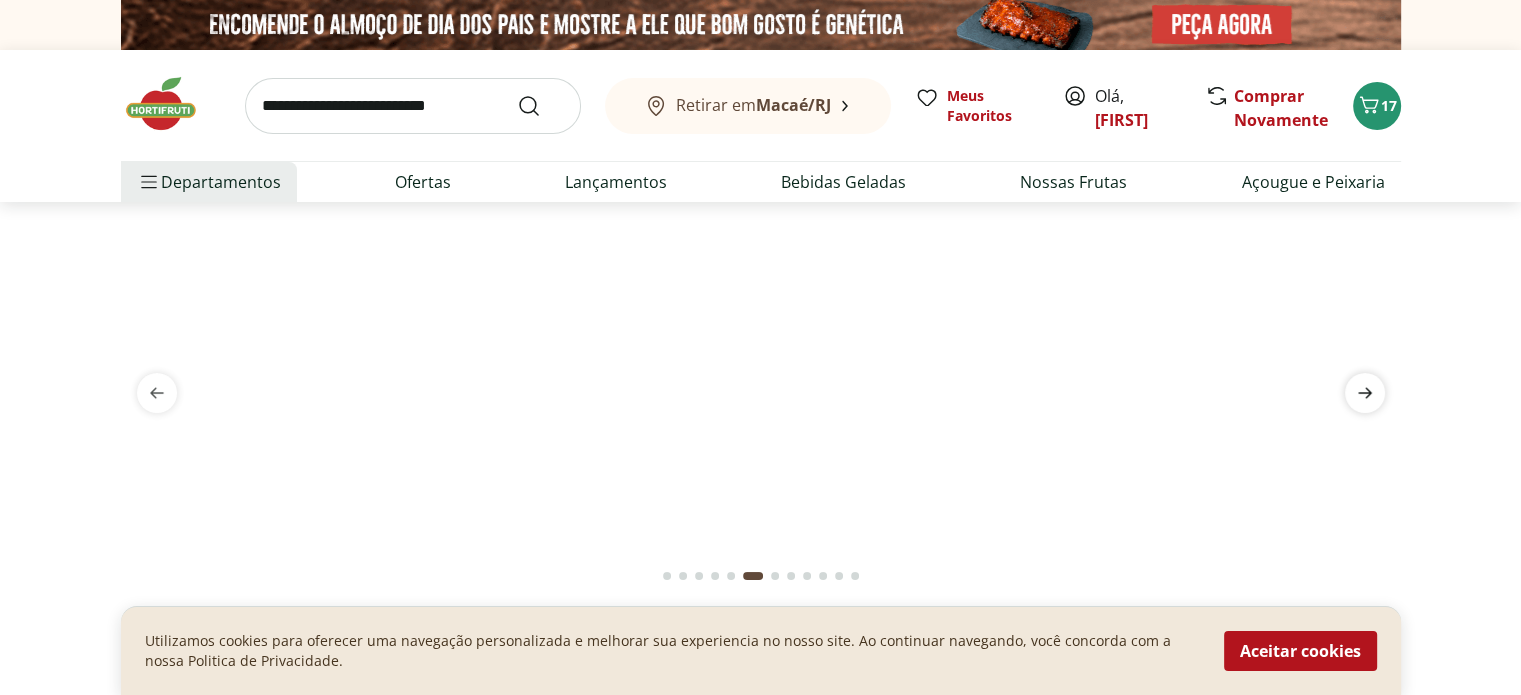 click 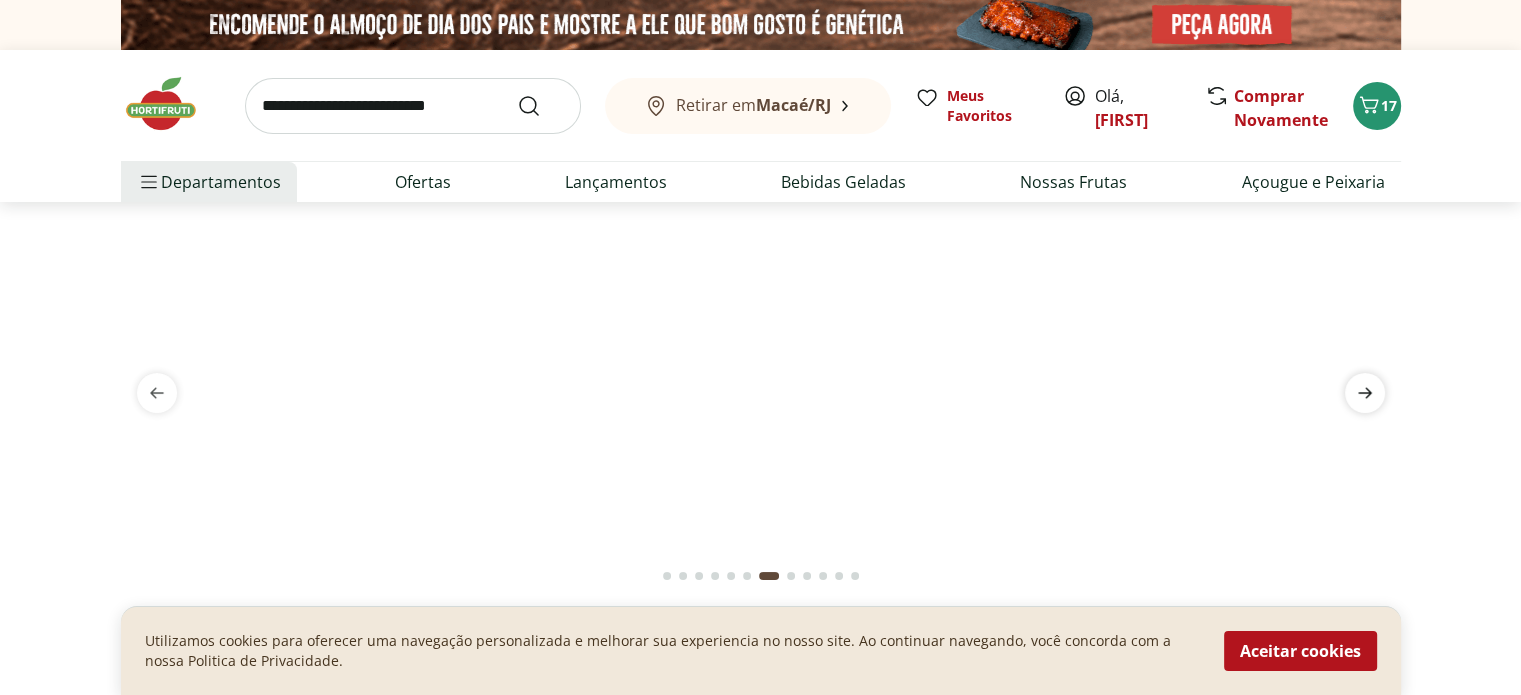 click 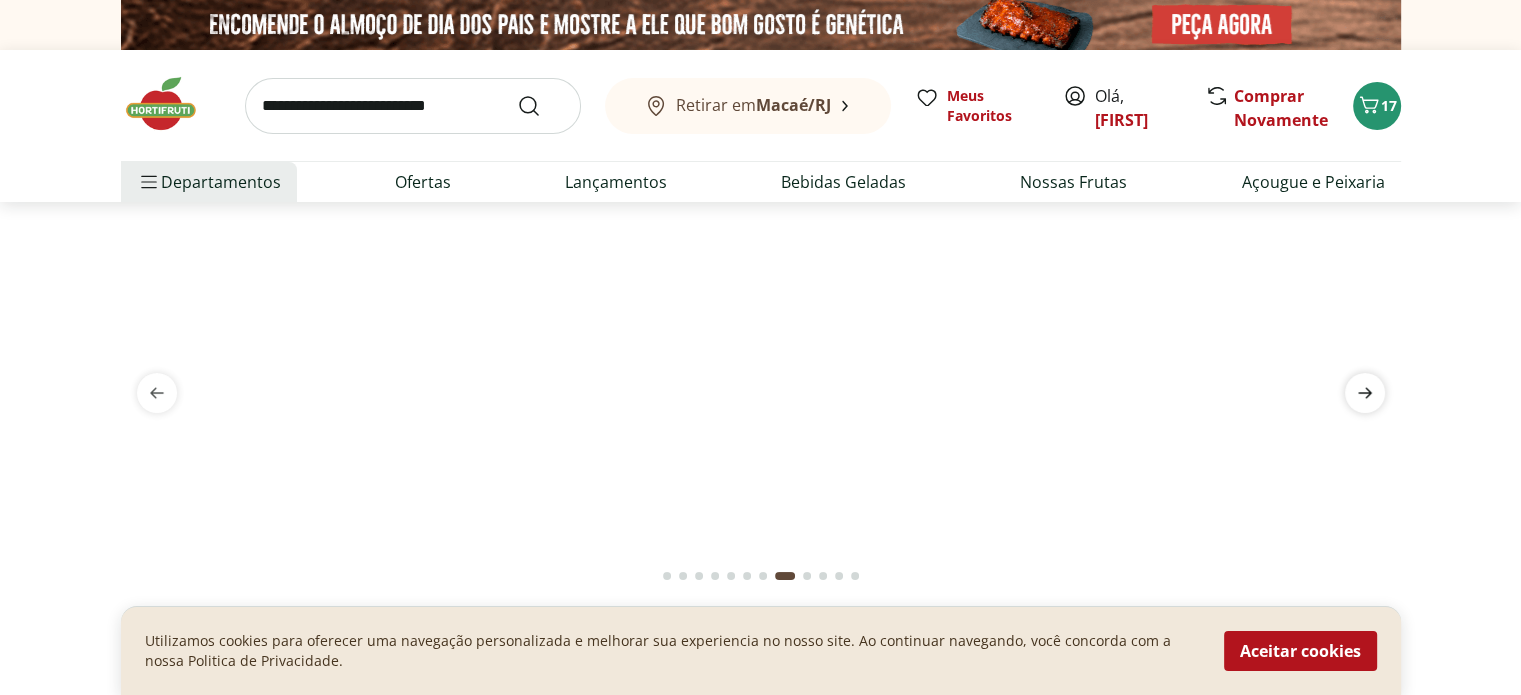 click 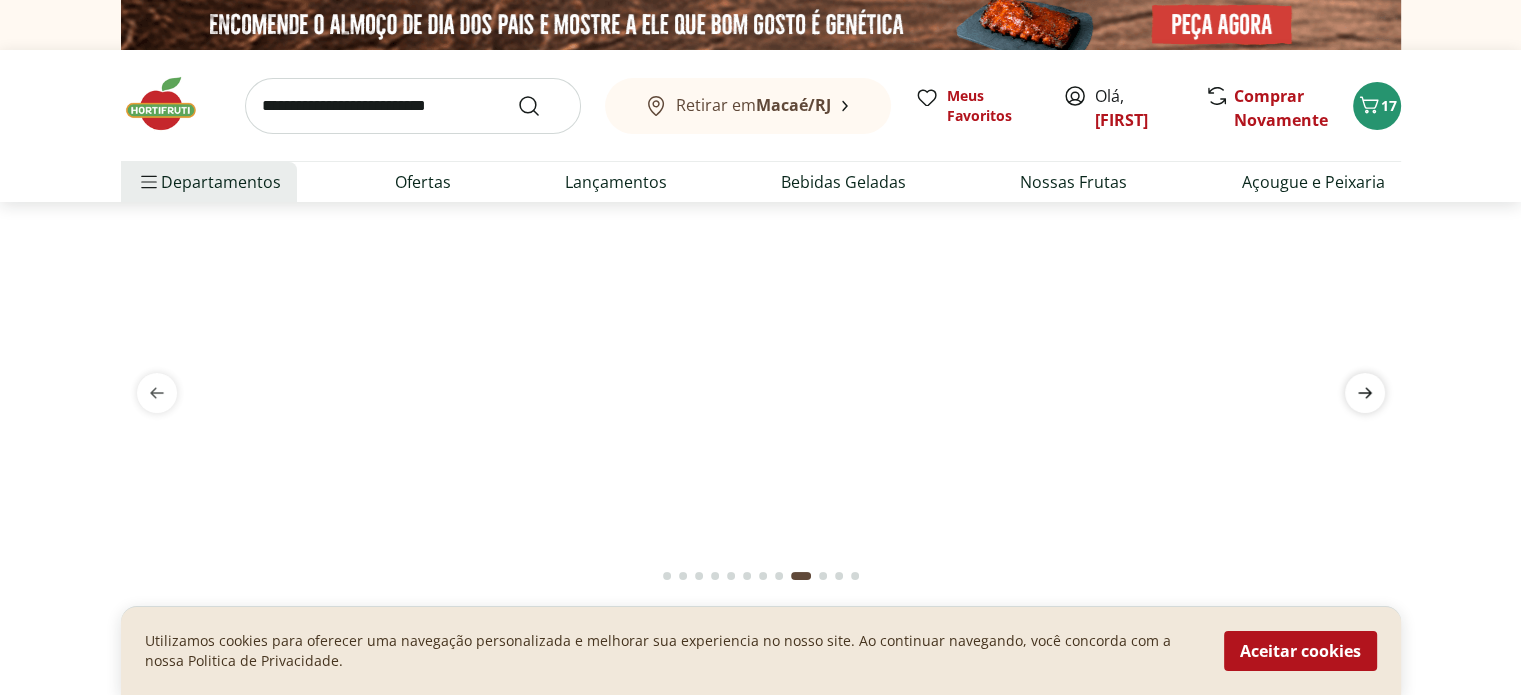 click 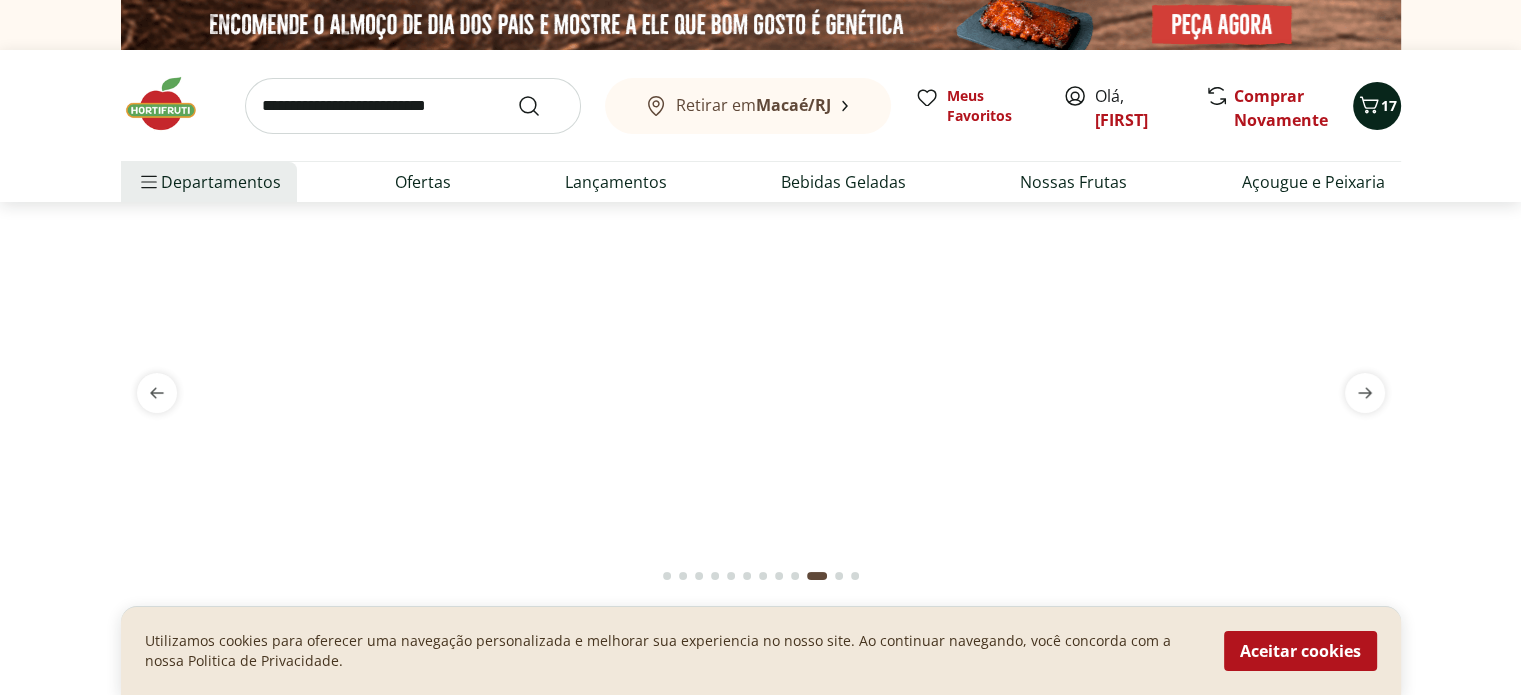 click 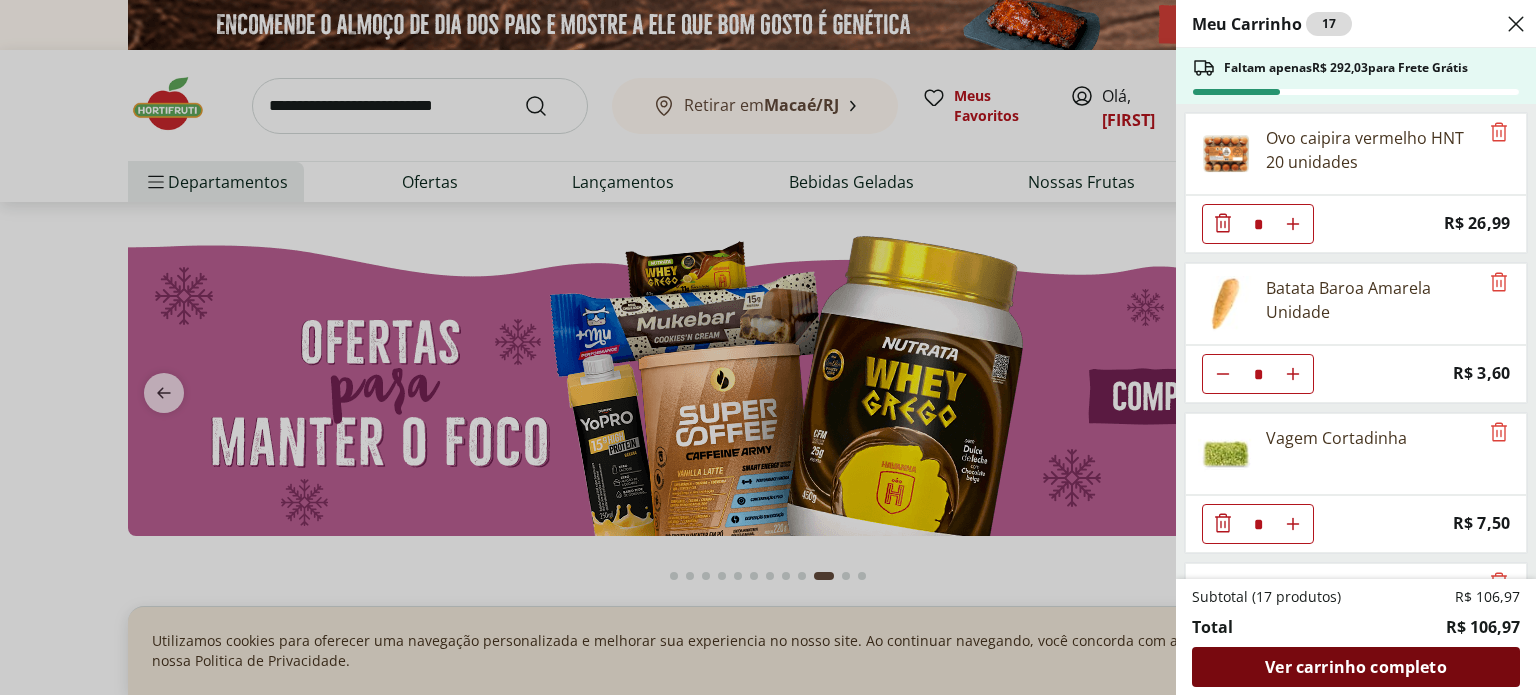 click on "Ver carrinho completo" at bounding box center (1355, 667) 